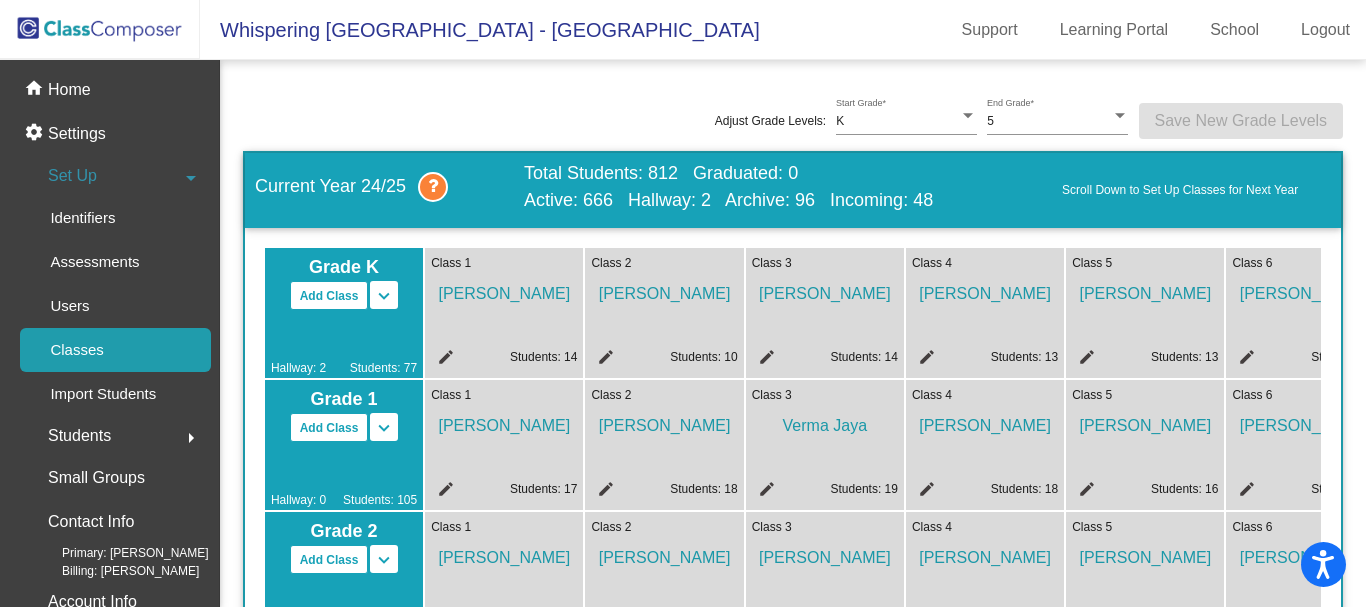scroll, scrollTop: 0, scrollLeft: 0, axis: both 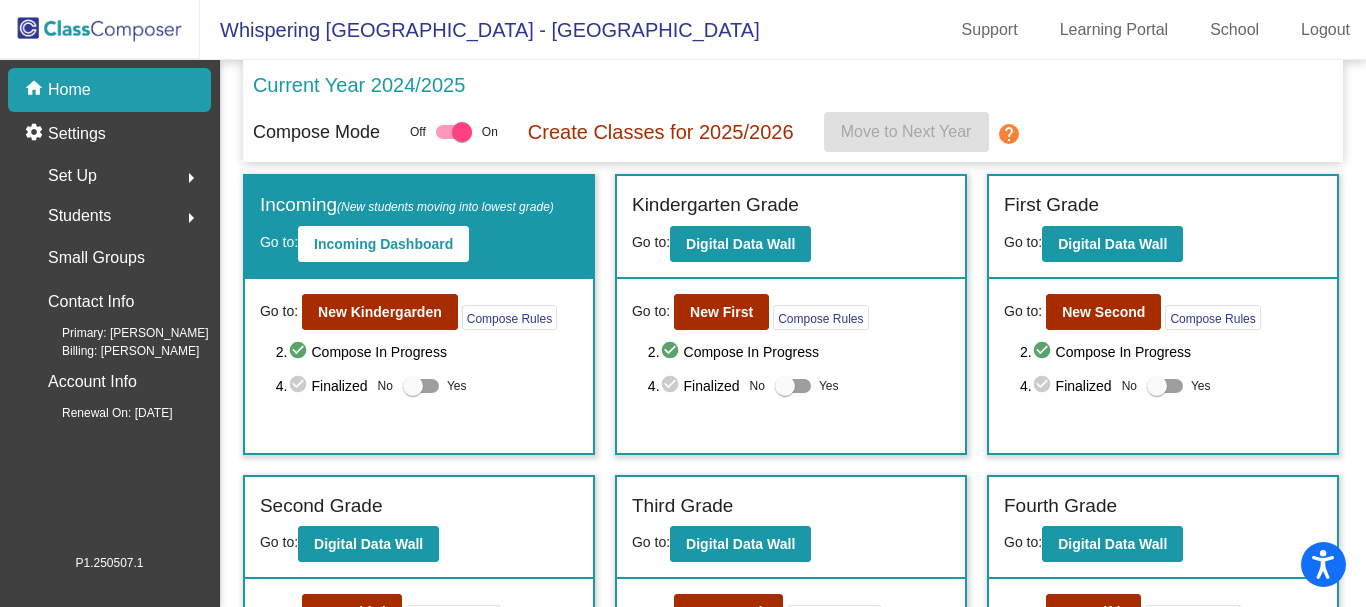 click on "arrow_right" 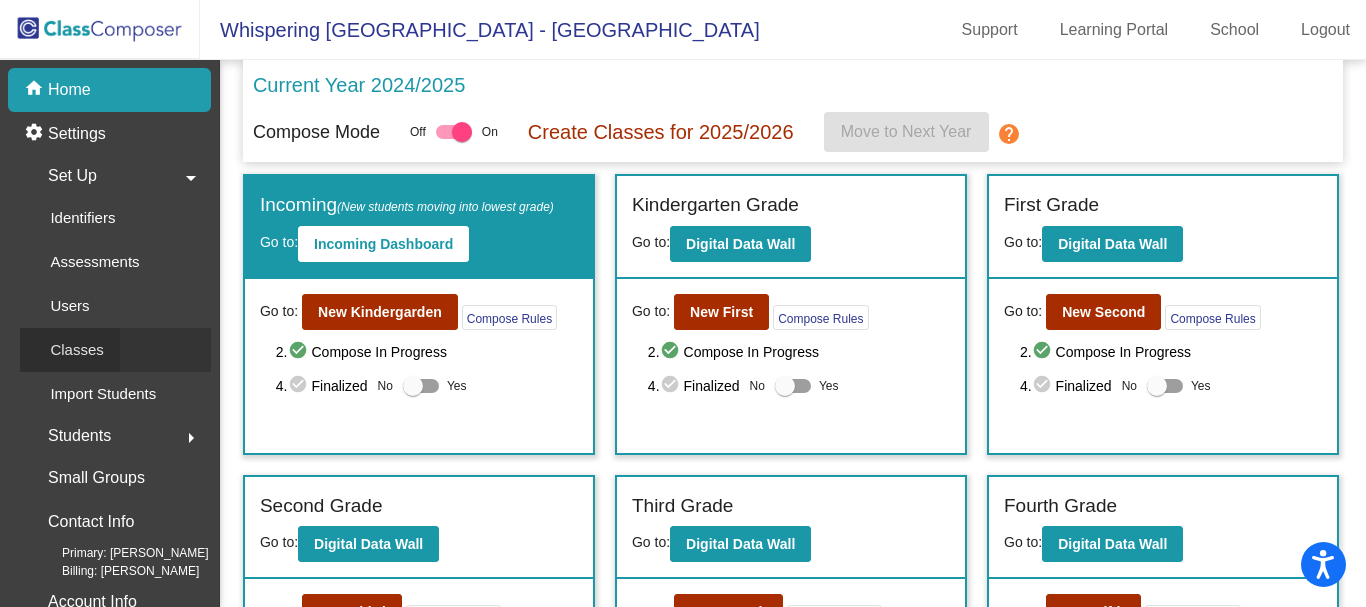 click on "Classes" 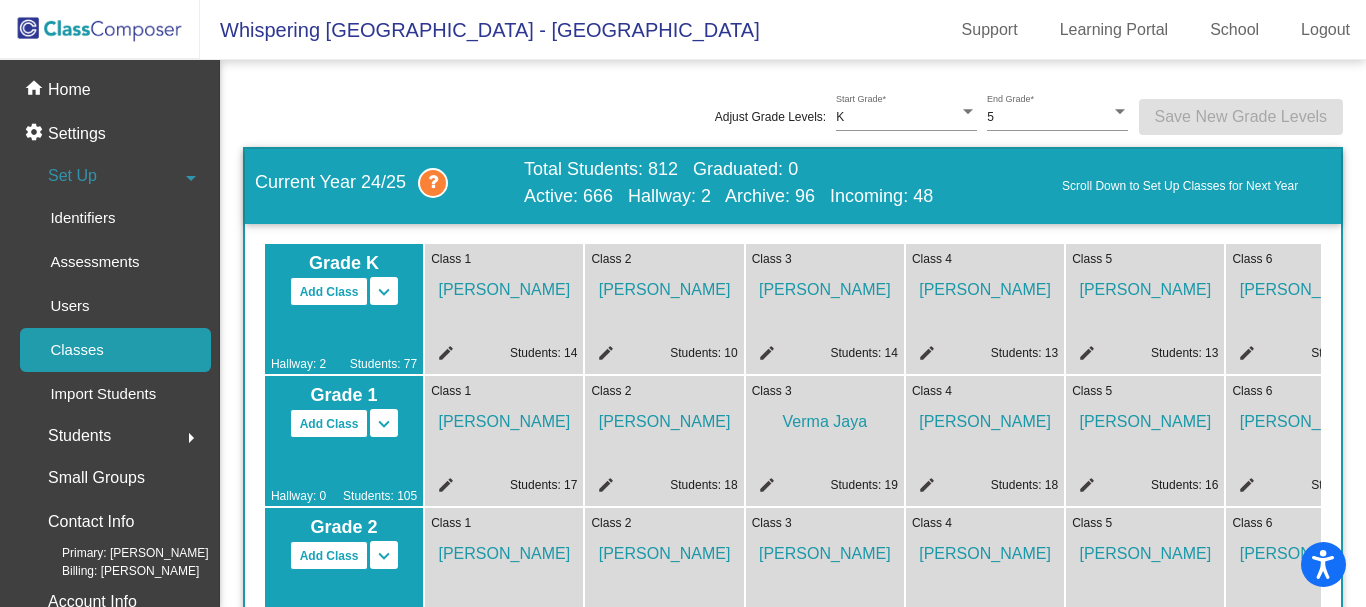 scroll, scrollTop: 0, scrollLeft: 0, axis: both 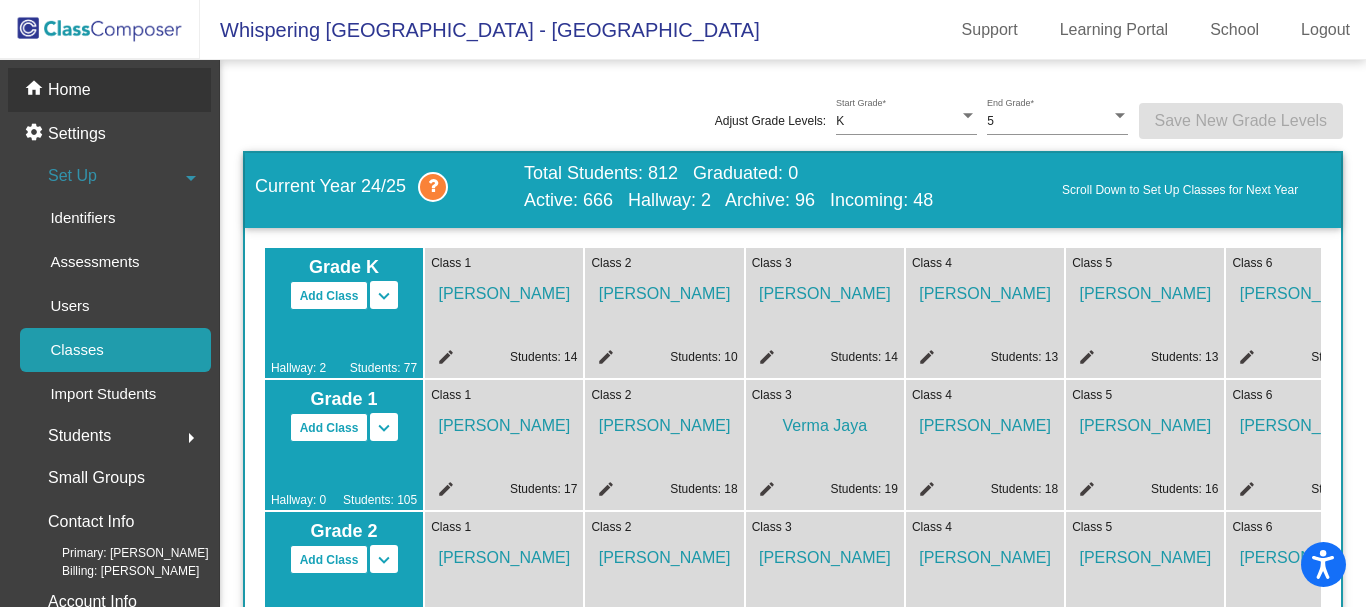 click on "Home" 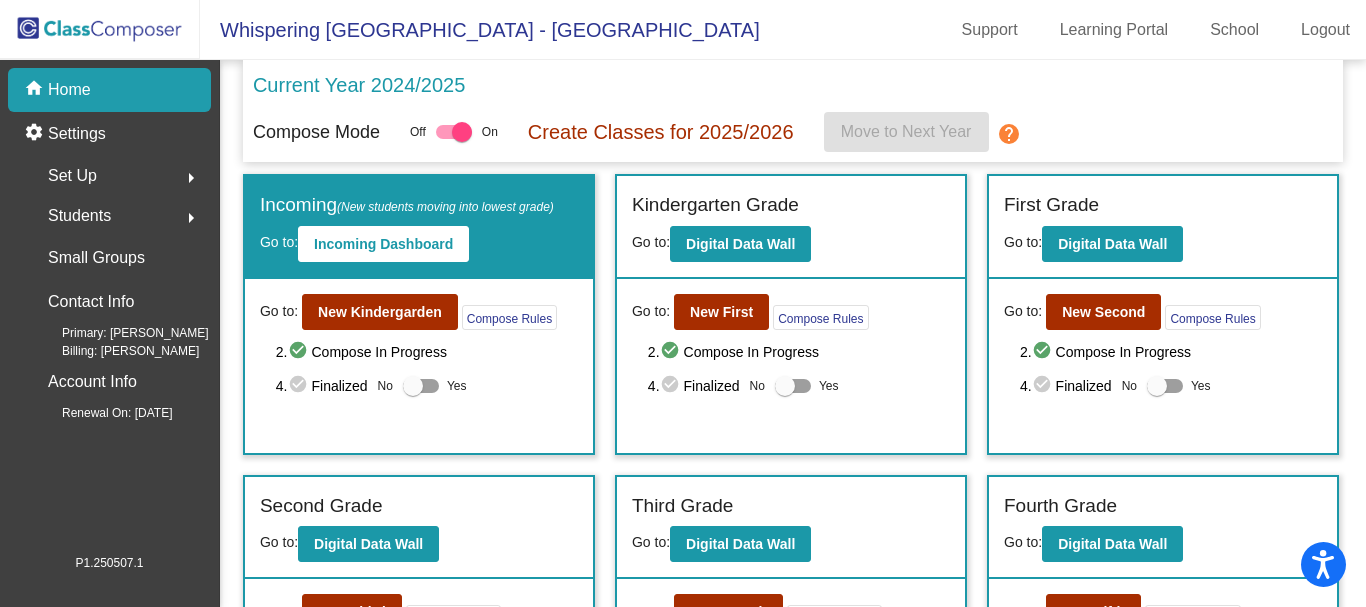 click on "Set Up" 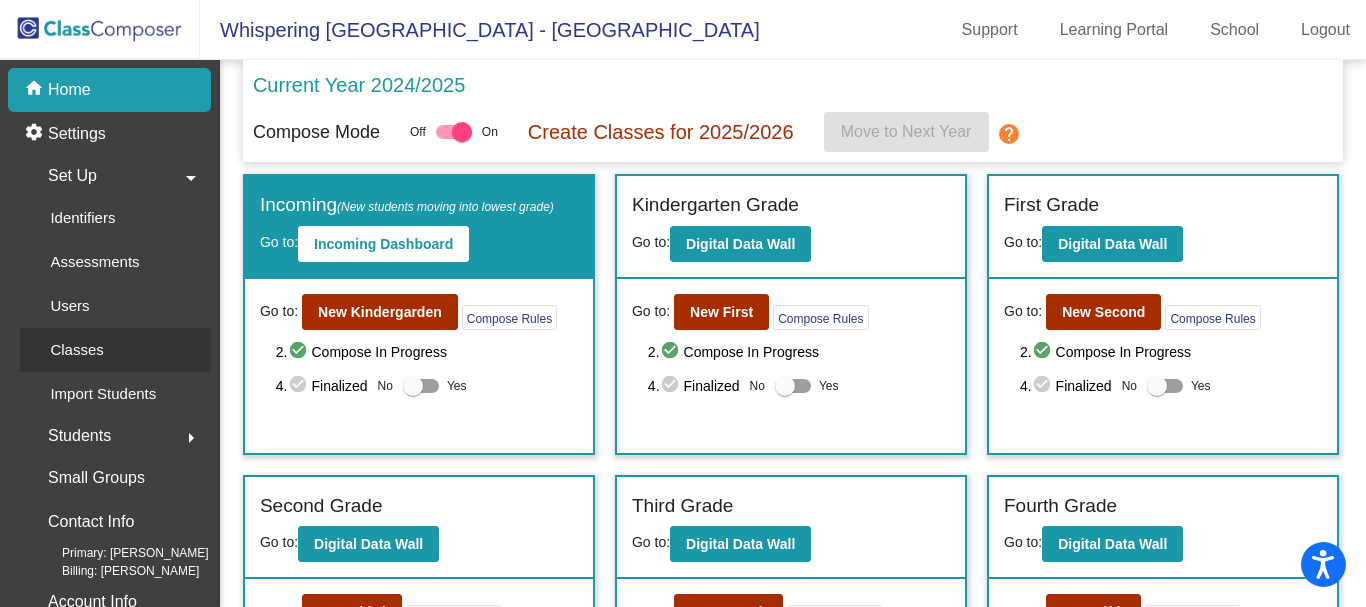 click on "Classes" 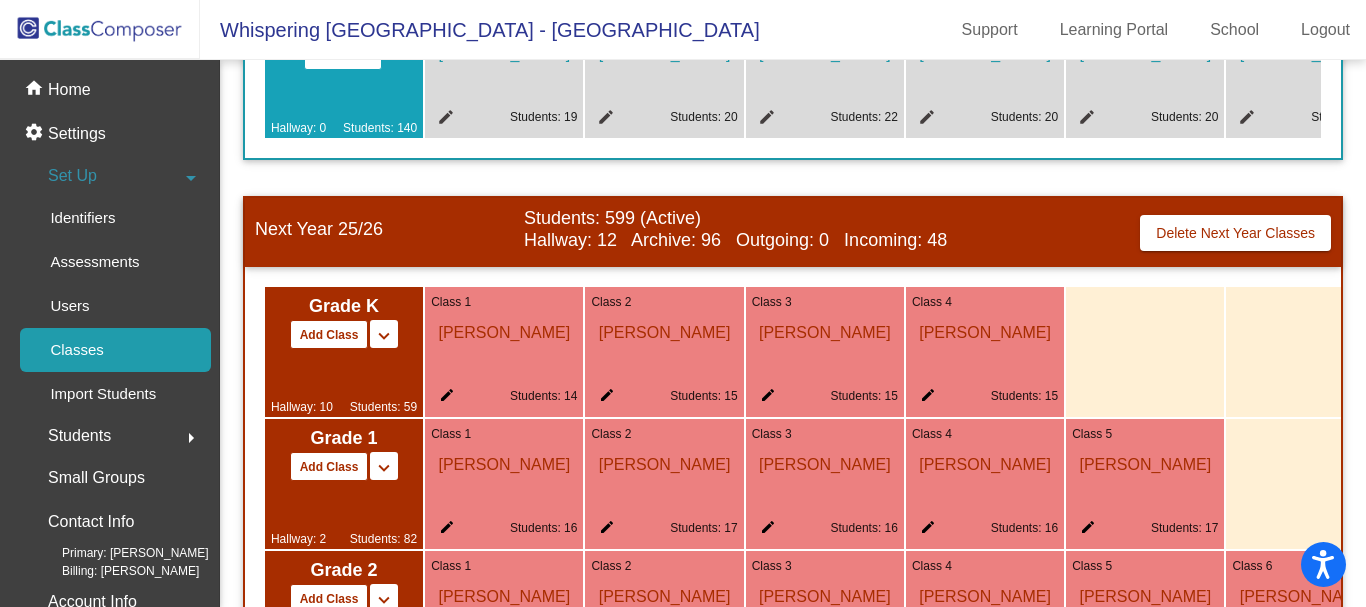 scroll, scrollTop: 1000, scrollLeft: 0, axis: vertical 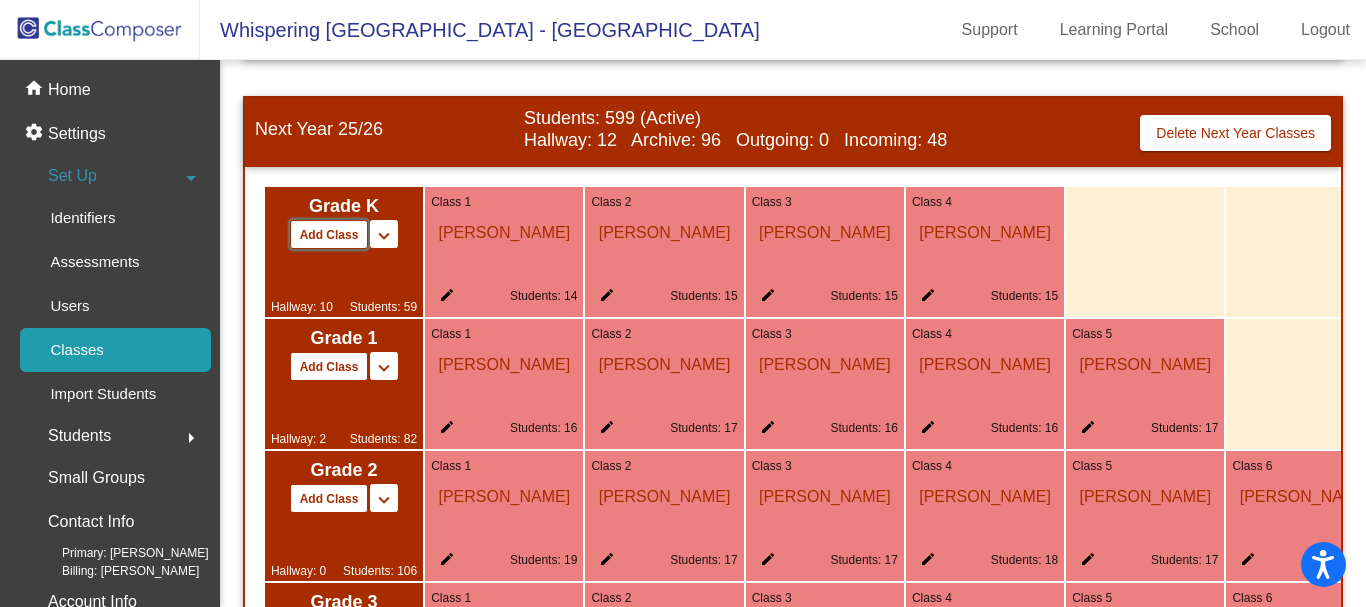 click on "Add Class" 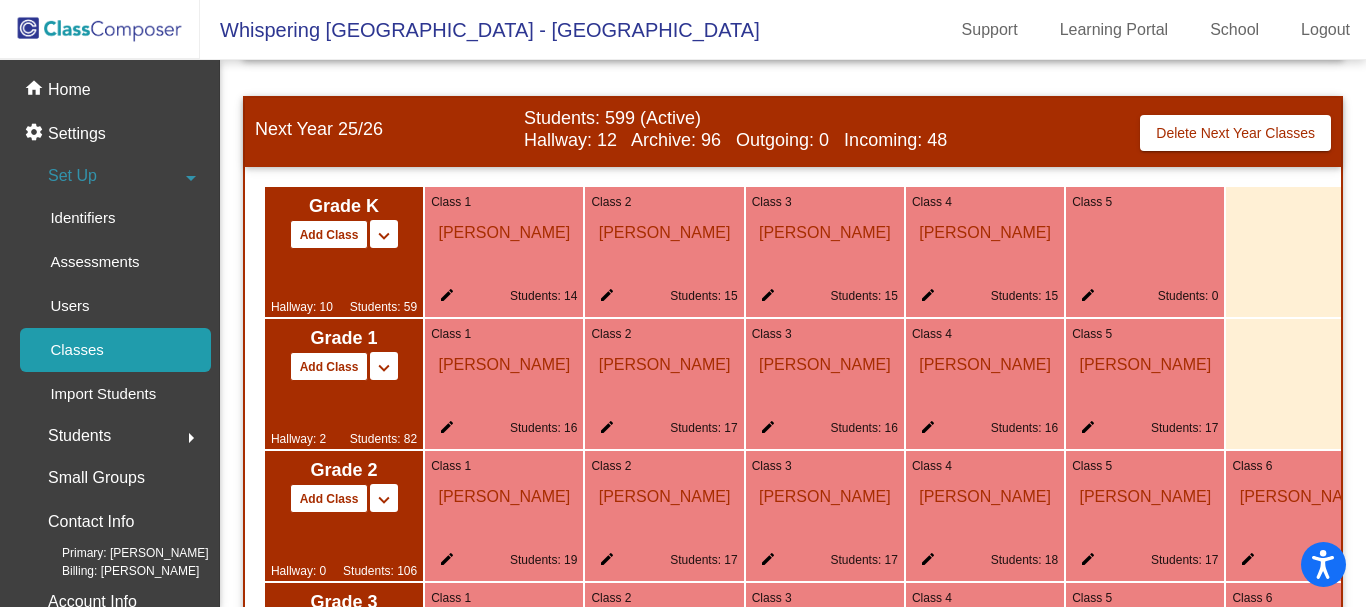 click on "Class 5 edit Students: 0" 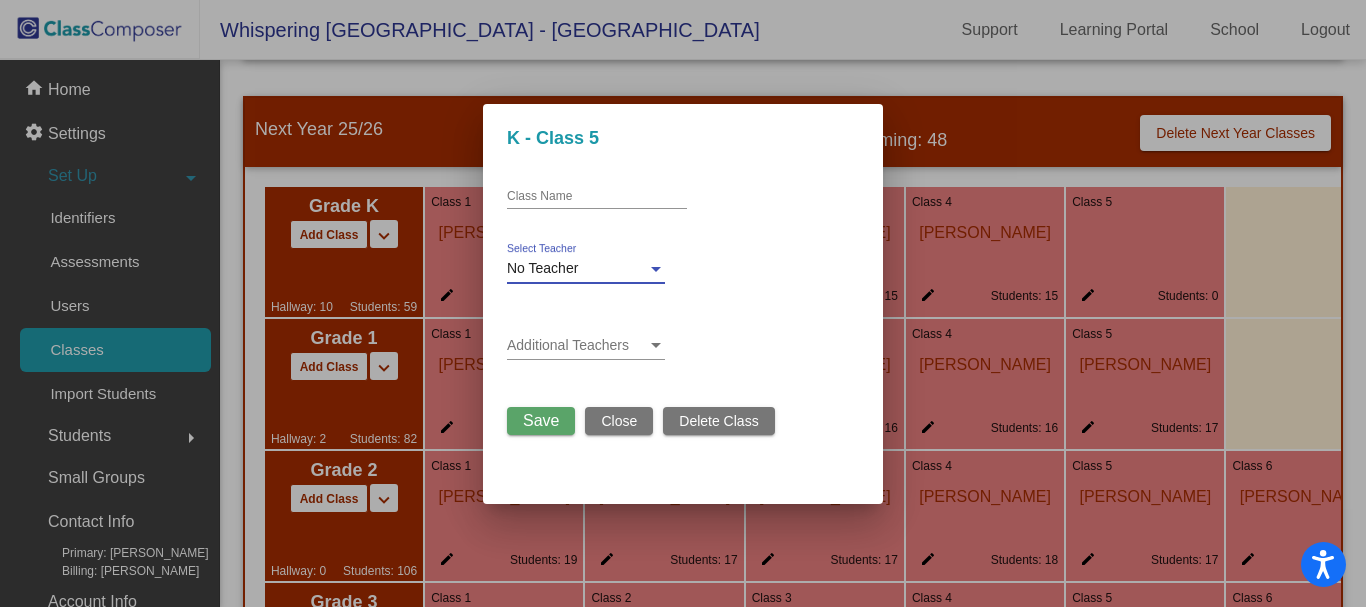click at bounding box center (656, 269) 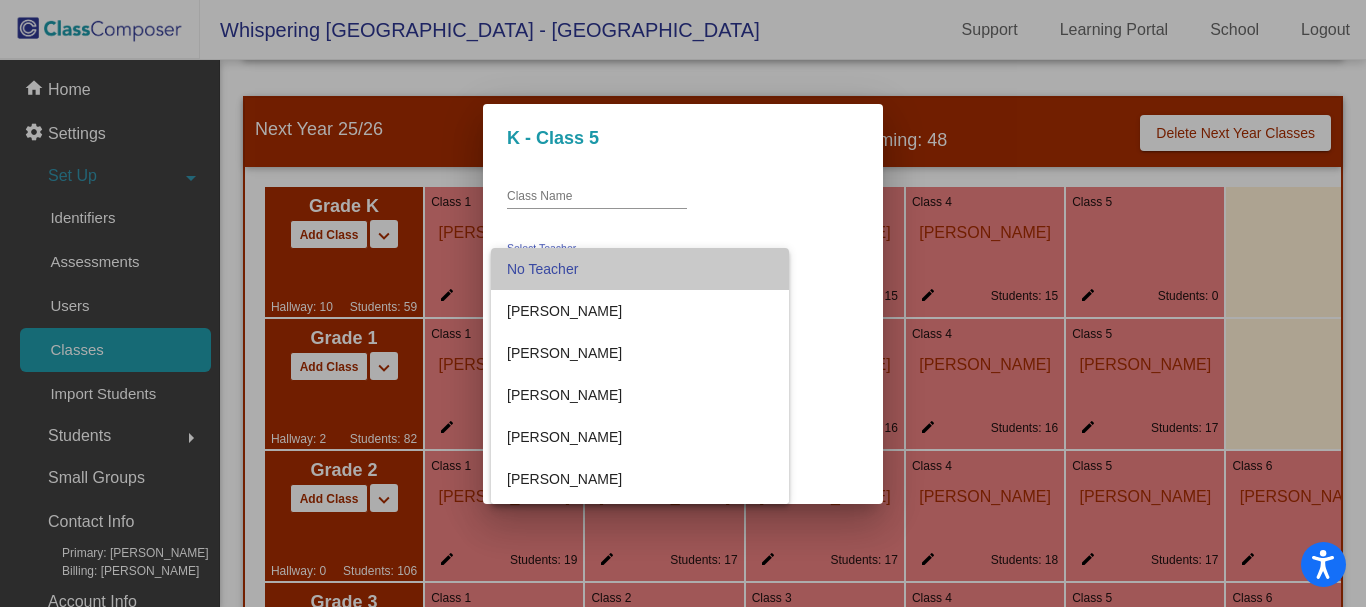 click on "No Teacher" at bounding box center (640, 269) 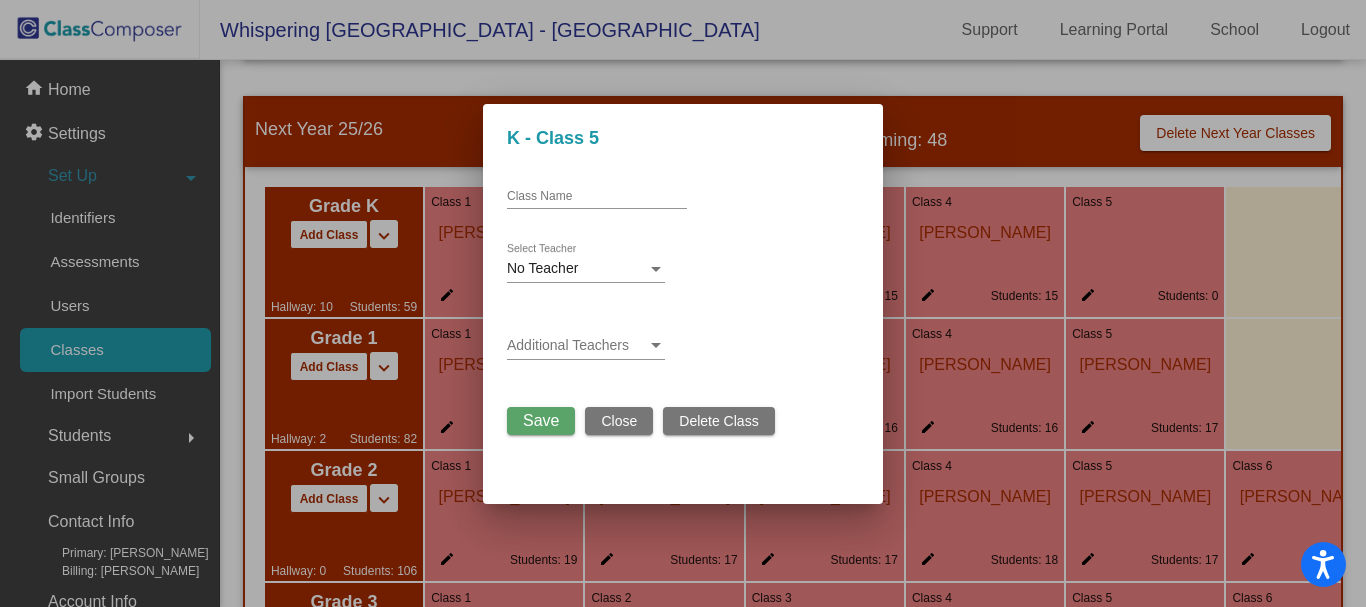 click at bounding box center [683, 303] 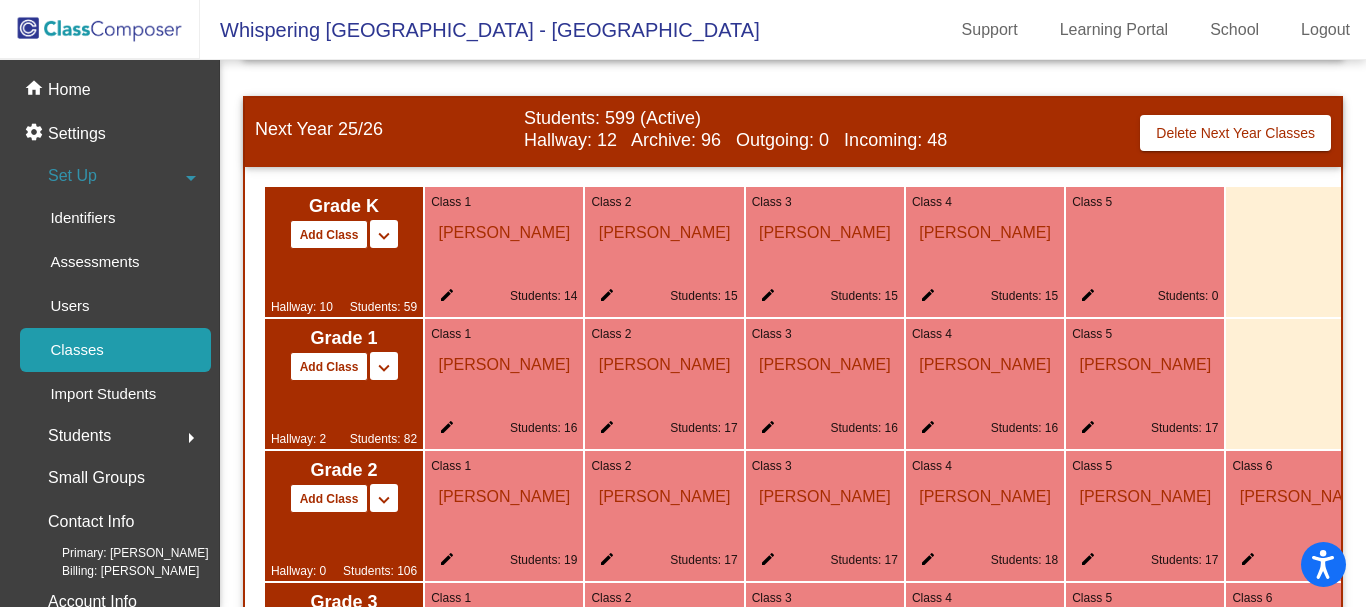 click on "edit" 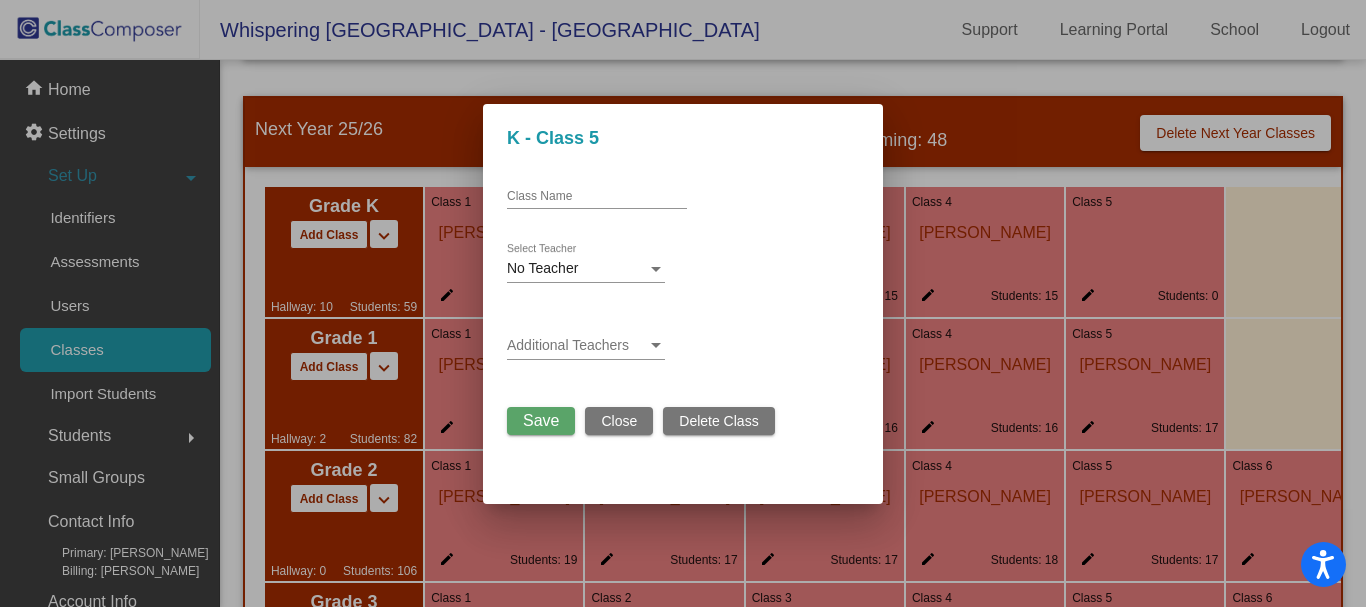 click on "Class Name" at bounding box center [597, 192] 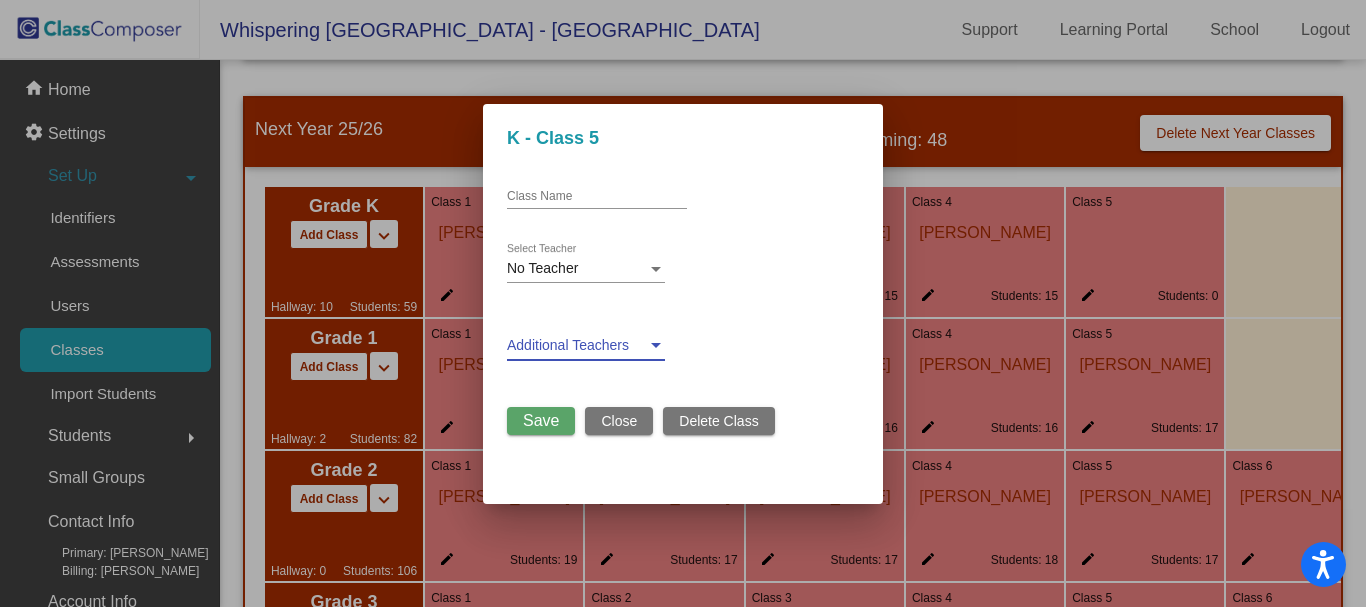 click at bounding box center [656, 346] 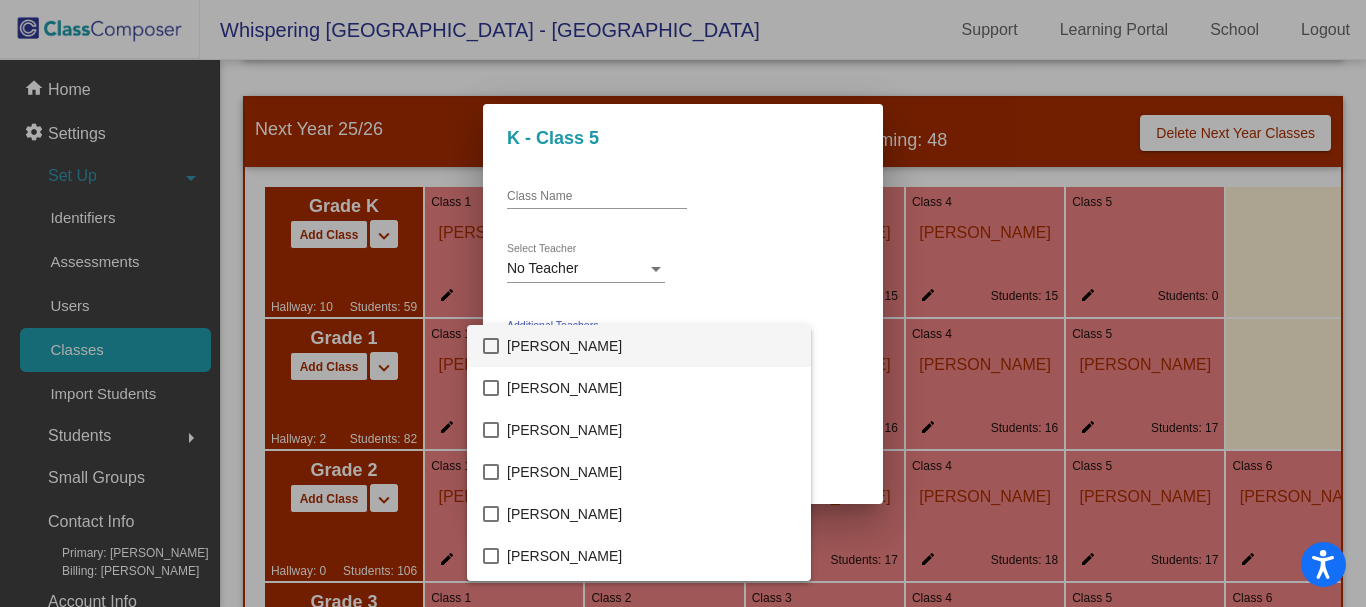 click at bounding box center [683, 303] 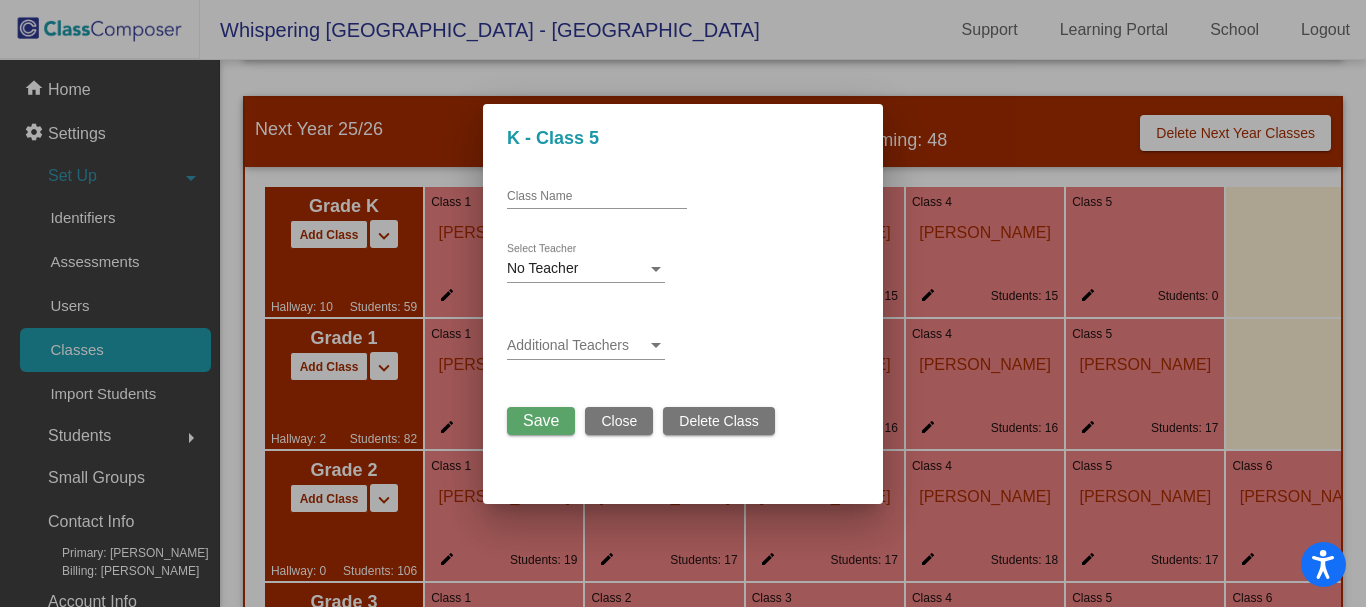 click on "Save" at bounding box center (541, 420) 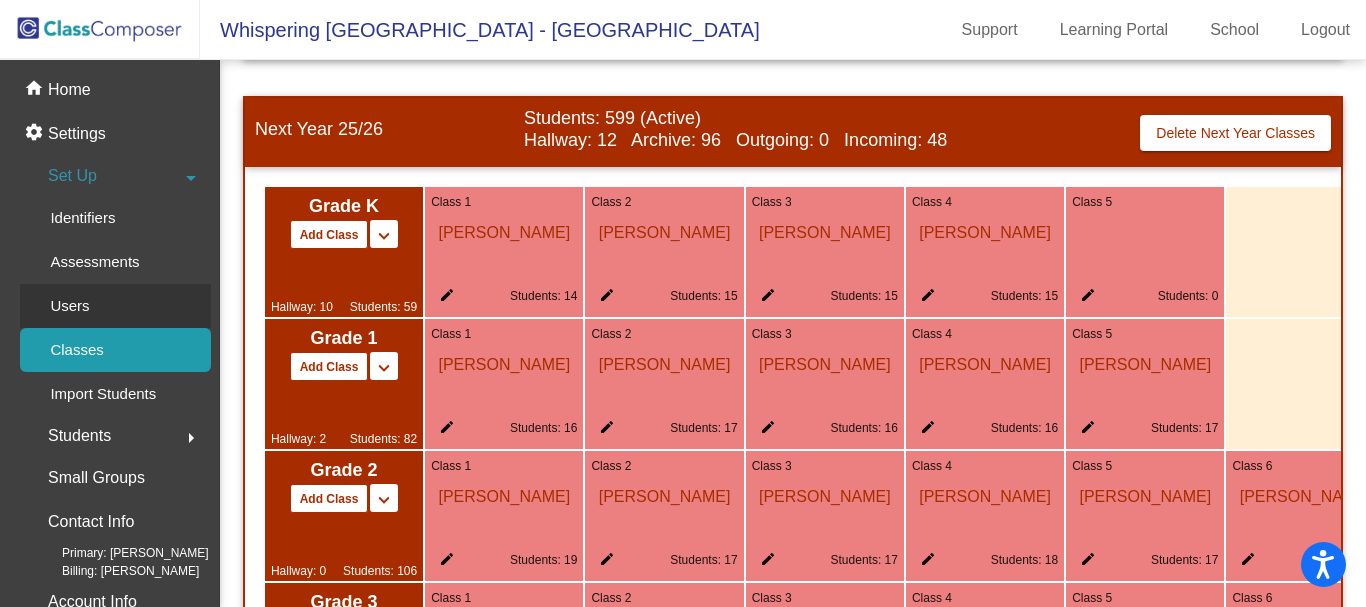 click on "Users" 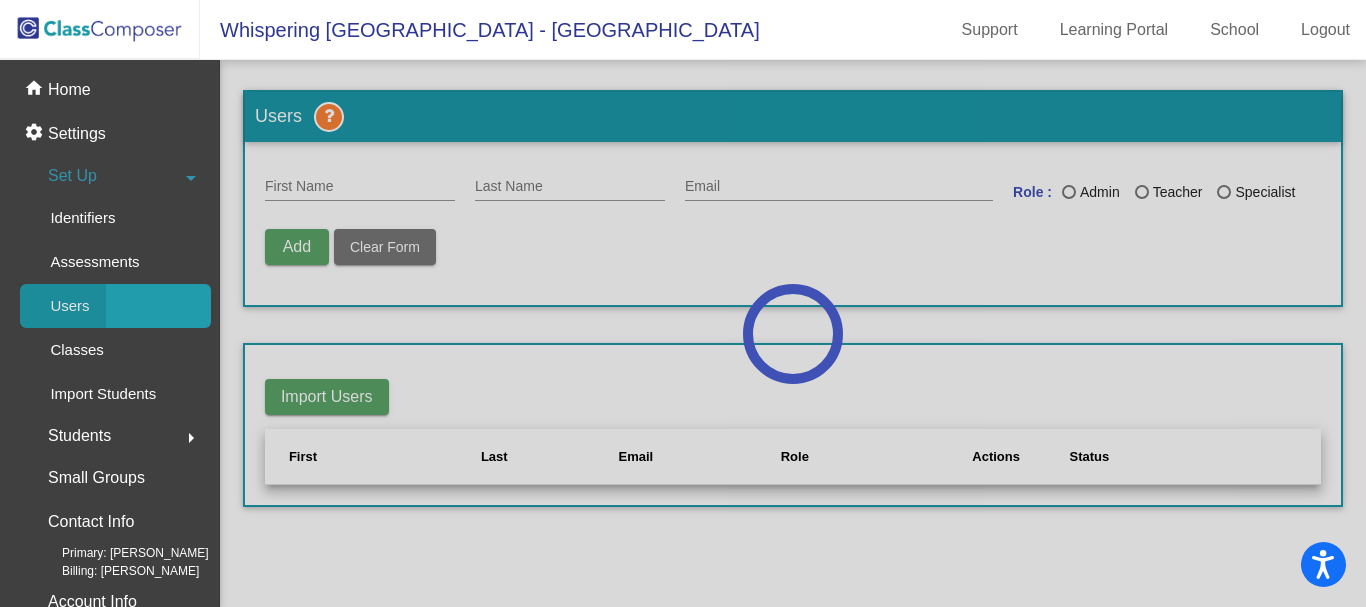 scroll, scrollTop: 0, scrollLeft: 0, axis: both 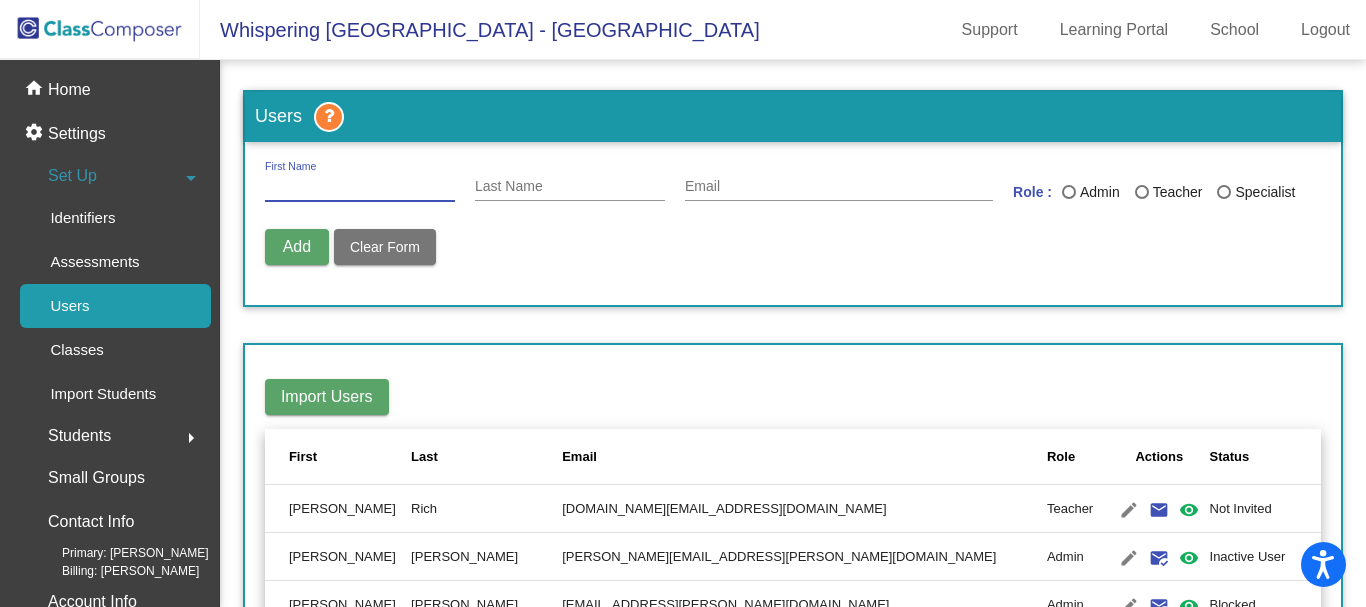 click on "First Name" at bounding box center (360, 187) 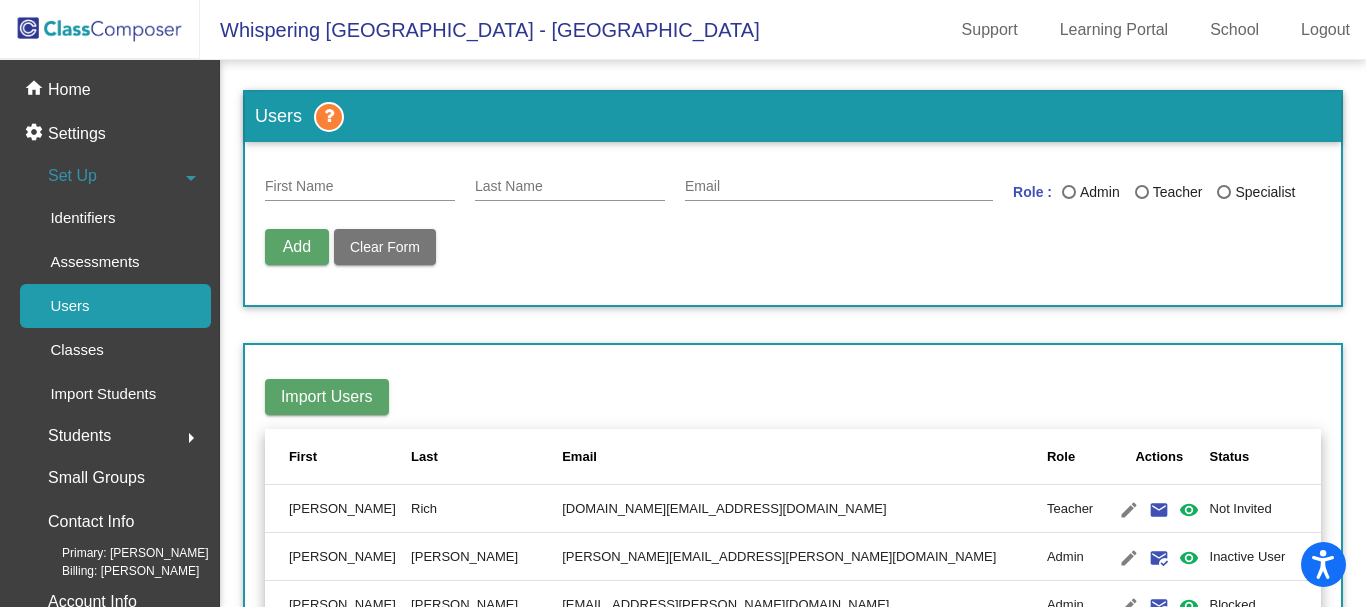 click on "First Name" at bounding box center [360, 181] 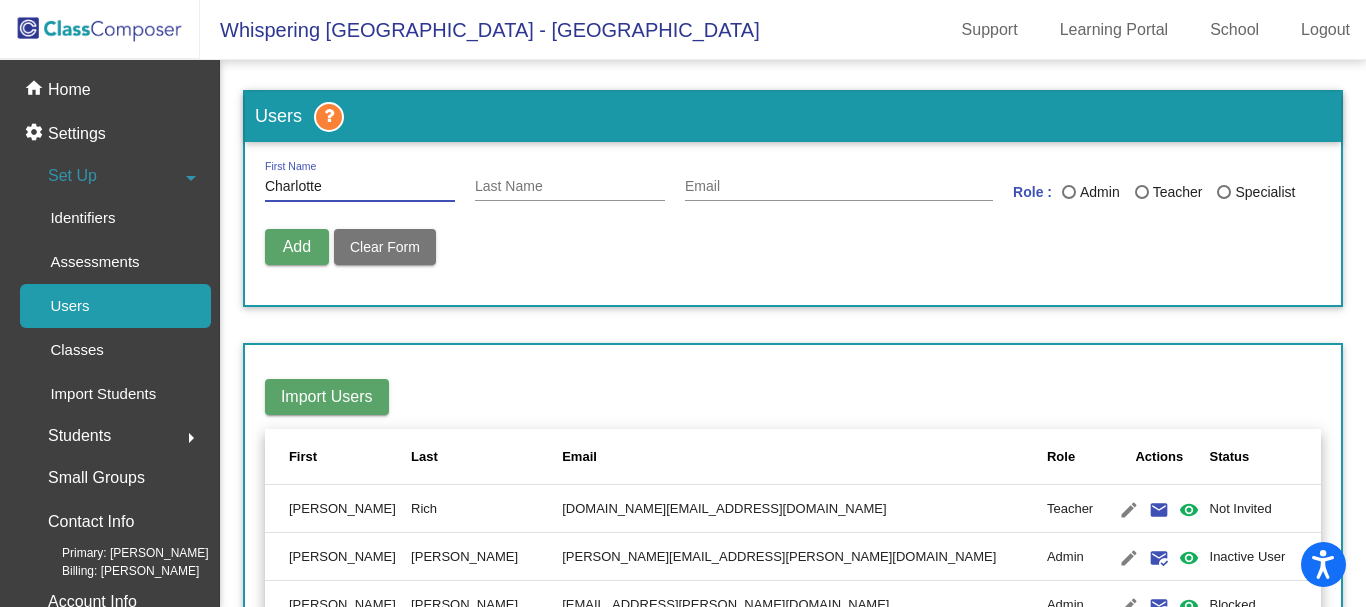 type on "Charlotte" 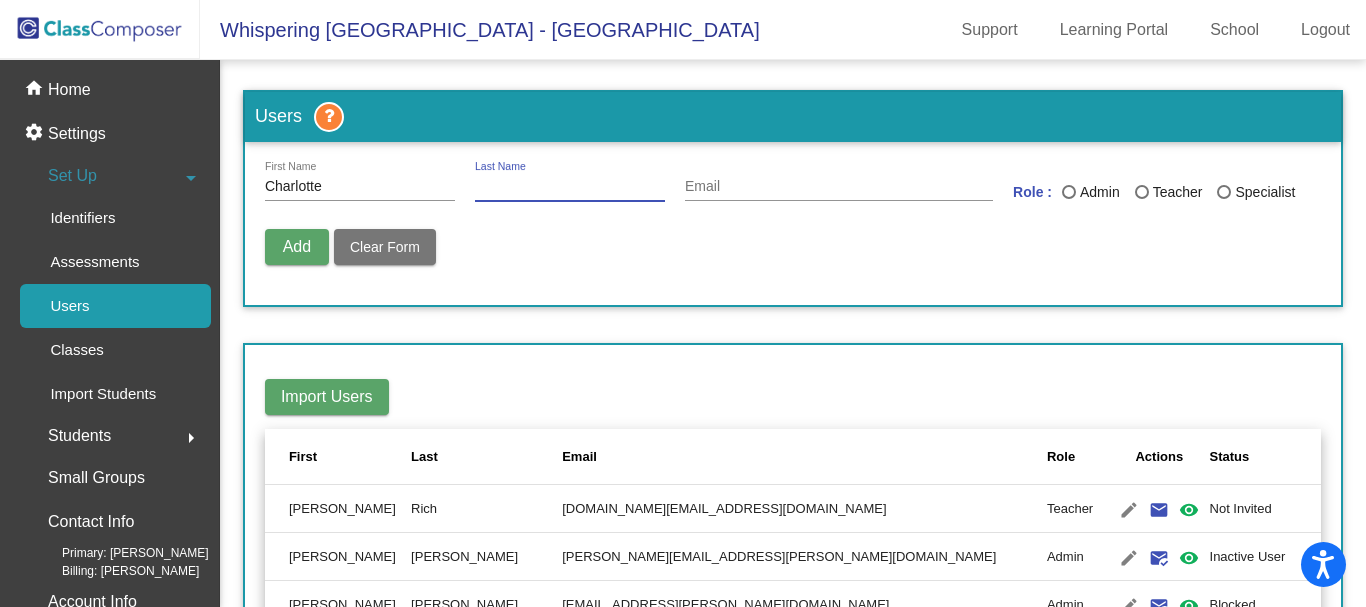 click on "Last Name" at bounding box center (570, 187) 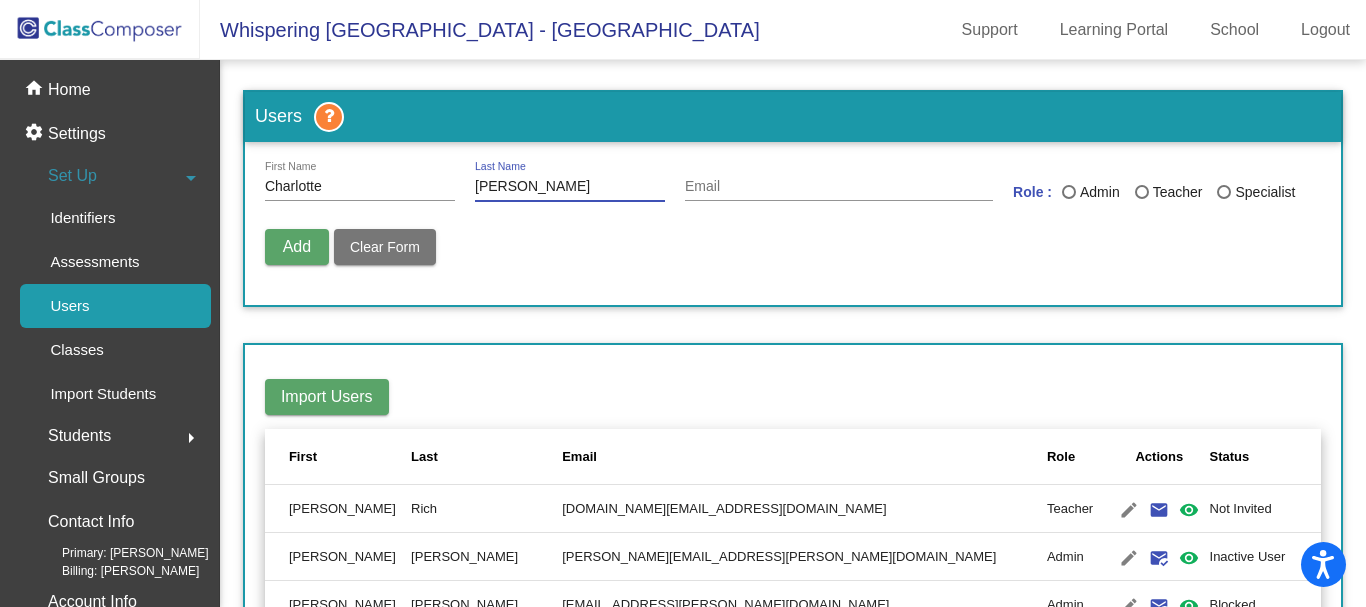 type on "[PERSON_NAME]" 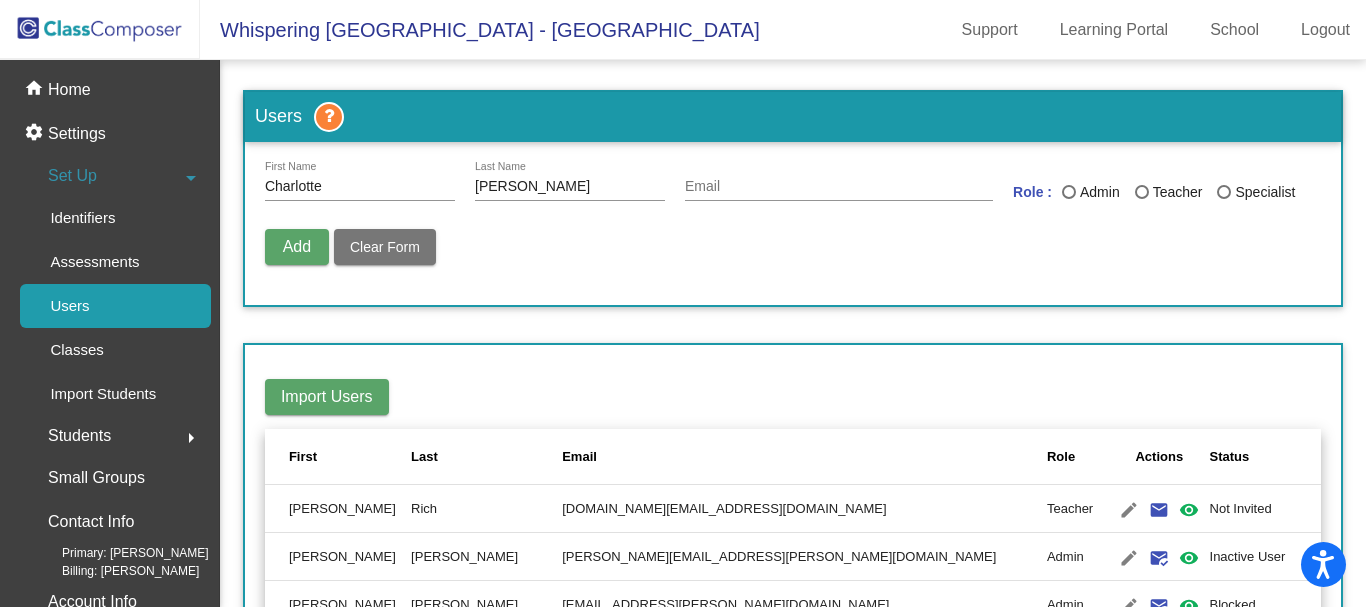 click on "Add   Delete User   Unblock User   Clear Form" at bounding box center [793, 257] 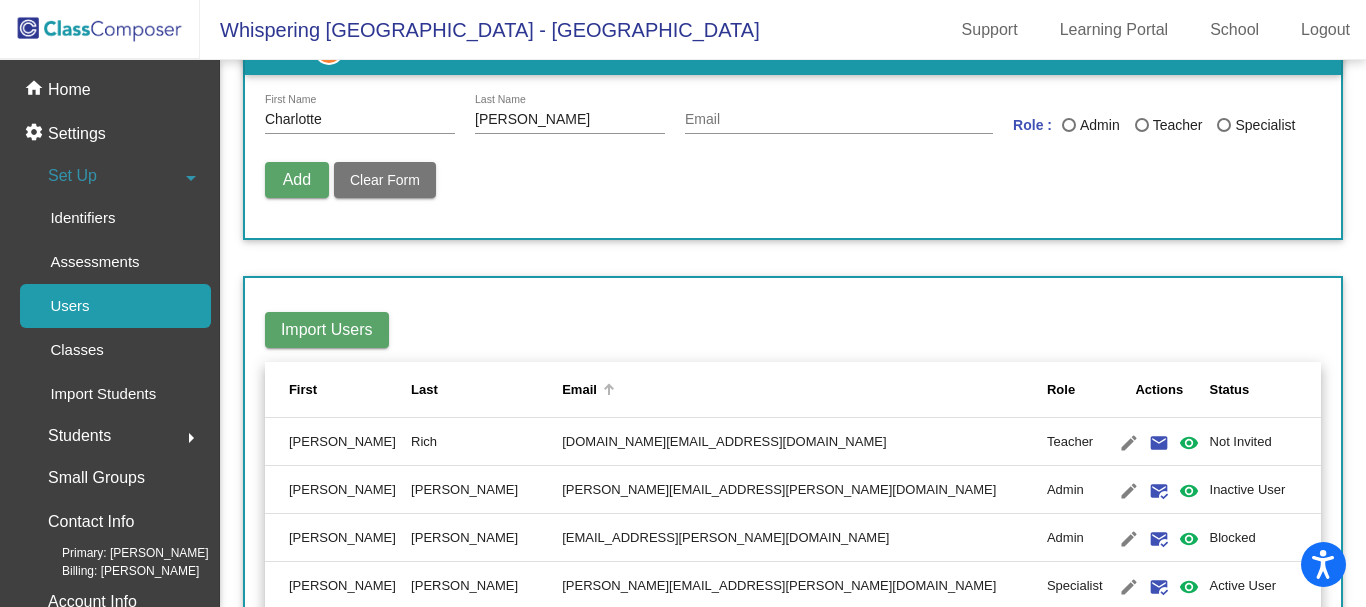 scroll, scrollTop: 0, scrollLeft: 0, axis: both 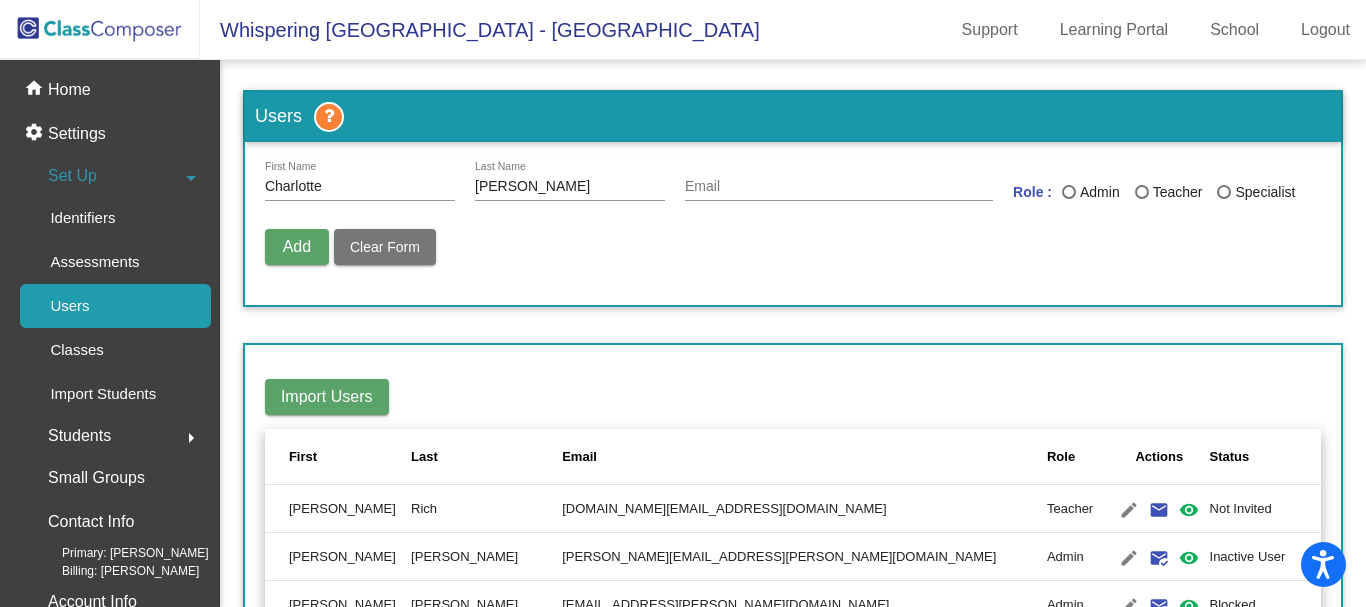click at bounding box center [1142, 192] 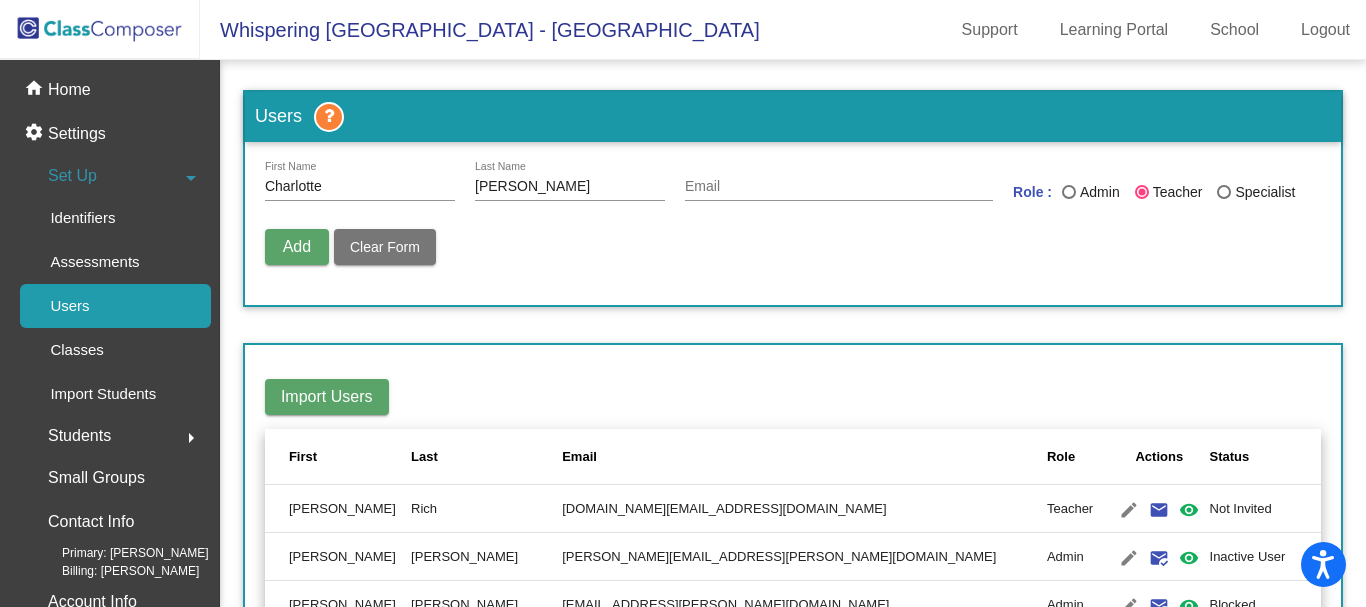 click on "Add" at bounding box center (297, 246) 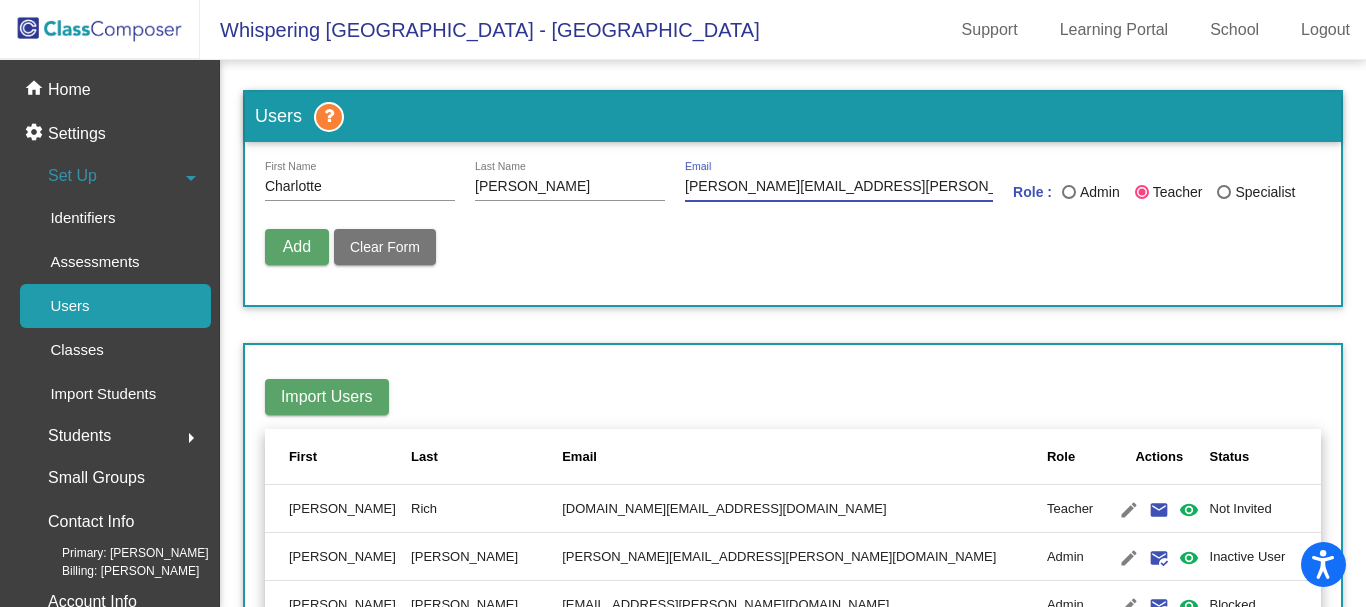 type on "charlotte.Pagels@ocps.net" 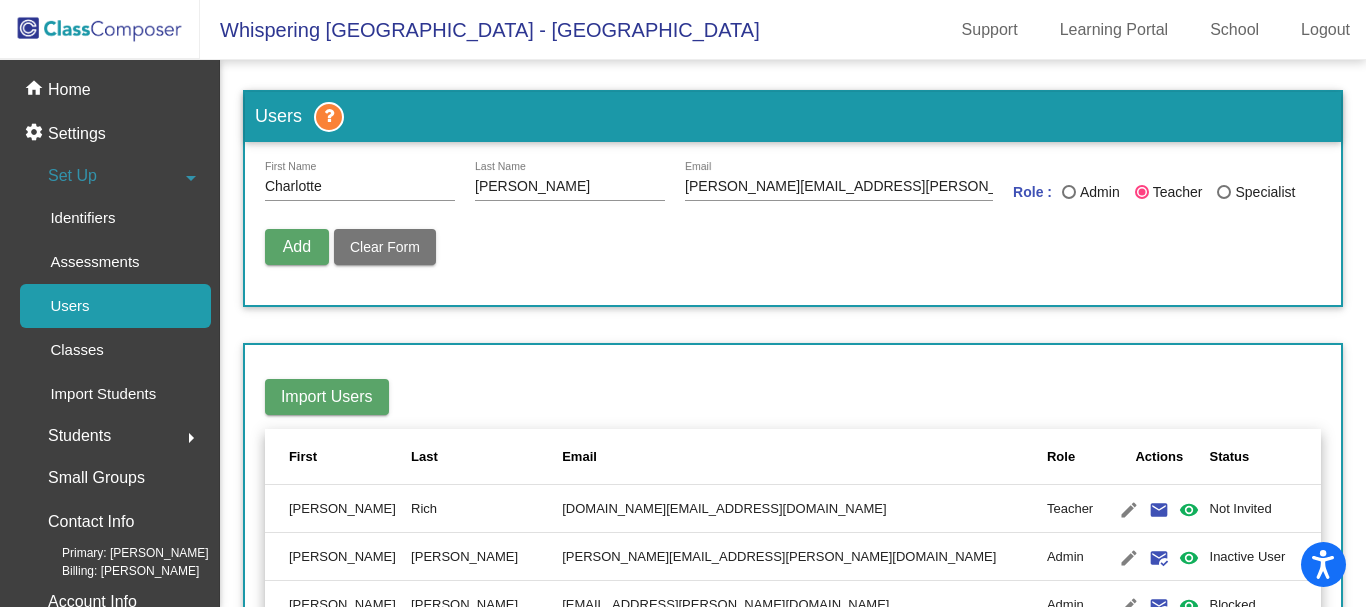 type 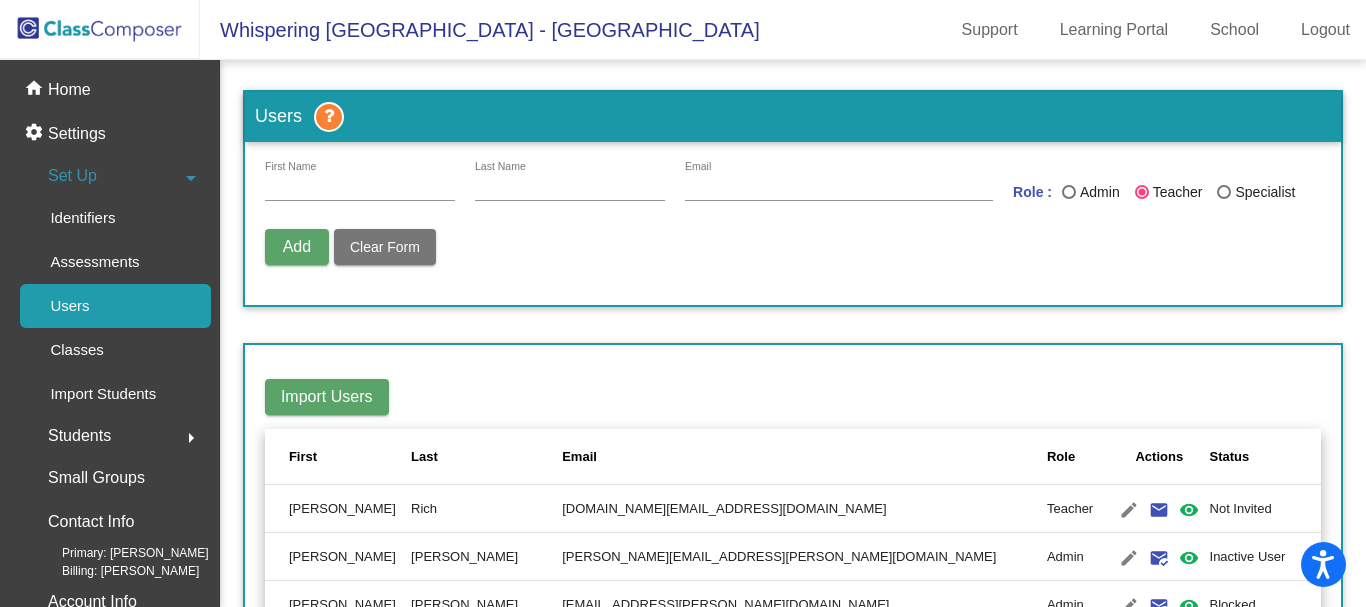radio on "false" 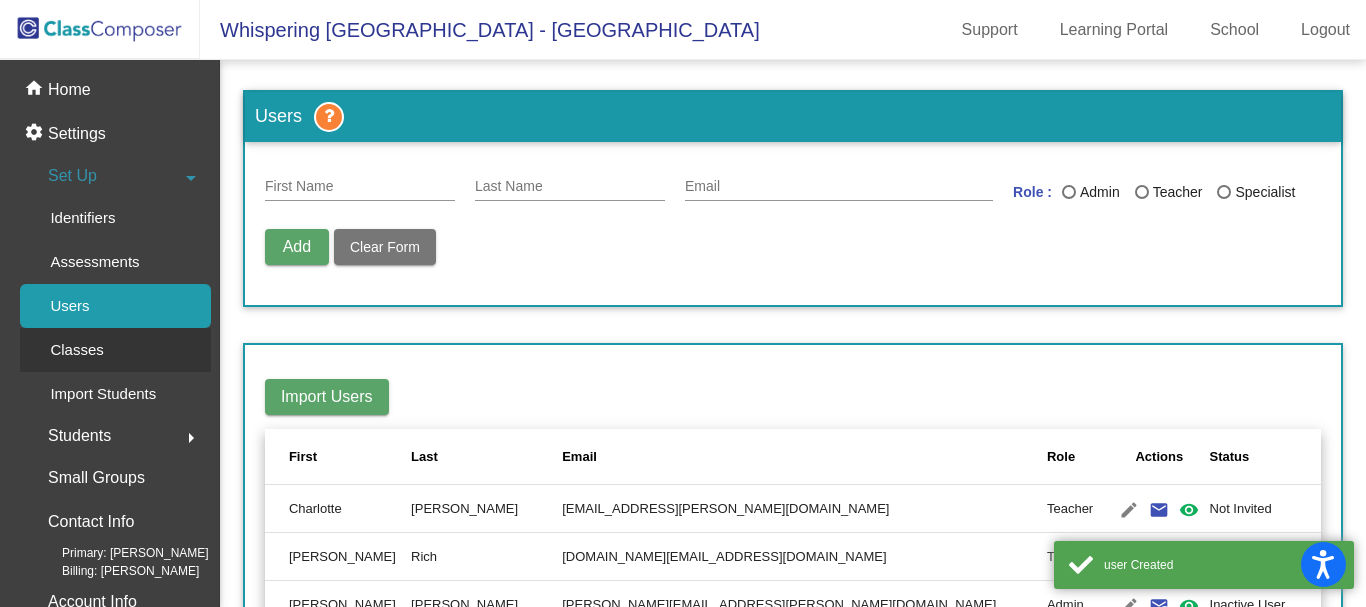 click on "Classes" 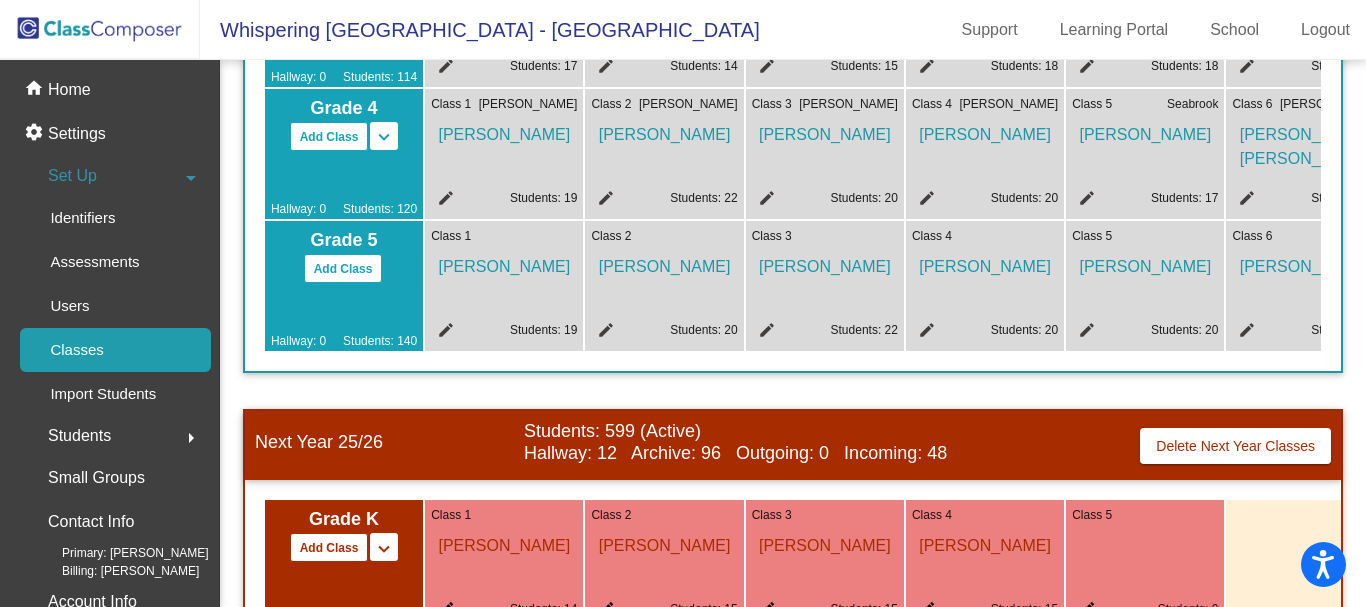 scroll, scrollTop: 1000, scrollLeft: 0, axis: vertical 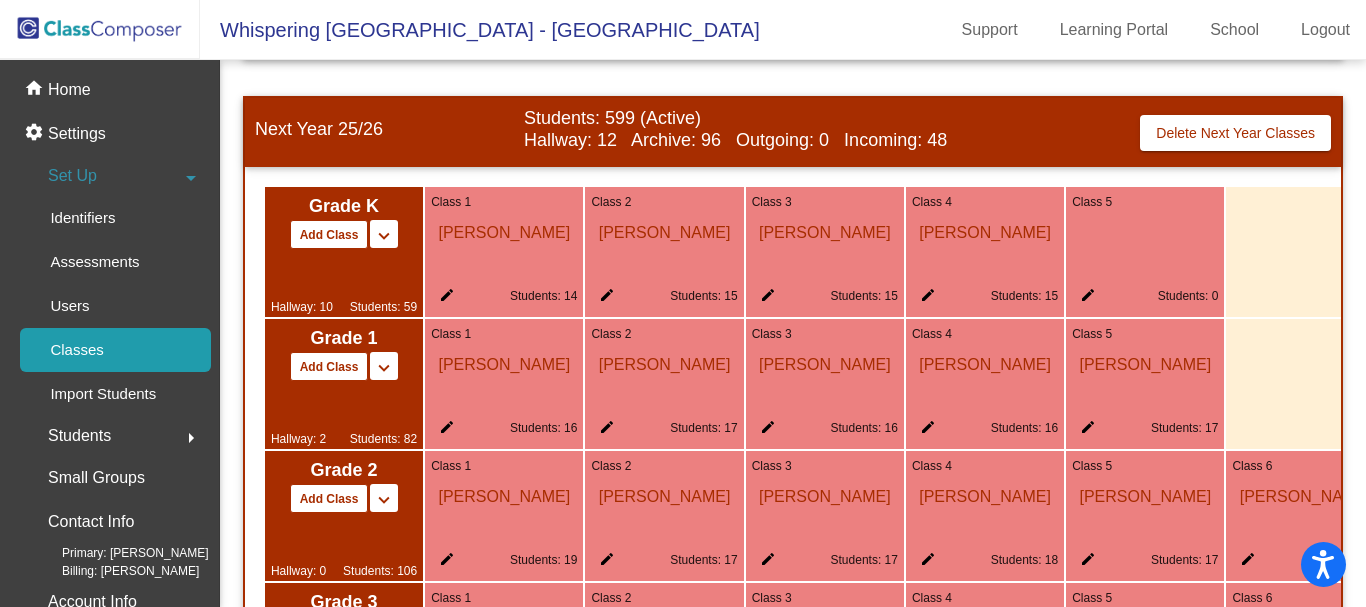 click on "Class 5 edit Students: 0" 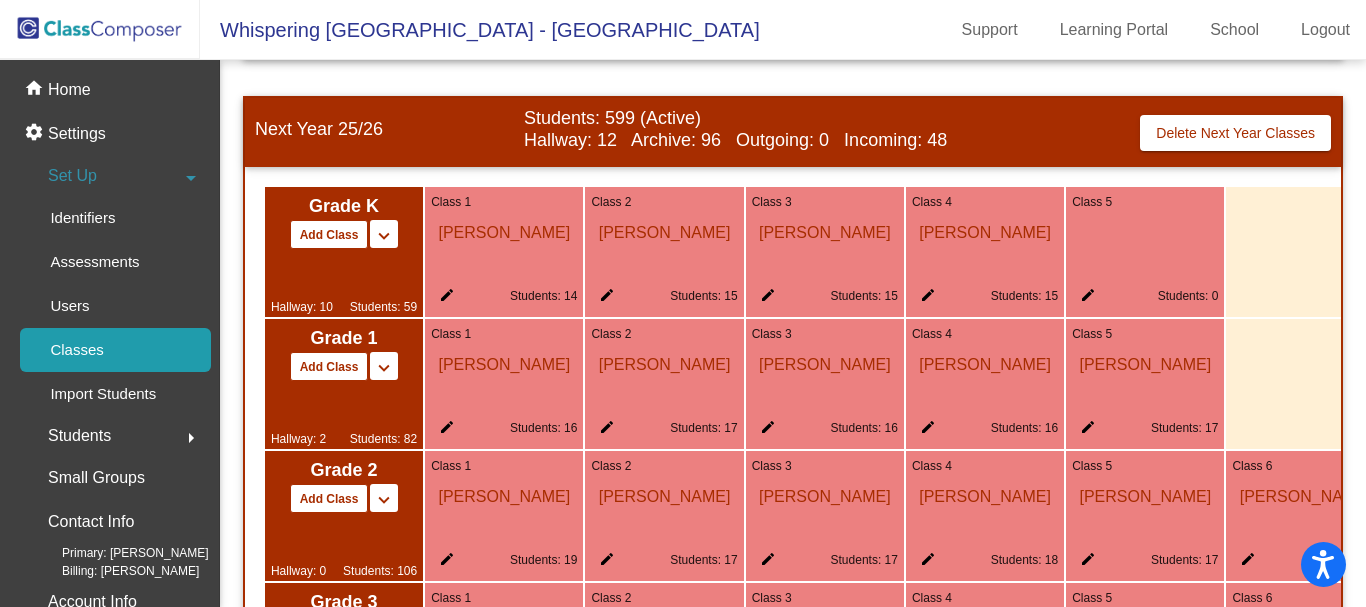 click on "edit" 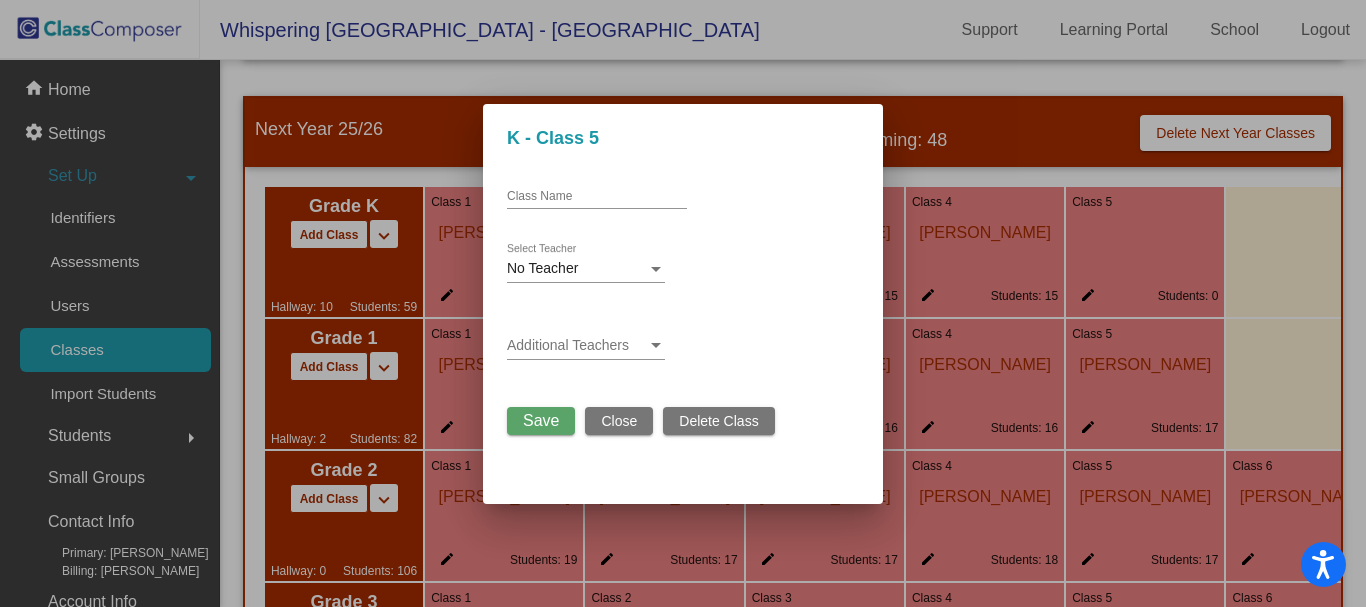 click at bounding box center [656, 269] 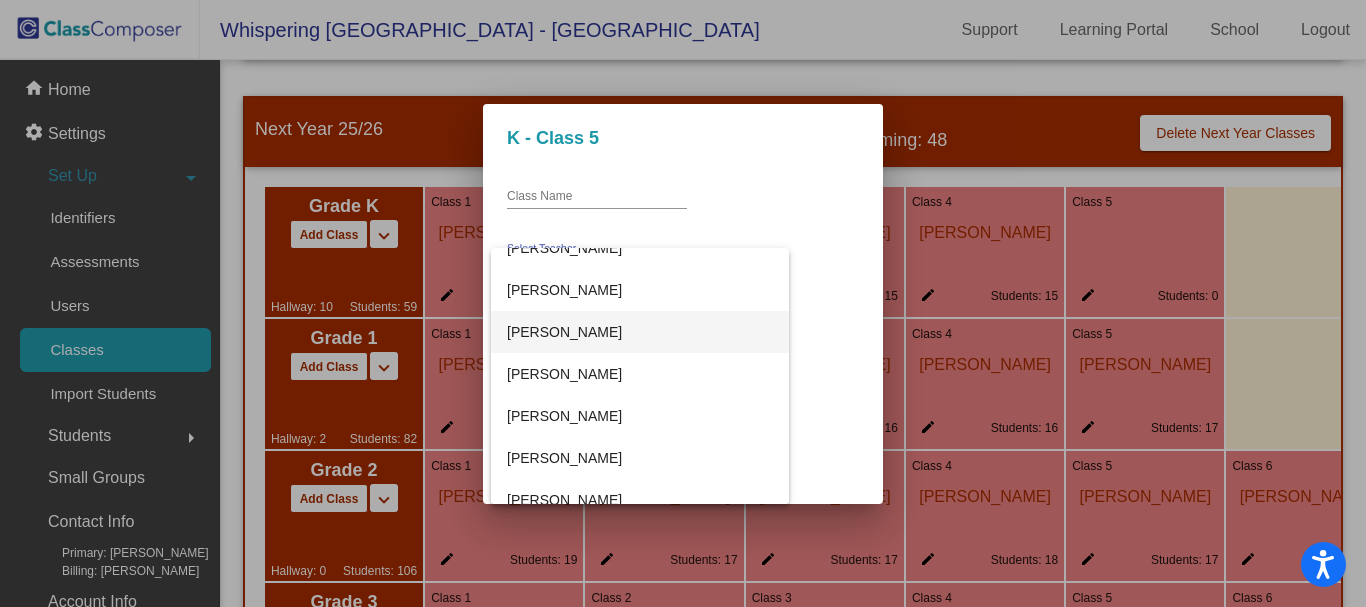 scroll, scrollTop: 200, scrollLeft: 0, axis: vertical 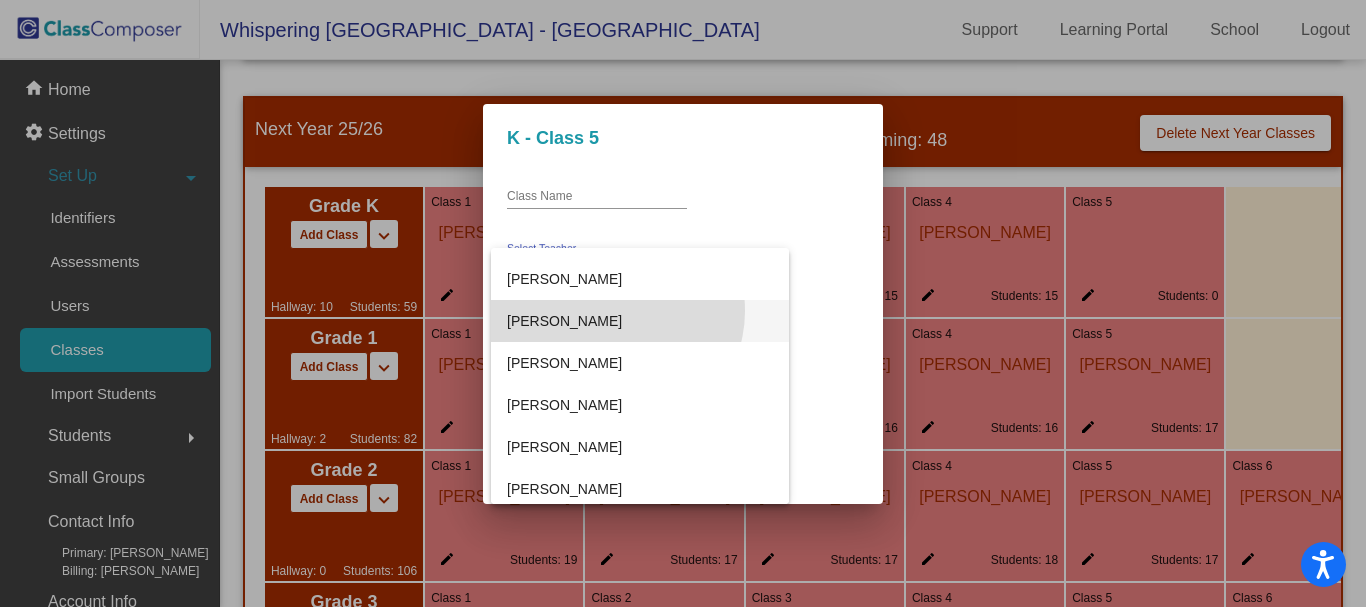 click on "[PERSON_NAME]" at bounding box center (640, 321) 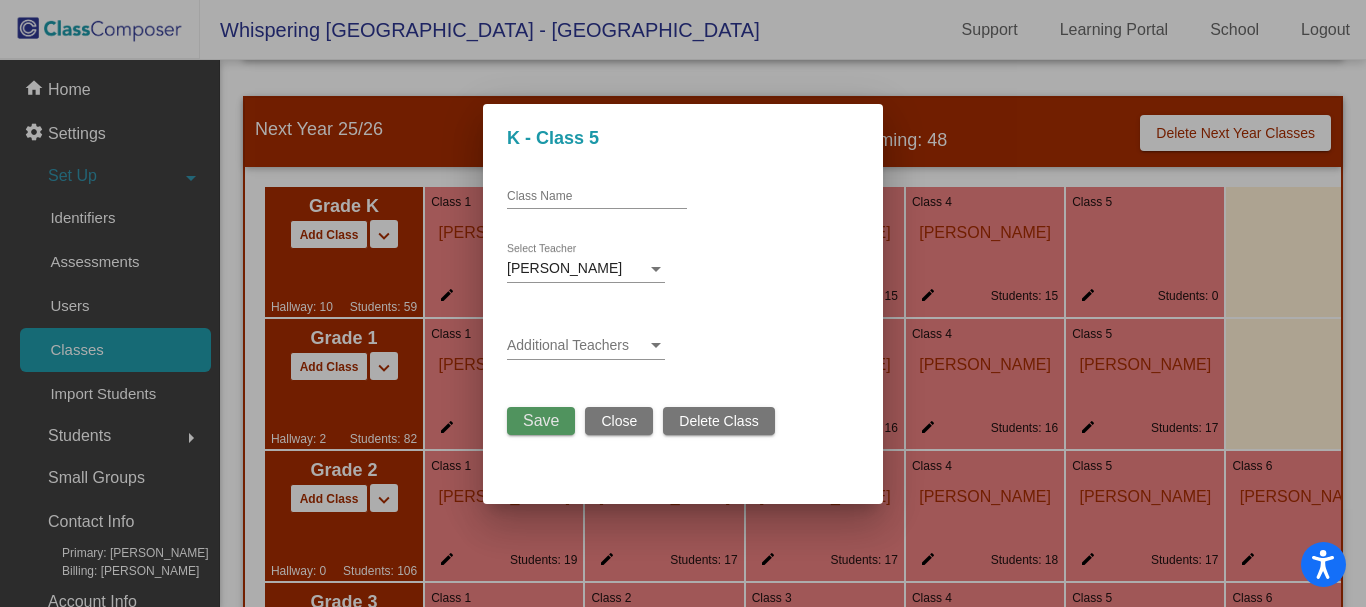 click on "Save" at bounding box center [541, 420] 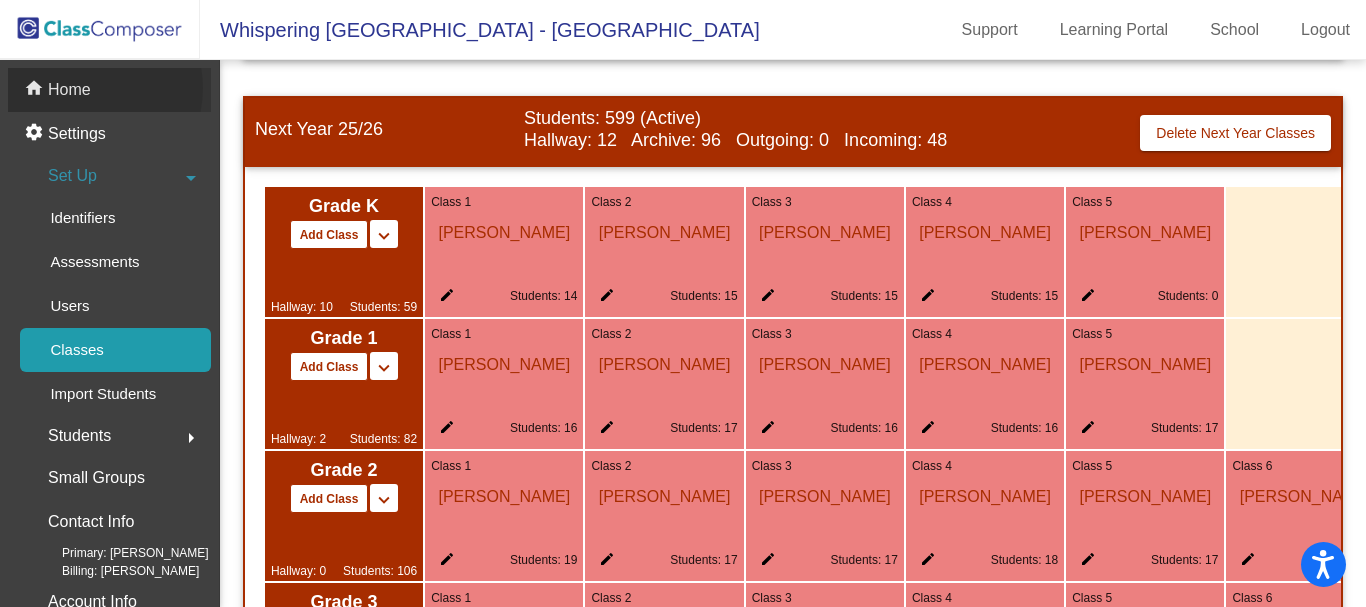 click on "Home" 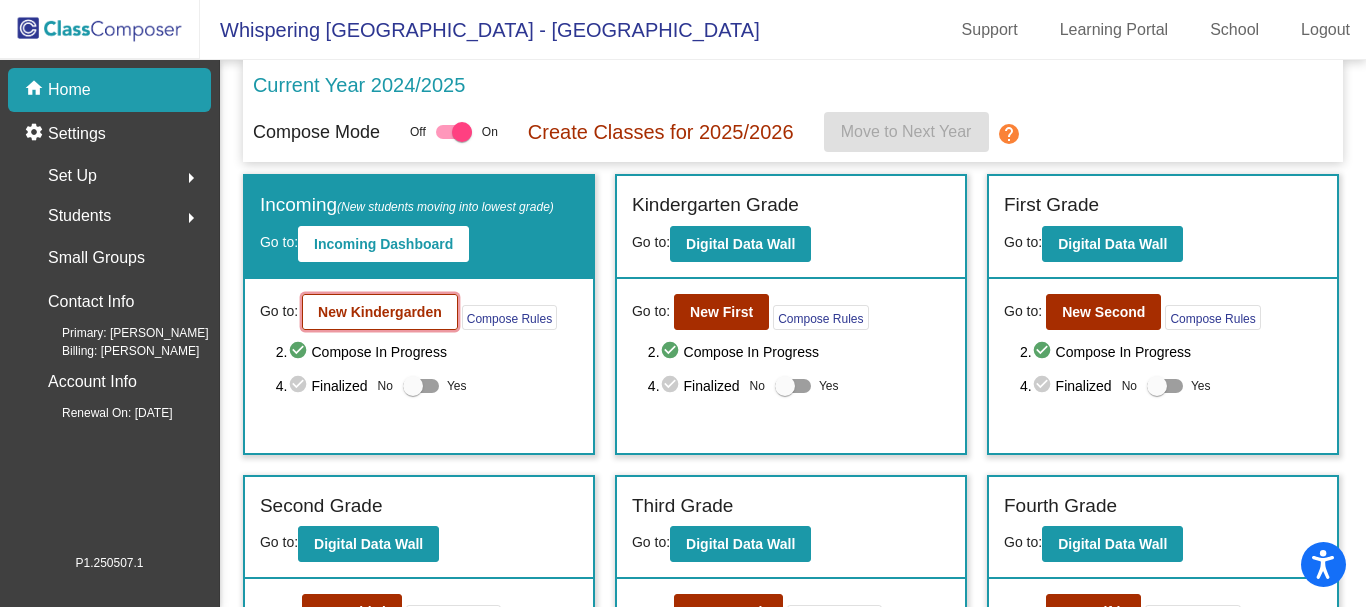 click on "New Kindergarden" 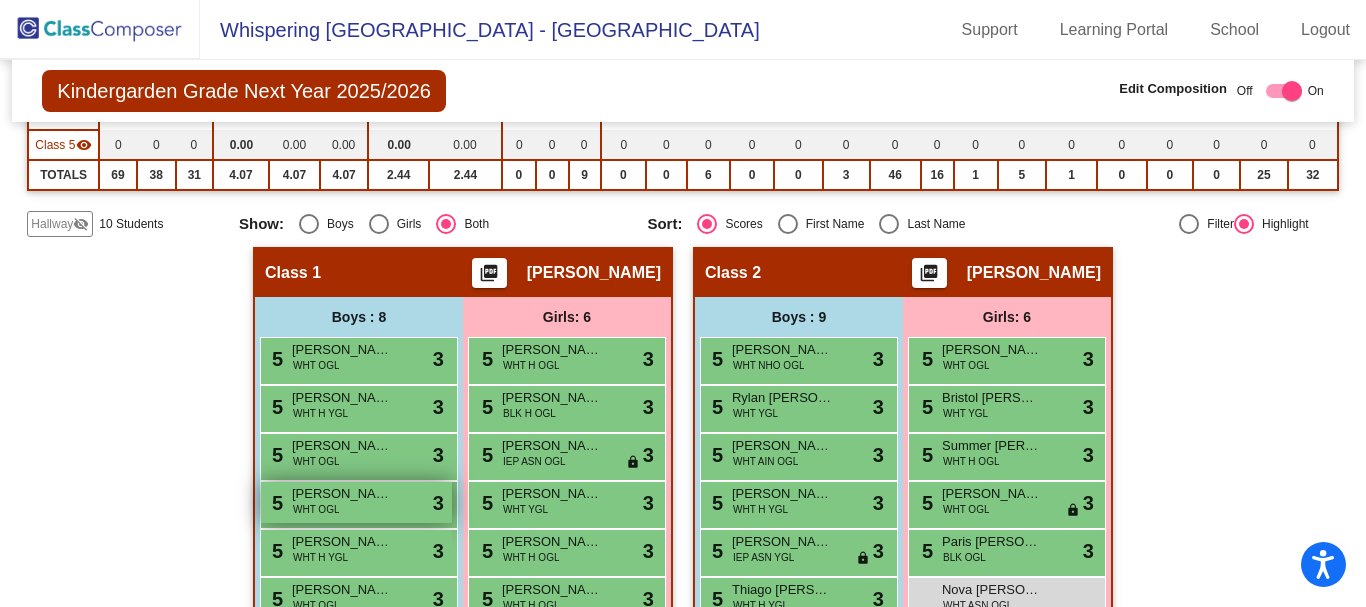 scroll, scrollTop: 300, scrollLeft: 0, axis: vertical 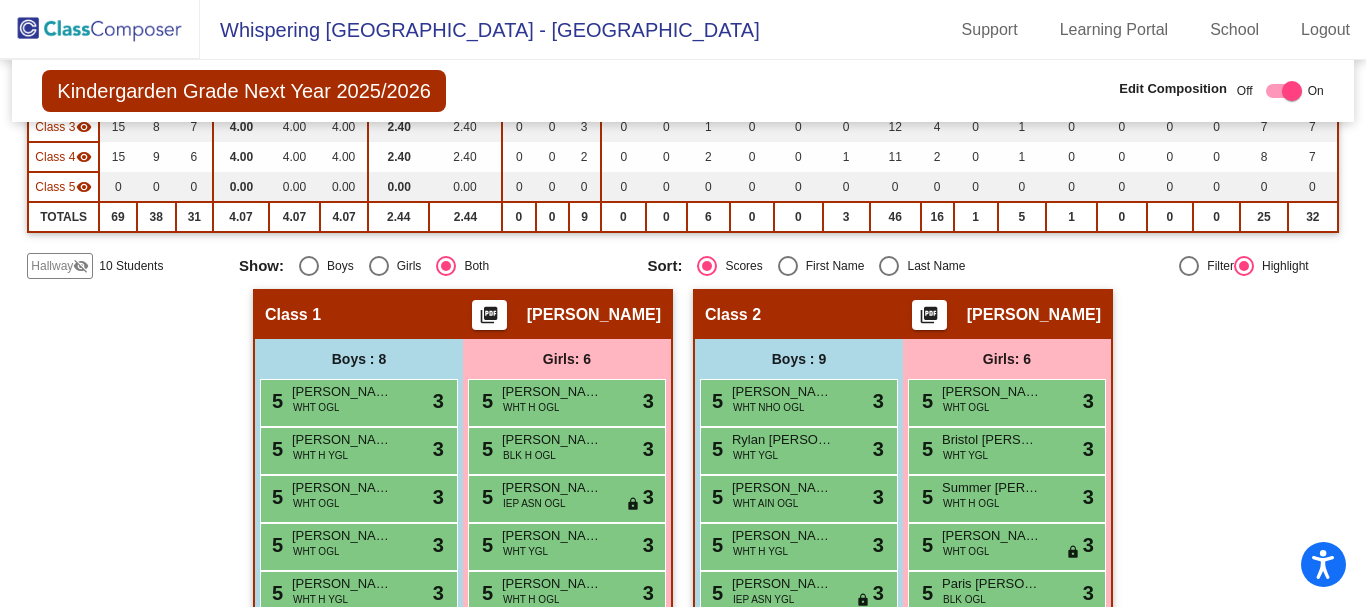 click on "Hallway   visibility_off" 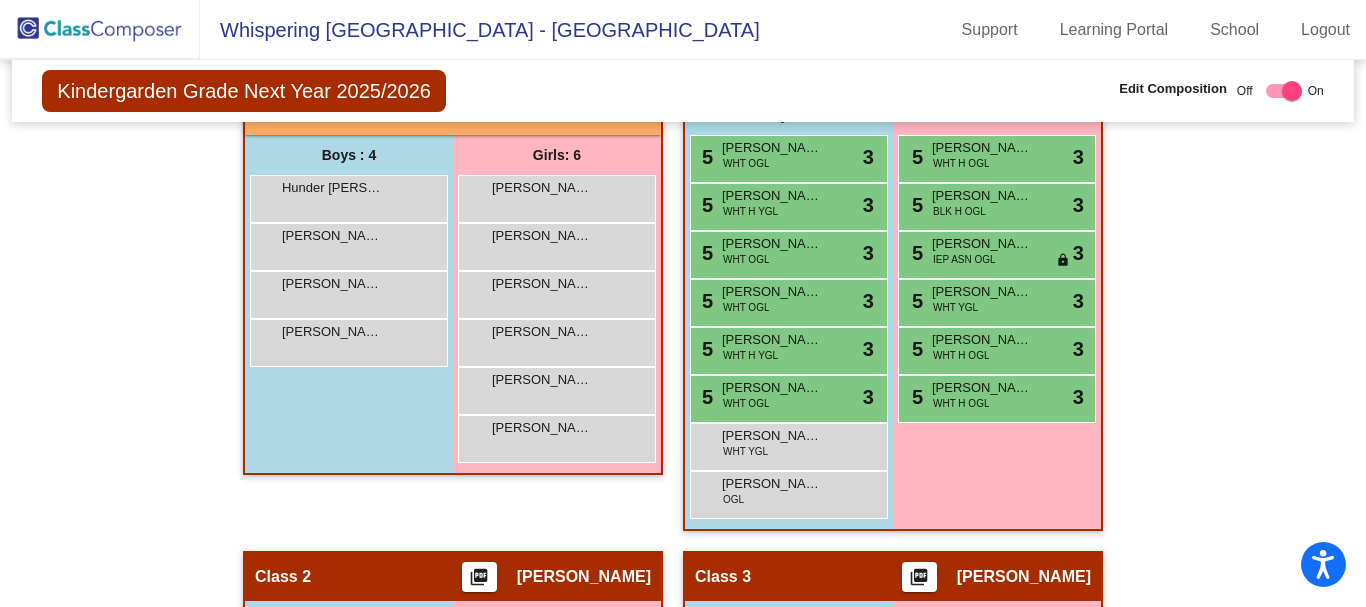 scroll, scrollTop: 500, scrollLeft: 0, axis: vertical 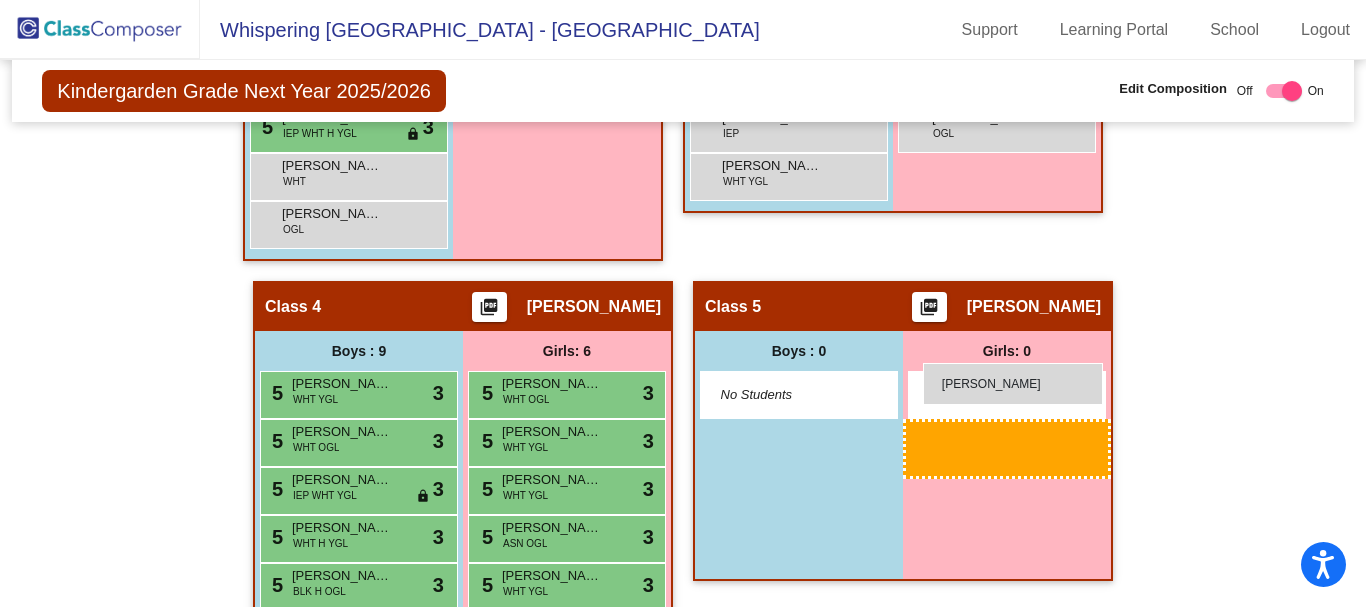 drag, startPoint x: 511, startPoint y: 236, endPoint x: 923, endPoint y: 363, distance: 431.1299 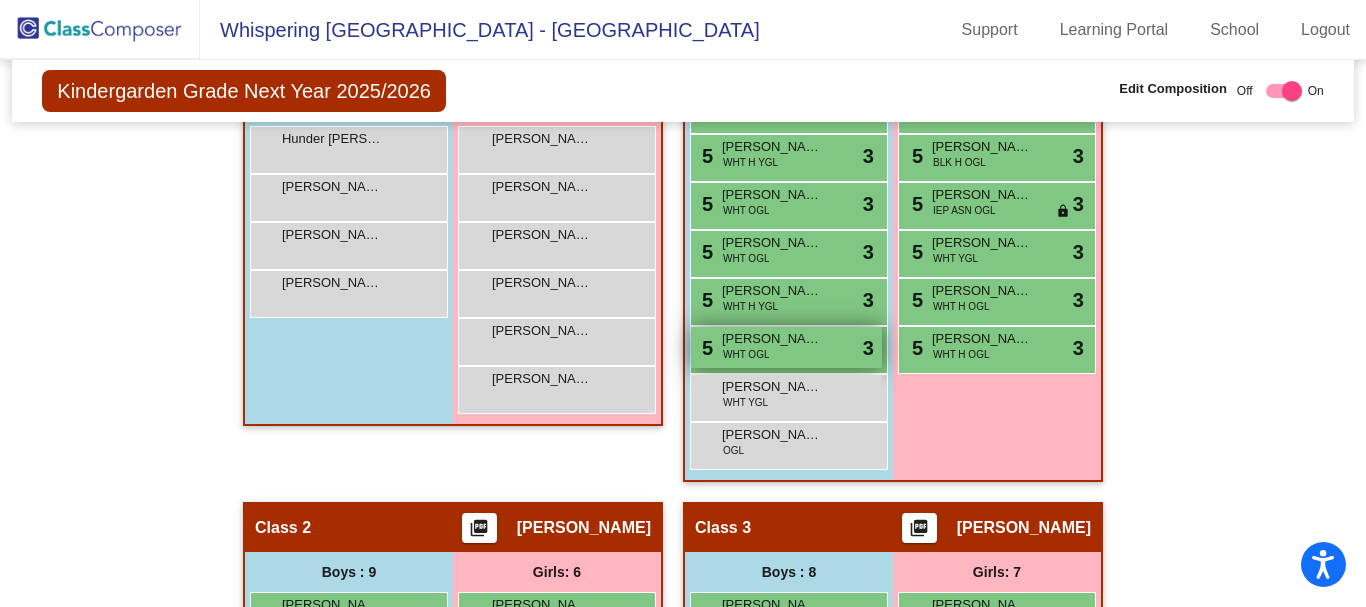 scroll, scrollTop: 568, scrollLeft: 0, axis: vertical 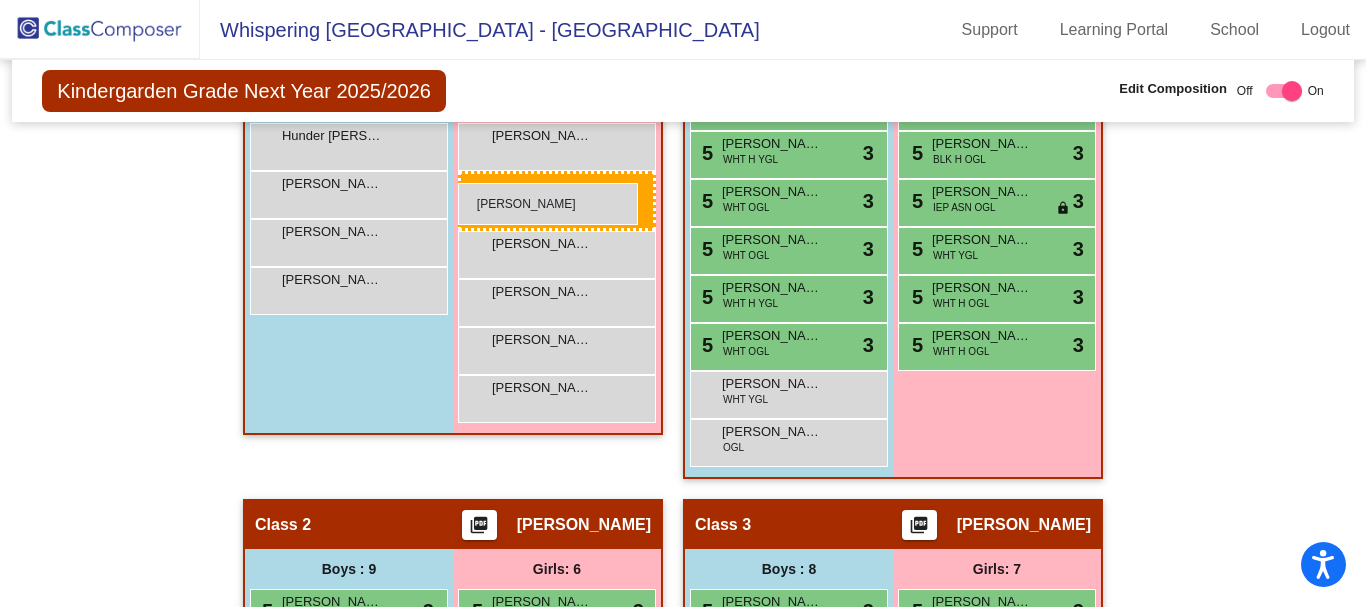 drag, startPoint x: 538, startPoint y: 169, endPoint x: 458, endPoint y: 183, distance: 81.21576 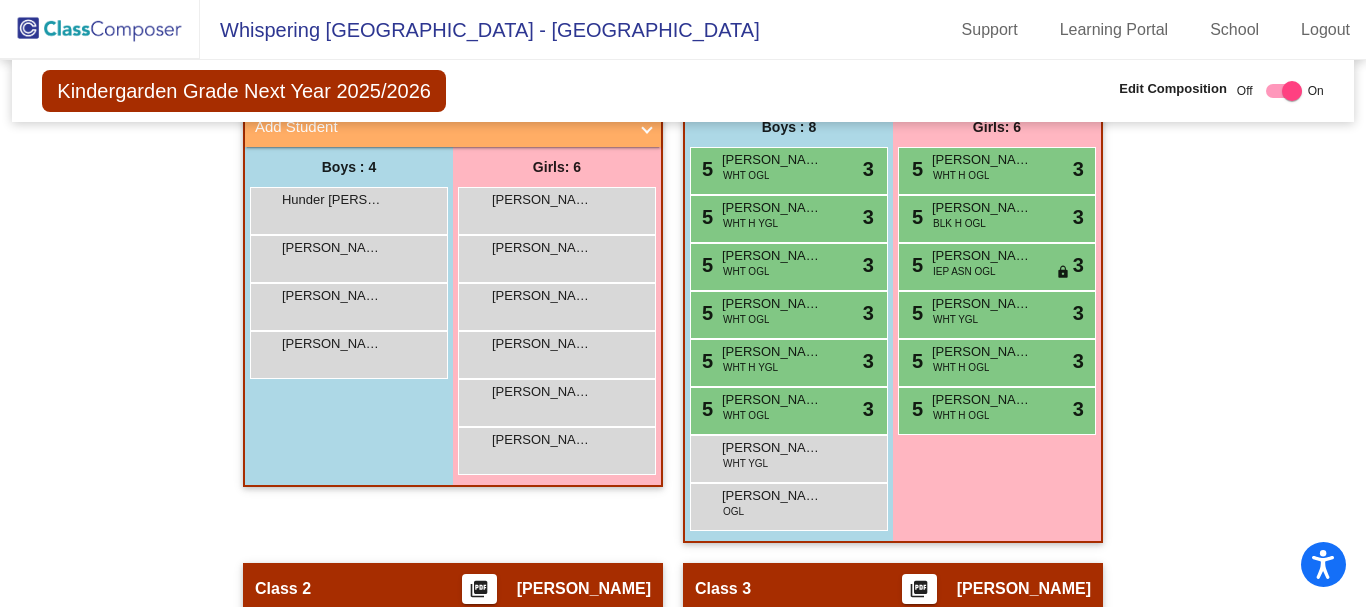 scroll, scrollTop: 496, scrollLeft: 0, axis: vertical 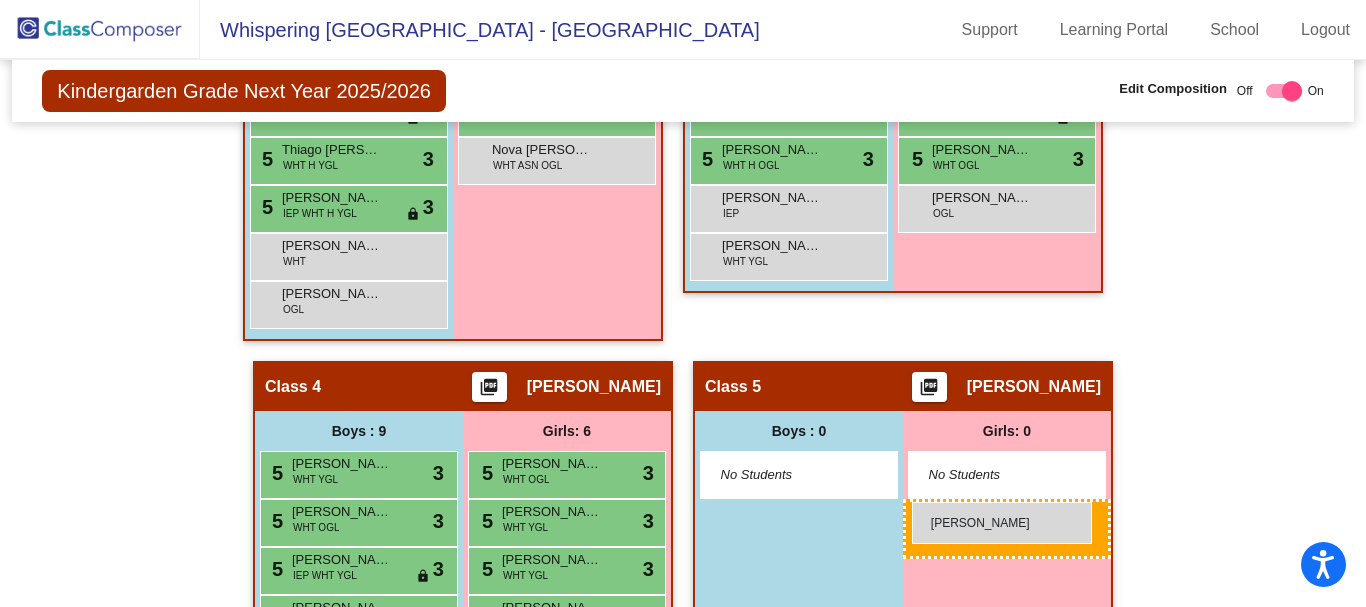 drag, startPoint x: 539, startPoint y: 246, endPoint x: 912, endPoint y: 503, distance: 452.9658 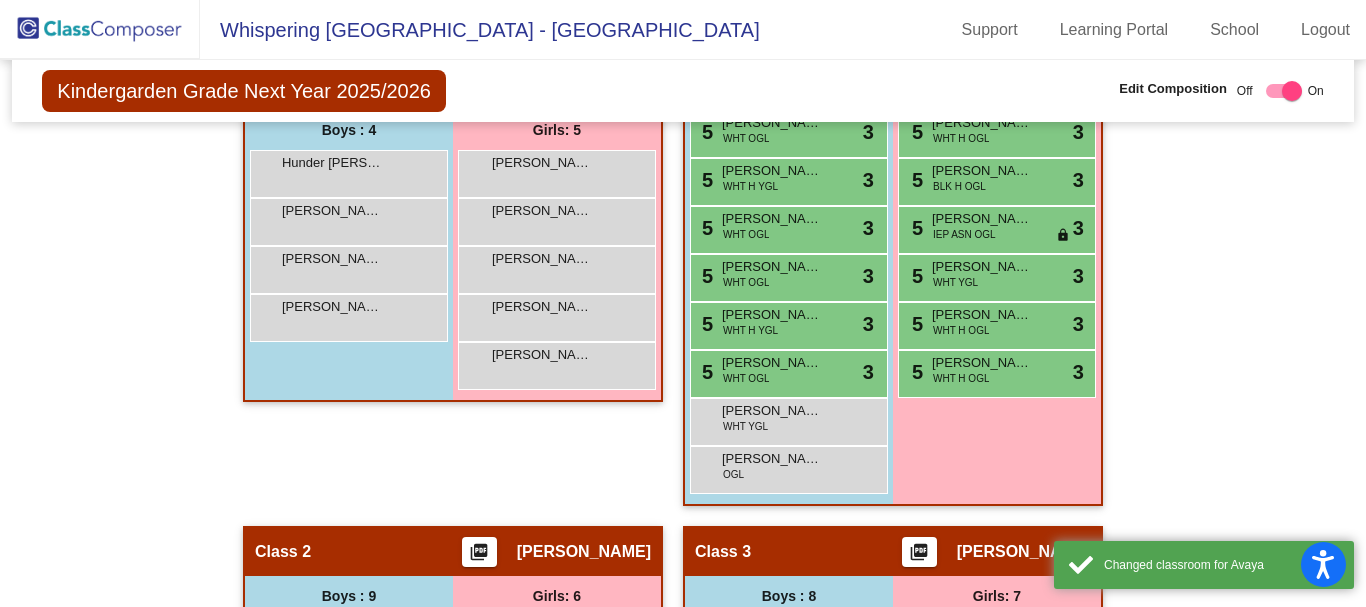 scroll, scrollTop: 488, scrollLeft: 0, axis: vertical 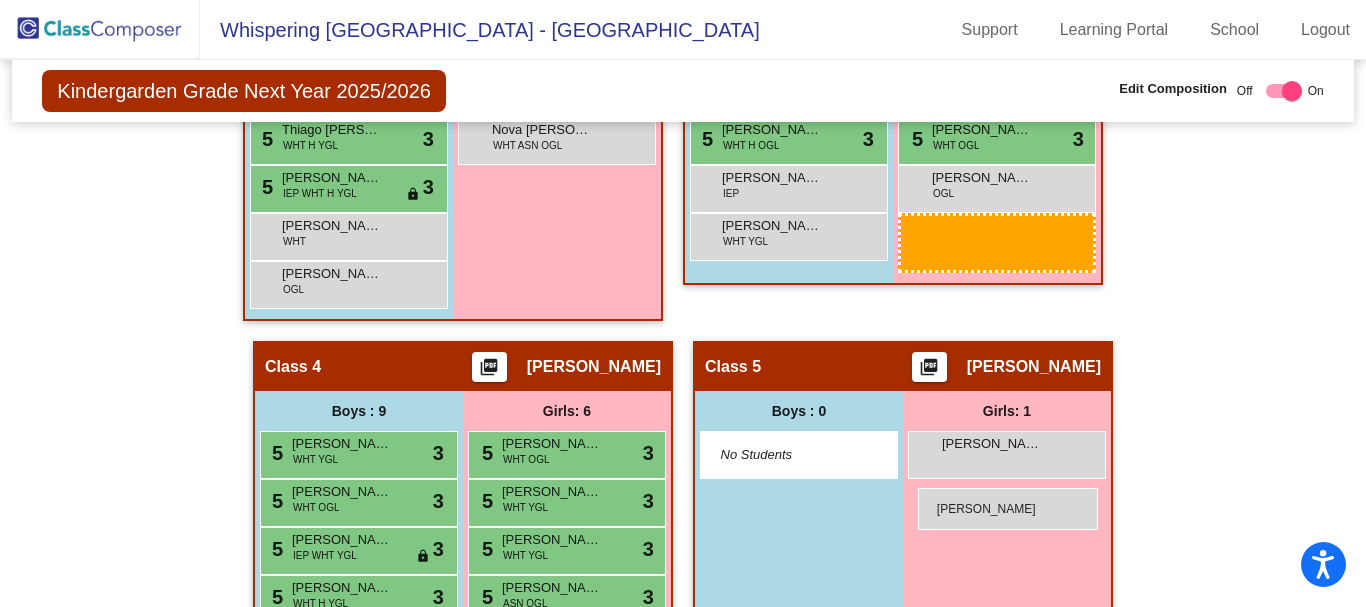 drag, startPoint x: 520, startPoint y: 255, endPoint x: 918, endPoint y: 488, distance: 461.18652 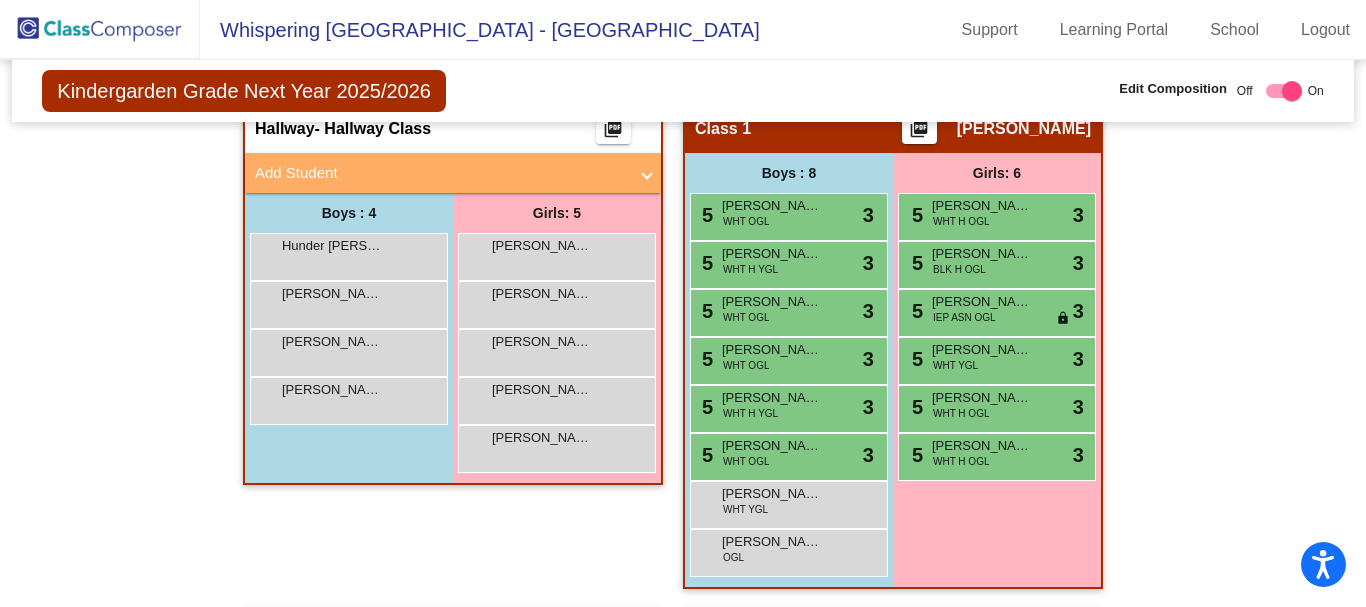 scroll, scrollTop: 196, scrollLeft: 0, axis: vertical 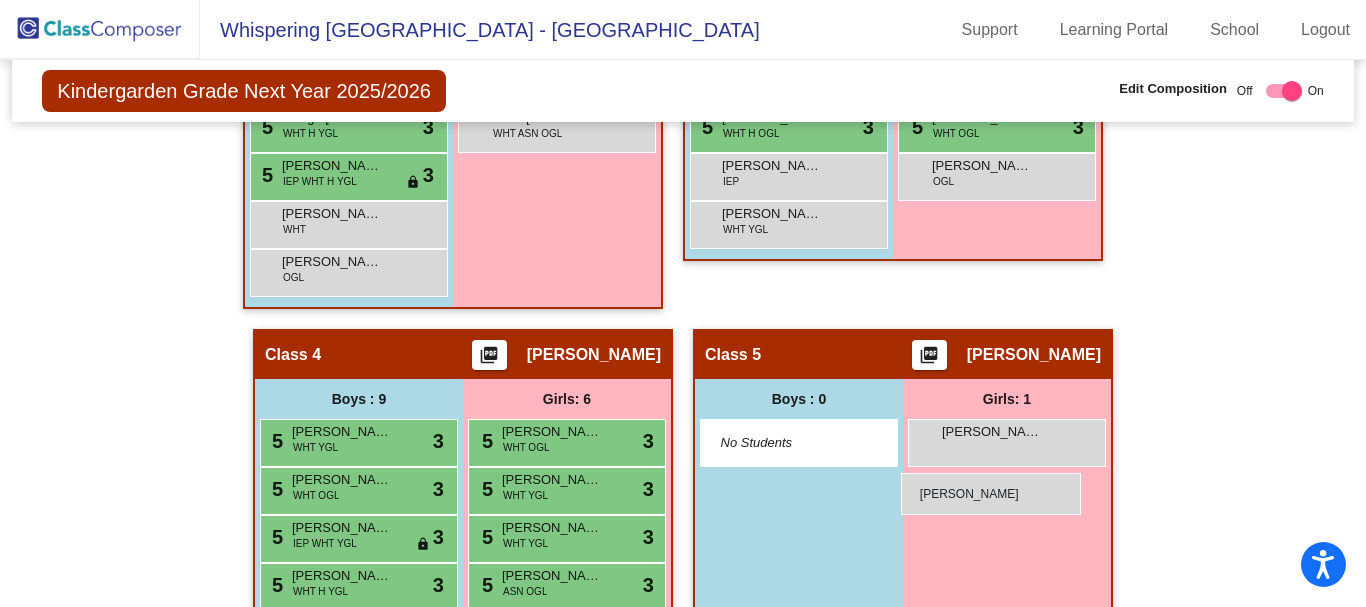 drag, startPoint x: 538, startPoint y: 548, endPoint x: 901, endPoint y: 473, distance: 370.66696 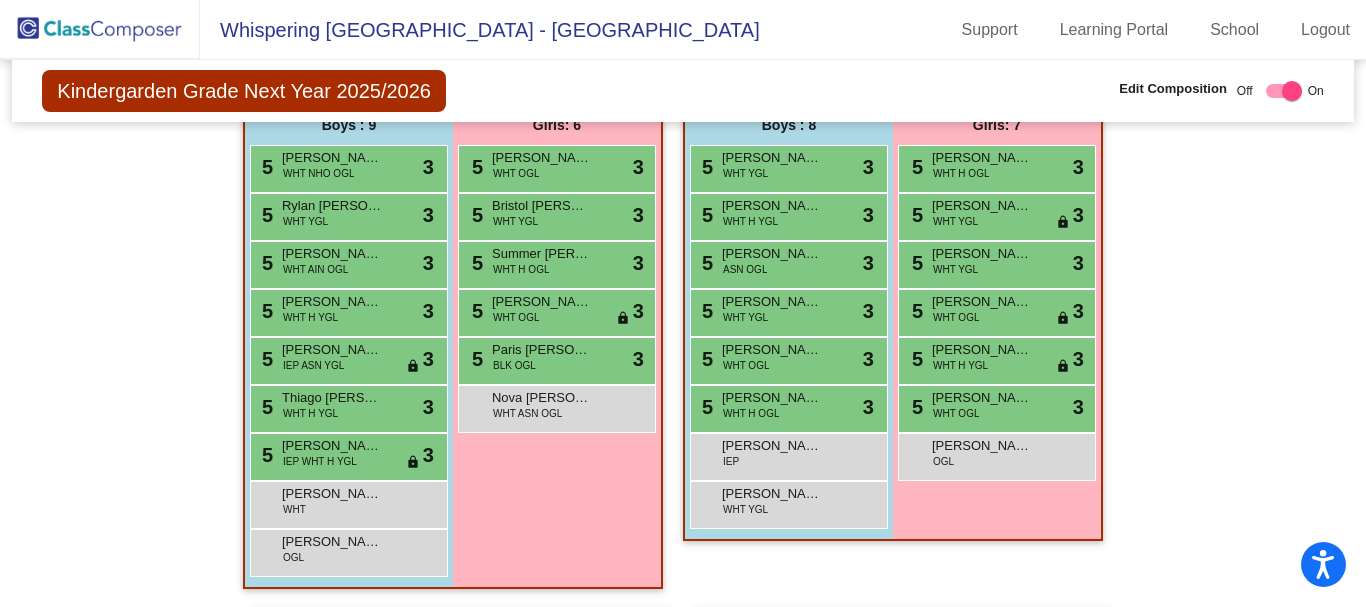 scroll, scrollTop: 520, scrollLeft: 0, axis: vertical 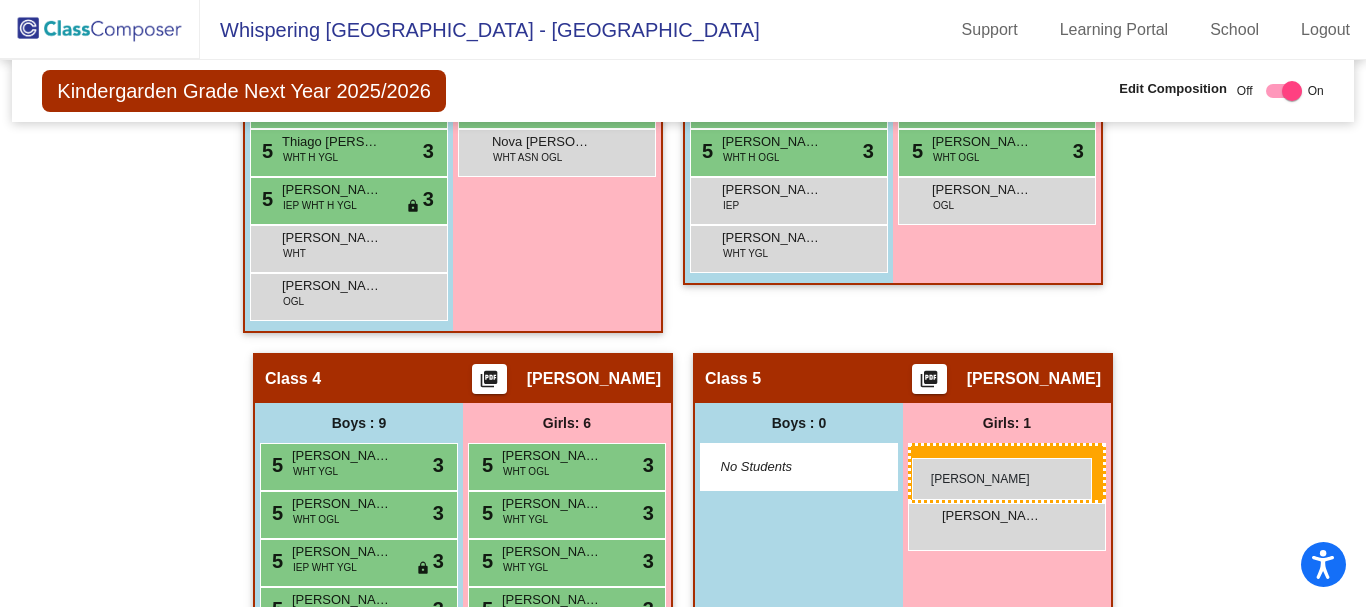 drag, startPoint x: 503, startPoint y: 220, endPoint x: 912, endPoint y: 458, distance: 473.20715 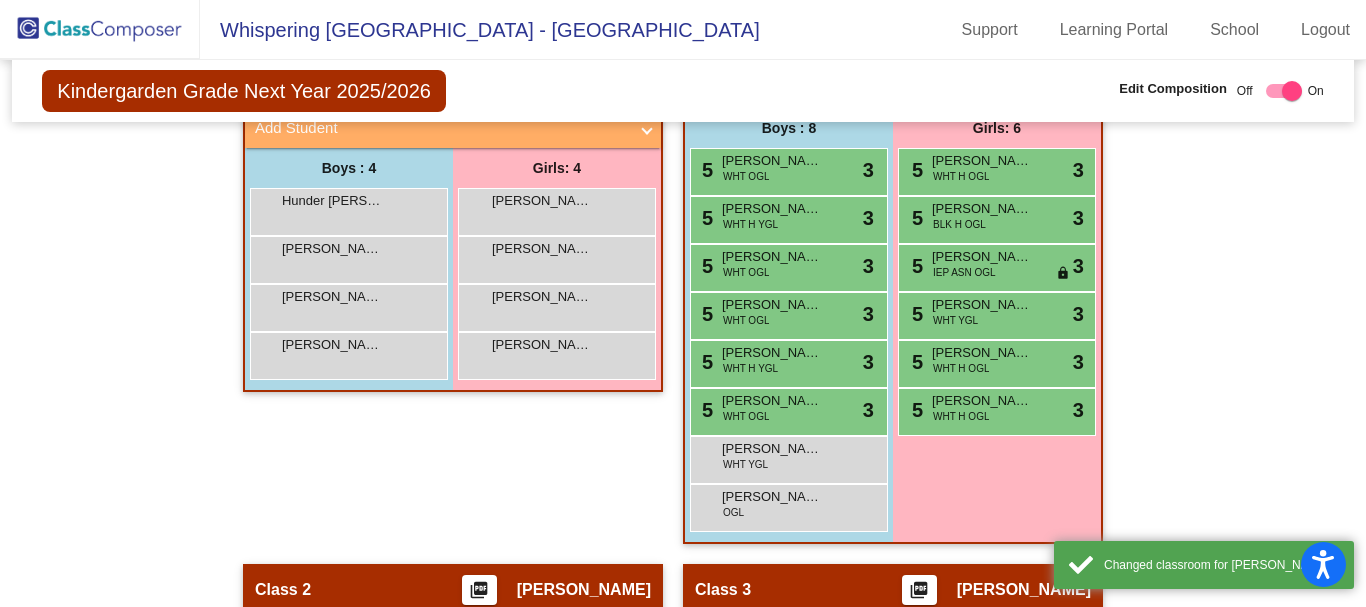 scroll, scrollTop: 496, scrollLeft: 0, axis: vertical 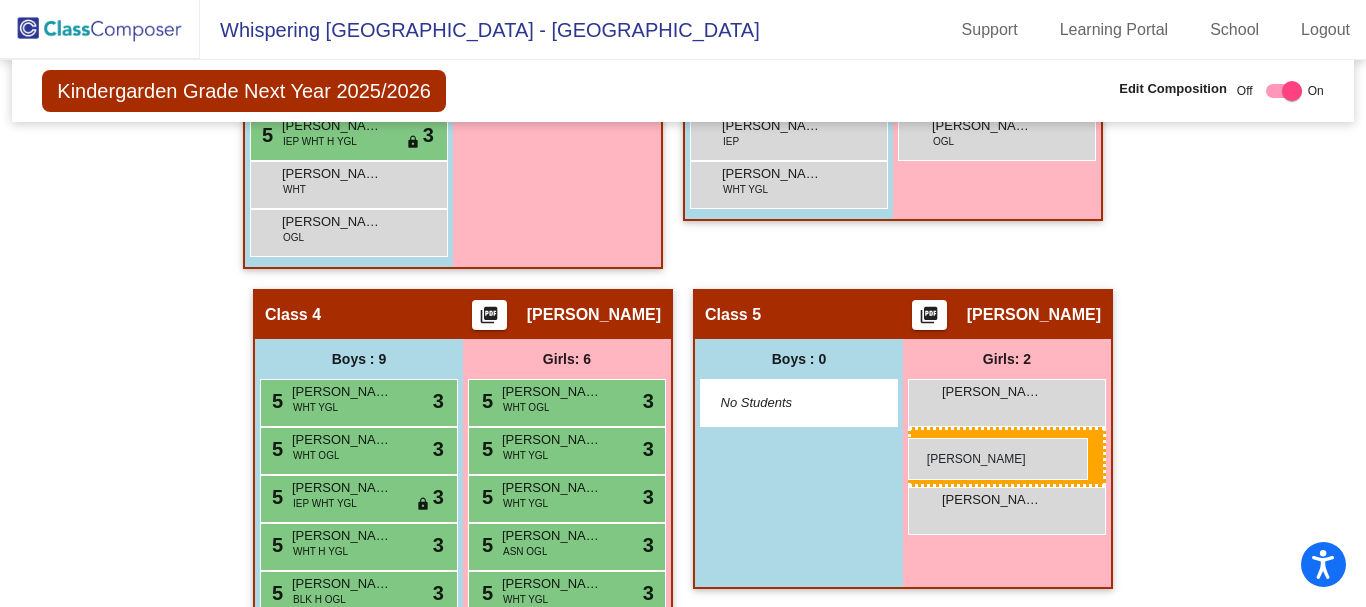 drag, startPoint x: 520, startPoint y: 243, endPoint x: 908, endPoint y: 438, distance: 434.24533 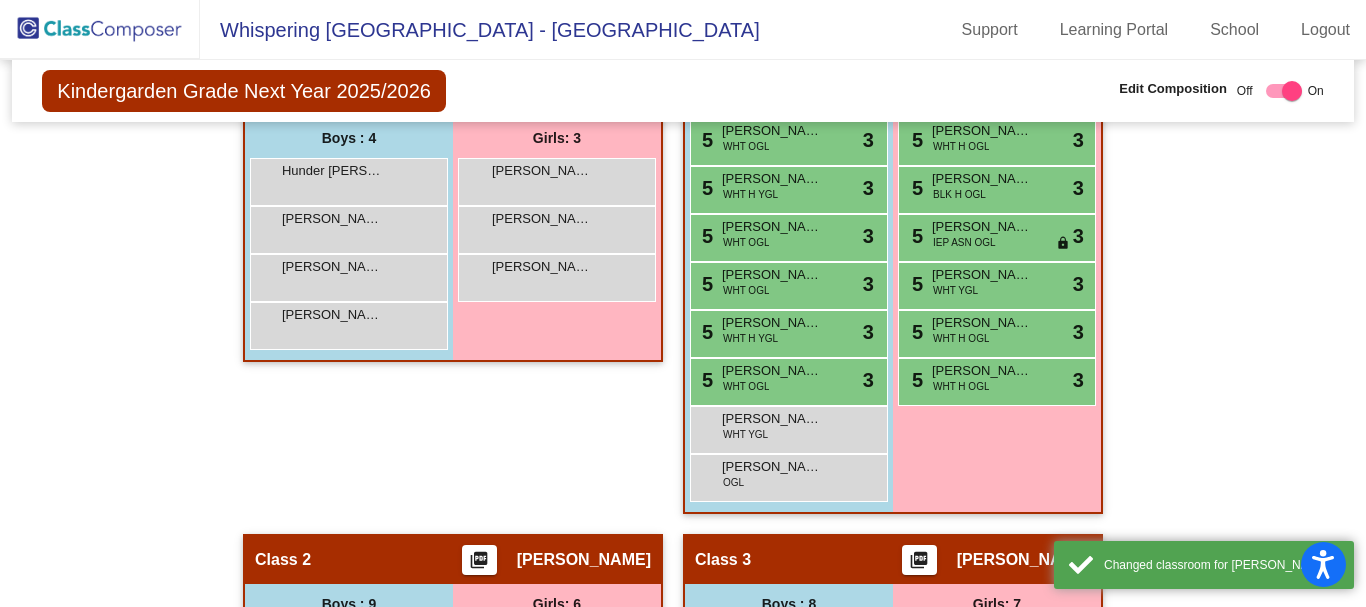 scroll, scrollTop: 560, scrollLeft: 0, axis: vertical 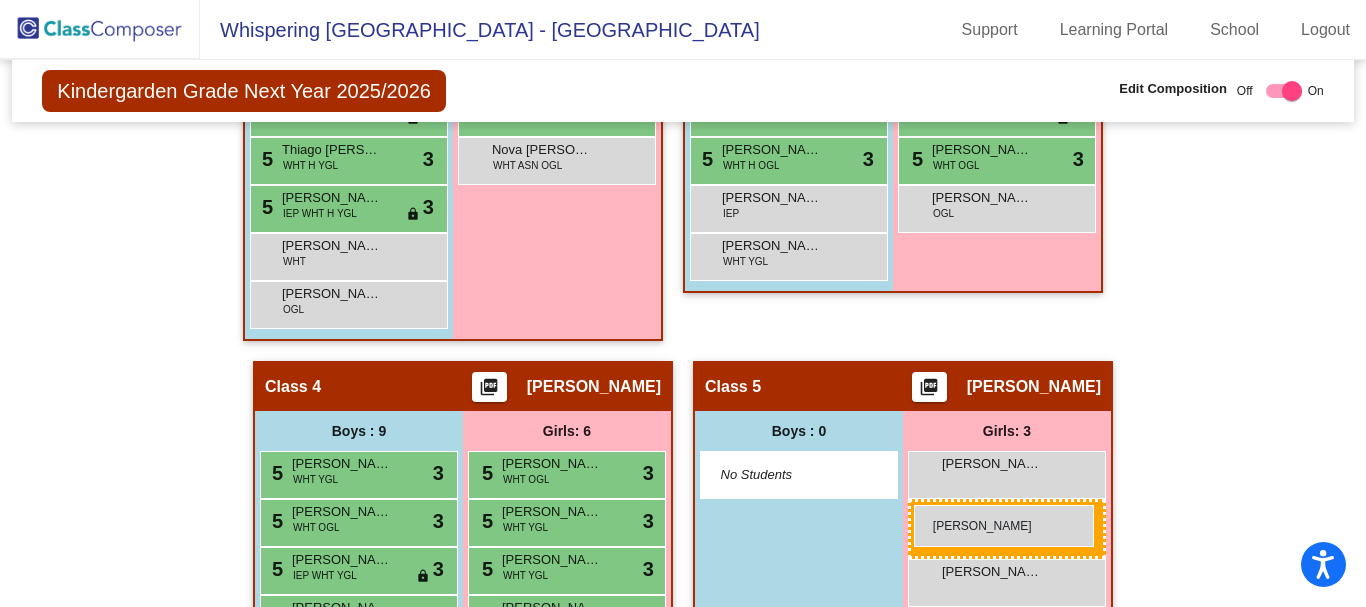drag, startPoint x: 516, startPoint y: 181, endPoint x: 914, endPoint y: 505, distance: 513.2056 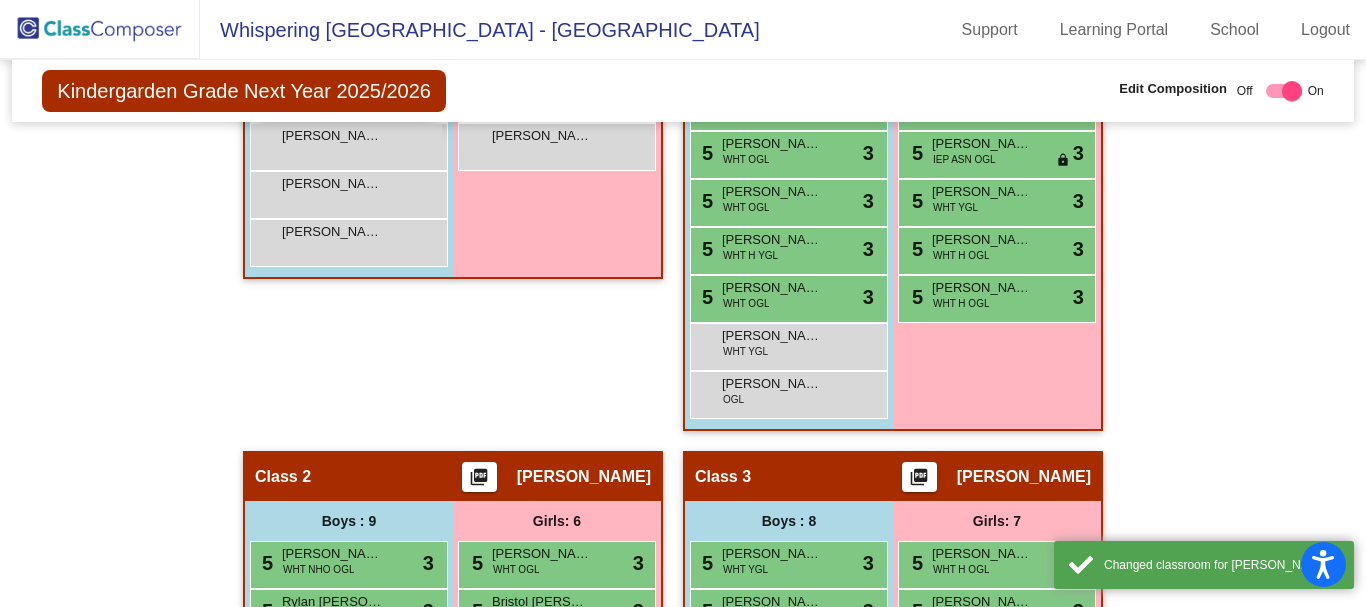 scroll, scrollTop: 588, scrollLeft: 0, axis: vertical 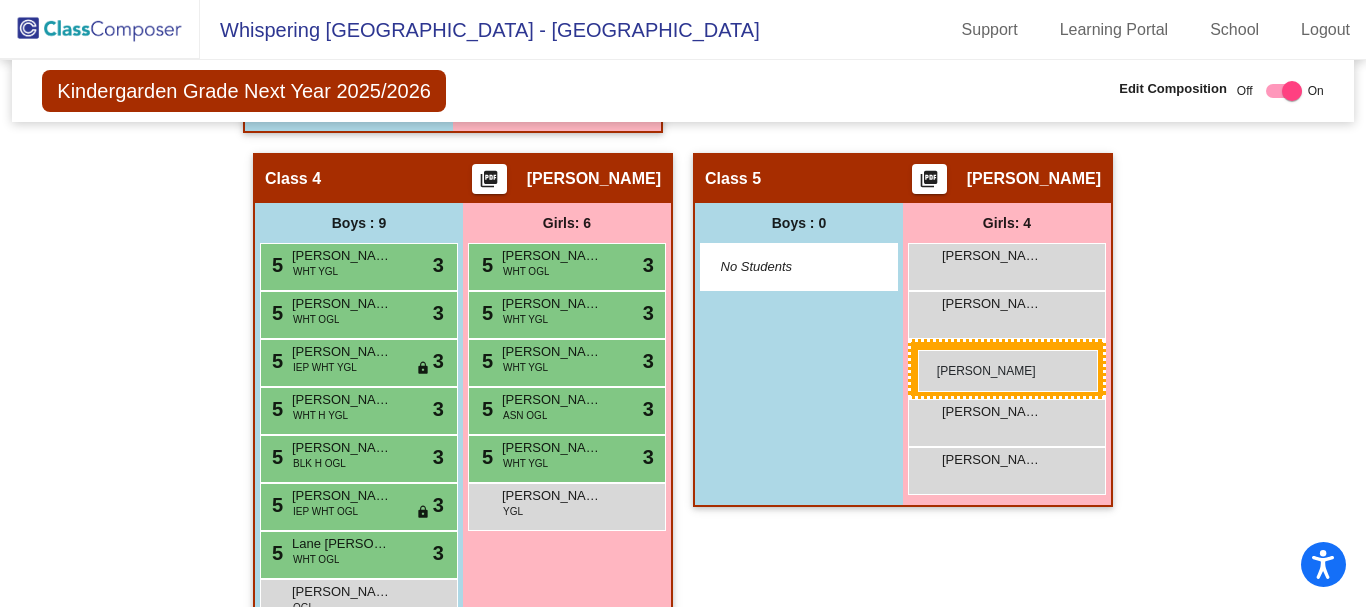 drag, startPoint x: 511, startPoint y: 147, endPoint x: 918, endPoint y: 350, distance: 454.81644 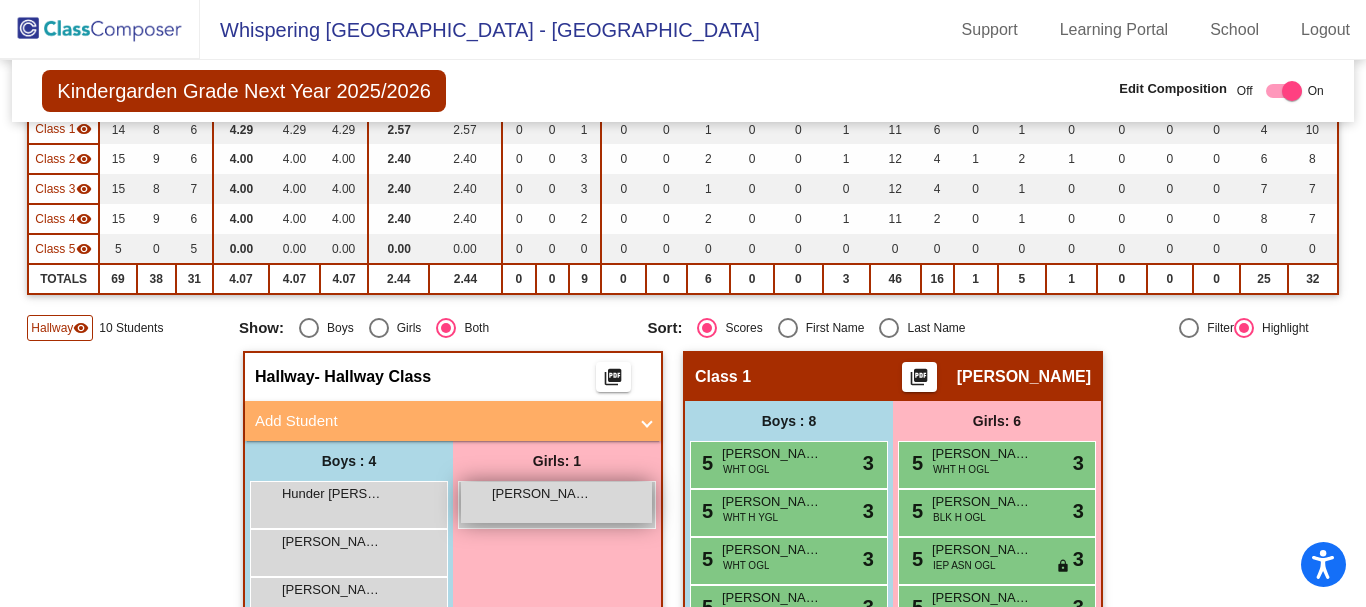 scroll, scrollTop: 396, scrollLeft: 0, axis: vertical 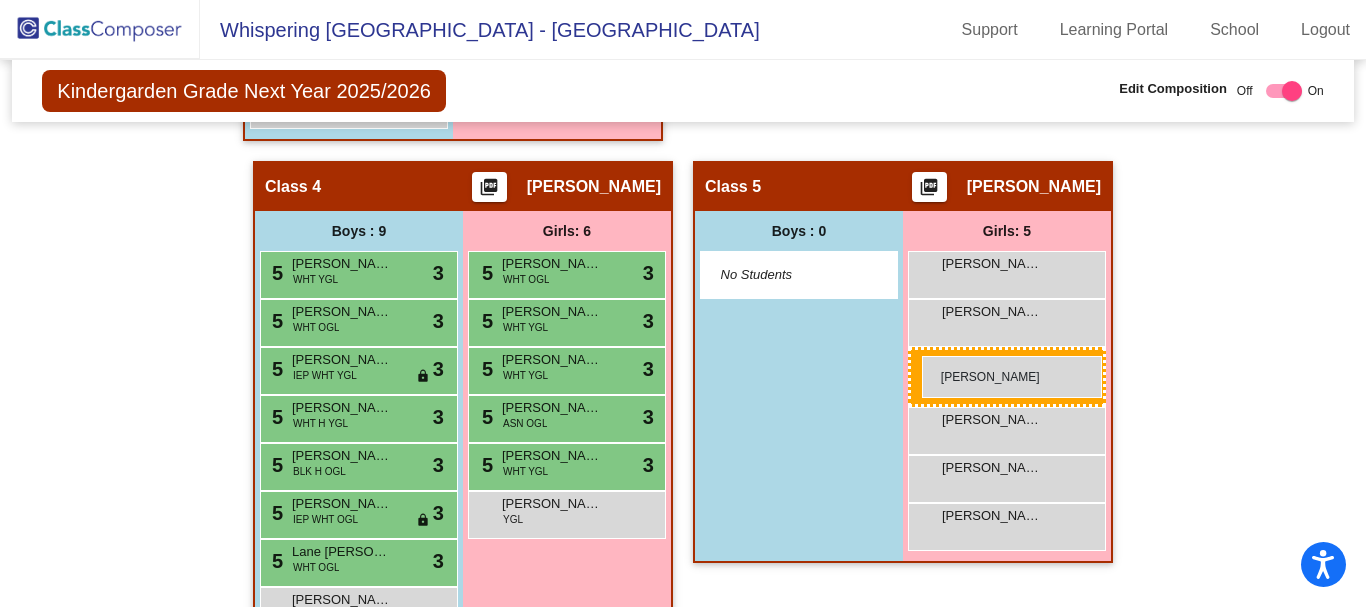 drag, startPoint x: 518, startPoint y: 344, endPoint x: 922, endPoint y: 356, distance: 404.1782 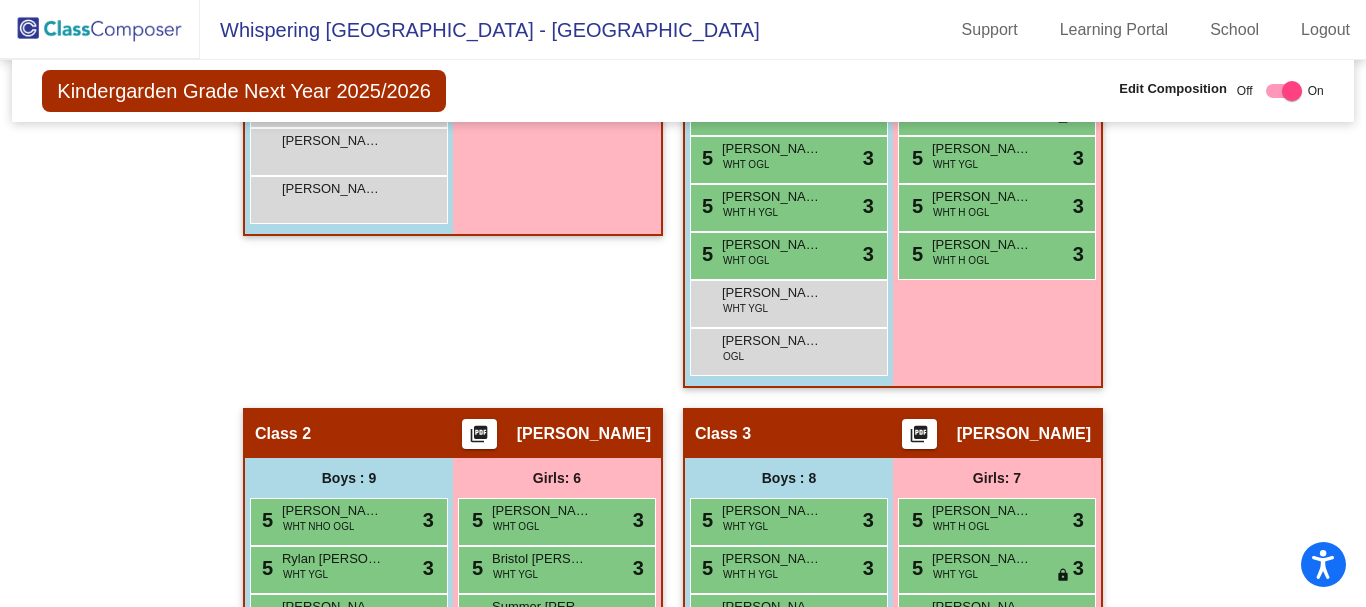 scroll, scrollTop: 488, scrollLeft: 0, axis: vertical 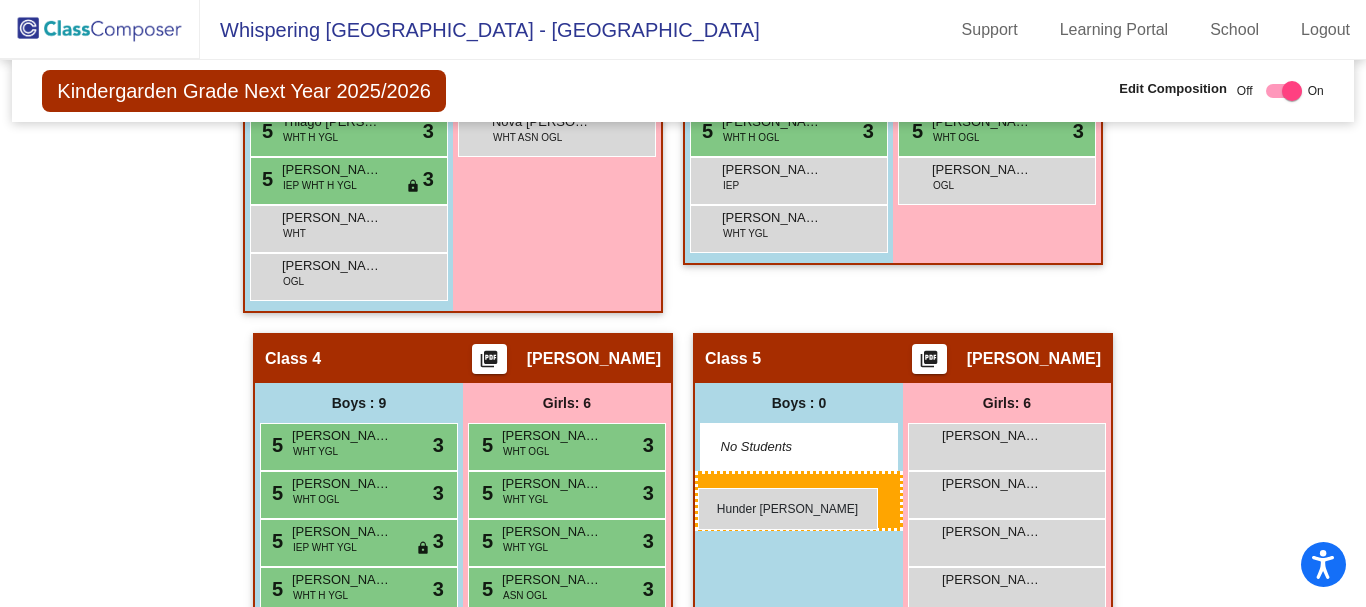 drag, startPoint x: 318, startPoint y: 247, endPoint x: 698, endPoint y: 488, distance: 449.97888 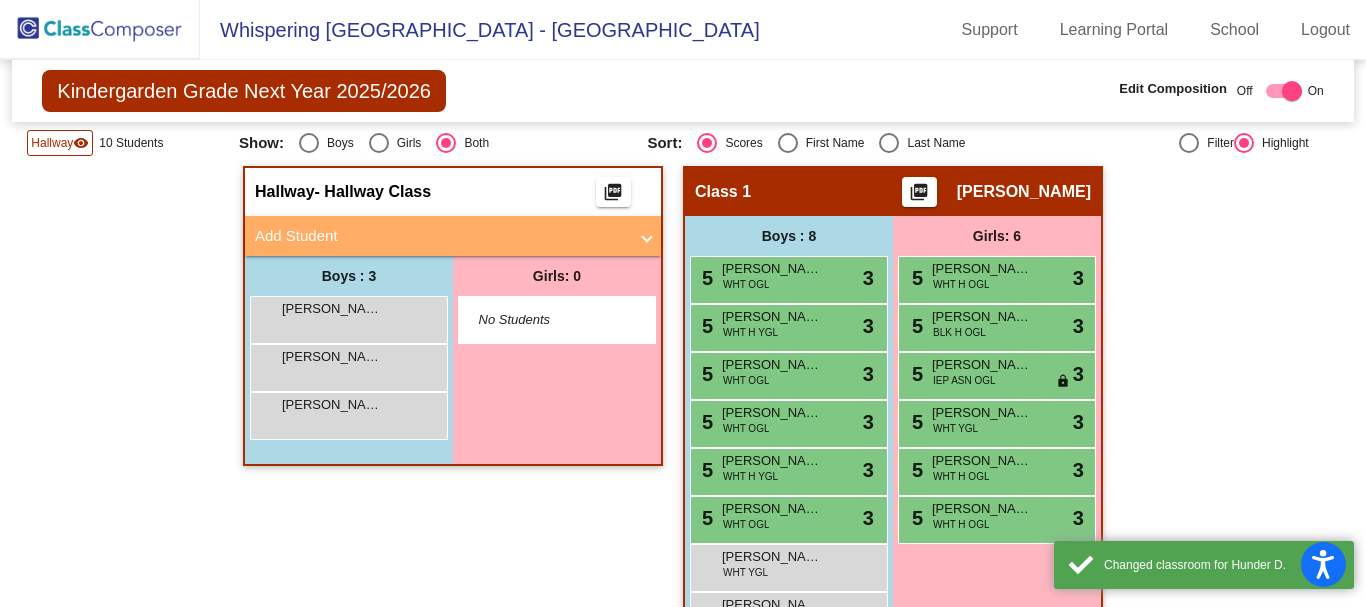 scroll, scrollTop: 416, scrollLeft: 0, axis: vertical 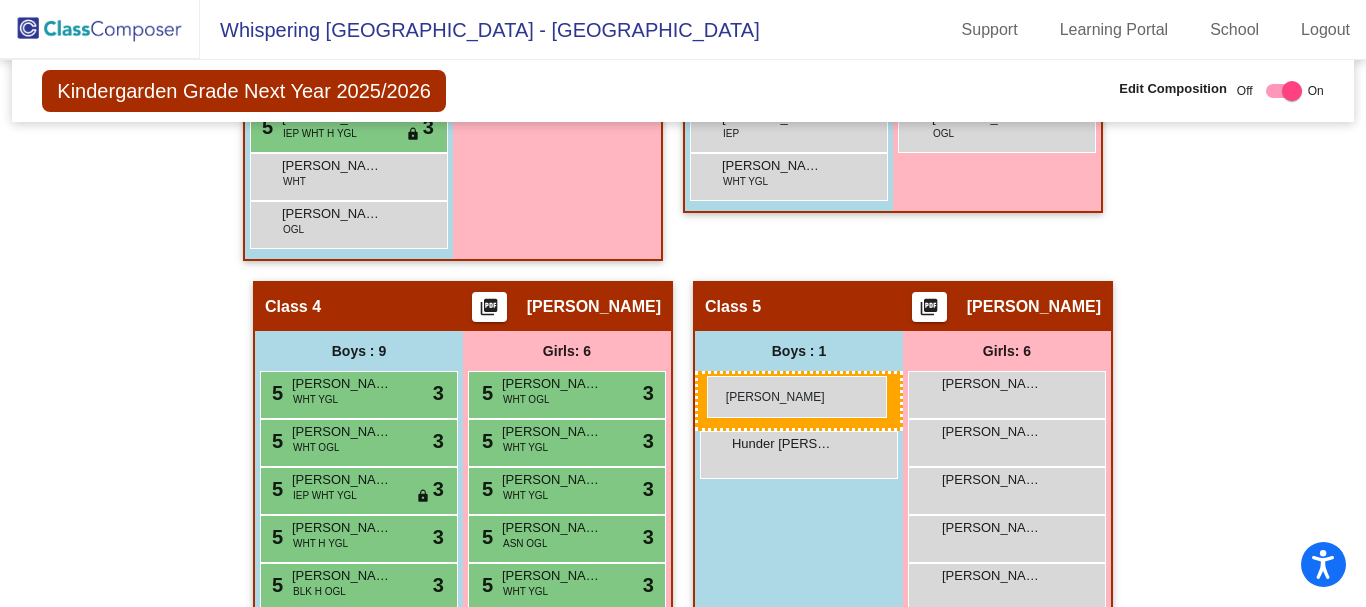 drag, startPoint x: 312, startPoint y: 324, endPoint x: 707, endPoint y: 376, distance: 398.40808 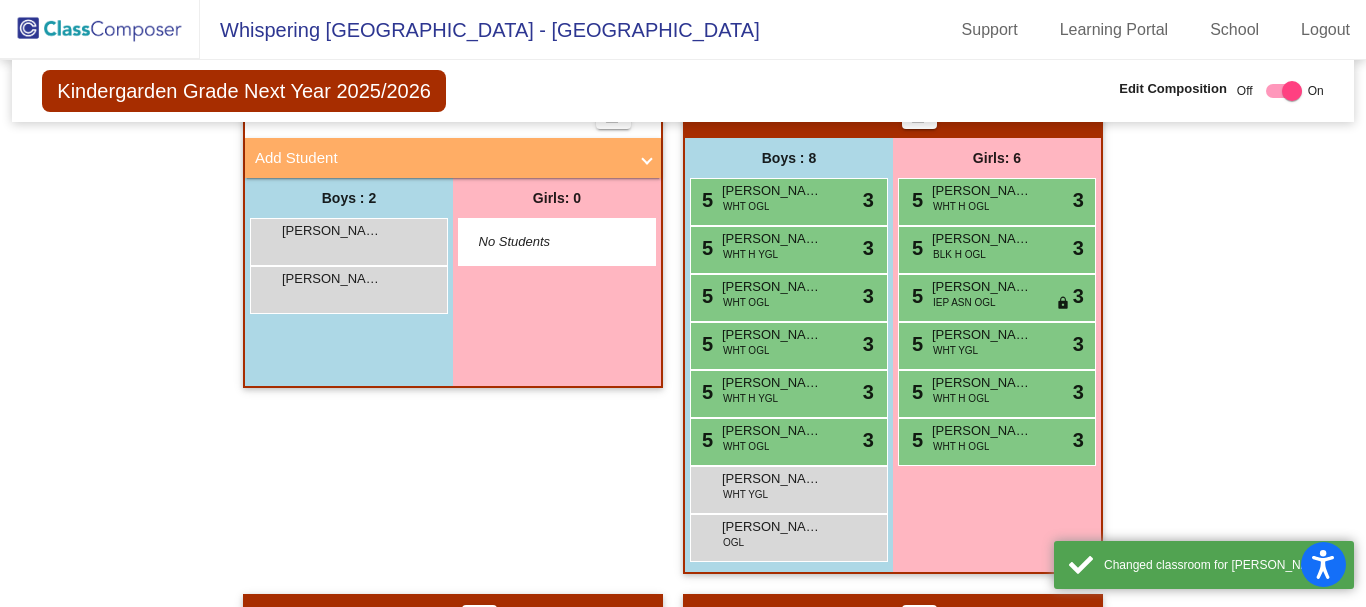 scroll, scrollTop: 268, scrollLeft: 0, axis: vertical 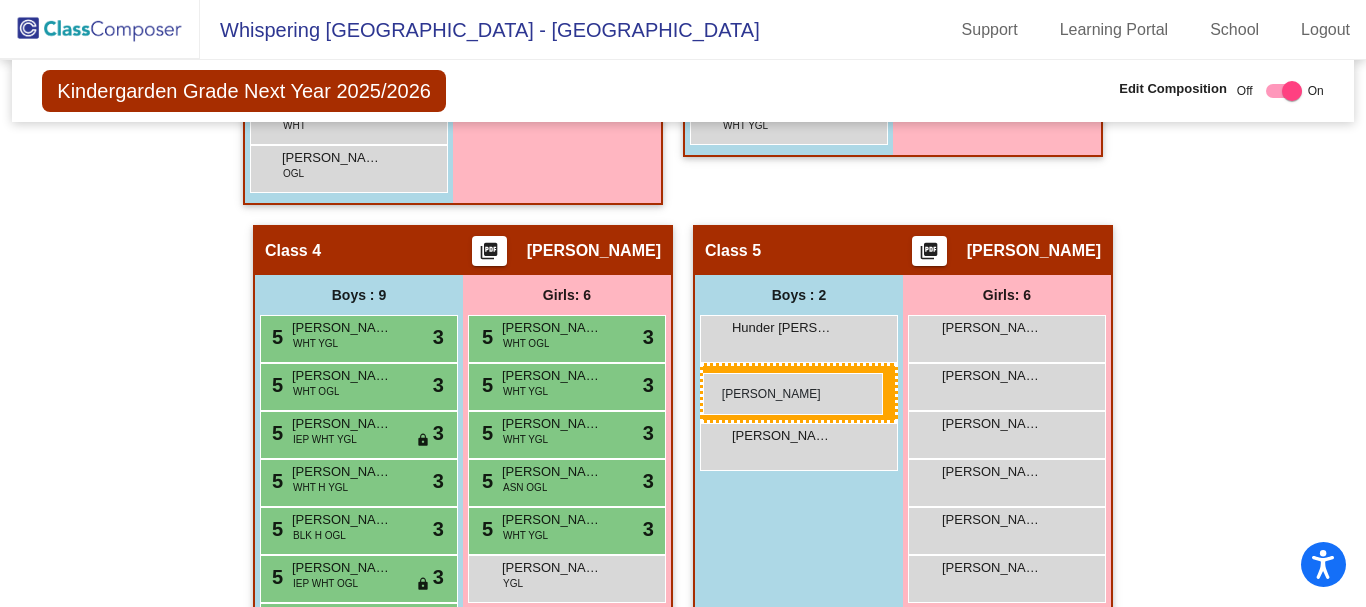 drag, startPoint x: 321, startPoint y: 474, endPoint x: 703, endPoint y: 373, distance: 395.12656 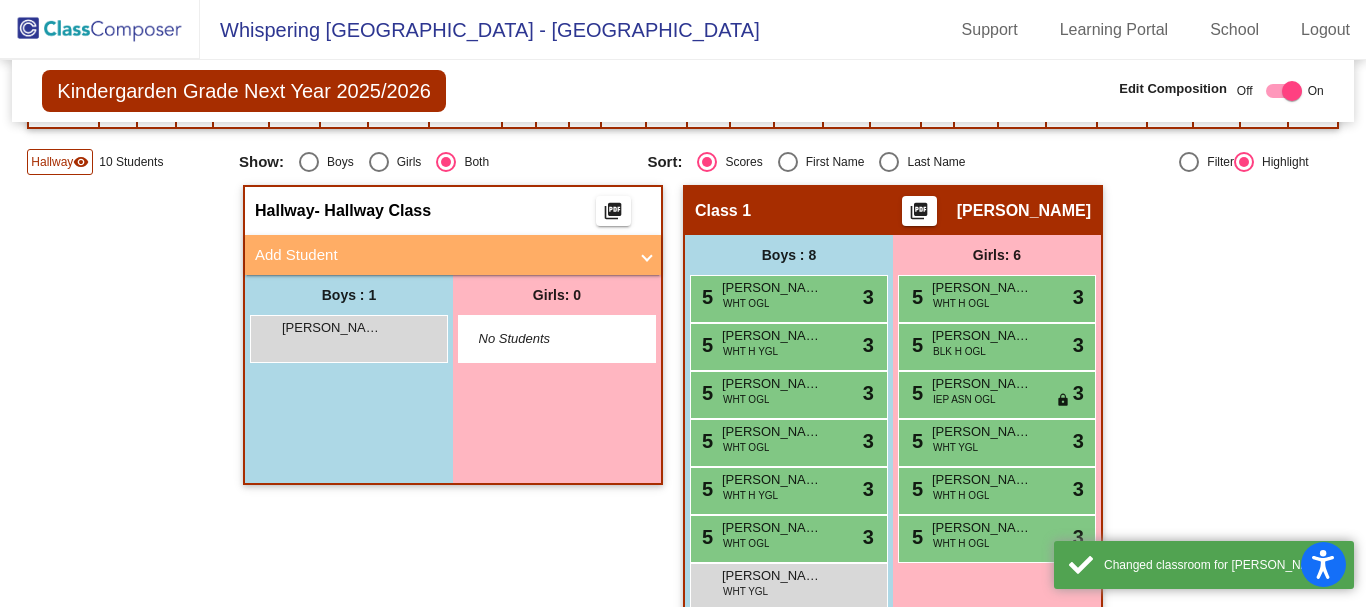 scroll, scrollTop: 324, scrollLeft: 0, axis: vertical 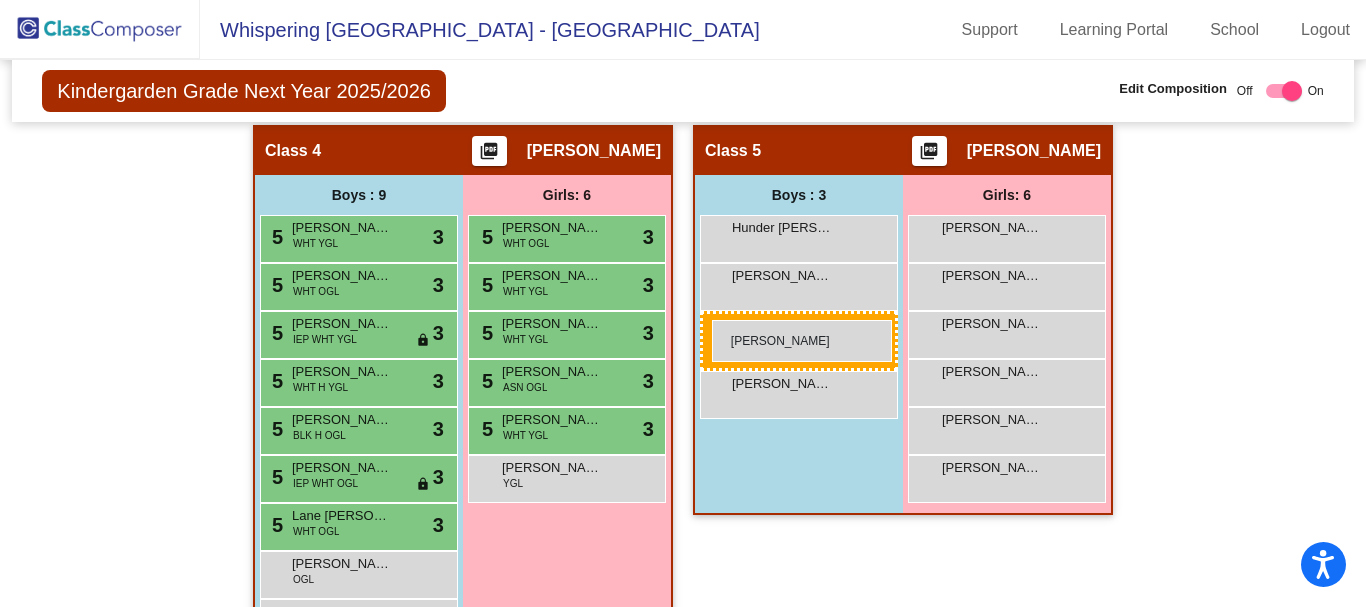 drag, startPoint x: 326, startPoint y: 421, endPoint x: 712, endPoint y: 320, distance: 398.995 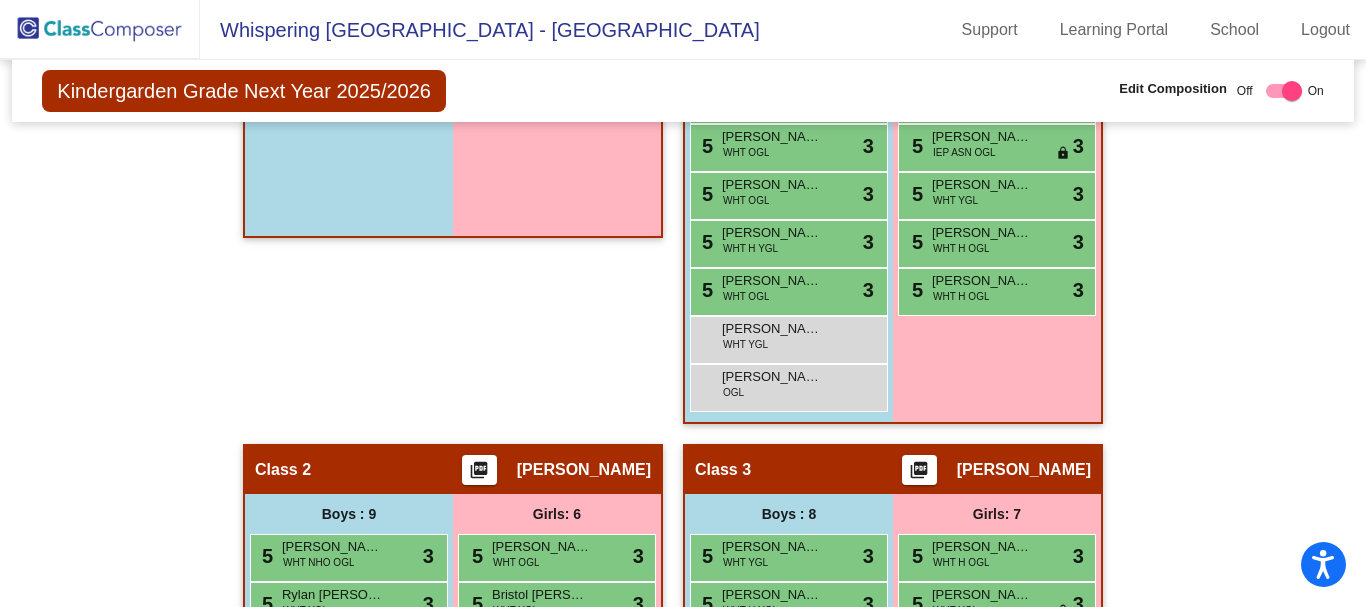 scroll, scrollTop: 800, scrollLeft: 0, axis: vertical 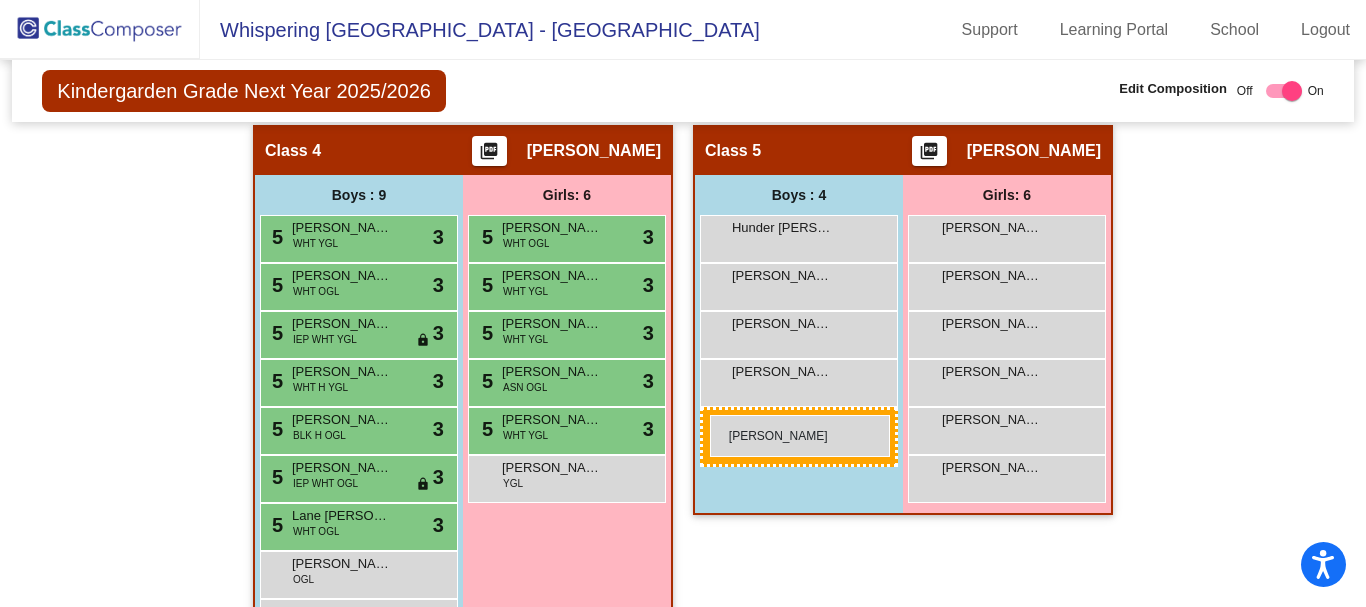 drag, startPoint x: 756, startPoint y: 185, endPoint x: 710, endPoint y: 415, distance: 234.5549 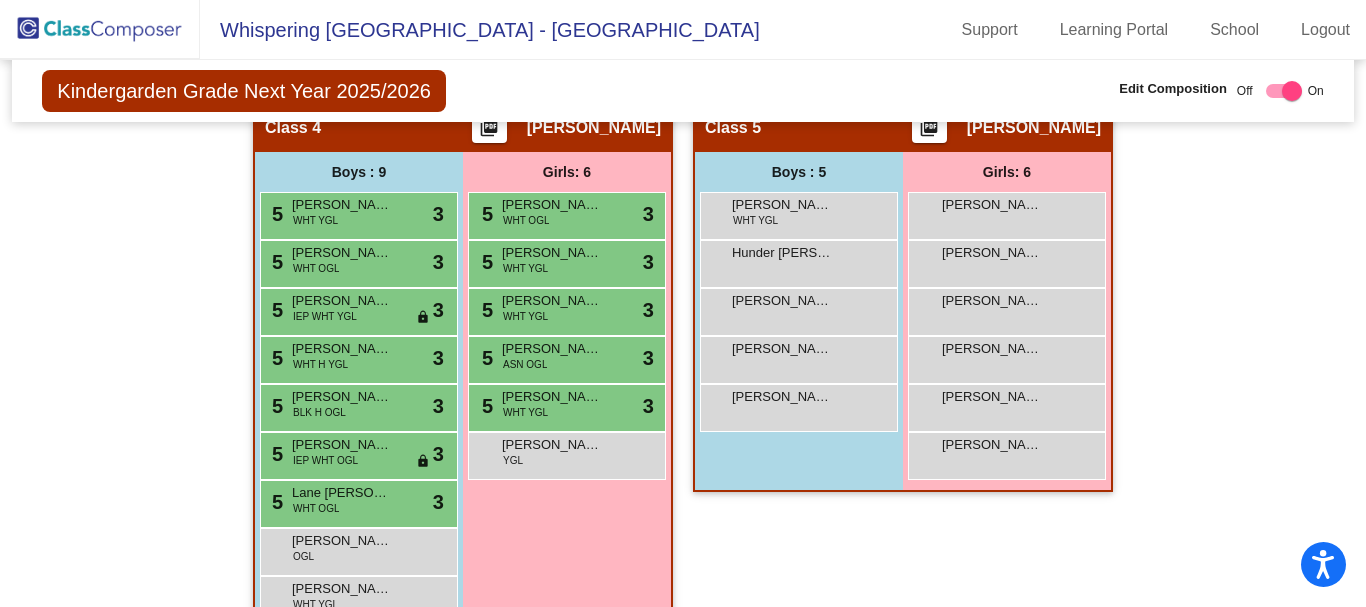 scroll, scrollTop: 1548, scrollLeft: 0, axis: vertical 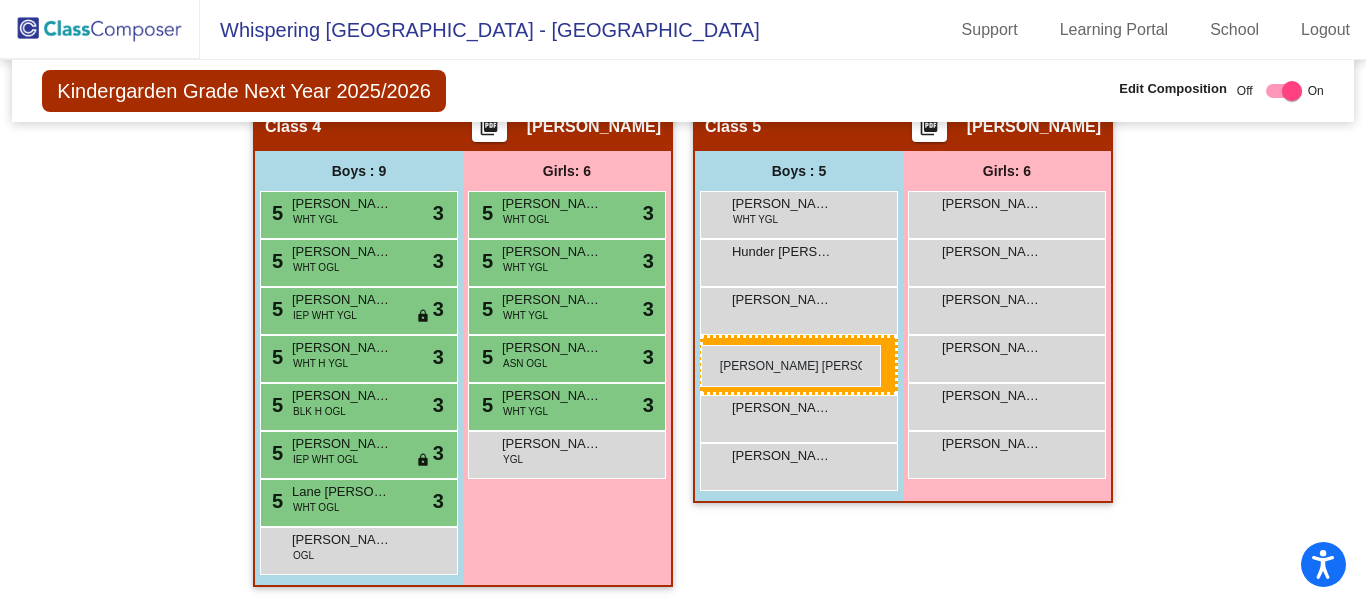 drag, startPoint x: 305, startPoint y: 543, endPoint x: 701, endPoint y: 345, distance: 442.74146 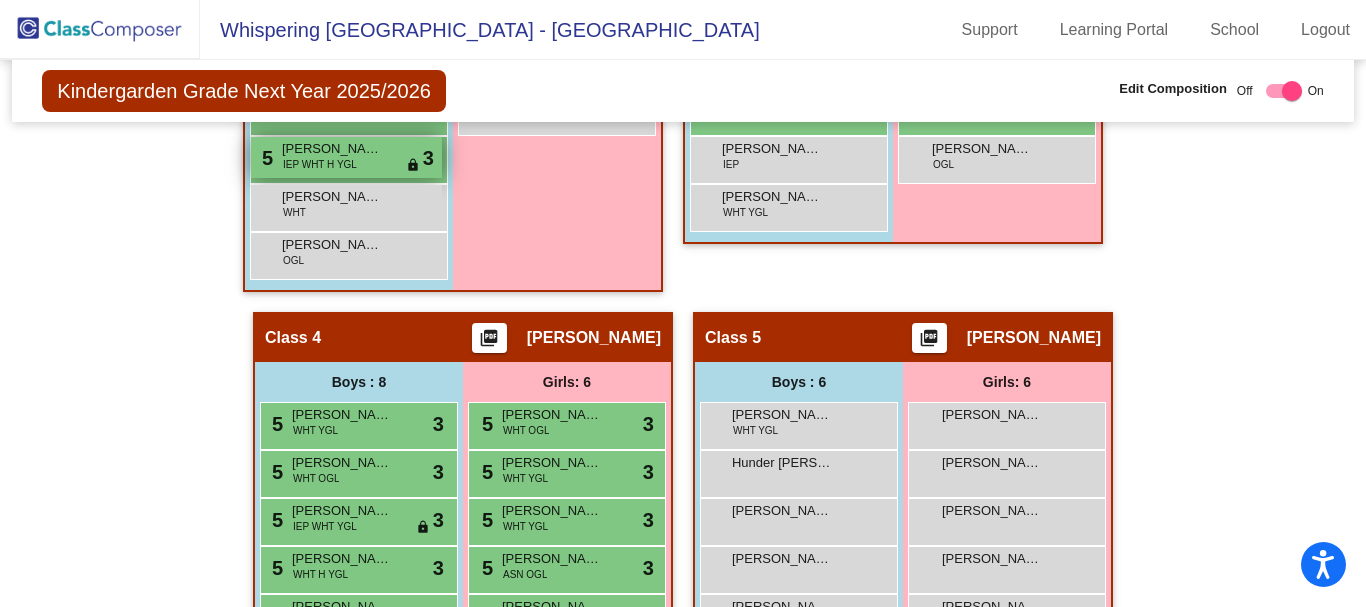 scroll, scrollTop: 1300, scrollLeft: 0, axis: vertical 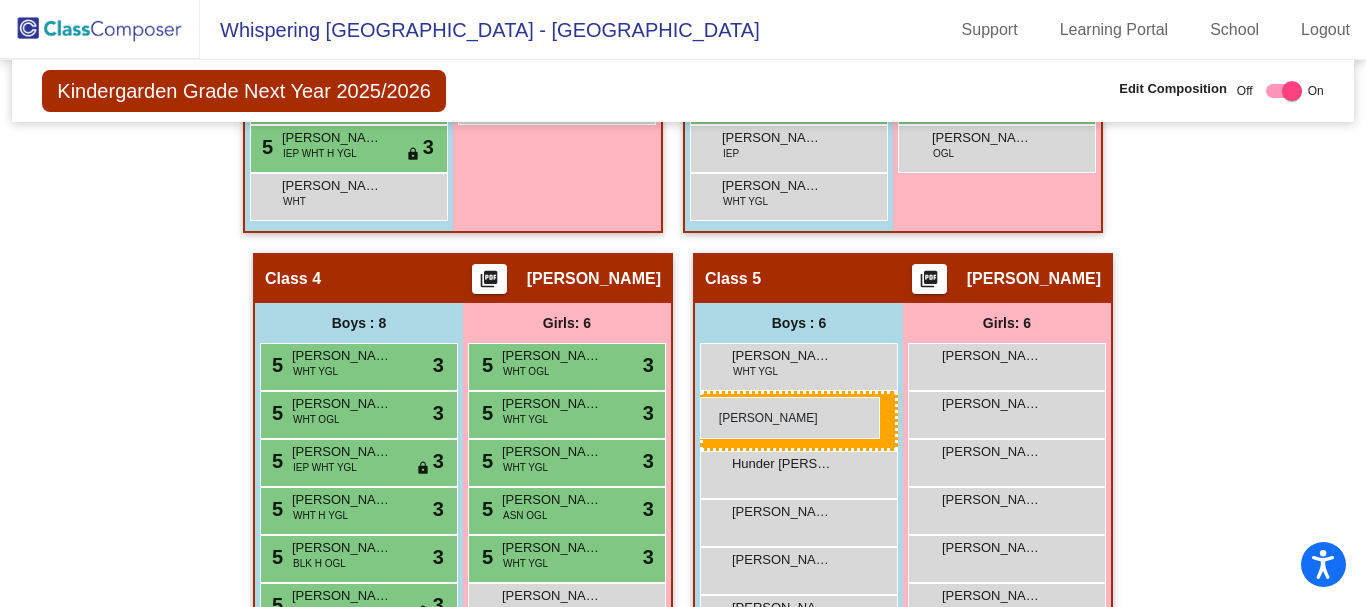drag, startPoint x: 333, startPoint y: 236, endPoint x: 700, endPoint y: 397, distance: 400.76178 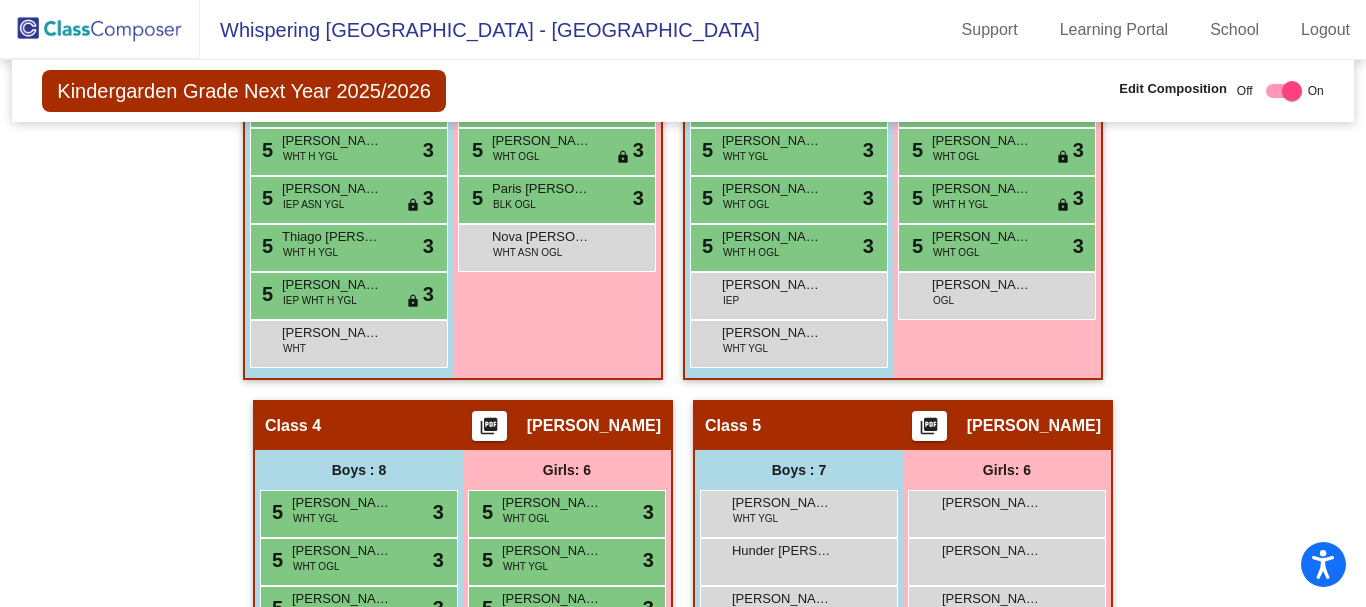 scroll, scrollTop: 1200, scrollLeft: 0, axis: vertical 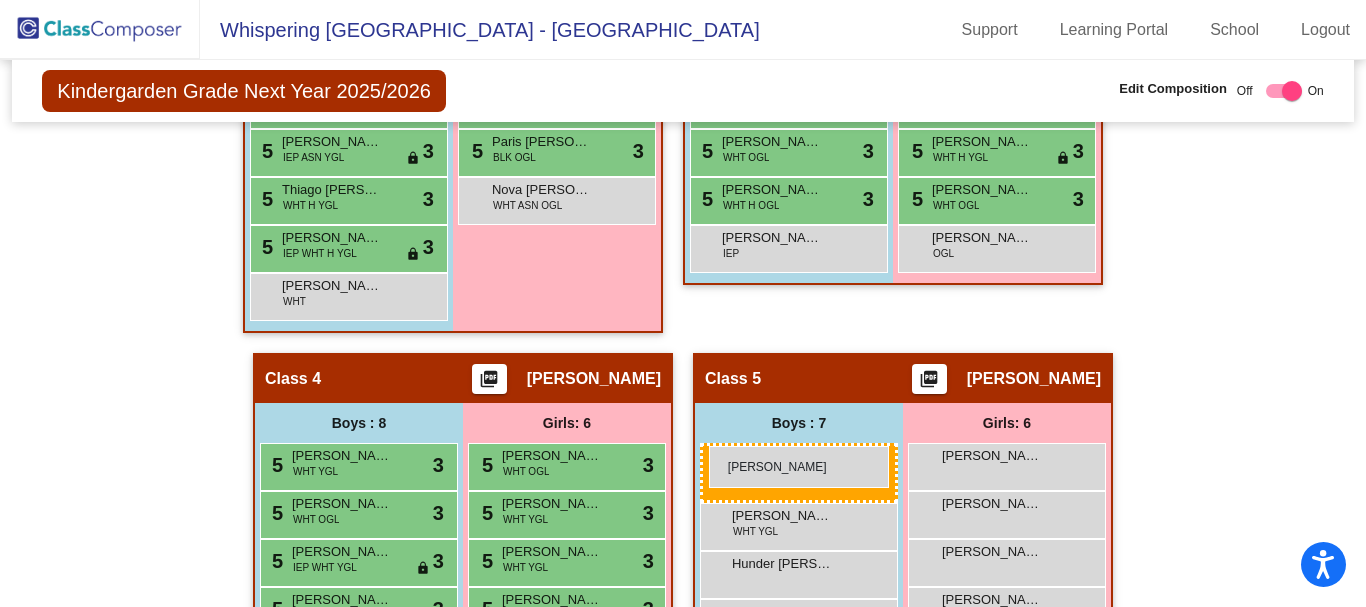 drag, startPoint x: 760, startPoint y: 295, endPoint x: 709, endPoint y: 446, distance: 159.38005 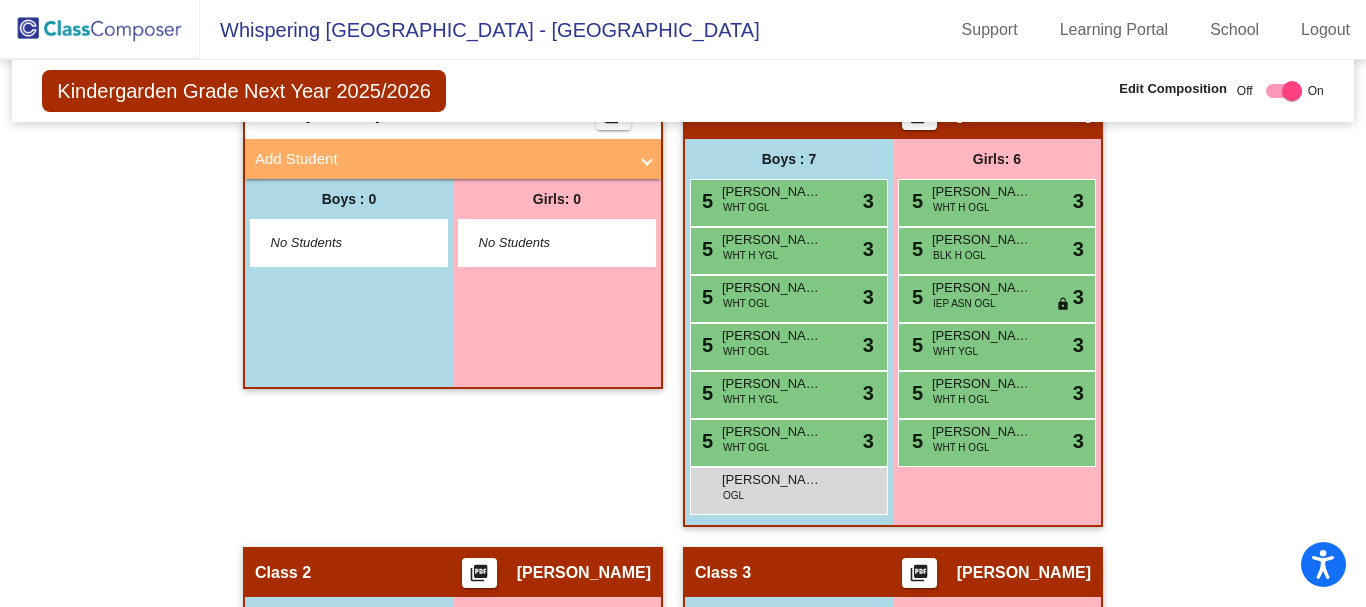 scroll, scrollTop: 300, scrollLeft: 0, axis: vertical 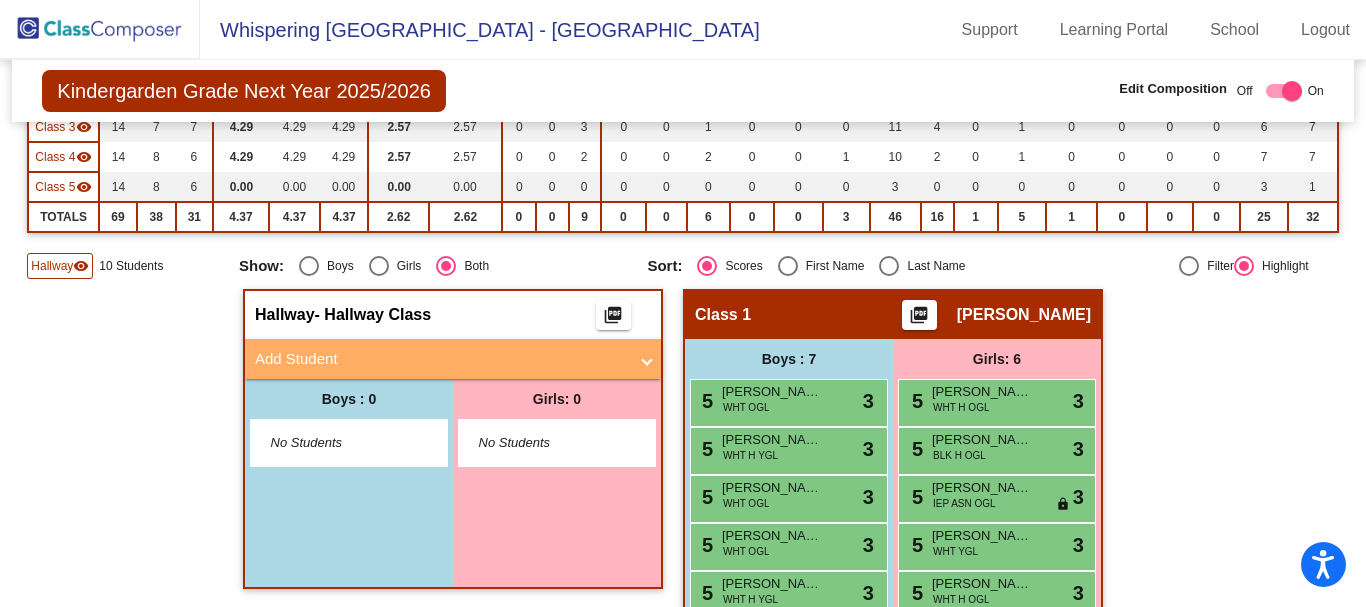 checkbox on "false" 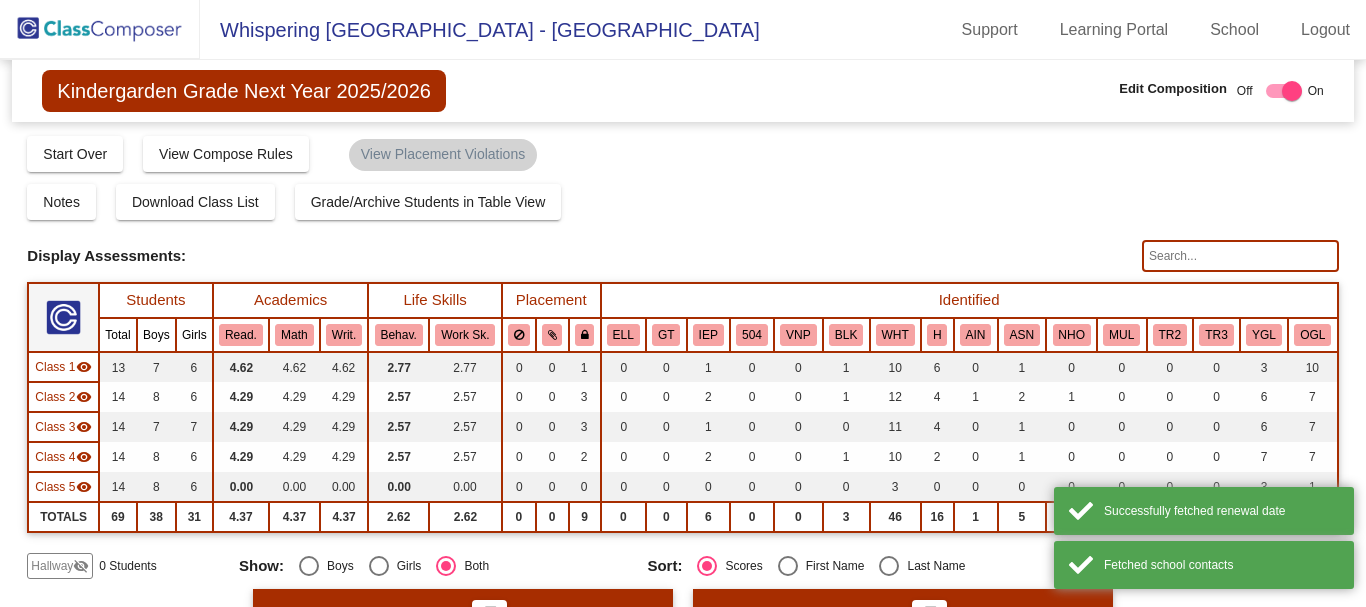 scroll, scrollTop: 0, scrollLeft: 0, axis: both 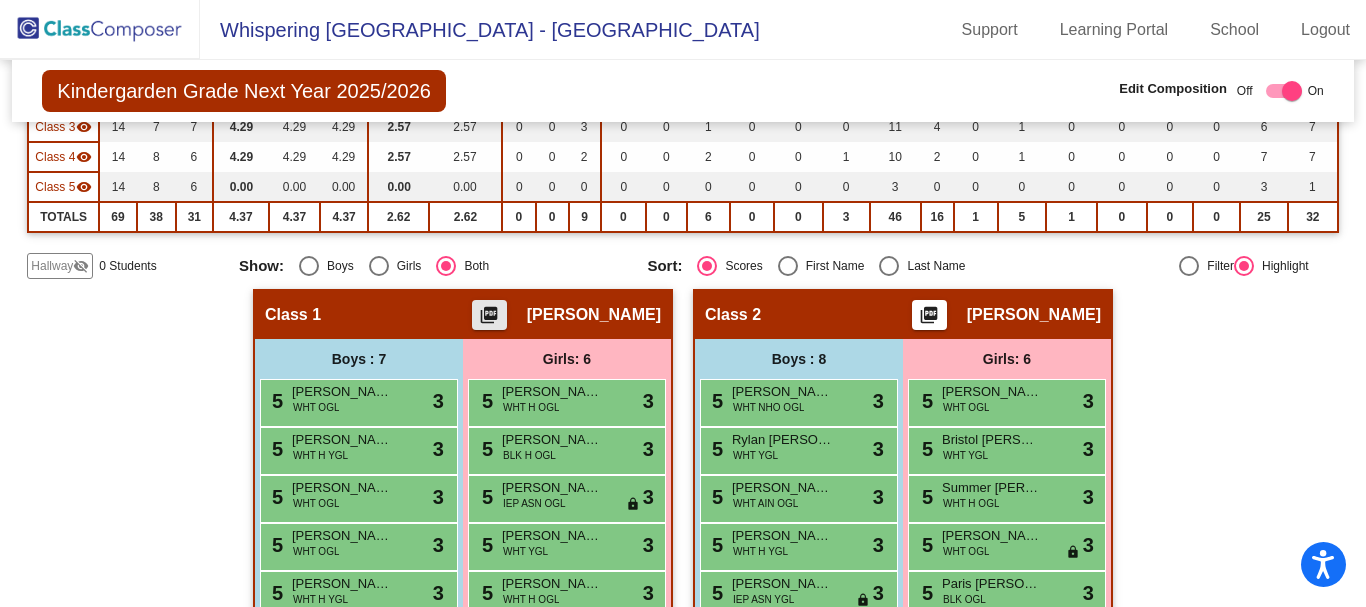 click on "picture_as_pdf" 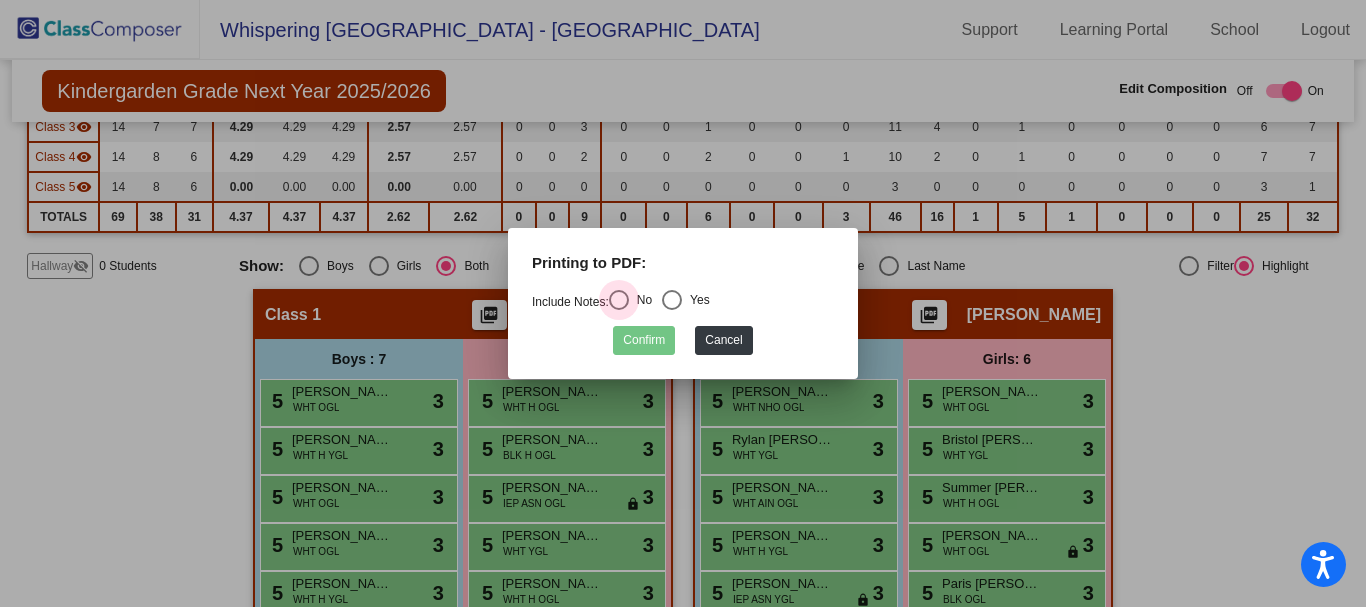 click at bounding box center [619, 300] 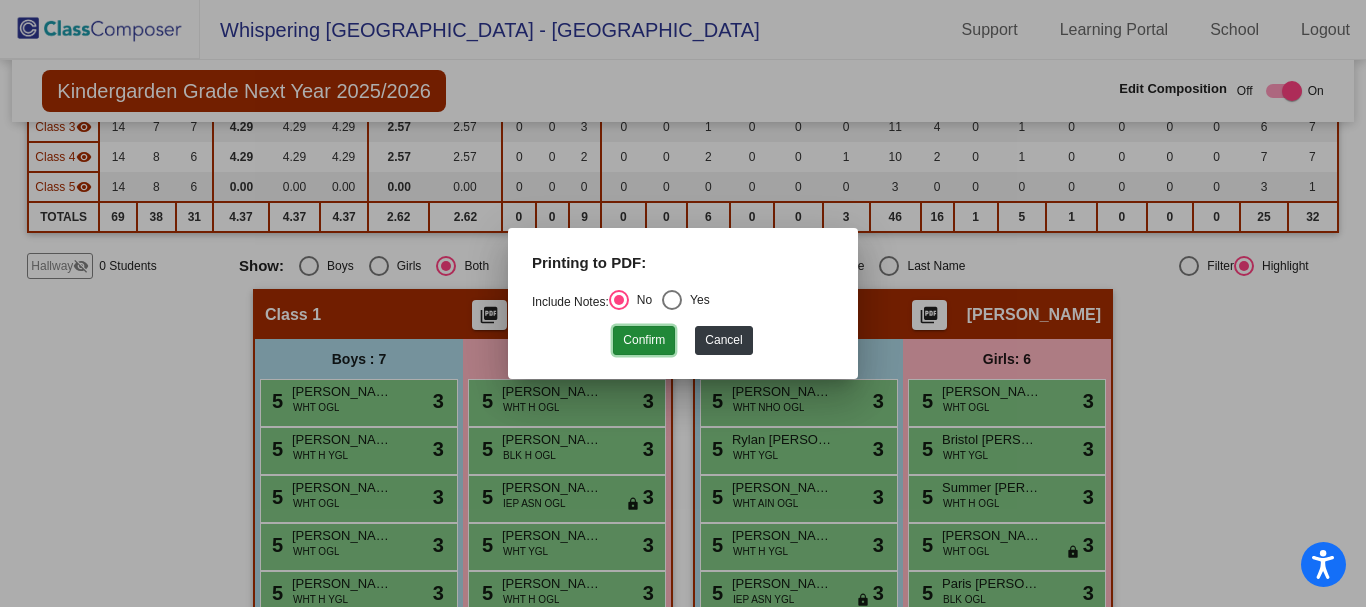 click on "Confirm" at bounding box center (644, 340) 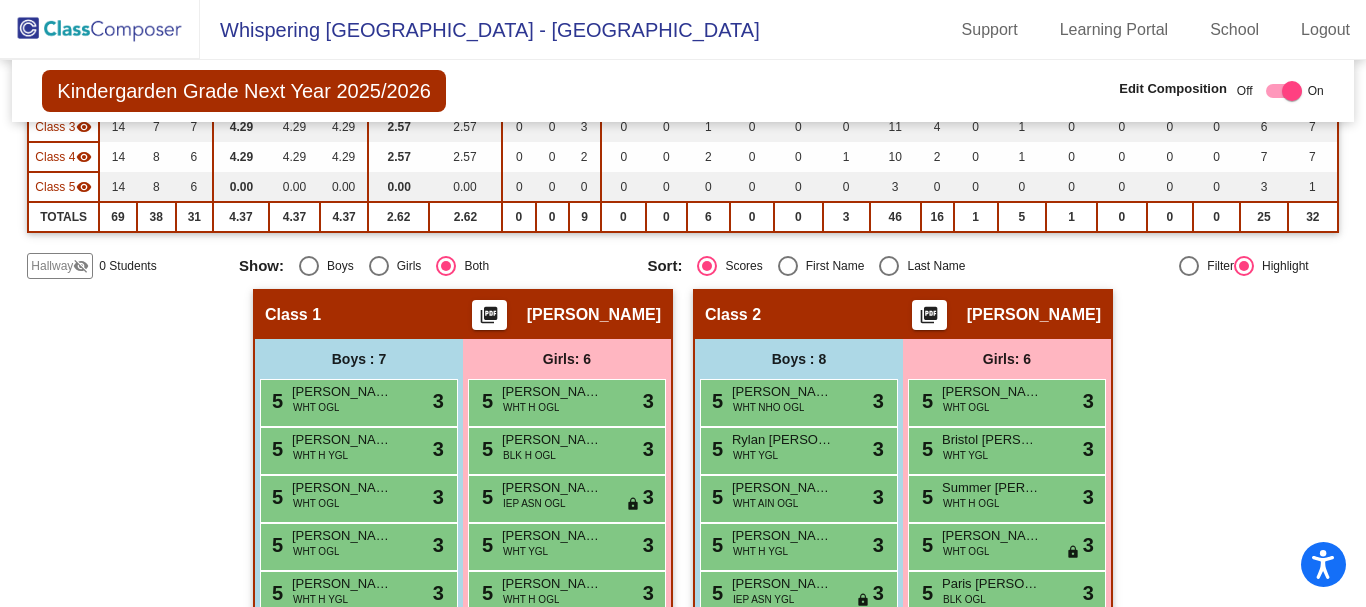 click 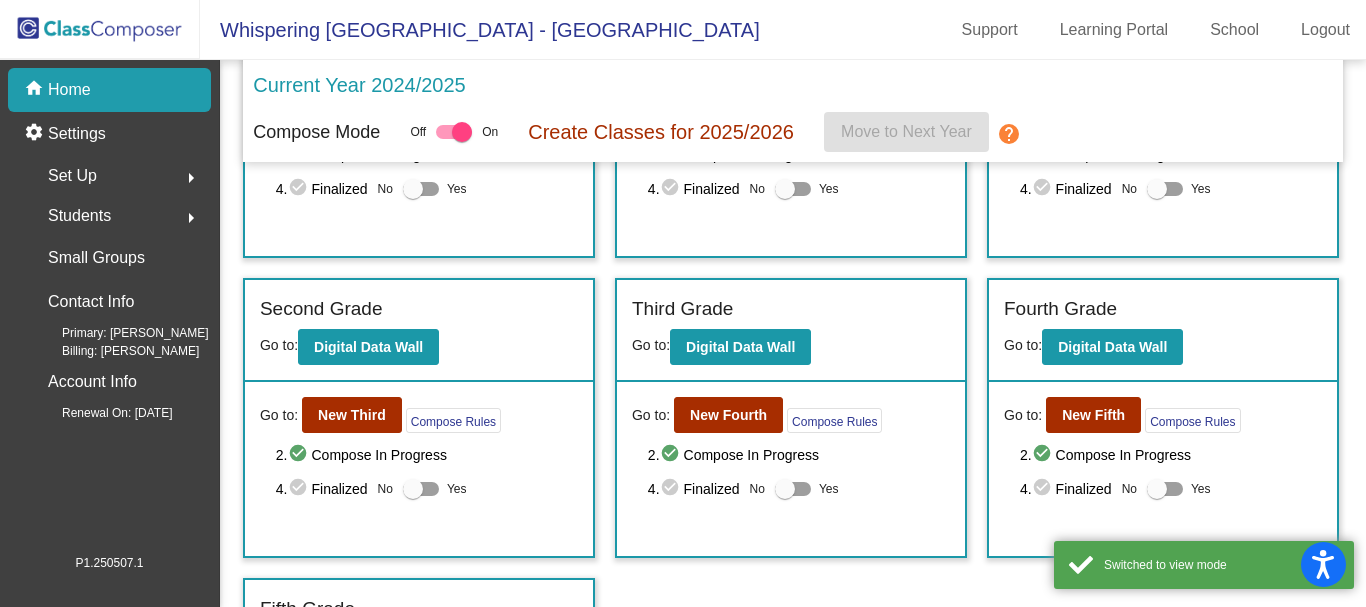 scroll, scrollTop: 275, scrollLeft: 0, axis: vertical 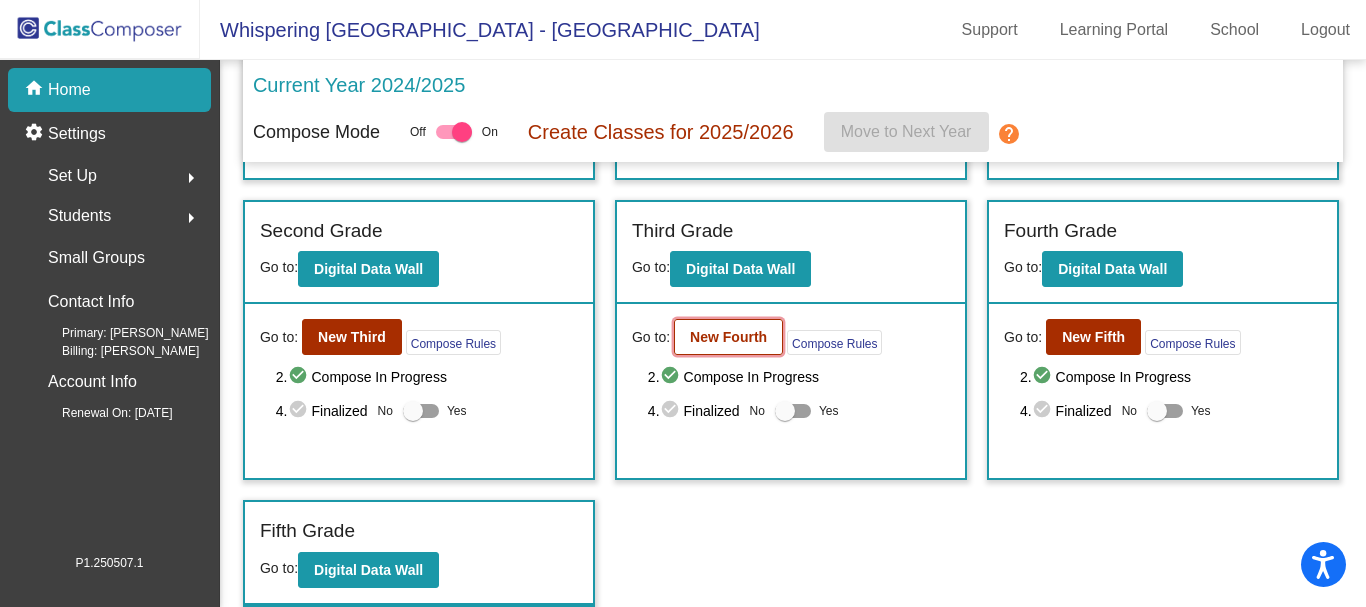 click on "New Fourth" 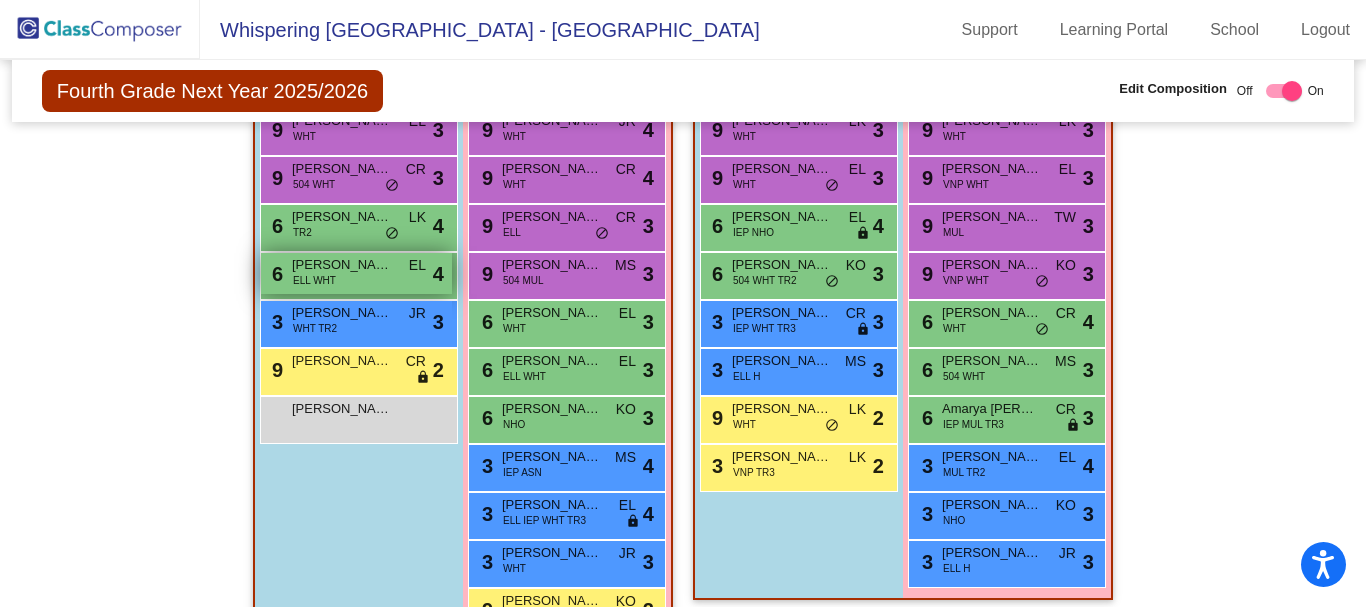 scroll, scrollTop: 600, scrollLeft: 0, axis: vertical 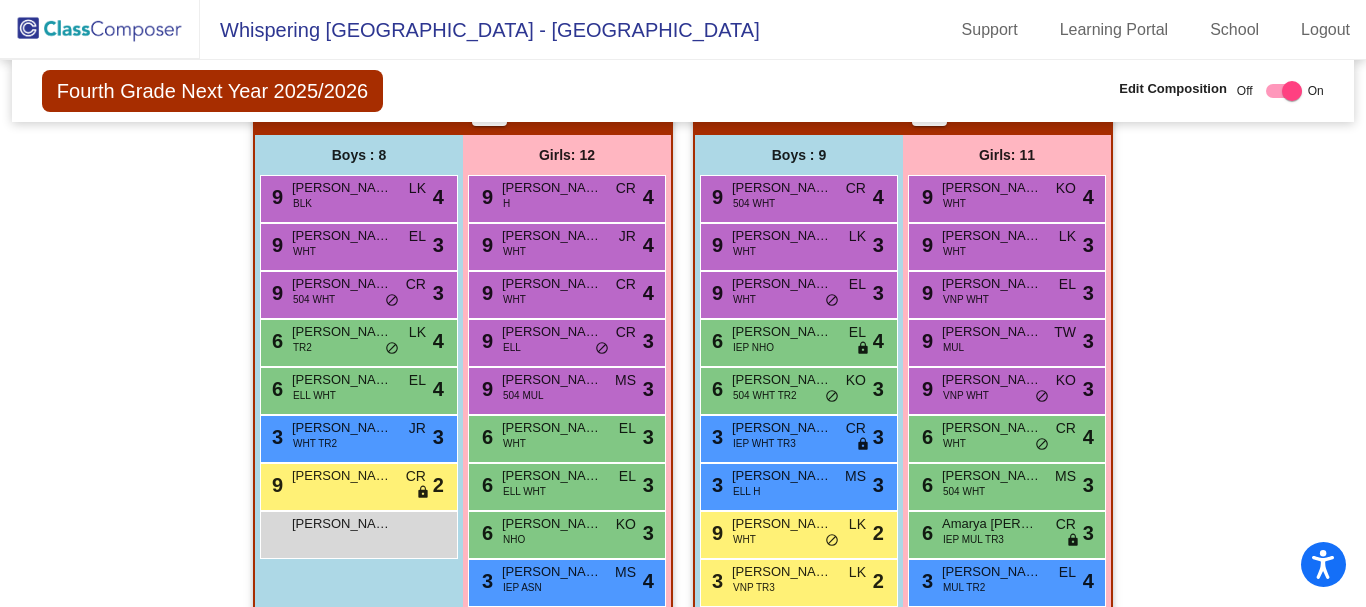 click 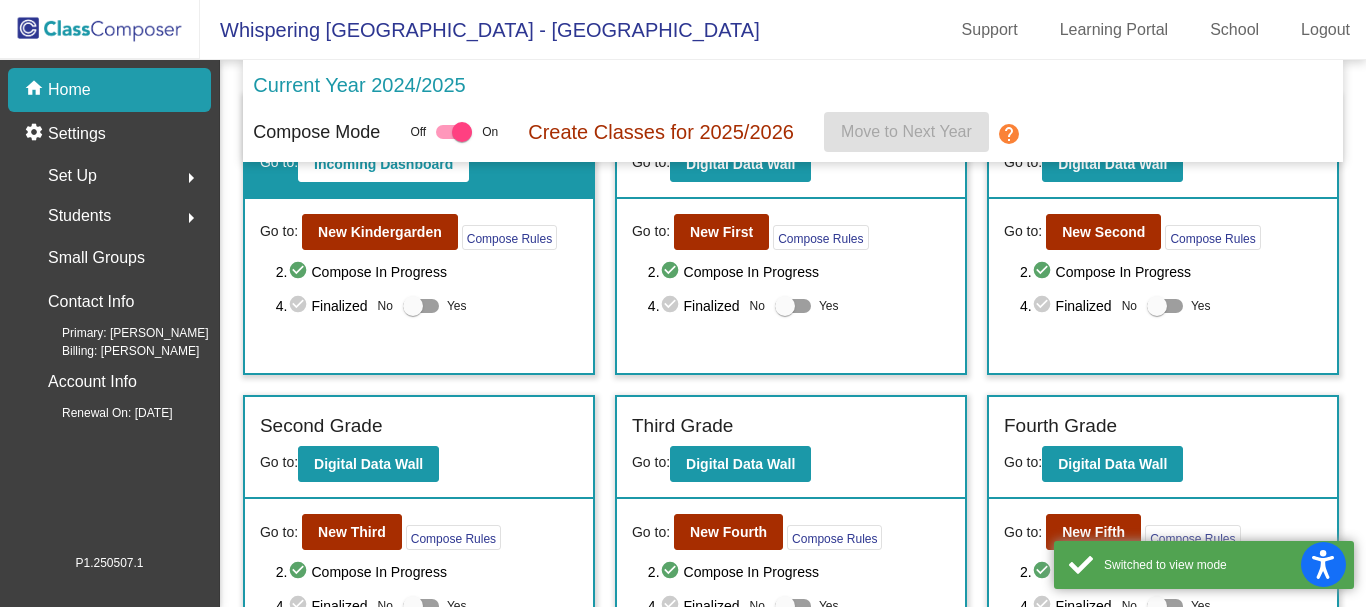 scroll, scrollTop: 100, scrollLeft: 0, axis: vertical 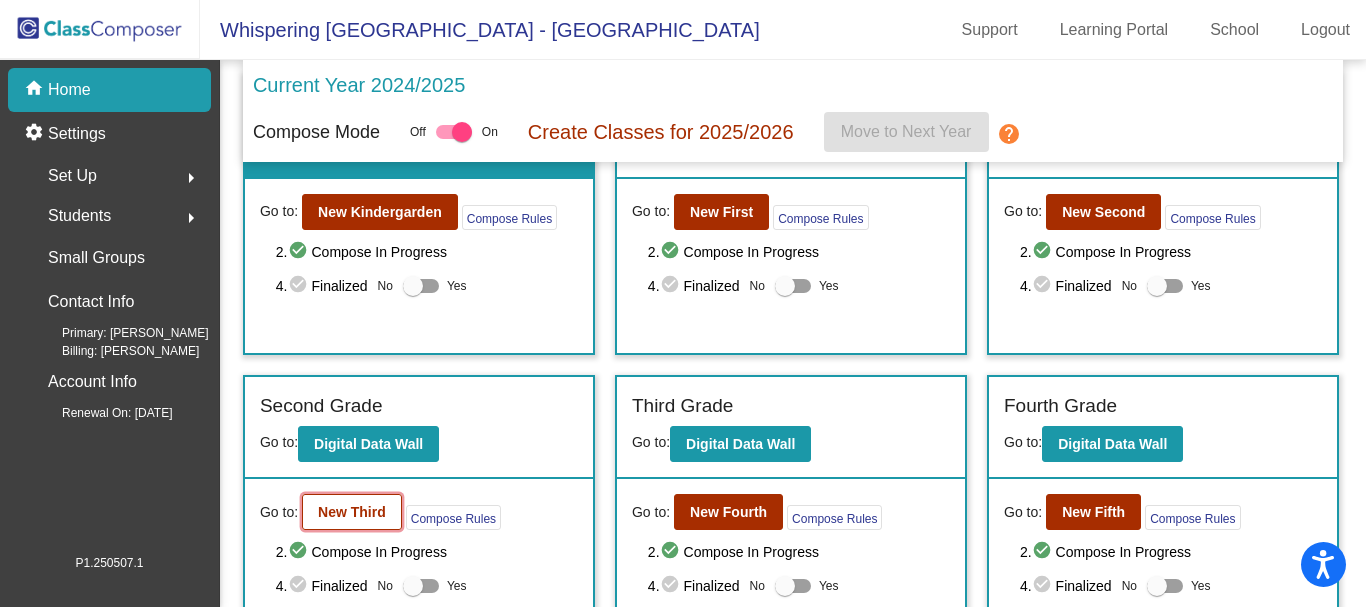 click on "New Third" 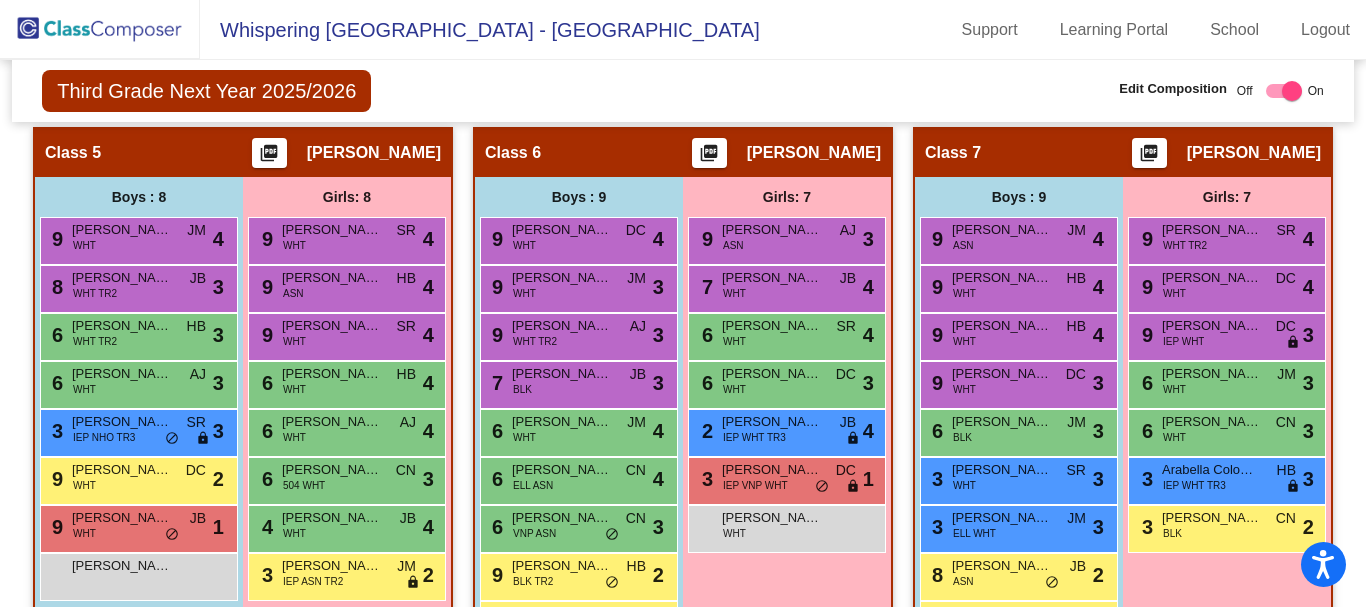scroll, scrollTop: 1884, scrollLeft: 0, axis: vertical 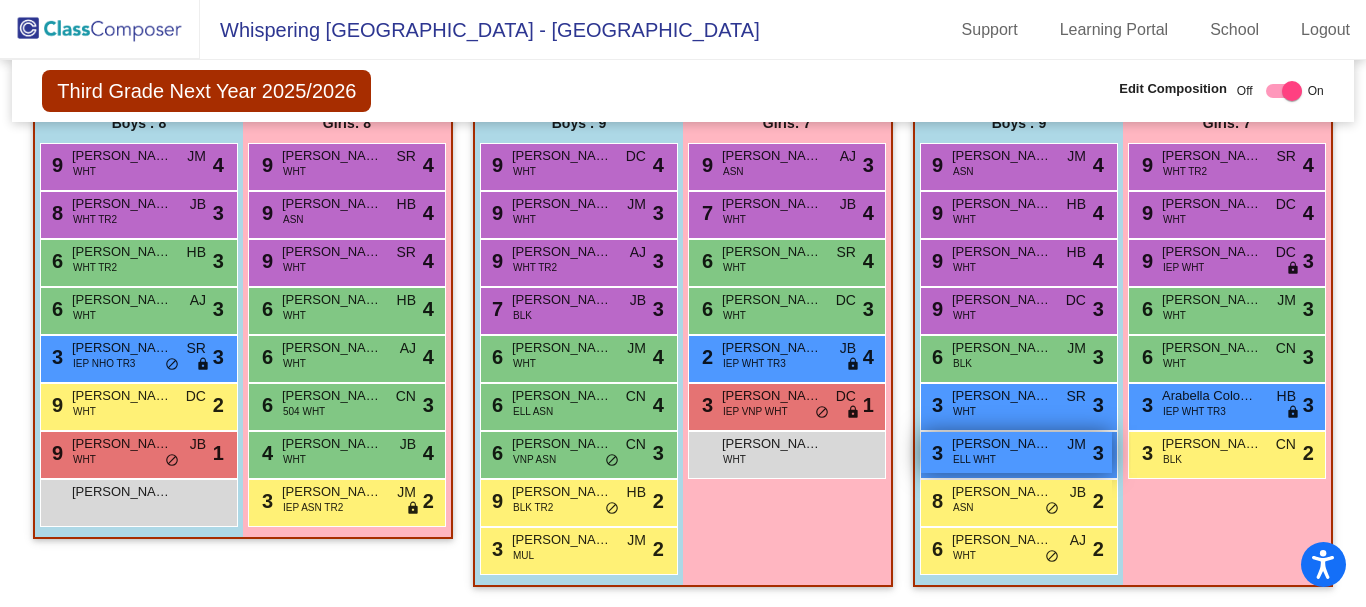 click on "ELL WHT" at bounding box center (974, 459) 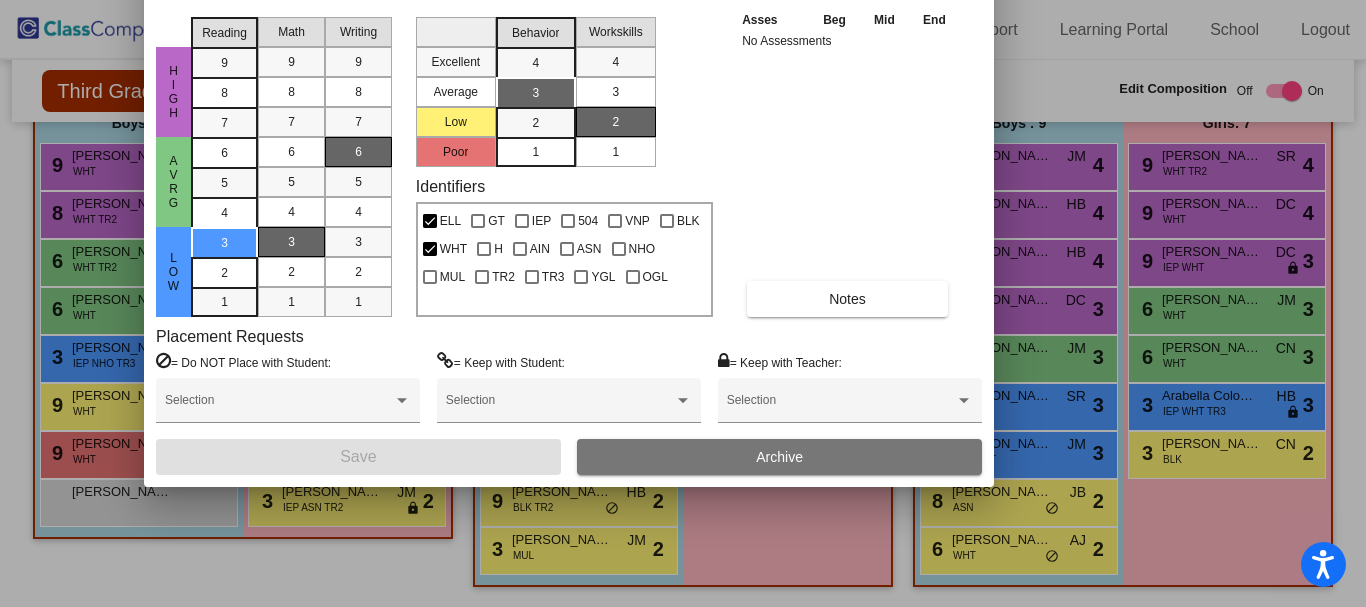 drag, startPoint x: 576, startPoint y: 33, endPoint x: 462, endPoint y: -120, distance: 190.80095 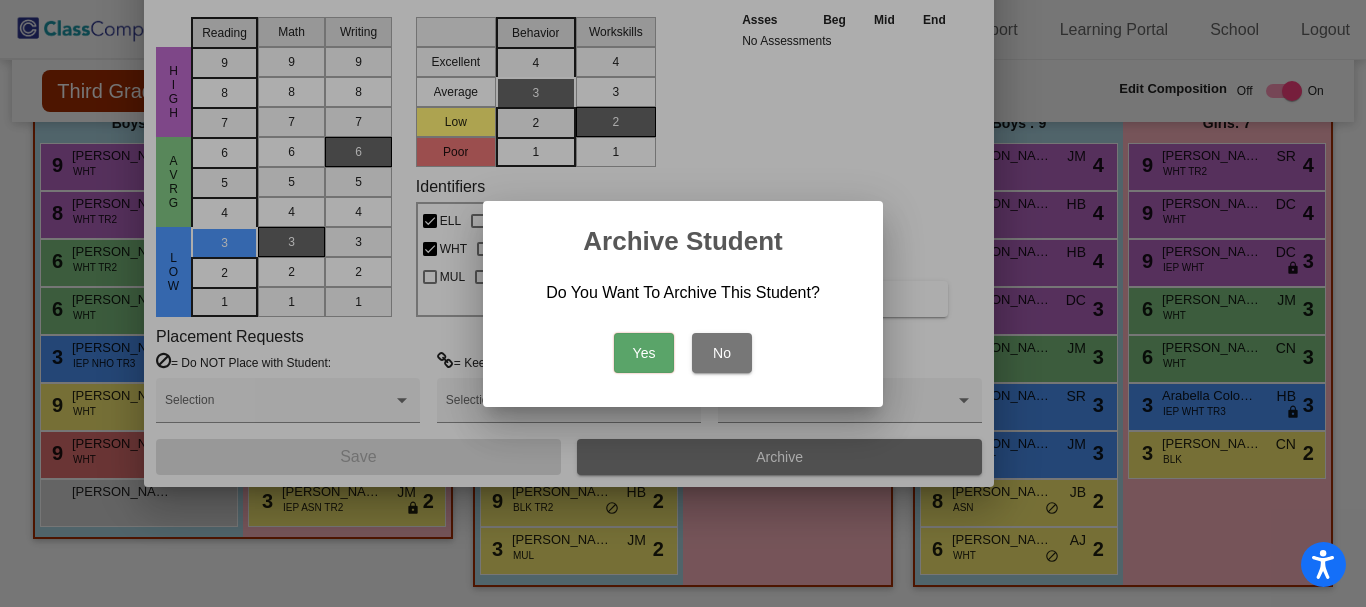 click on "Yes" at bounding box center [644, 353] 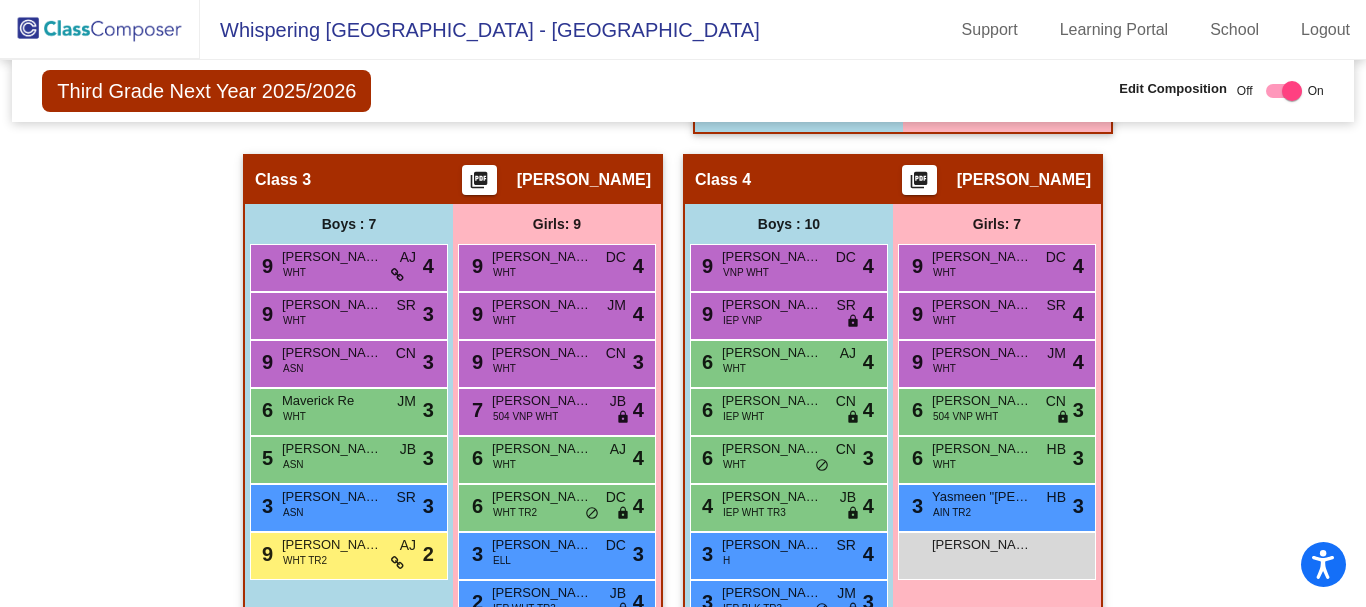 scroll, scrollTop: 584, scrollLeft: 0, axis: vertical 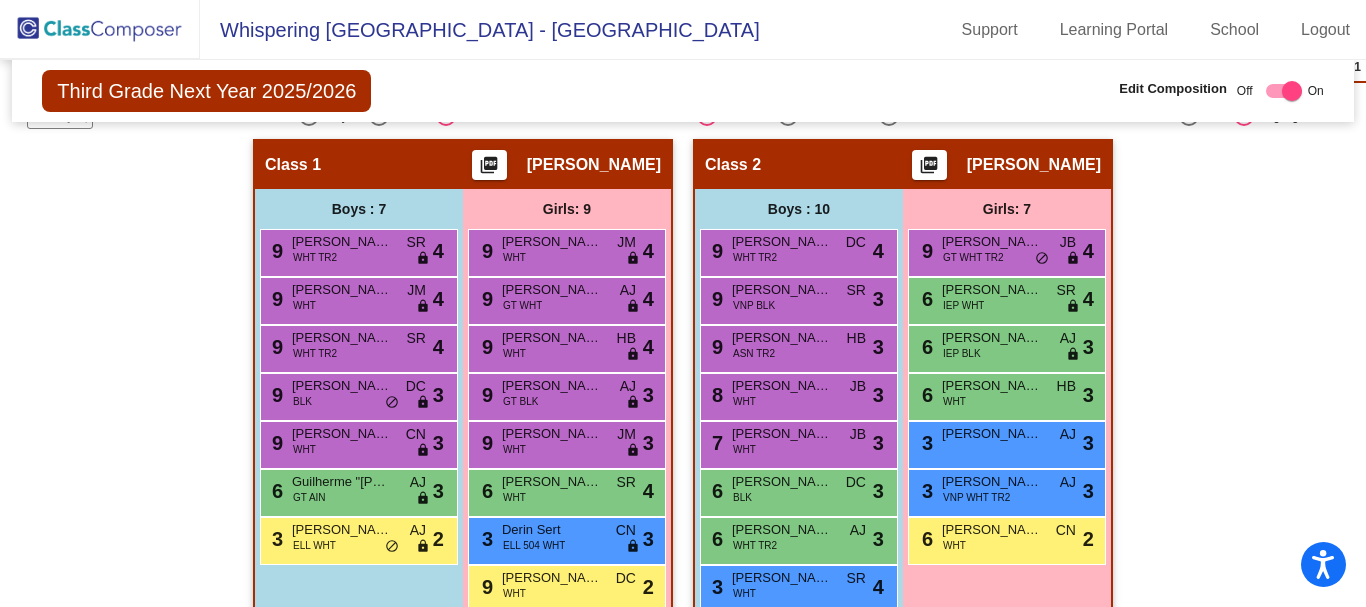 click 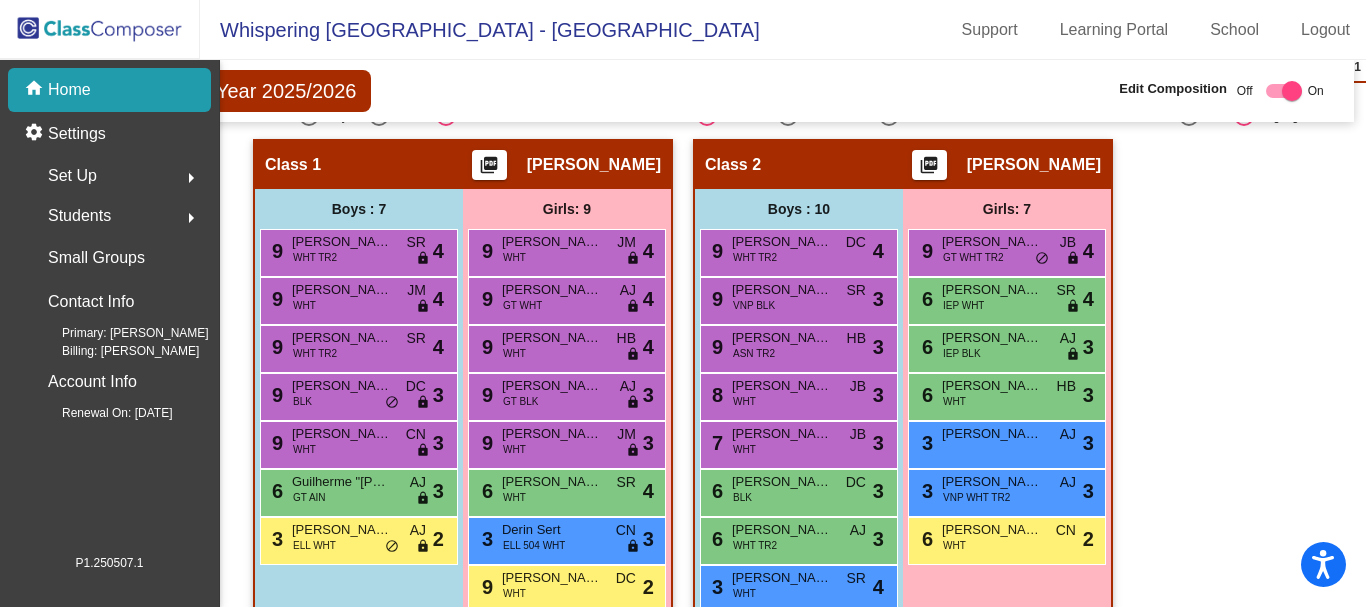 scroll, scrollTop: 0, scrollLeft: 0, axis: both 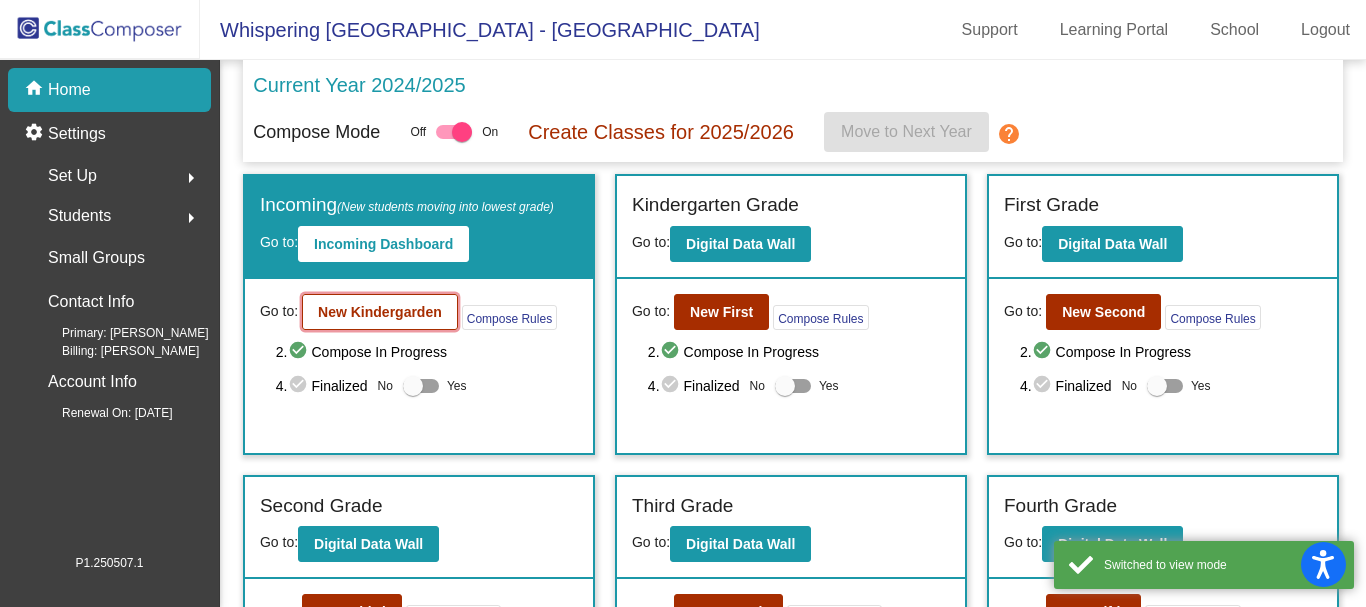 click on "New Kindergarden" 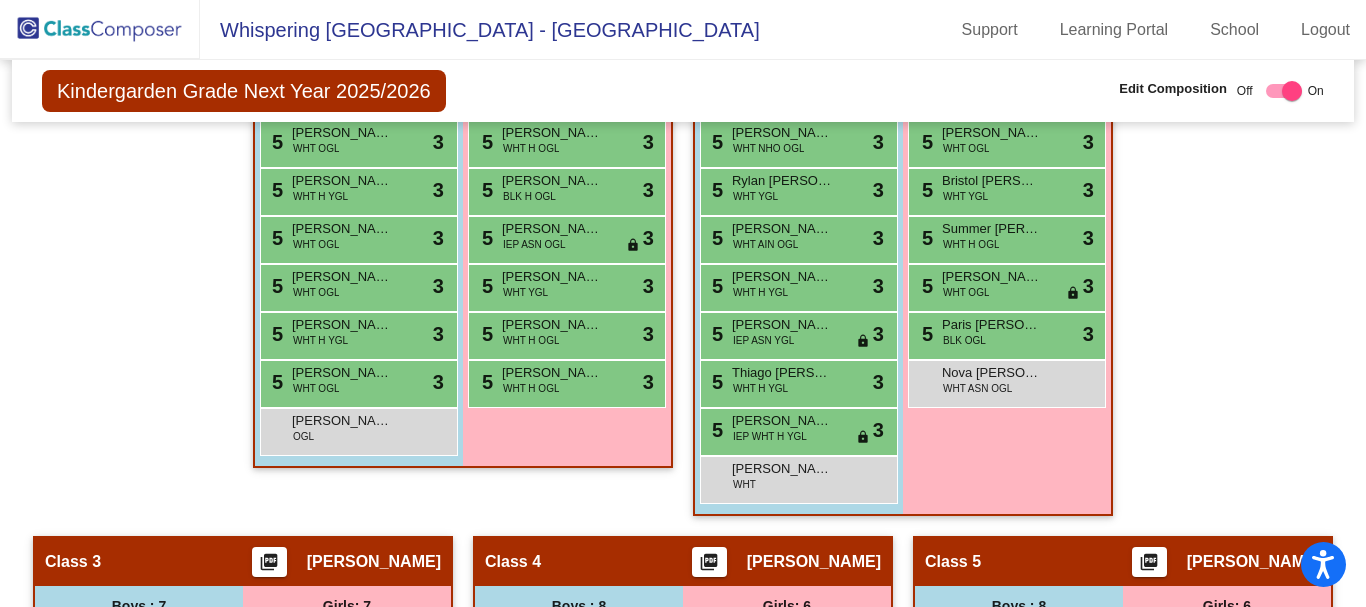 scroll, scrollTop: 994, scrollLeft: 0, axis: vertical 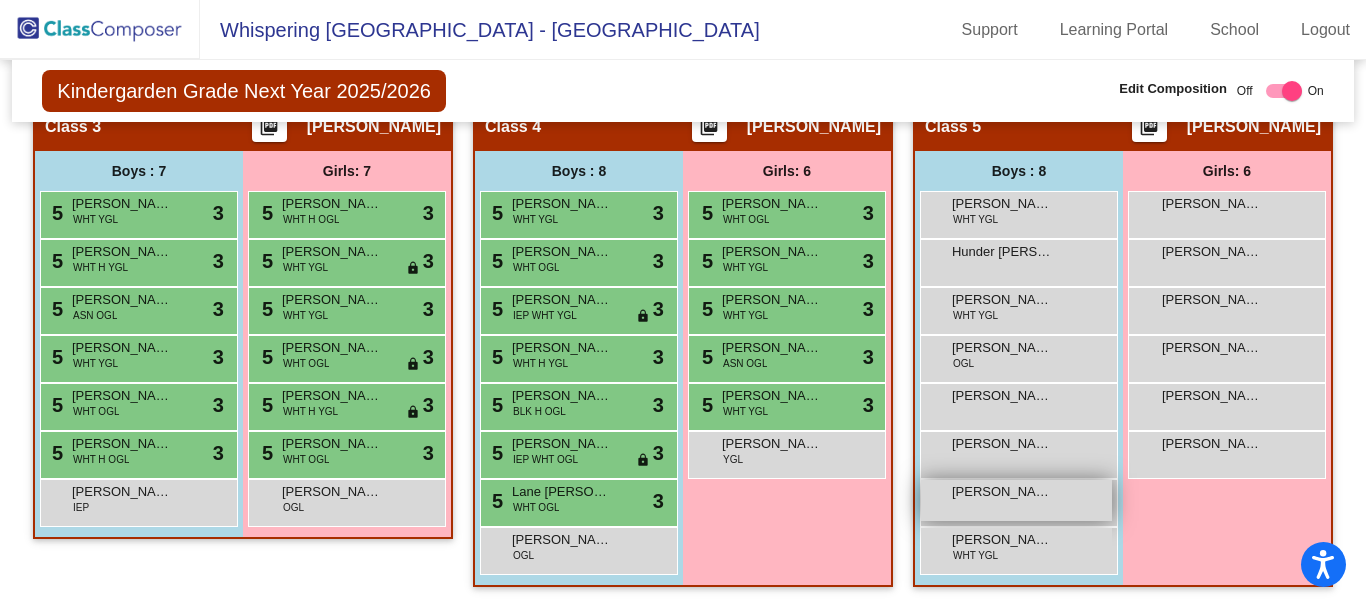 click on "[PERSON_NAME] lock do_not_disturb_alt" at bounding box center (1016, 500) 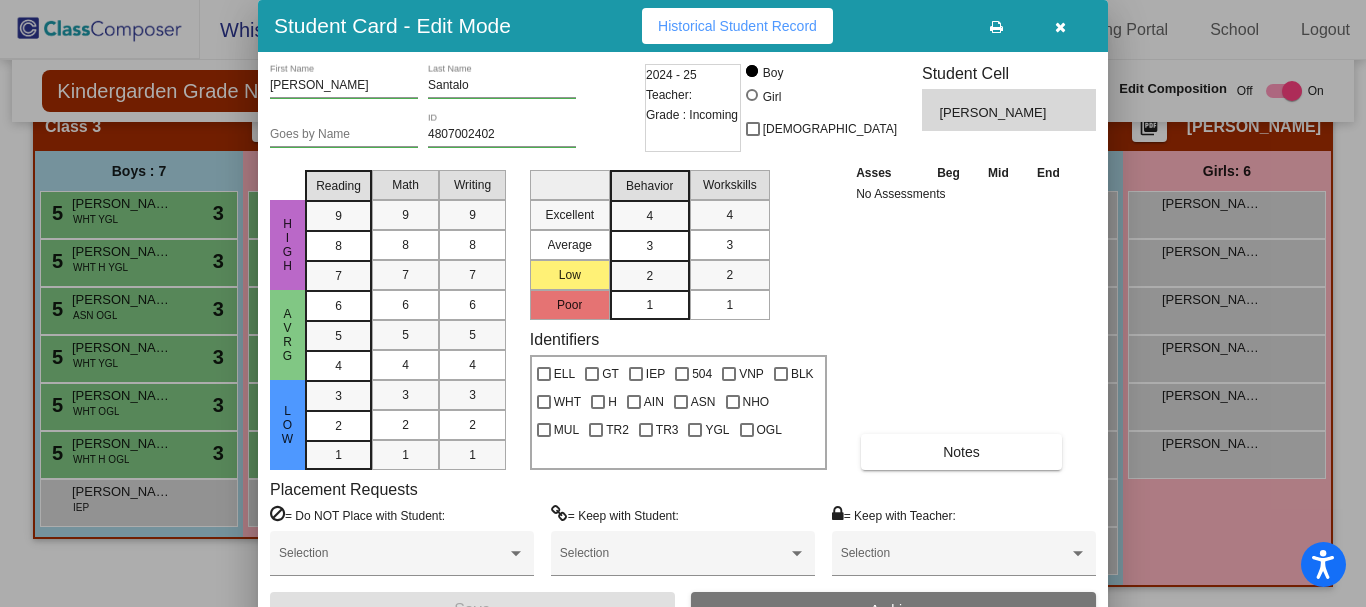 drag, startPoint x: 264, startPoint y: 79, endPoint x: 346, endPoint y: 61, distance: 83.95237 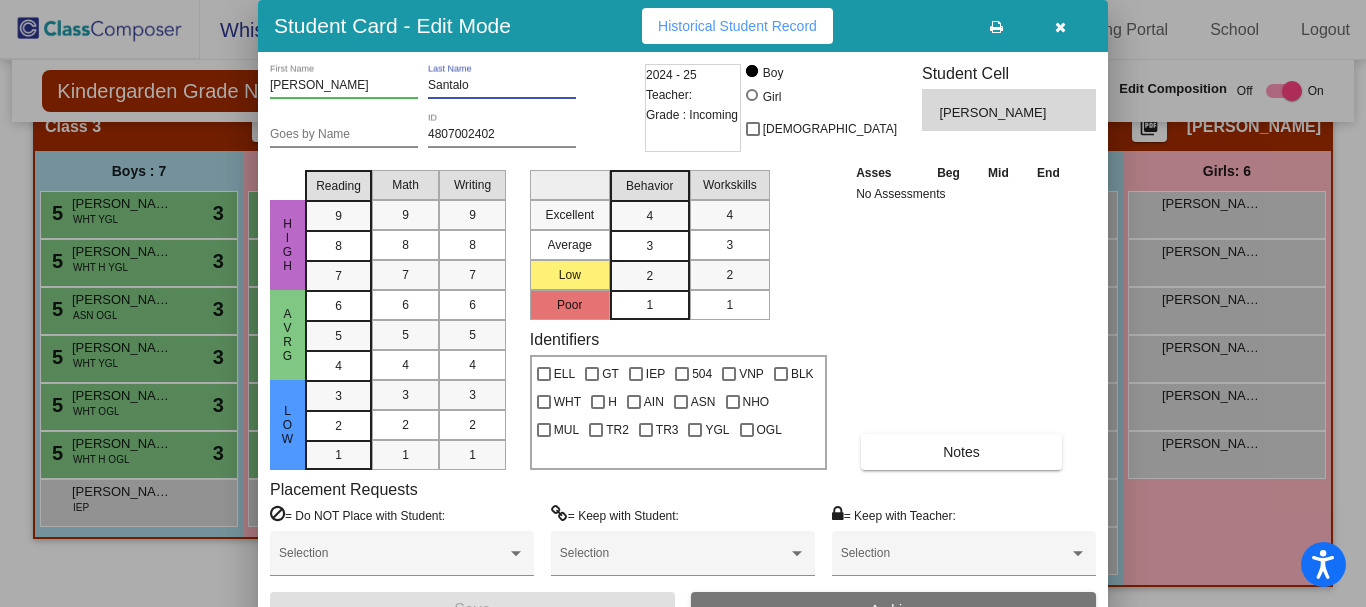 drag, startPoint x: 493, startPoint y: 79, endPoint x: 284, endPoint y: 78, distance: 209.0024 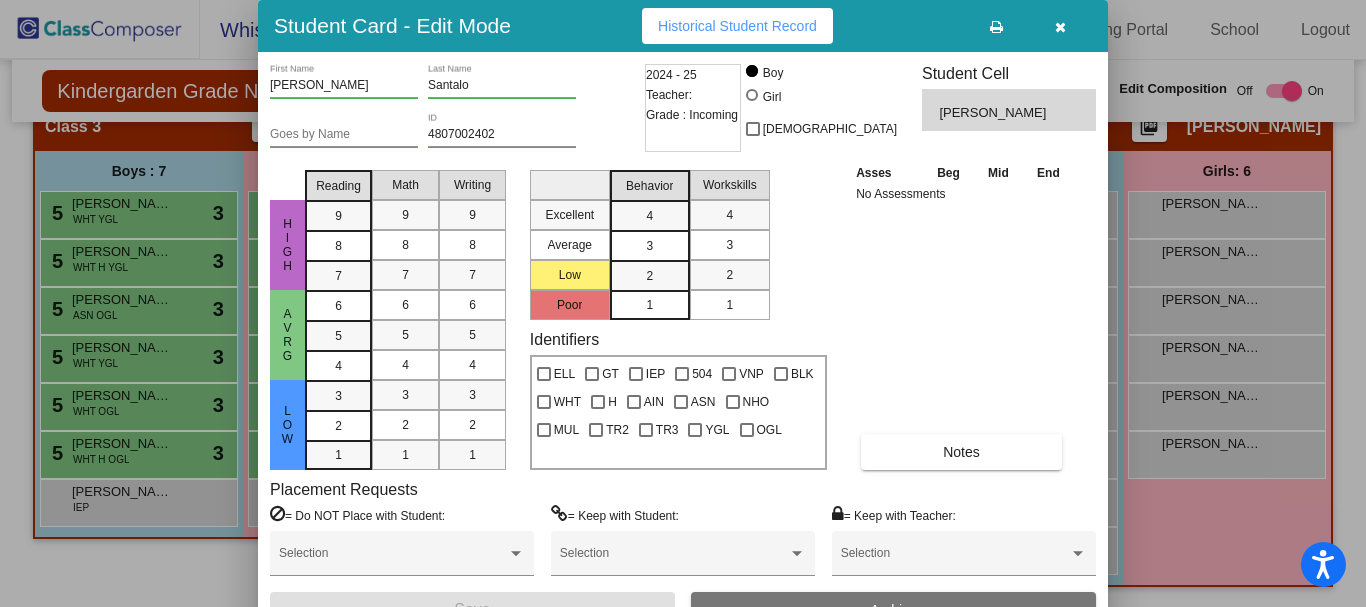 click on "[PERSON_NAME] First Name" at bounding box center (344, 81) 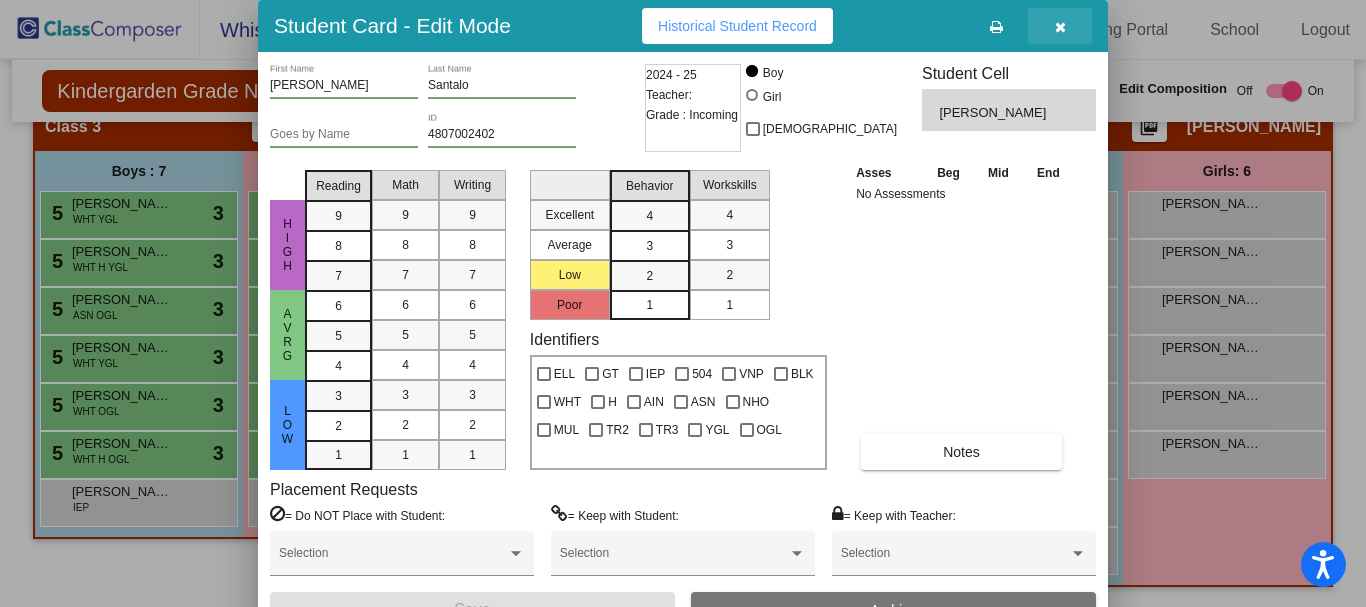 click at bounding box center (1060, 27) 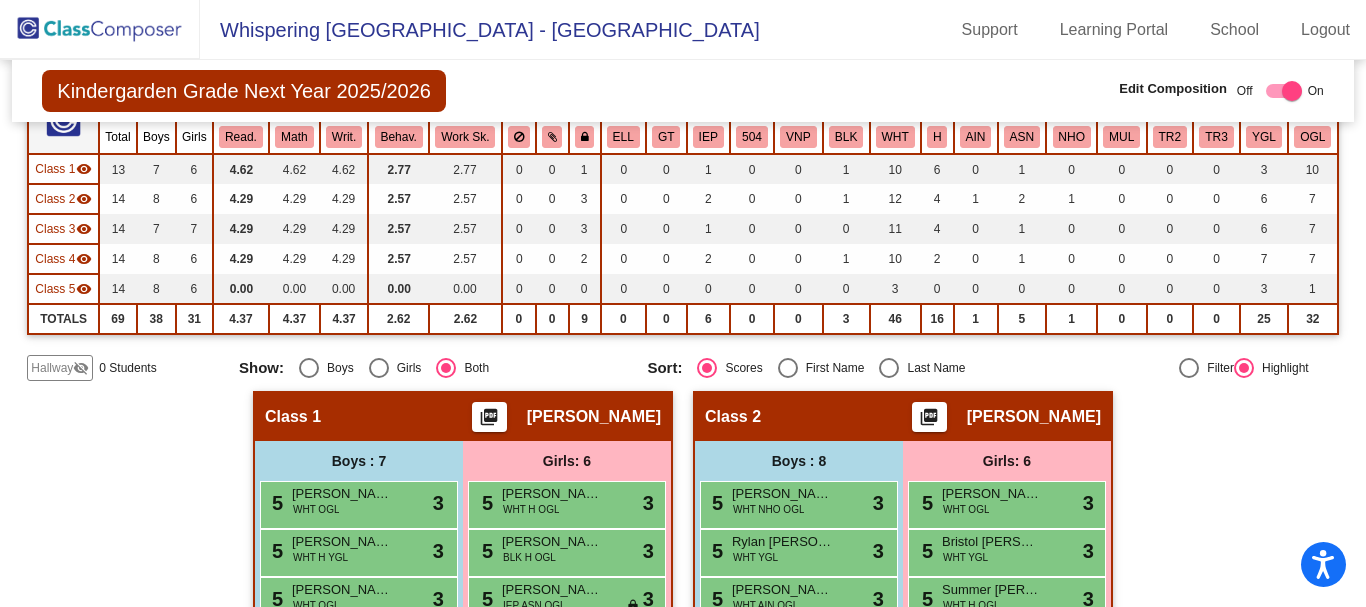 scroll, scrollTop: 194, scrollLeft: 0, axis: vertical 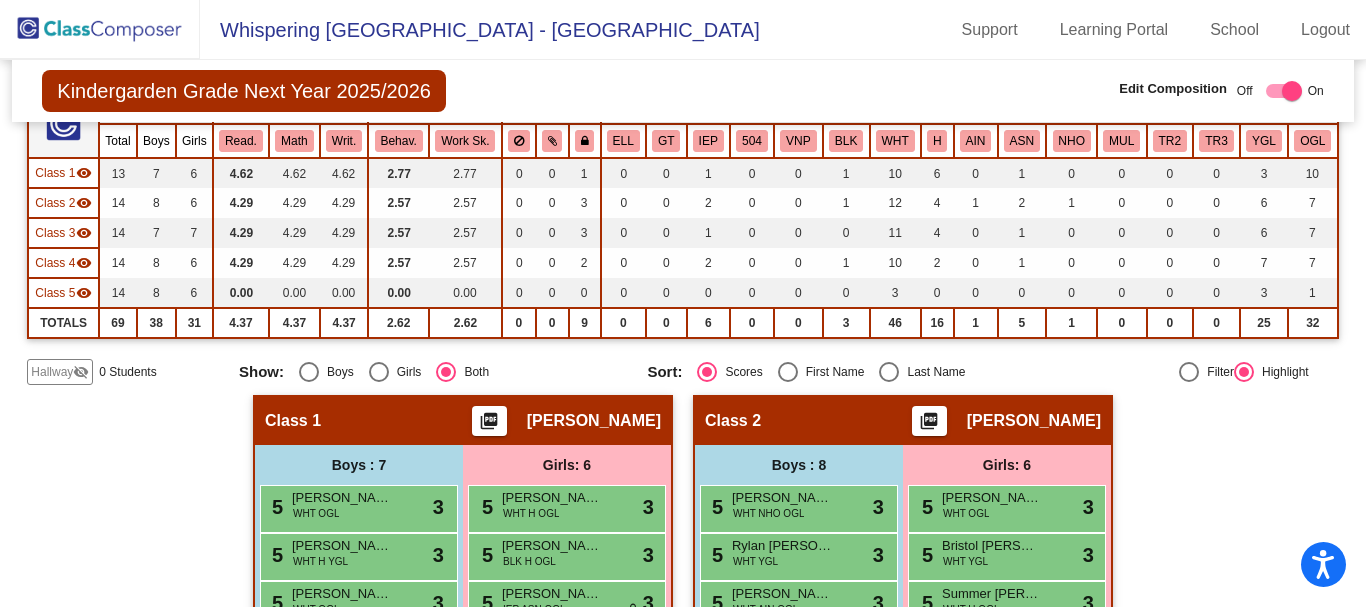 click 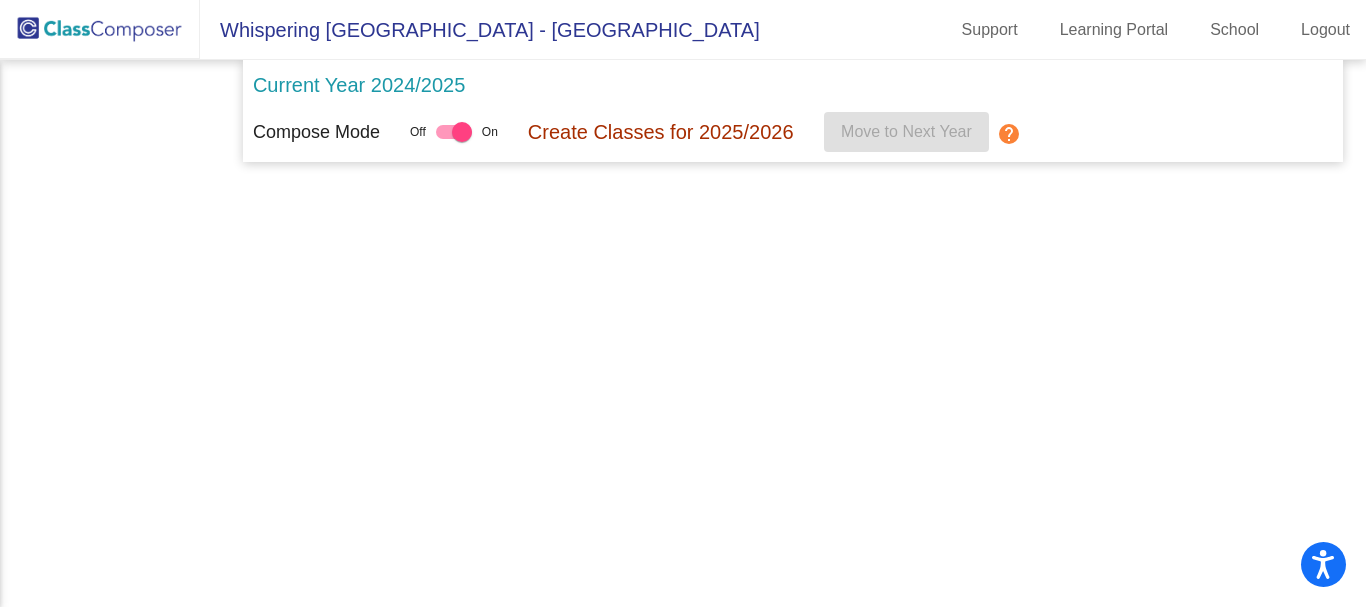 scroll, scrollTop: 0, scrollLeft: 0, axis: both 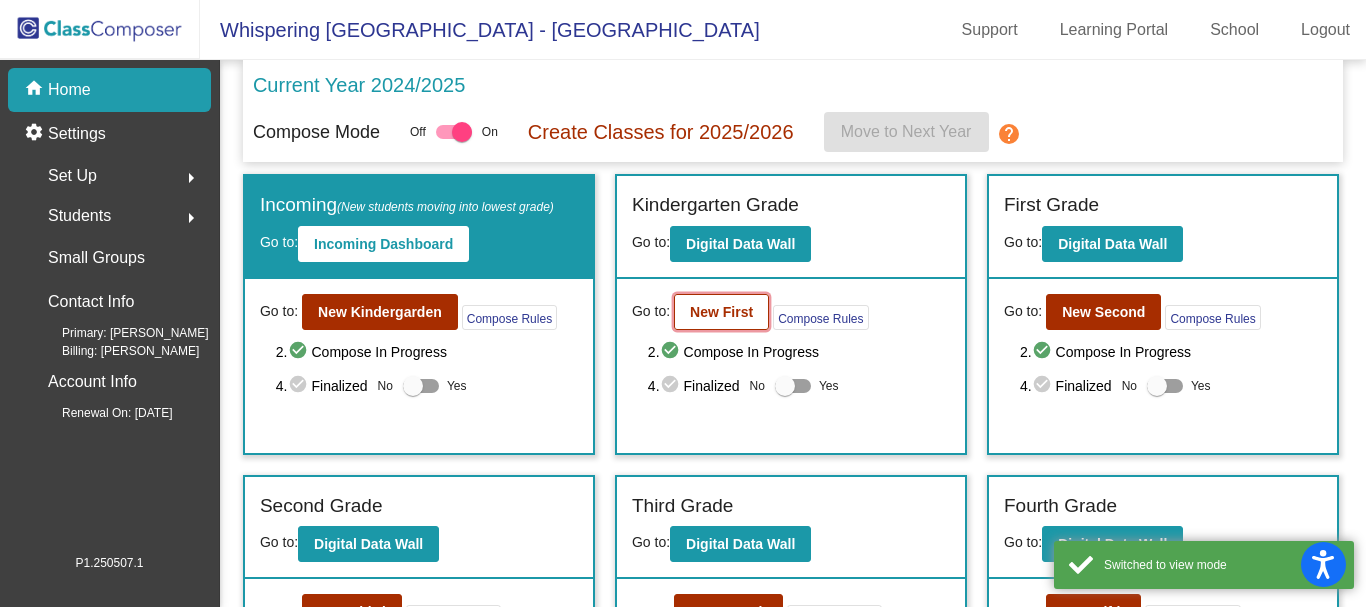 click on "New First" 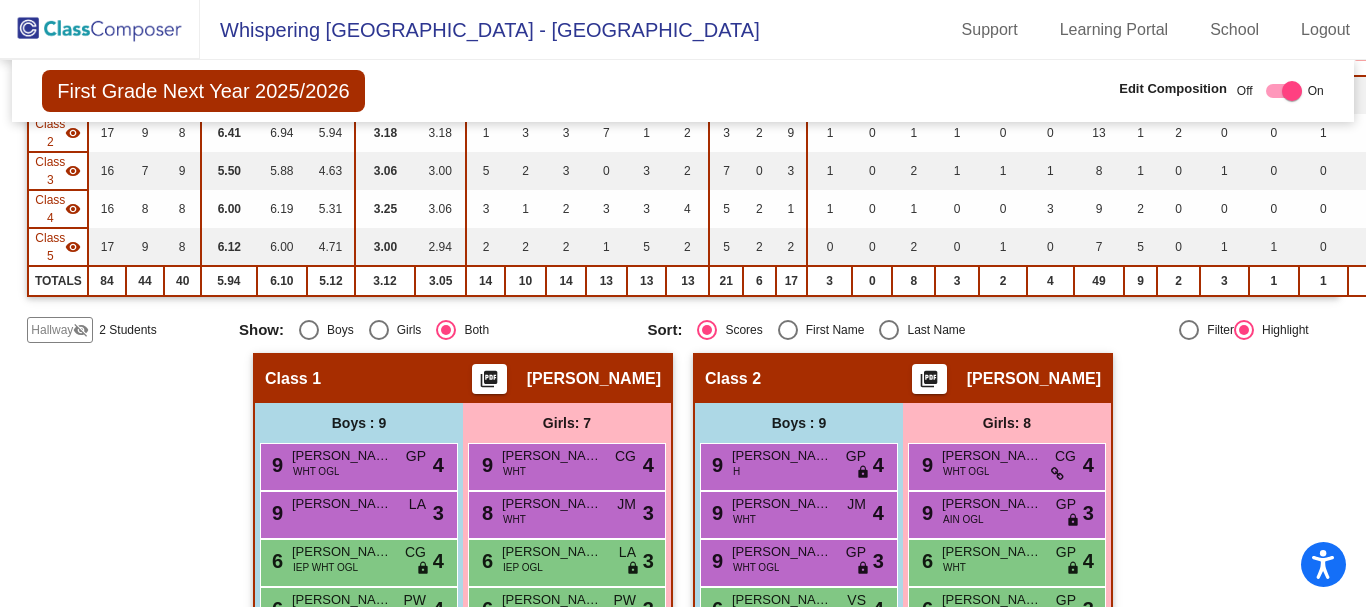 scroll, scrollTop: 200, scrollLeft: 0, axis: vertical 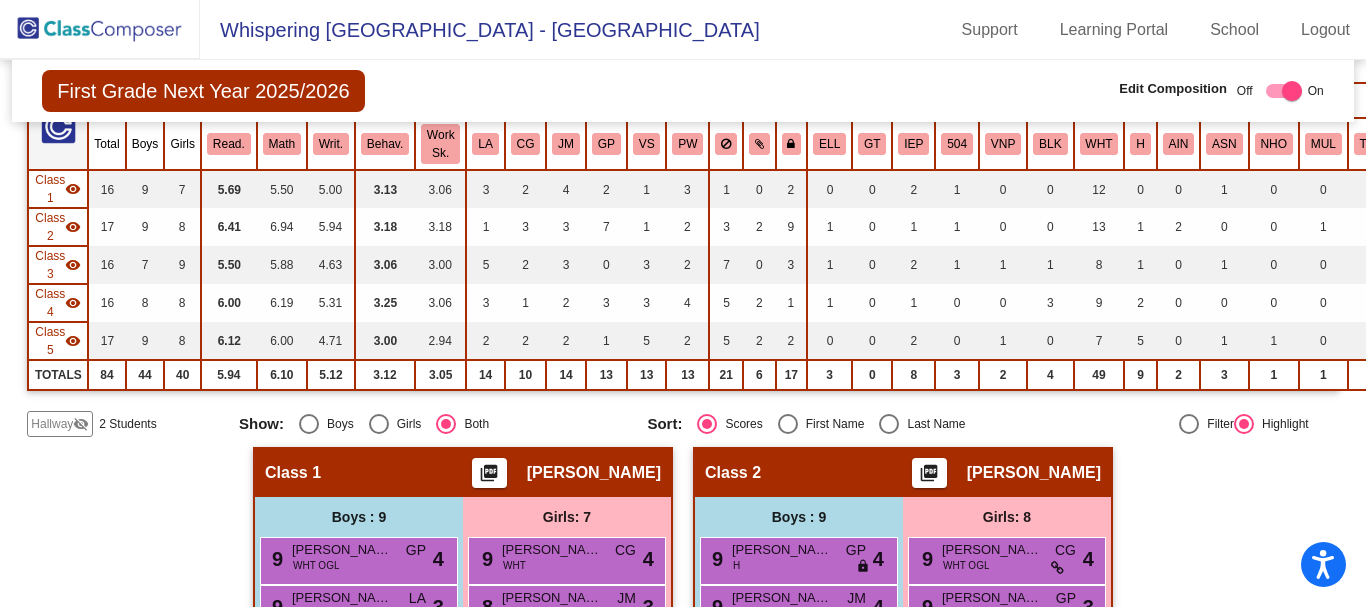 click on "Hallway" 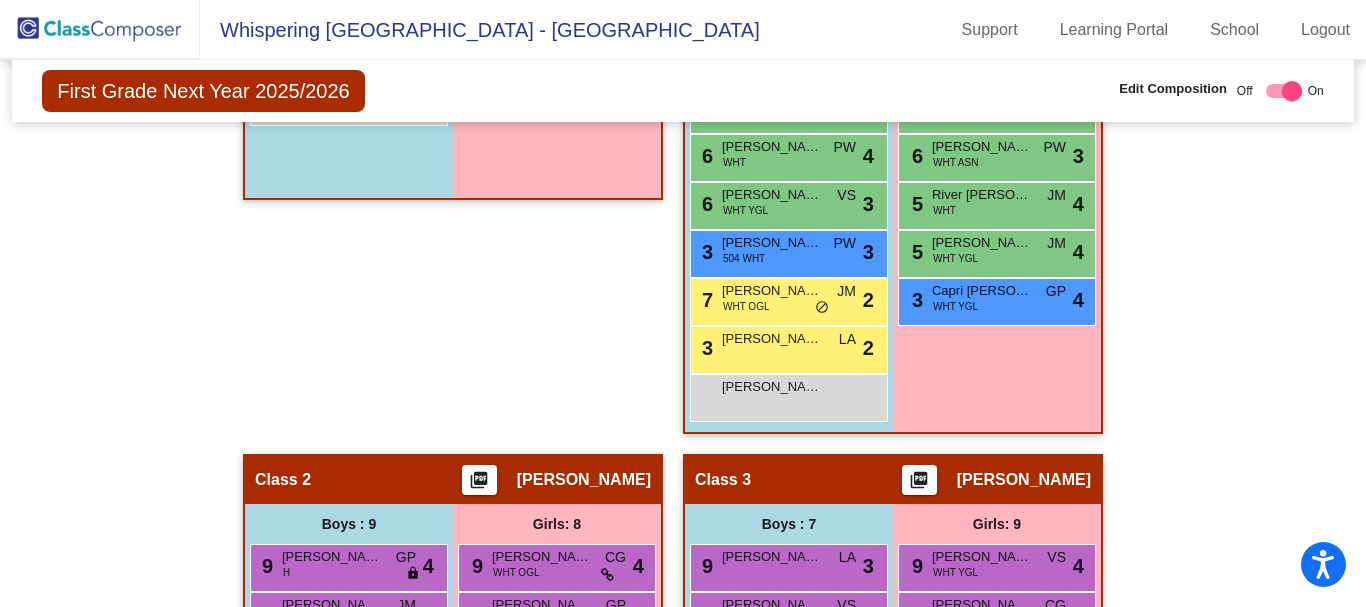 scroll, scrollTop: 600, scrollLeft: 0, axis: vertical 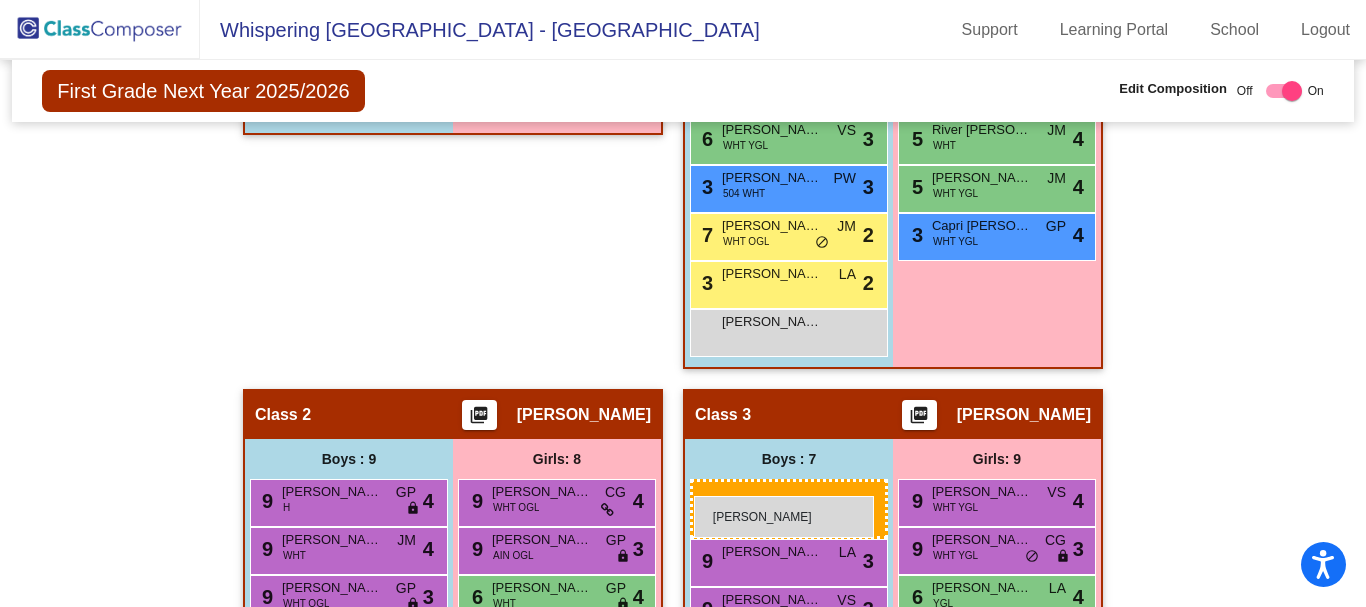 drag, startPoint x: 346, startPoint y: 249, endPoint x: 694, endPoint y: 496, distance: 426.747 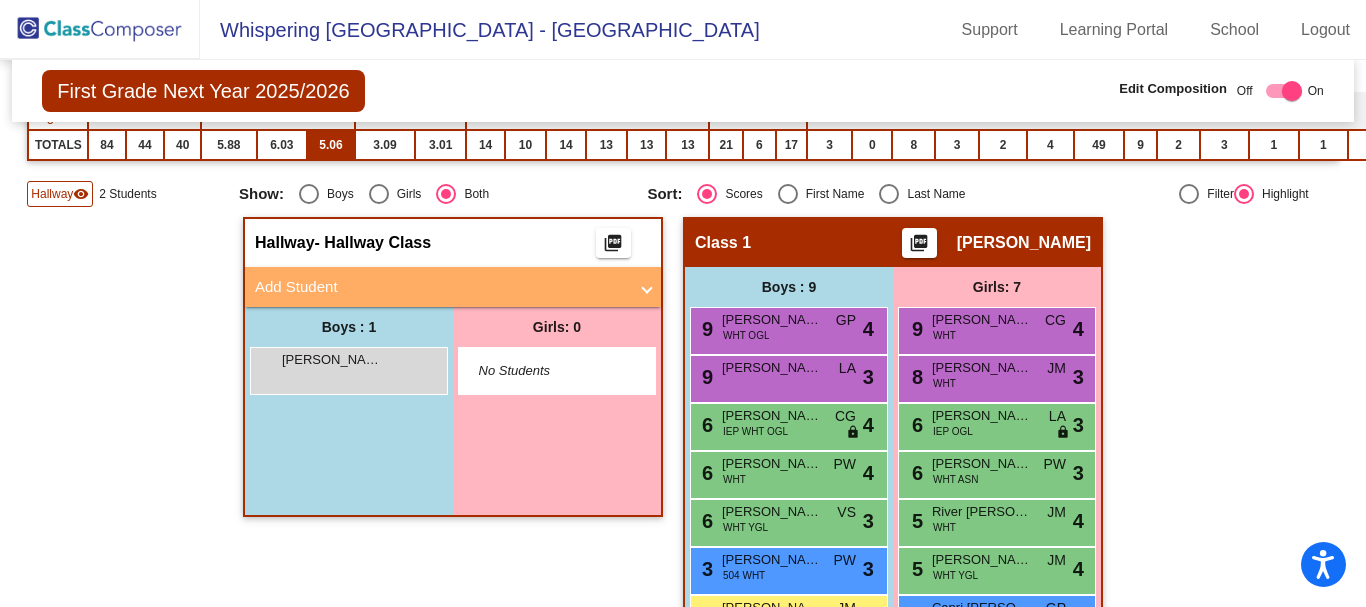 scroll, scrollTop: 412, scrollLeft: 0, axis: vertical 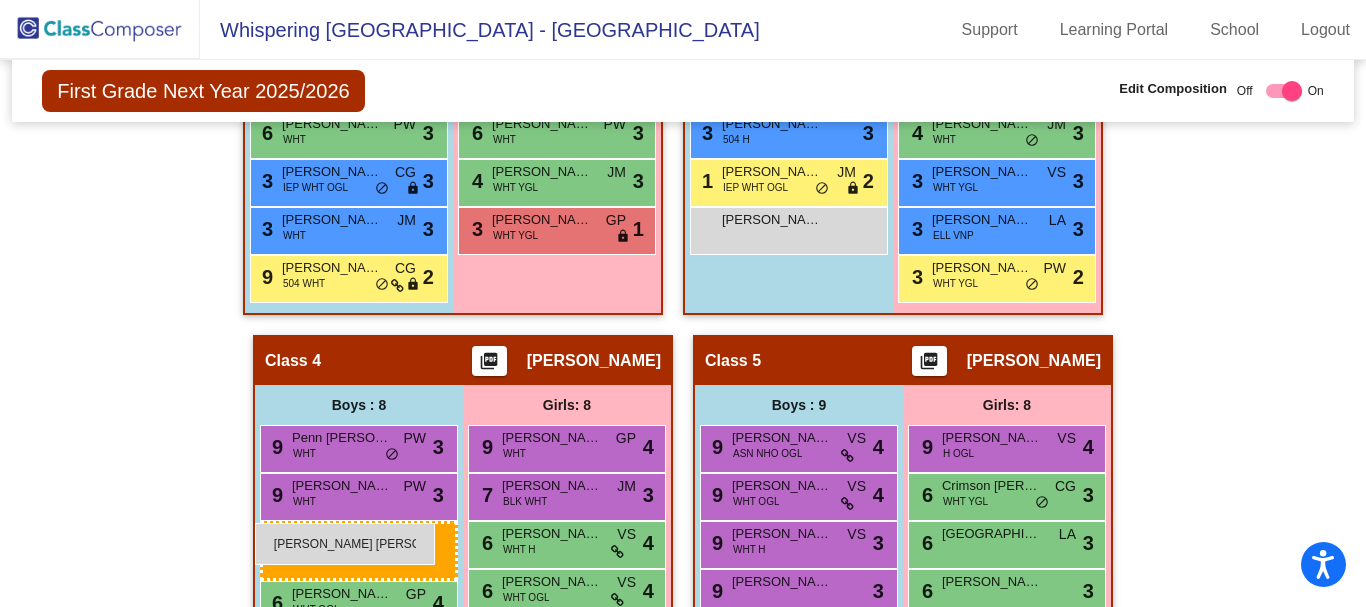 drag, startPoint x: 303, startPoint y: 391, endPoint x: 255, endPoint y: 523, distance: 140.4564 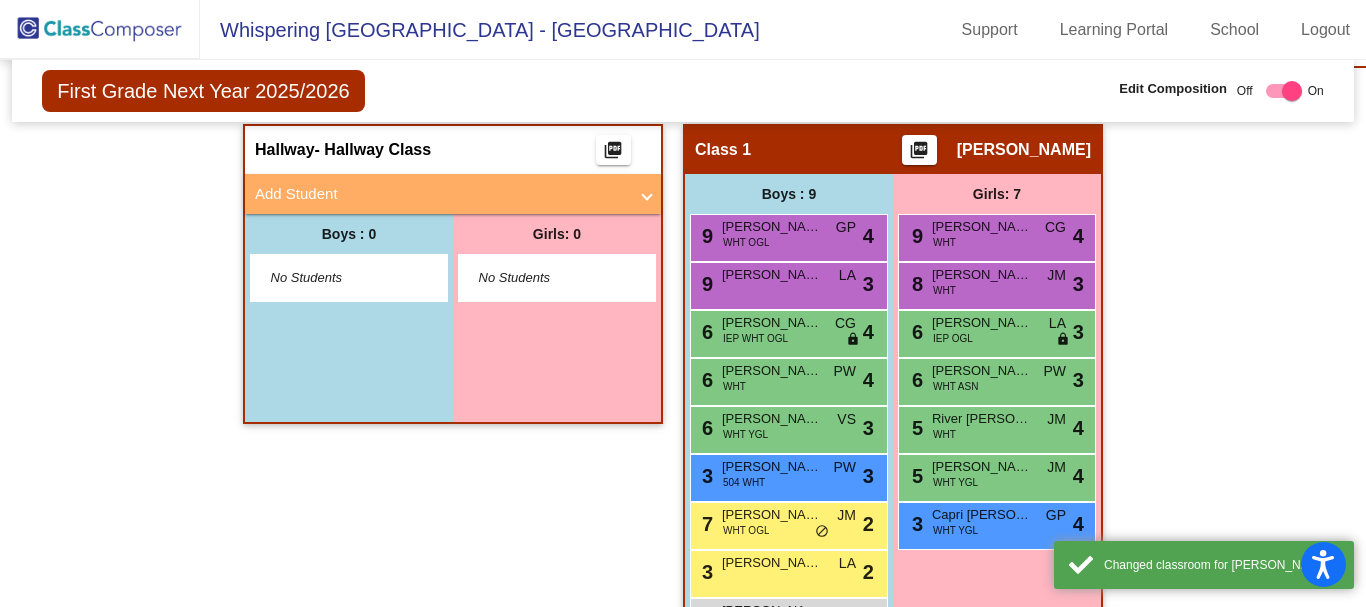 scroll, scrollTop: 0, scrollLeft: 0, axis: both 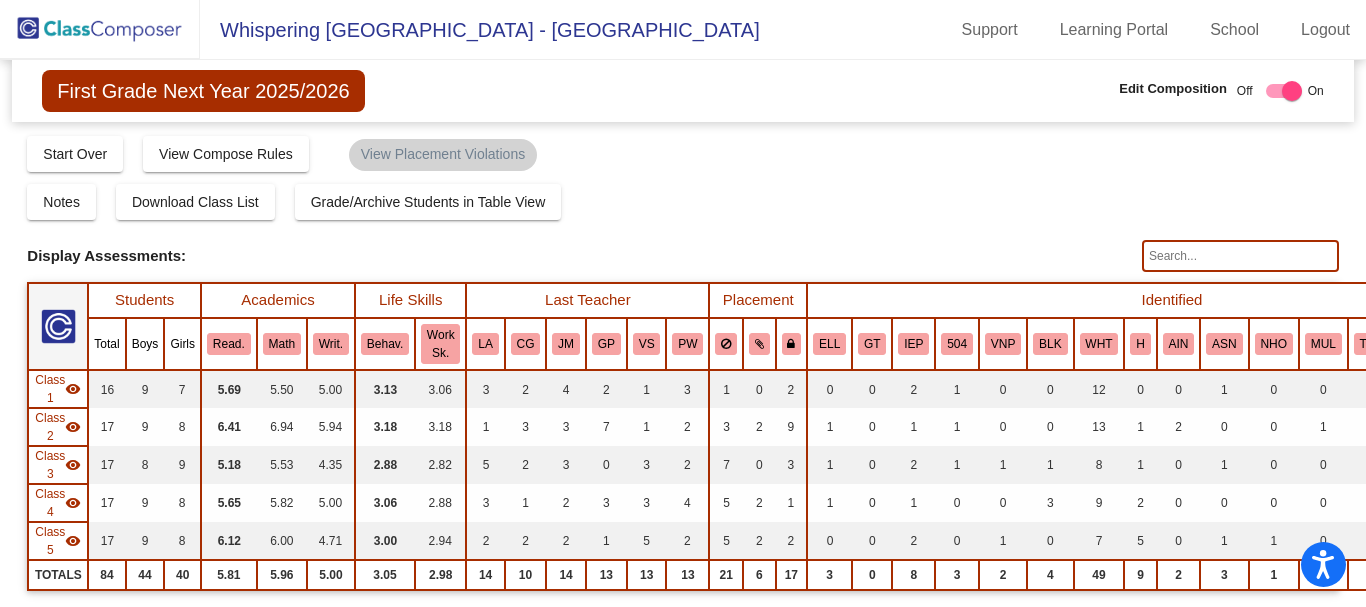 click 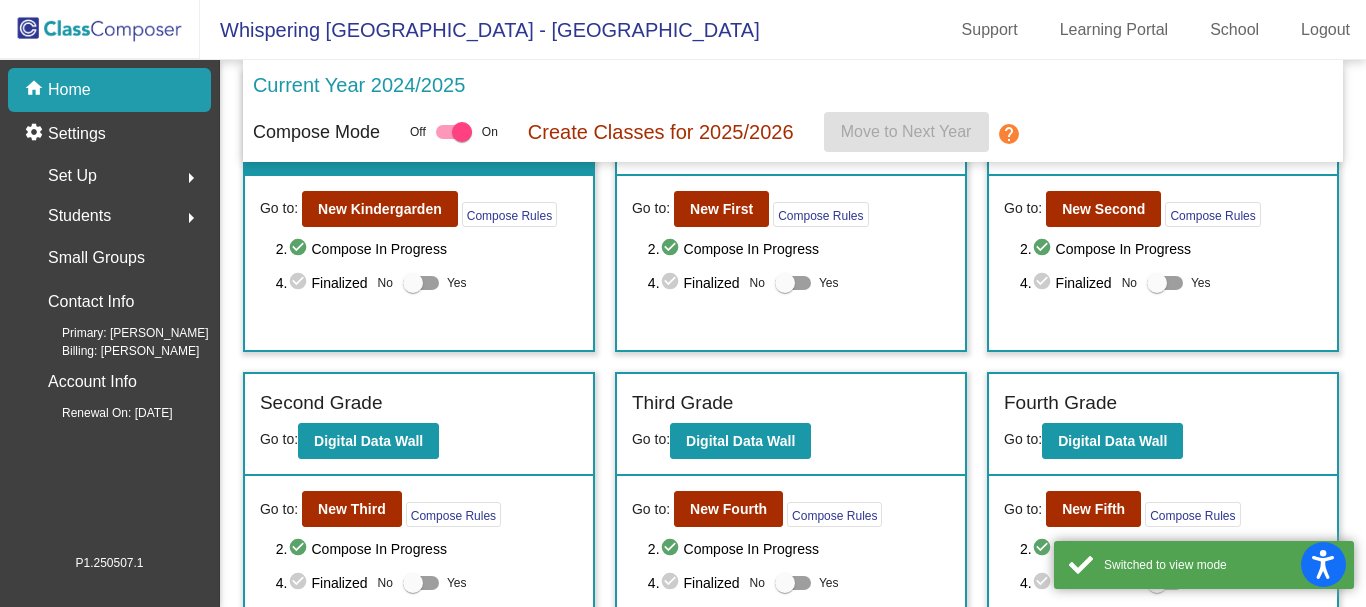 scroll, scrollTop: 200, scrollLeft: 0, axis: vertical 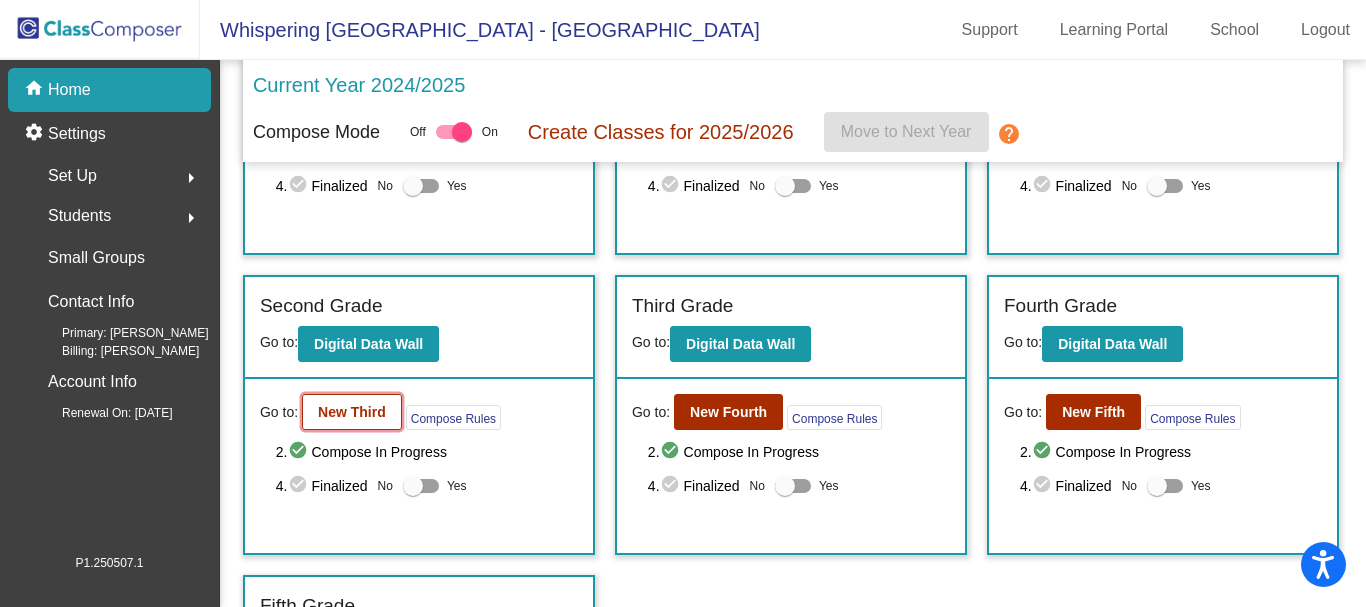 click on "New Third" 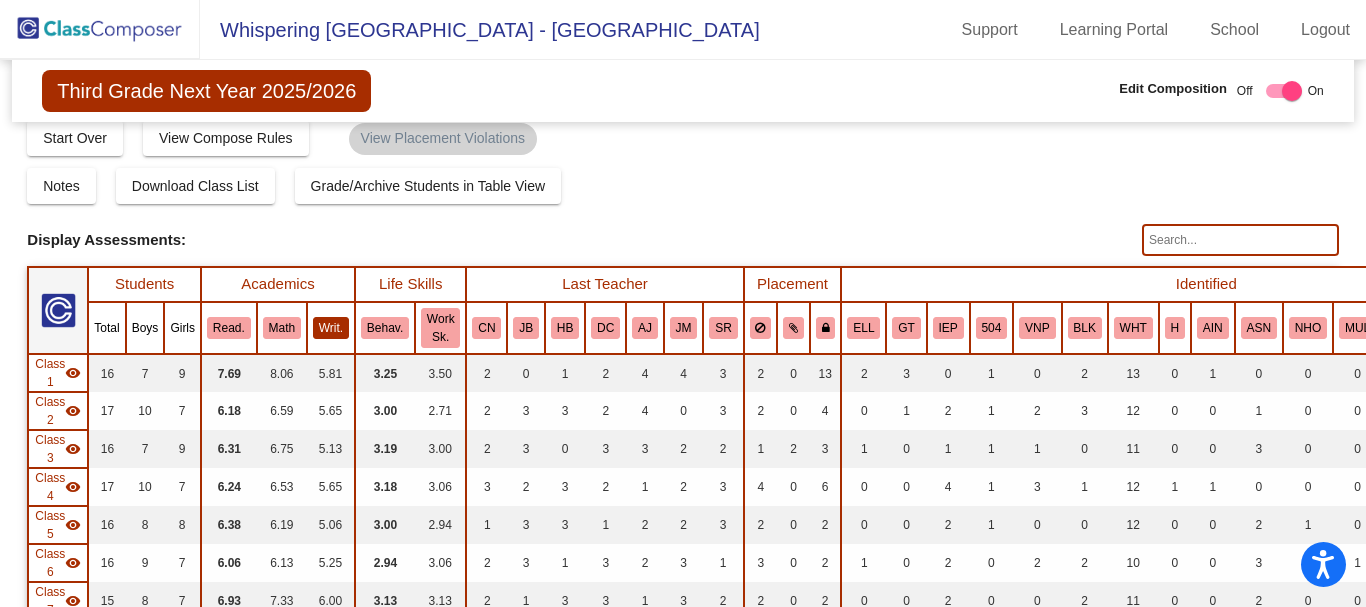 scroll, scrollTop: 0, scrollLeft: 0, axis: both 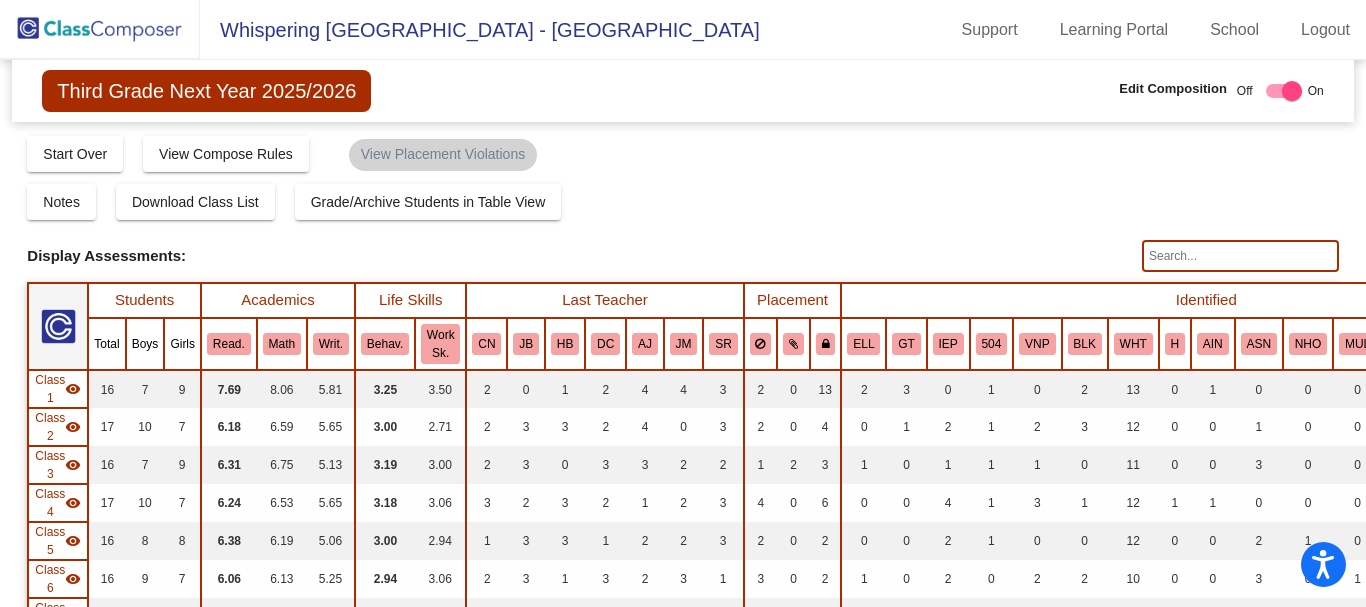 drag, startPoint x: 1164, startPoint y: 258, endPoint x: 1143, endPoint y: 243, distance: 25.806976 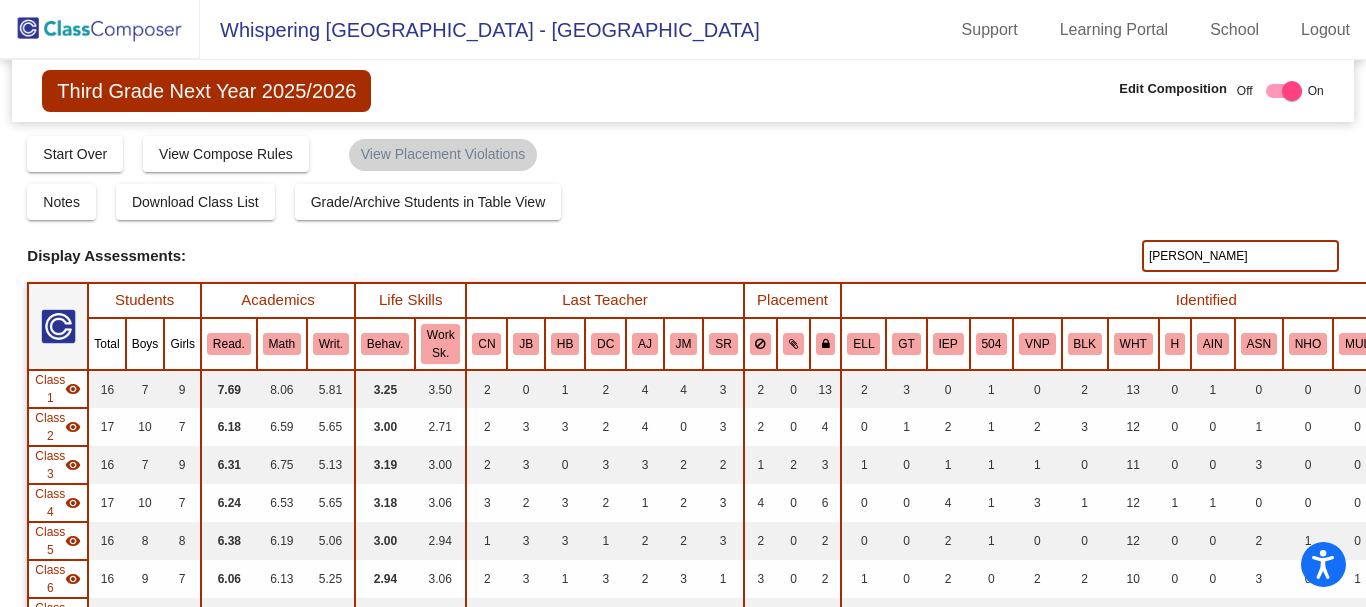 type on "[PERSON_NAME]" 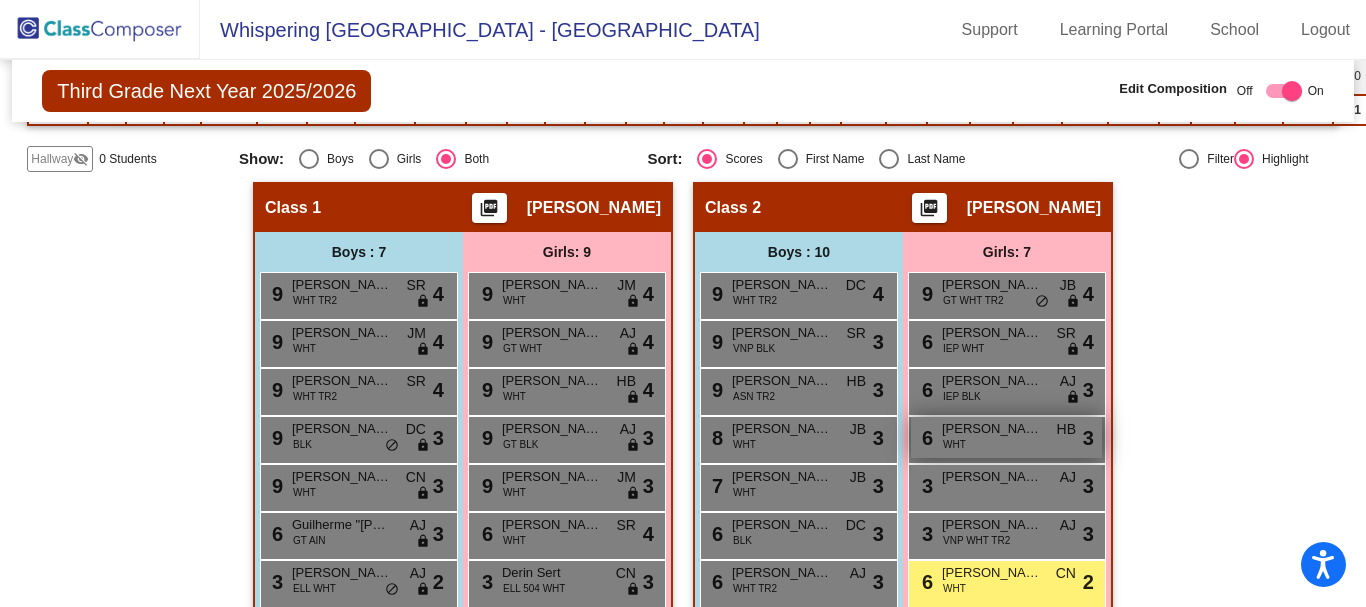 scroll, scrollTop: 0, scrollLeft: 0, axis: both 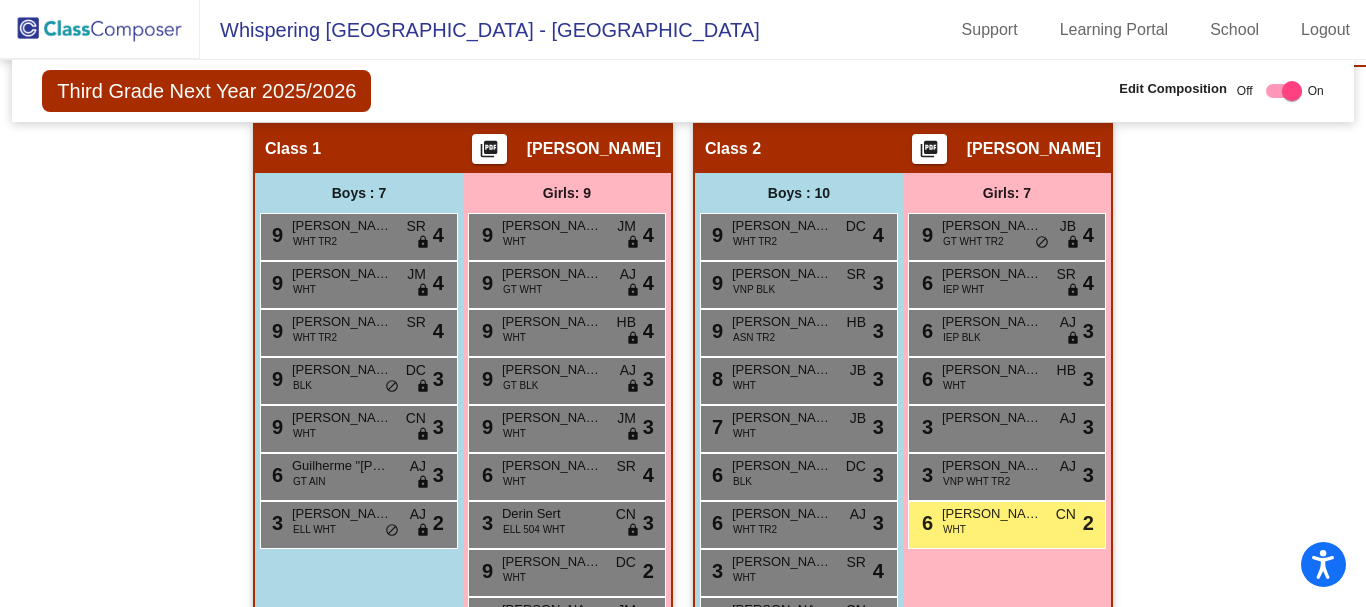 click 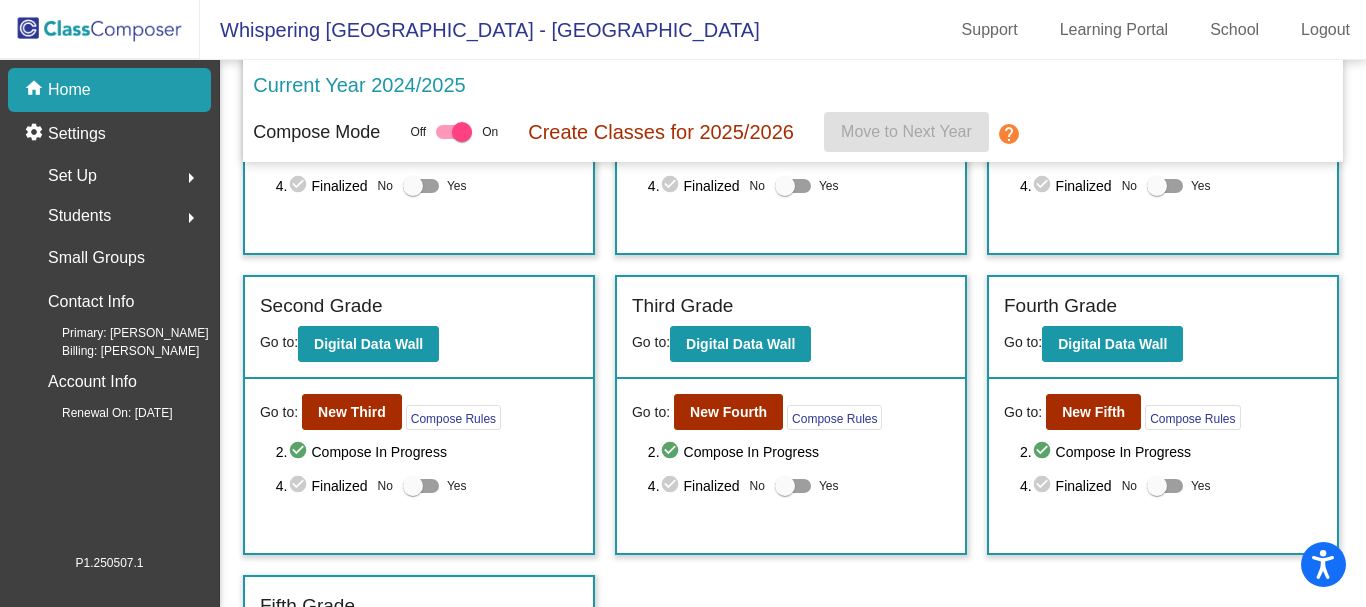 scroll, scrollTop: 275, scrollLeft: 0, axis: vertical 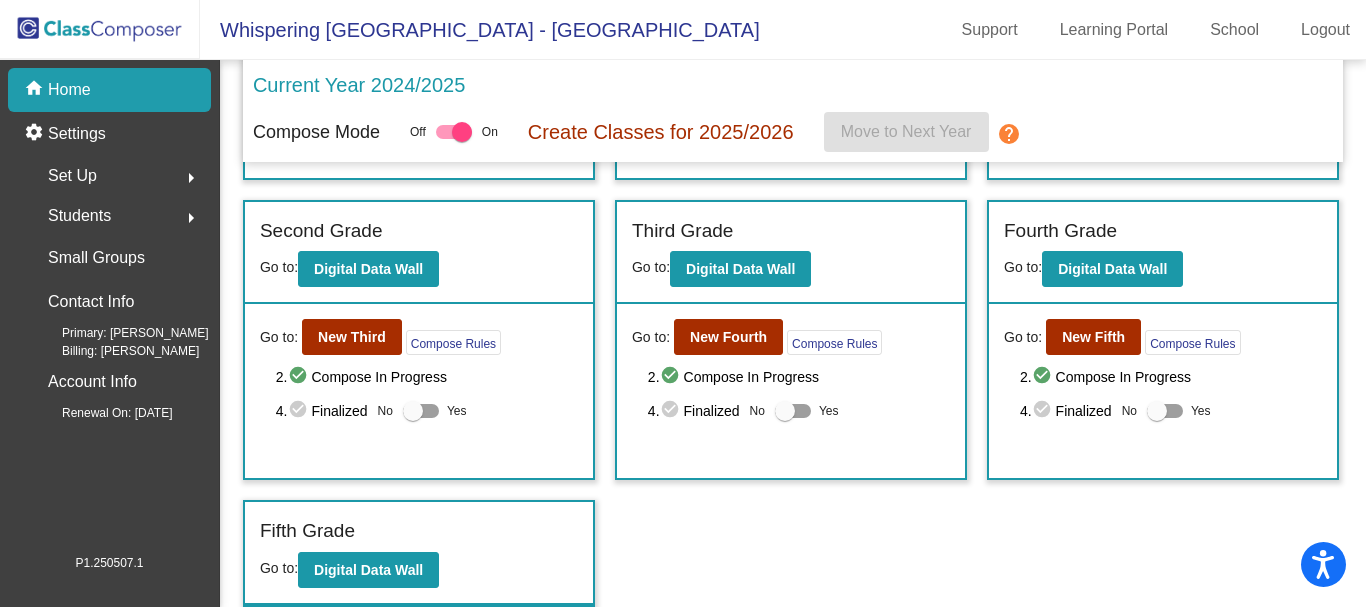 click on "arrow_right" 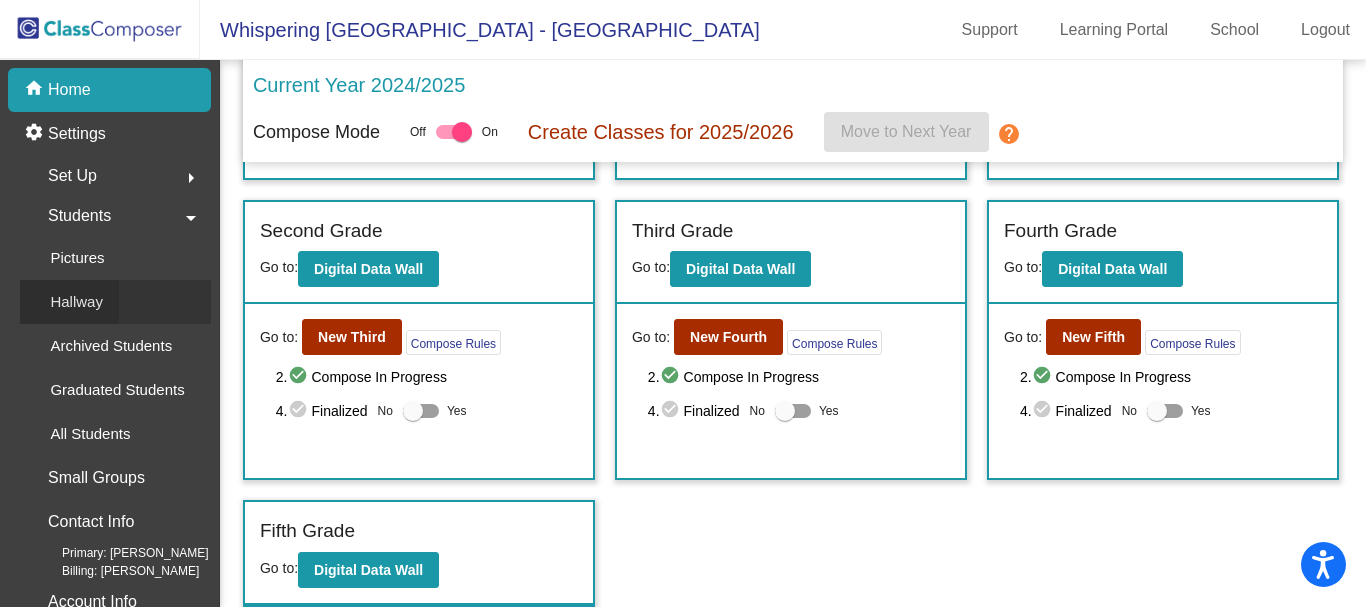 click on "Hallway" 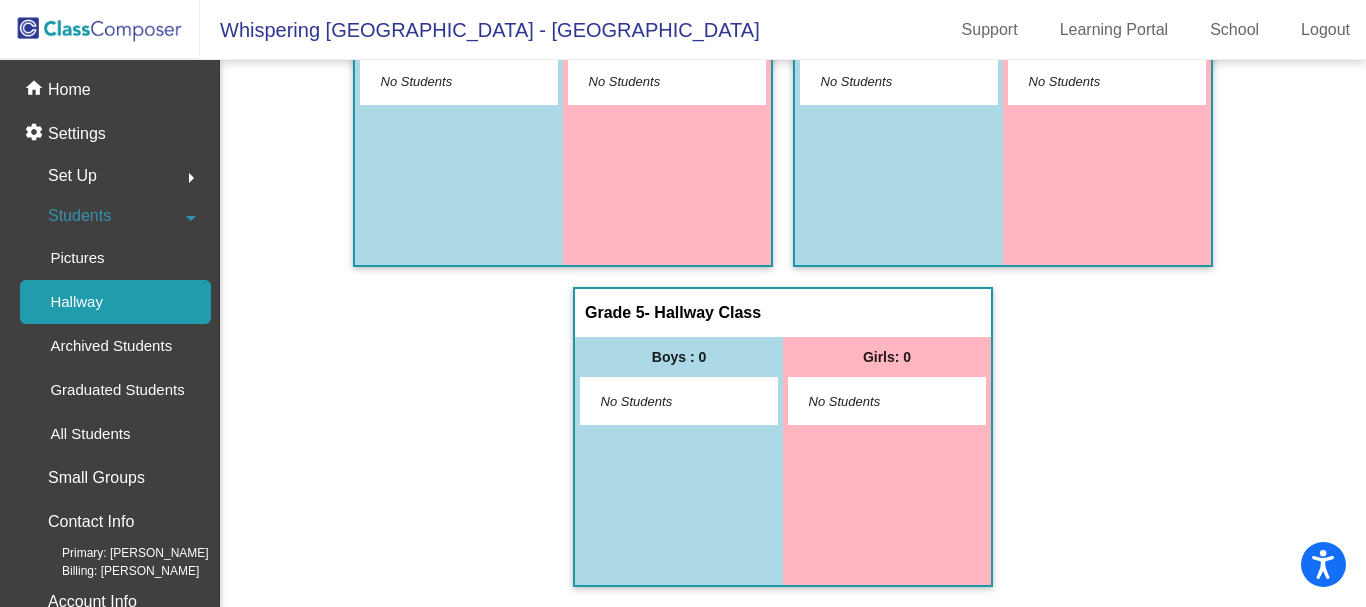 scroll, scrollTop: 263, scrollLeft: 0, axis: vertical 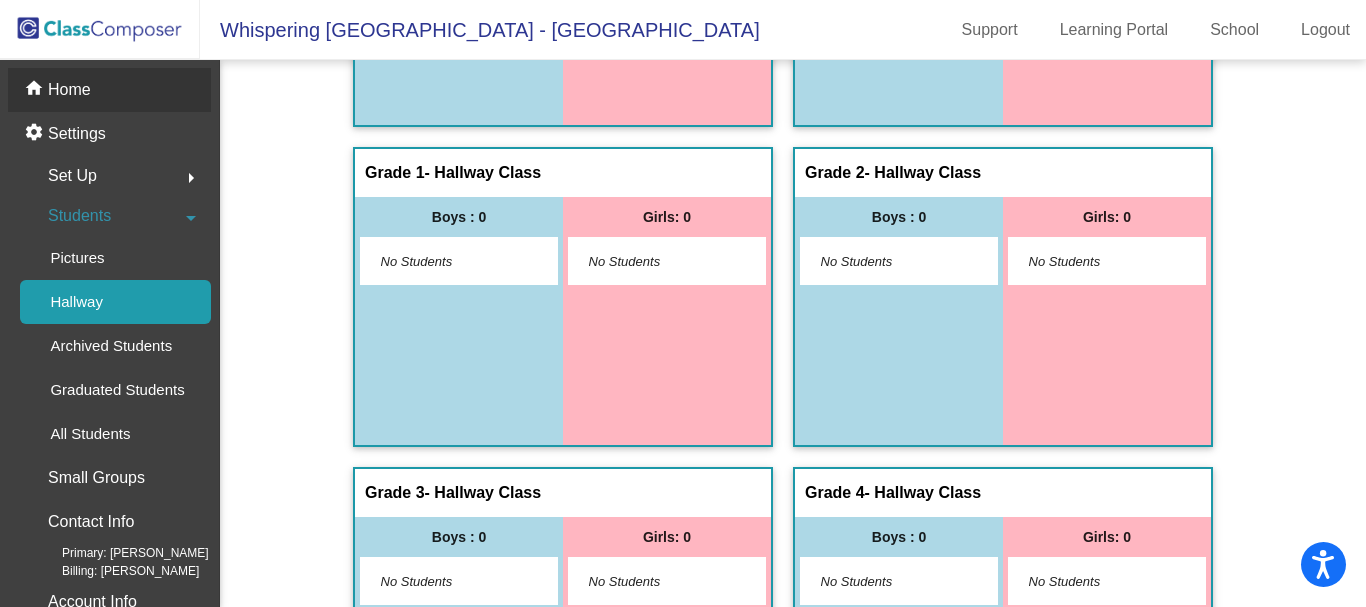 click on "Home" 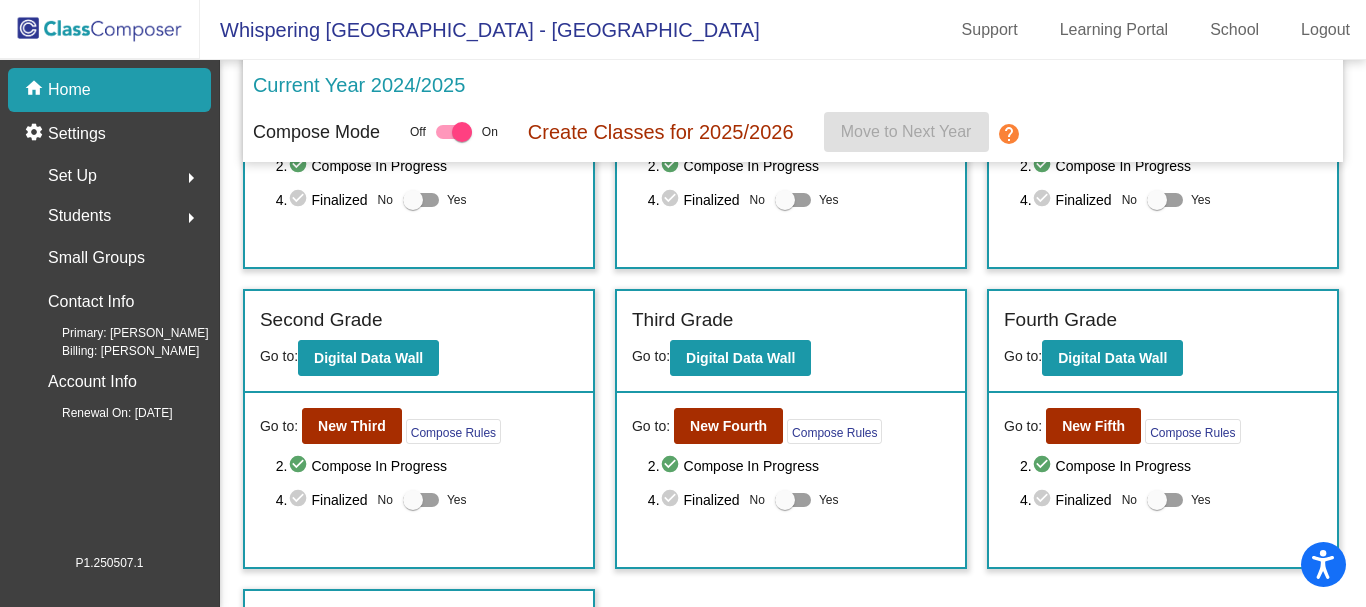 scroll, scrollTop: 200, scrollLeft: 0, axis: vertical 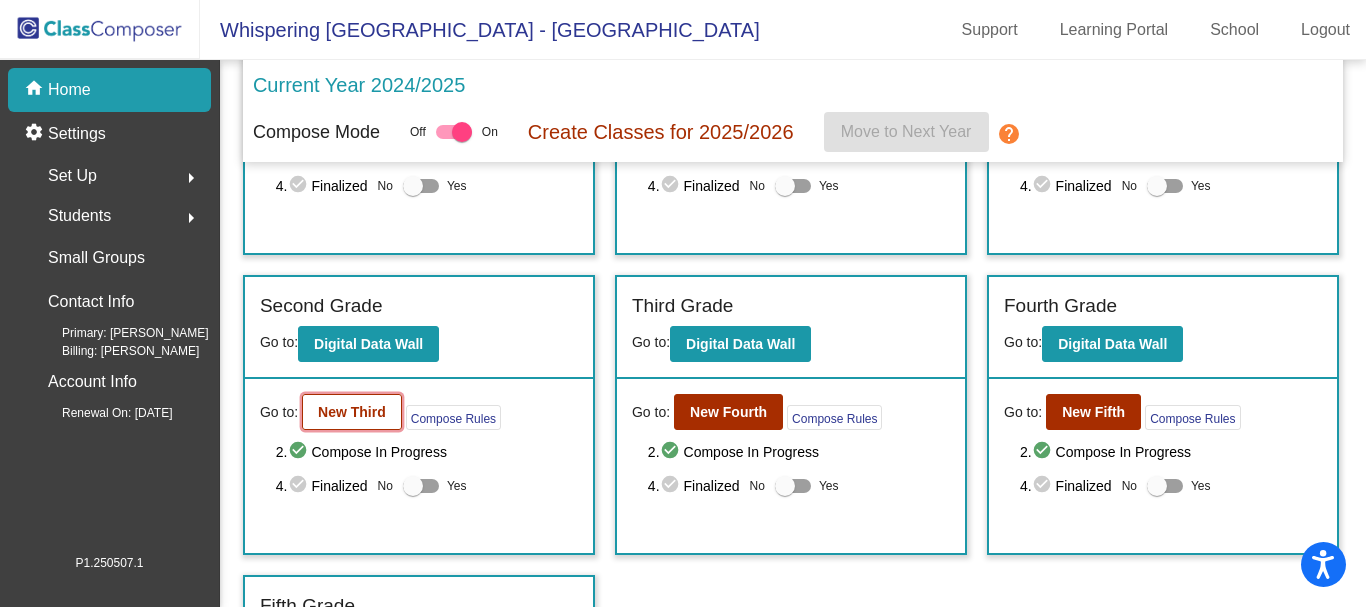 click on "New Third" 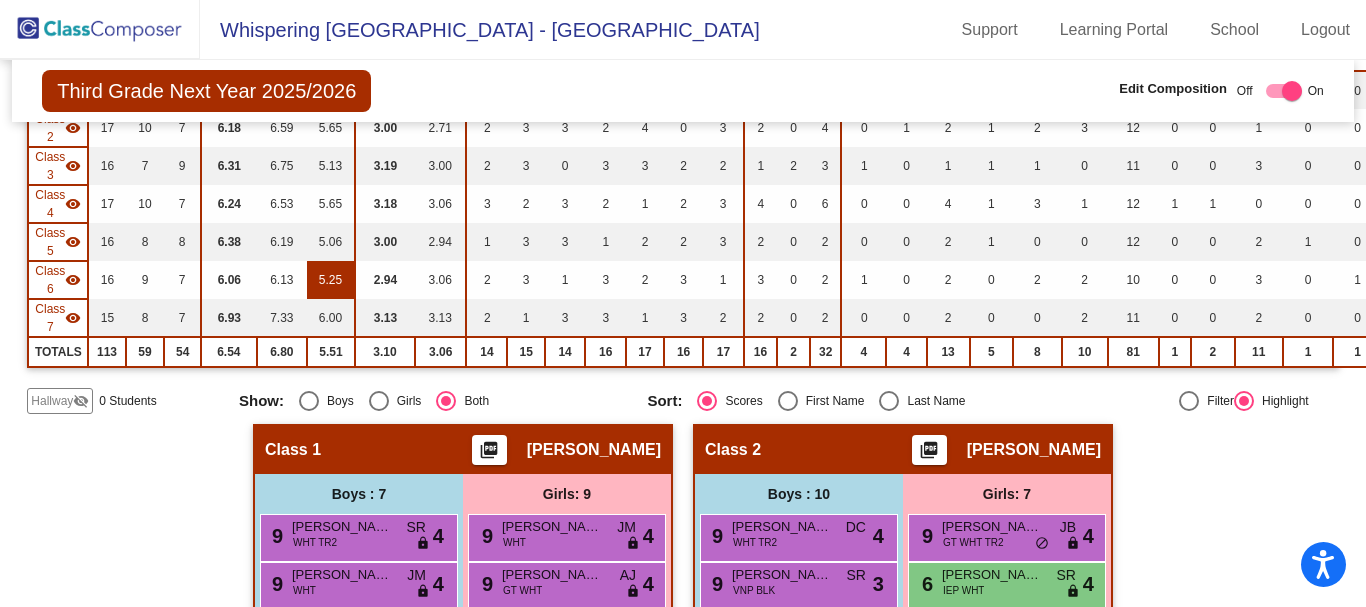 scroll, scrollTop: 300, scrollLeft: 0, axis: vertical 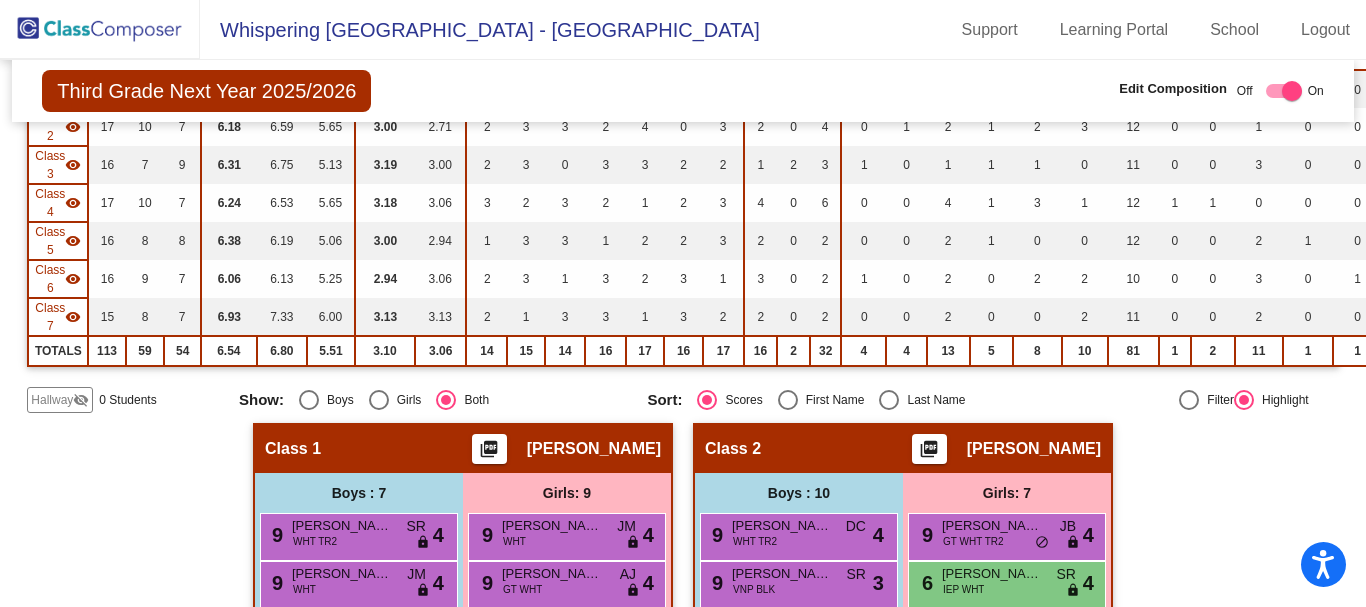 click on "Hallway" 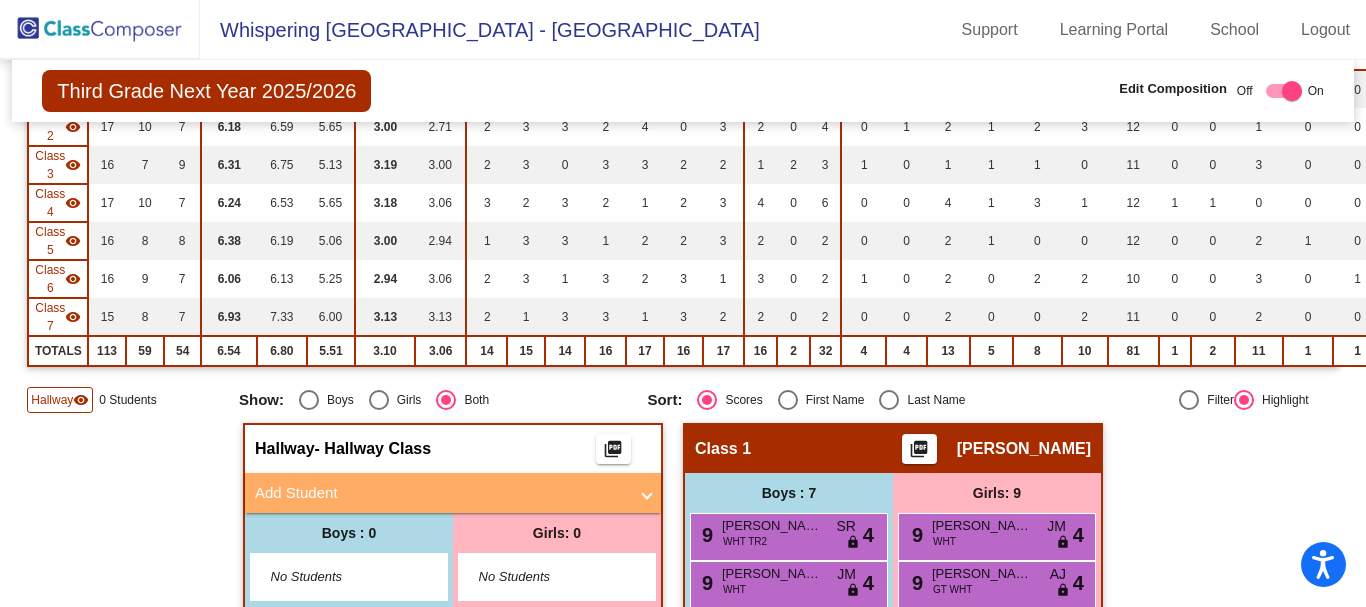 scroll, scrollTop: 600, scrollLeft: 0, axis: vertical 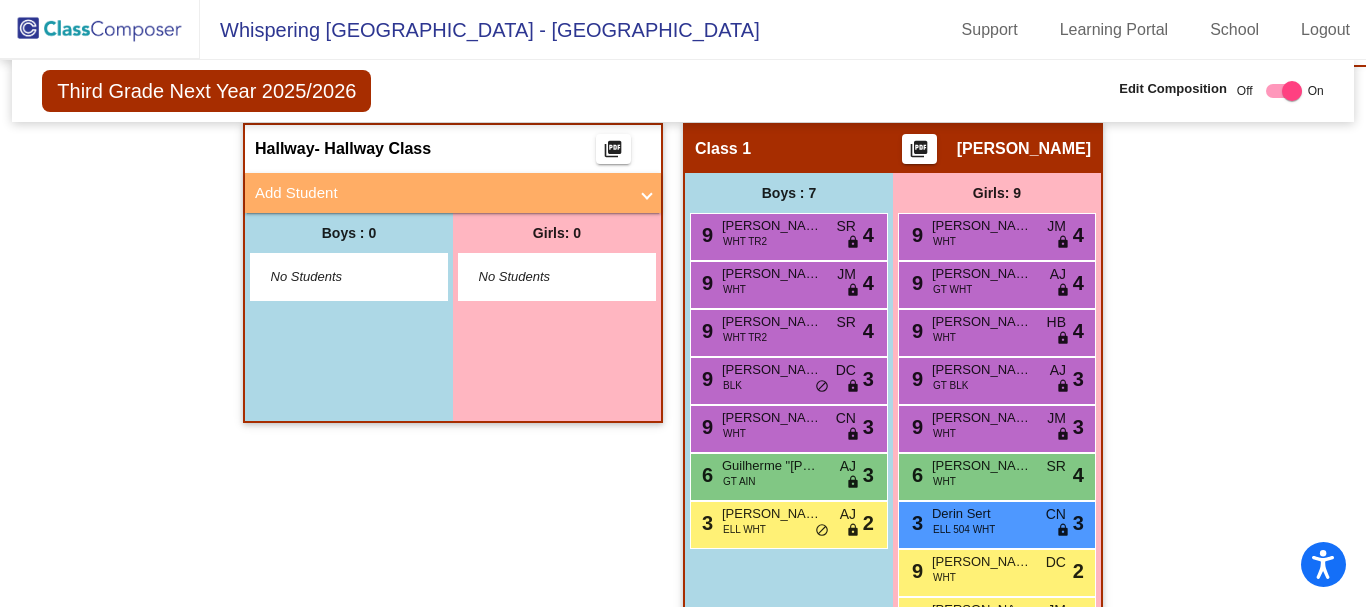 click at bounding box center [647, 193] 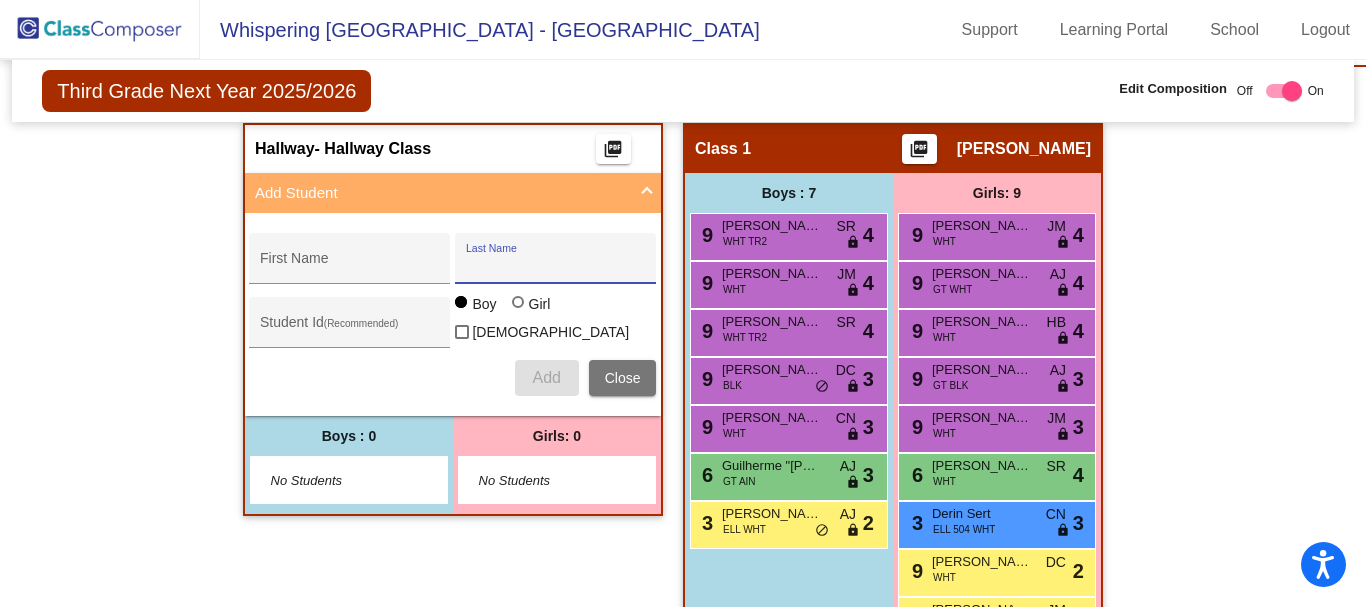 click on "Last Name" at bounding box center [556, 266] 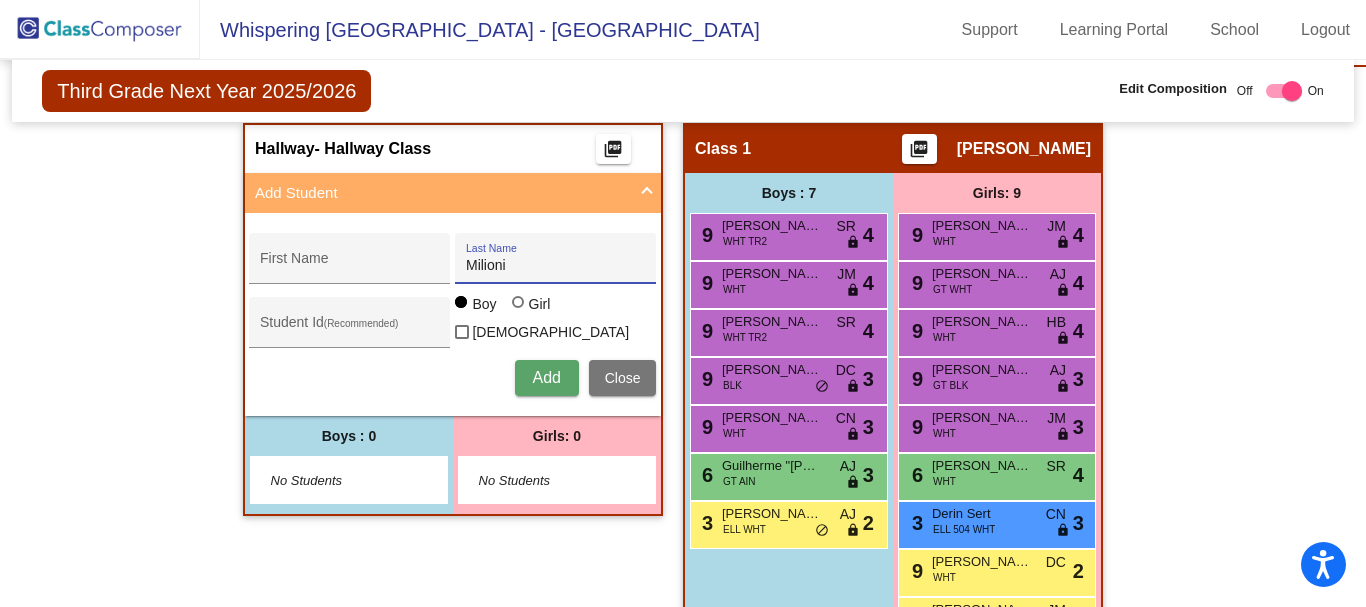 type on "Milioni" 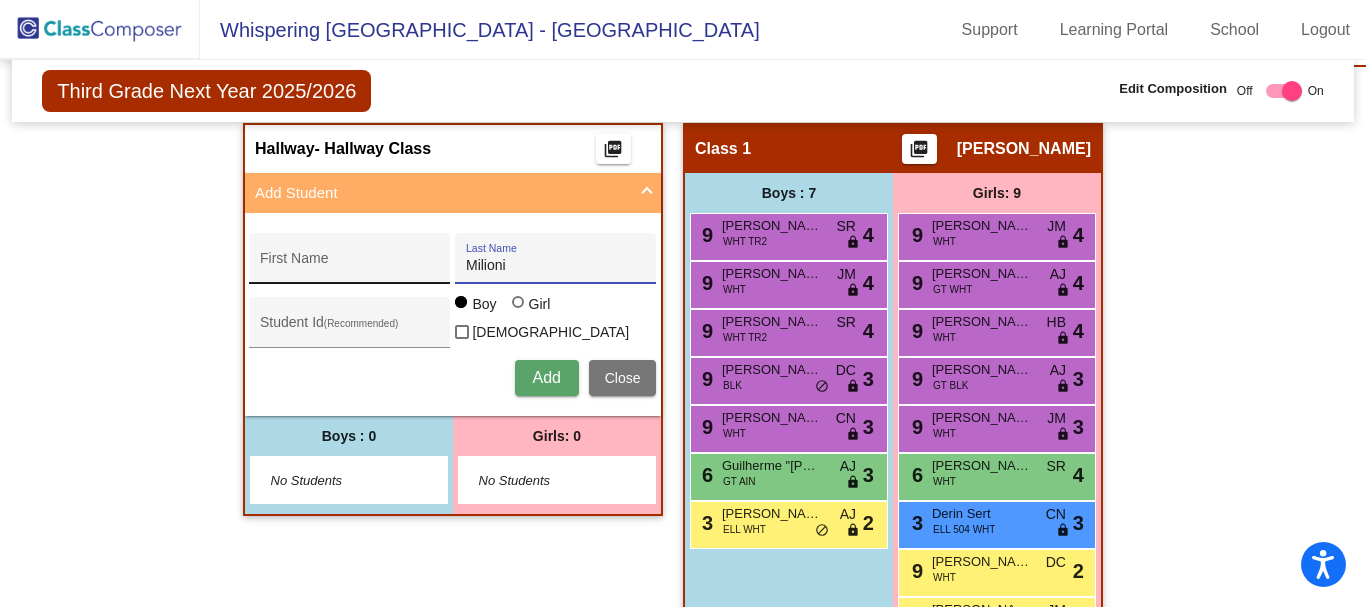 click on "First Name" at bounding box center [350, 266] 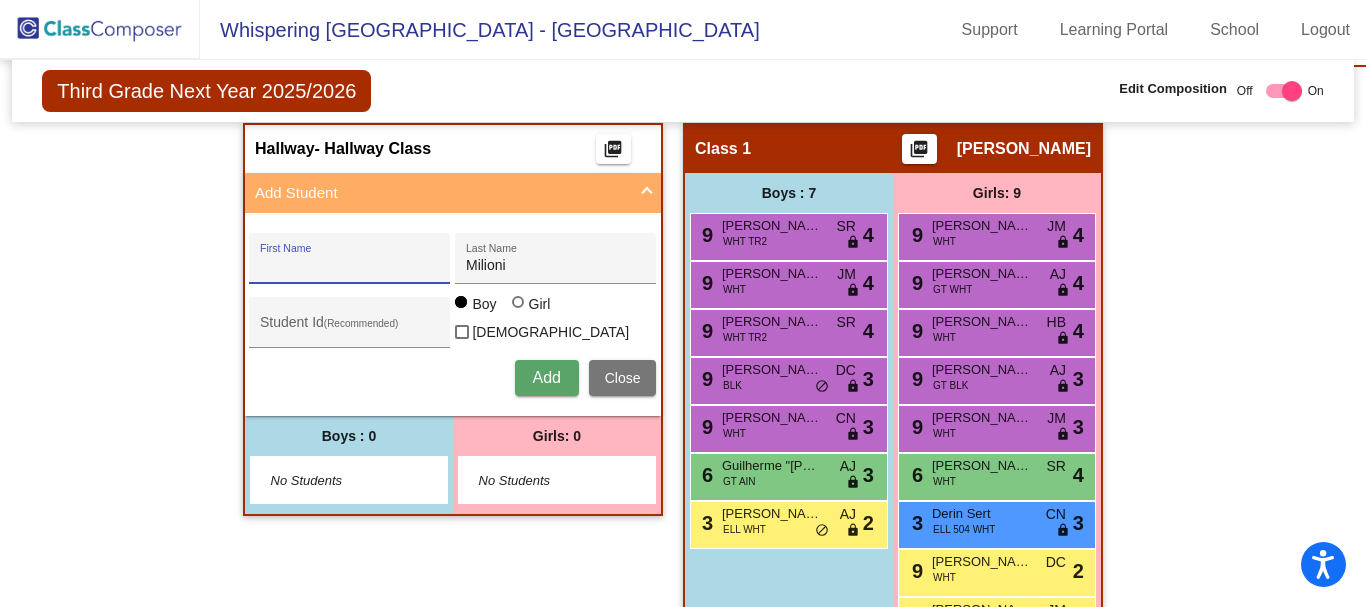 paste on "[PERSON_NAME]" 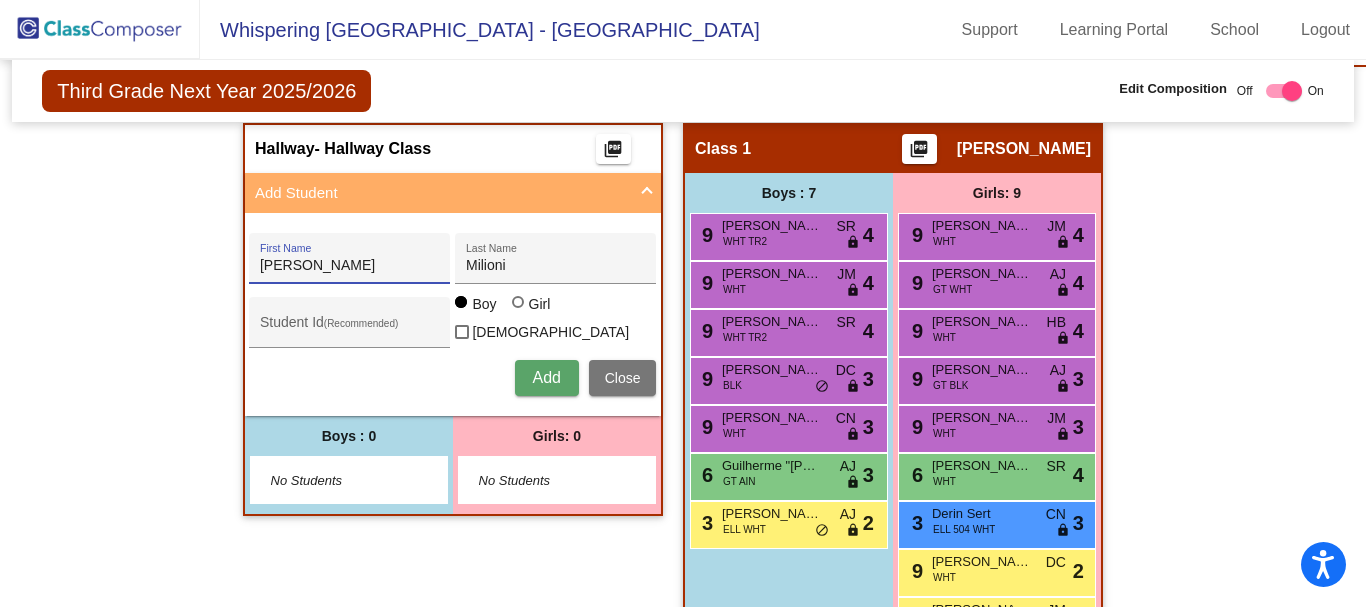 type on "[PERSON_NAME]" 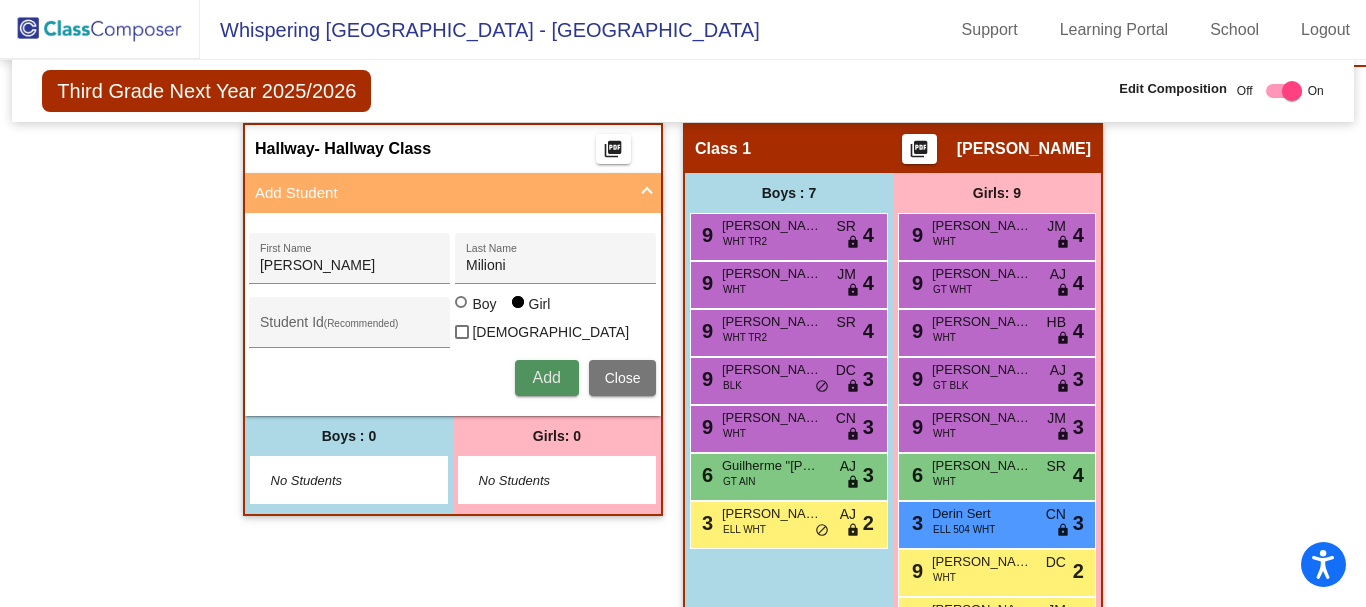 click on "Add" at bounding box center [546, 377] 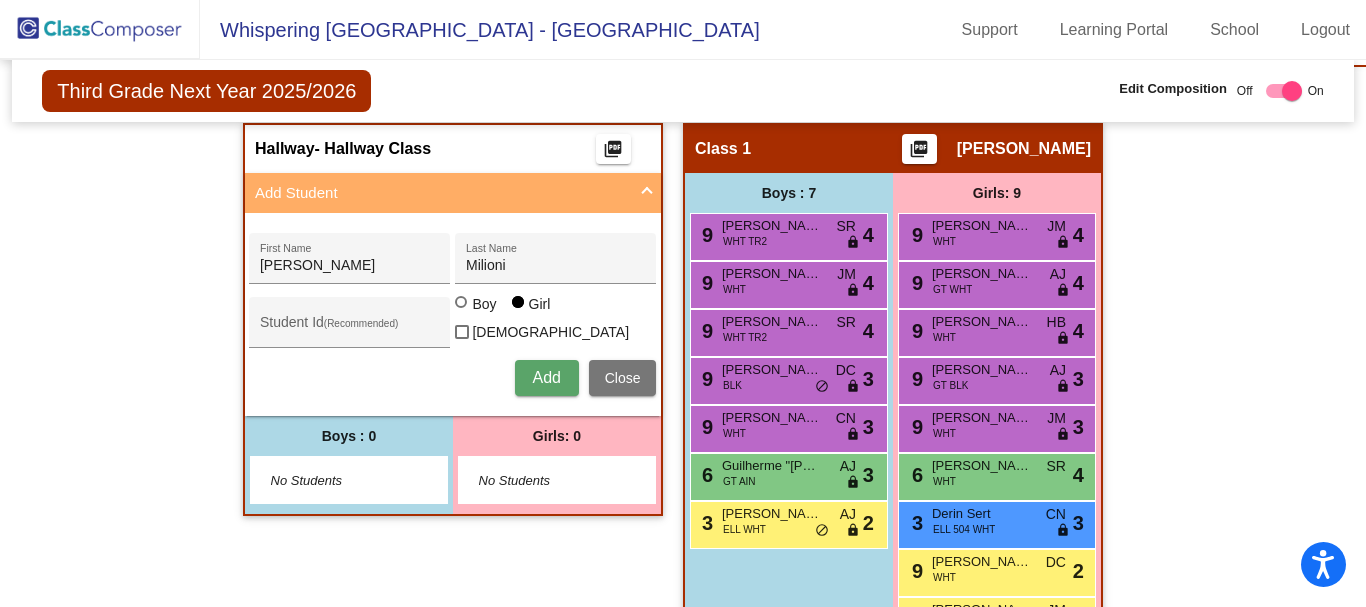 type 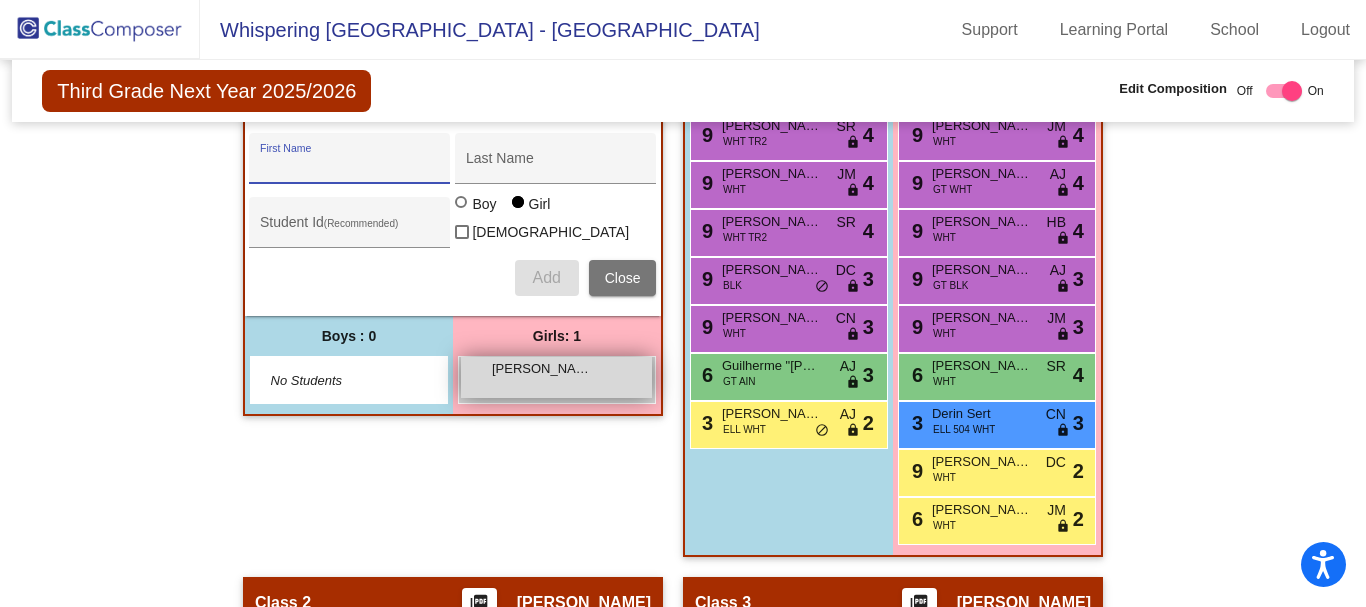 scroll, scrollTop: 800, scrollLeft: 0, axis: vertical 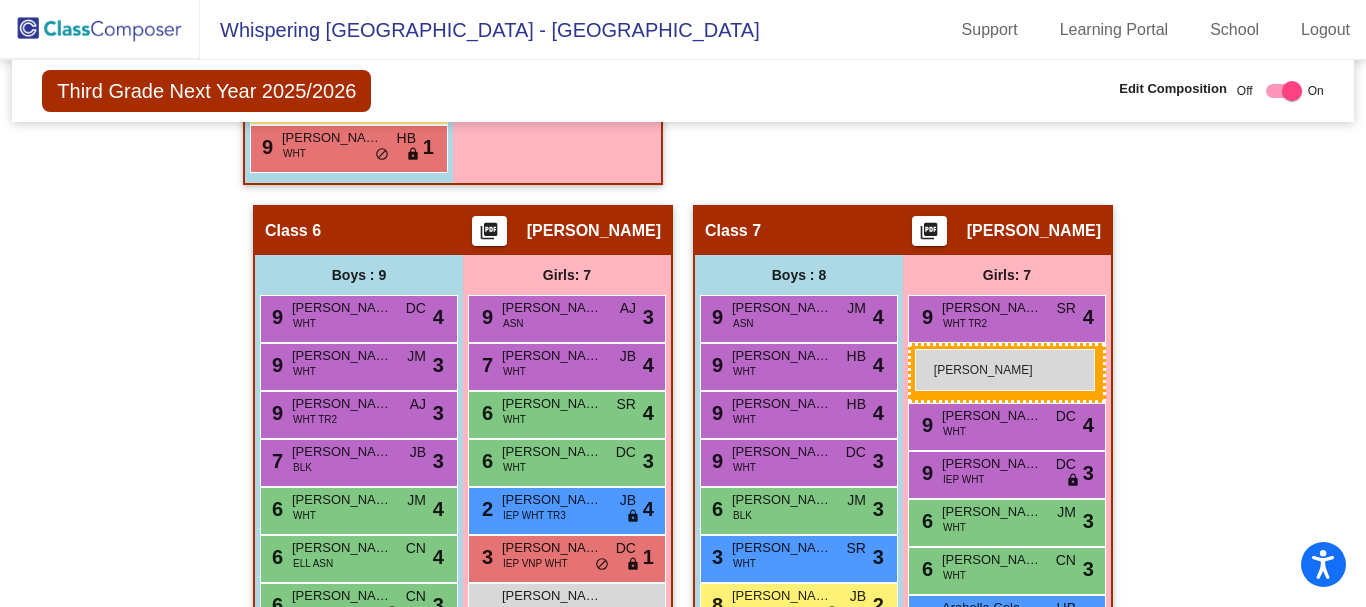 drag, startPoint x: 512, startPoint y: 272, endPoint x: 915, endPoint y: 349, distance: 410.29013 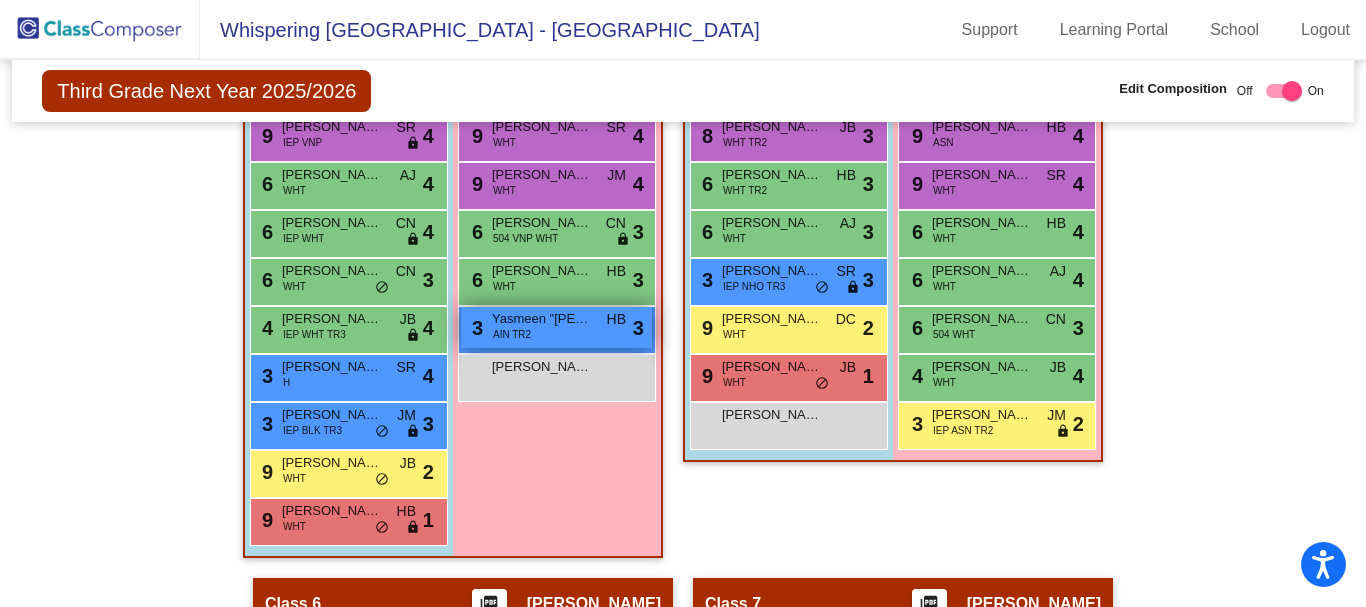 scroll, scrollTop: 1938, scrollLeft: 0, axis: vertical 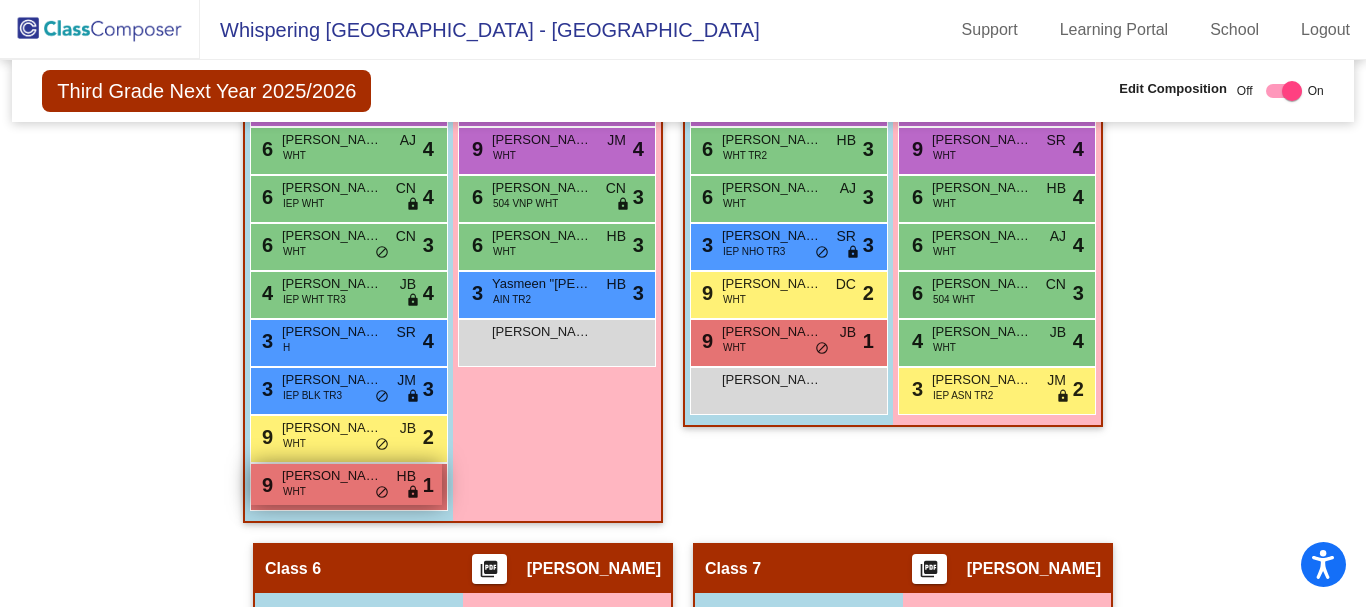 click on "9 [PERSON_NAME] WHT HB lock do_not_disturb_alt 1" at bounding box center (346, 484) 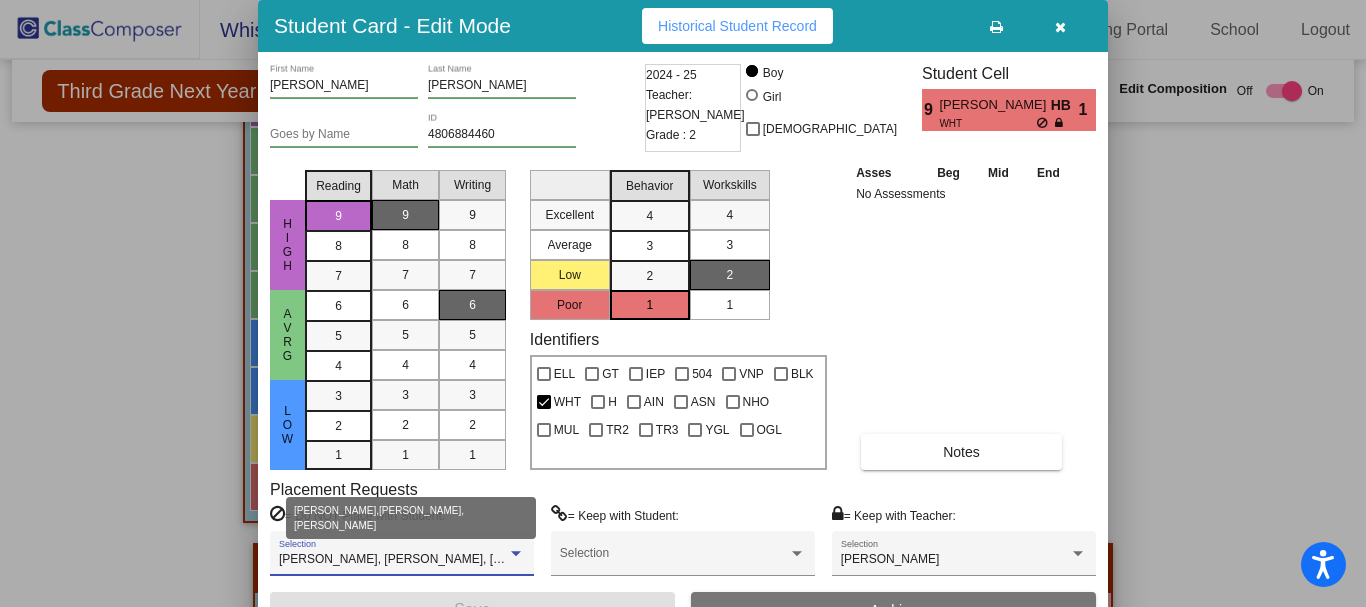 click at bounding box center (516, 553) 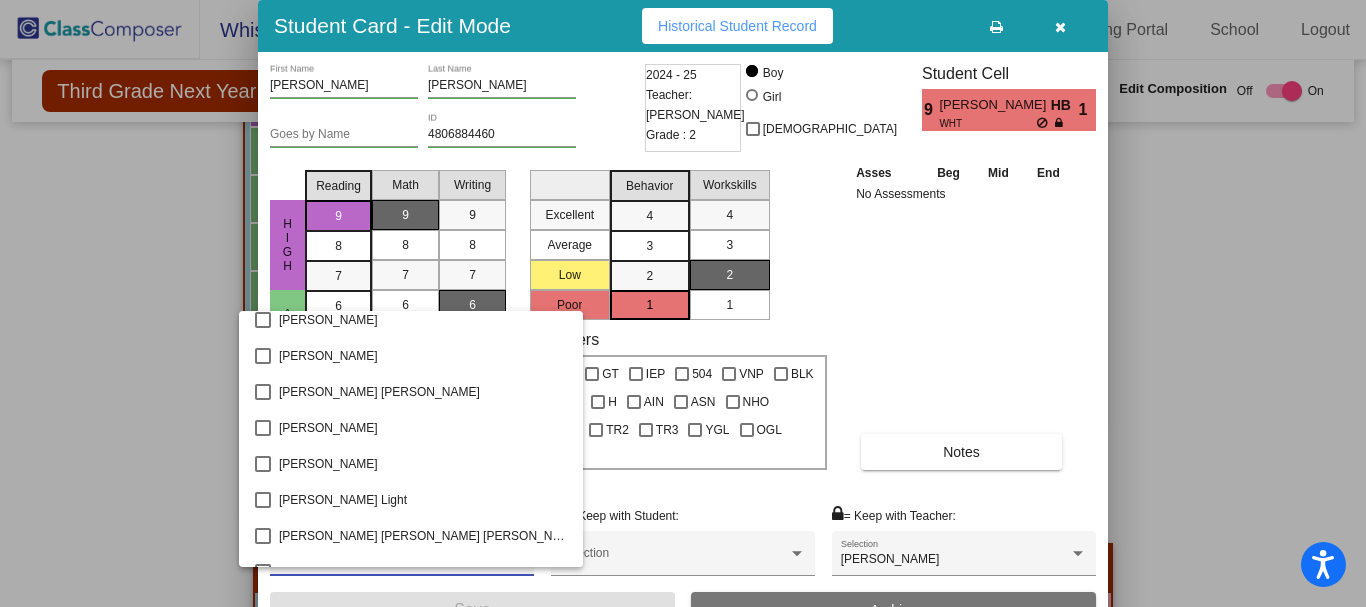 scroll, scrollTop: 1700, scrollLeft: 0, axis: vertical 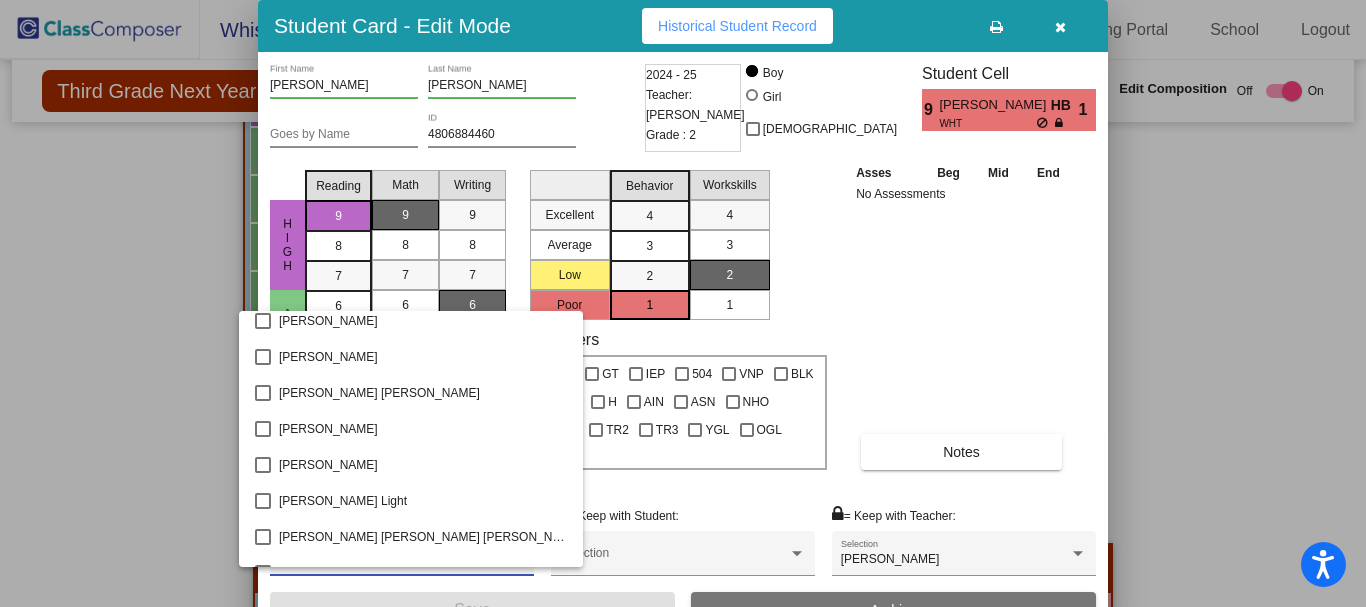 click at bounding box center (683, 303) 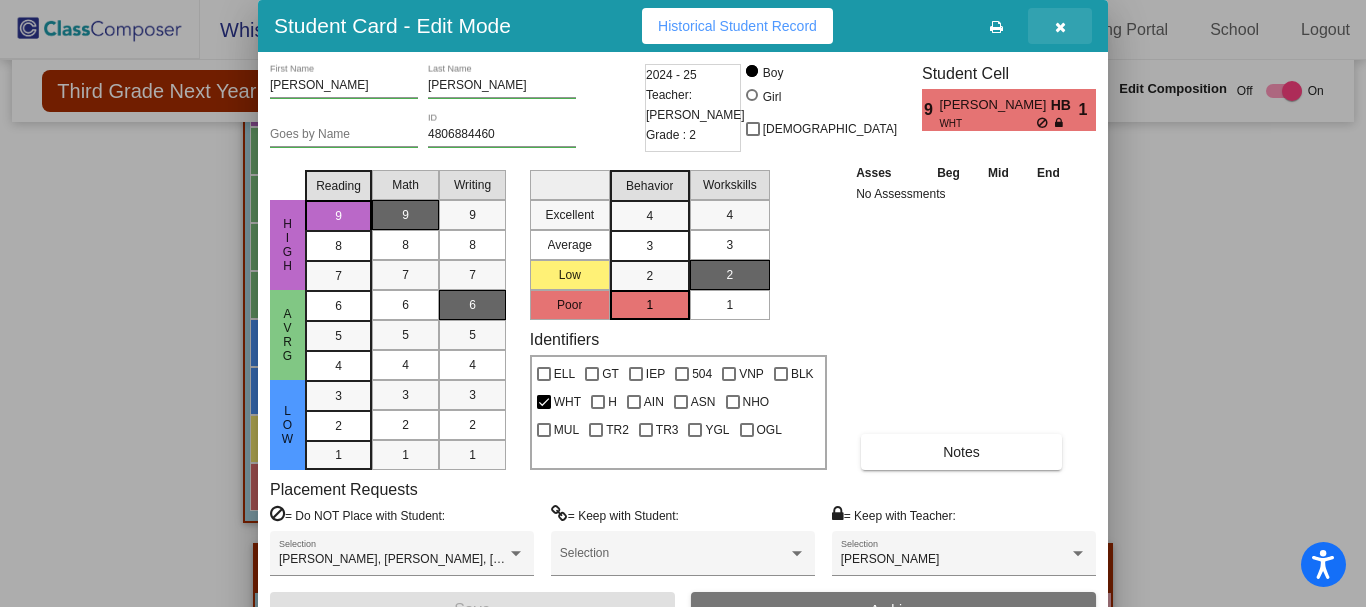 click at bounding box center [1060, 27] 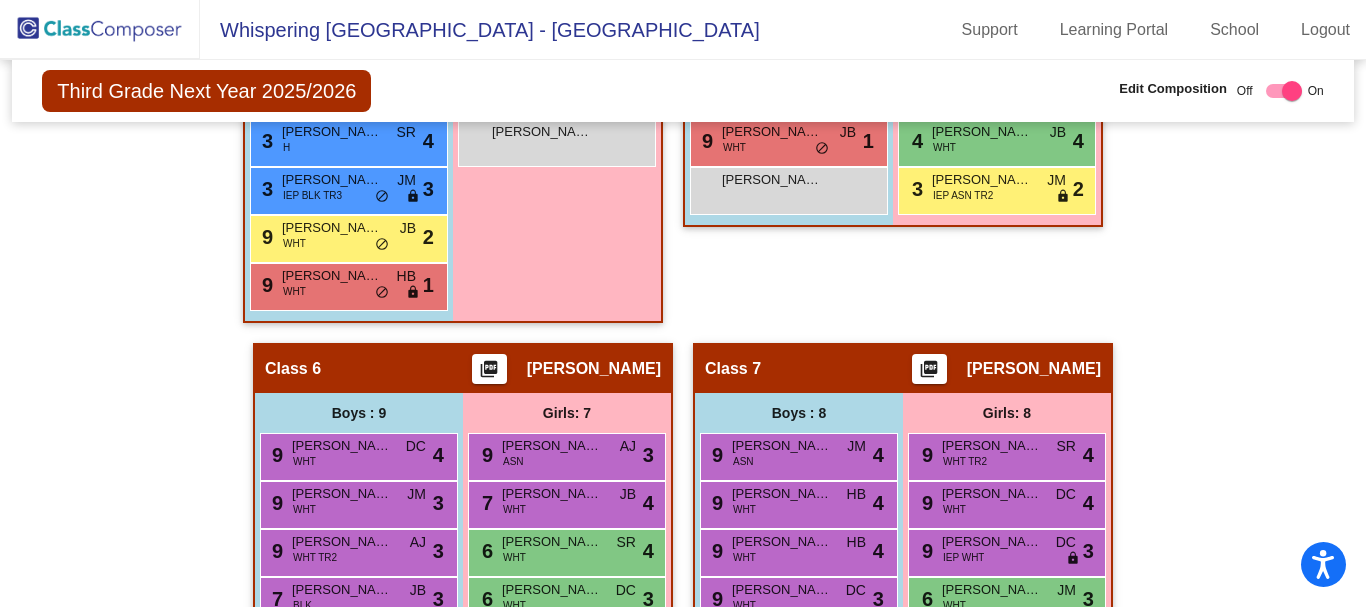 scroll, scrollTop: 2038, scrollLeft: 0, axis: vertical 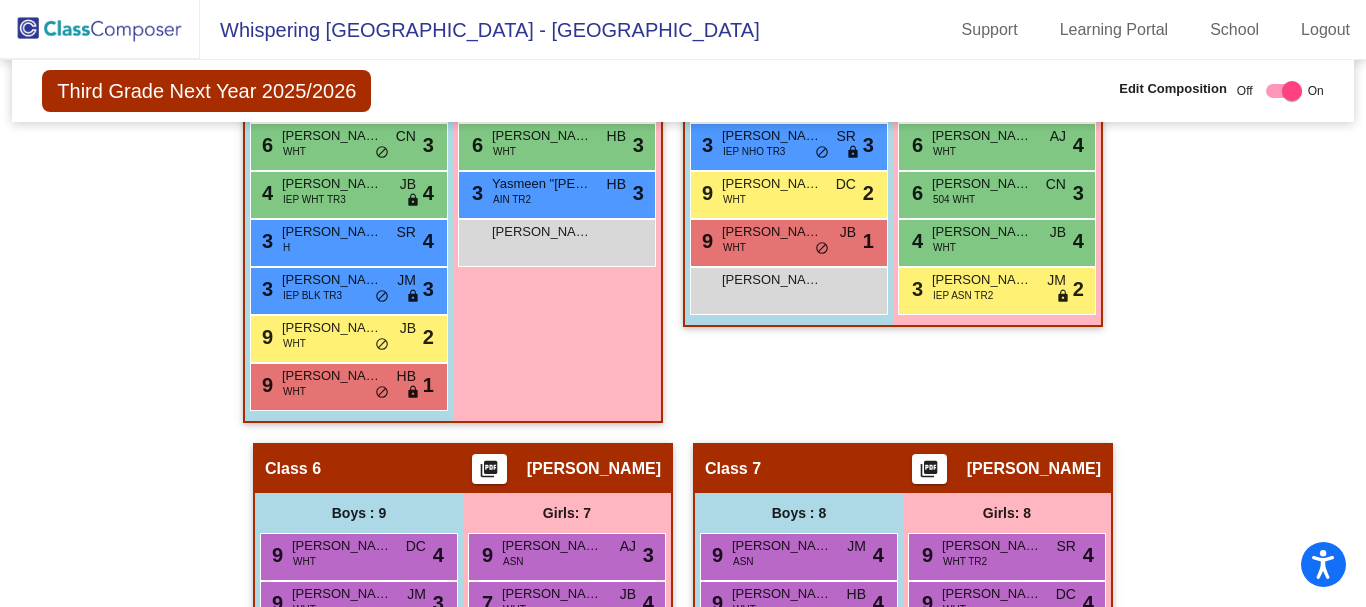 click 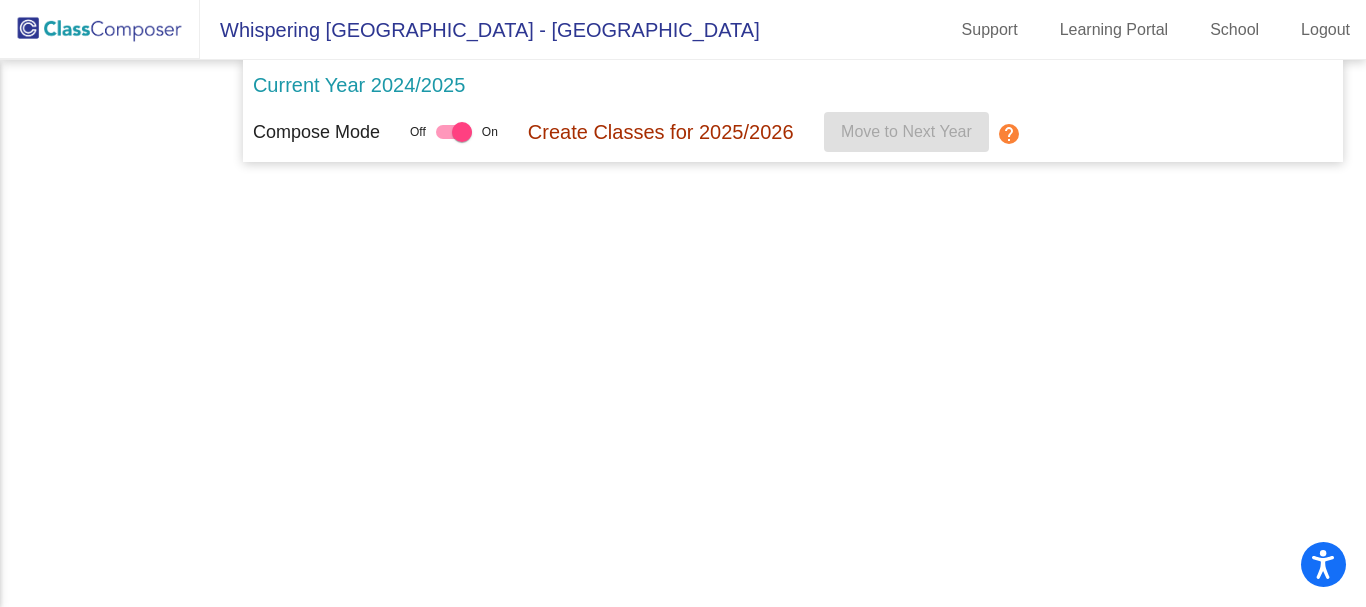 scroll, scrollTop: 0, scrollLeft: 0, axis: both 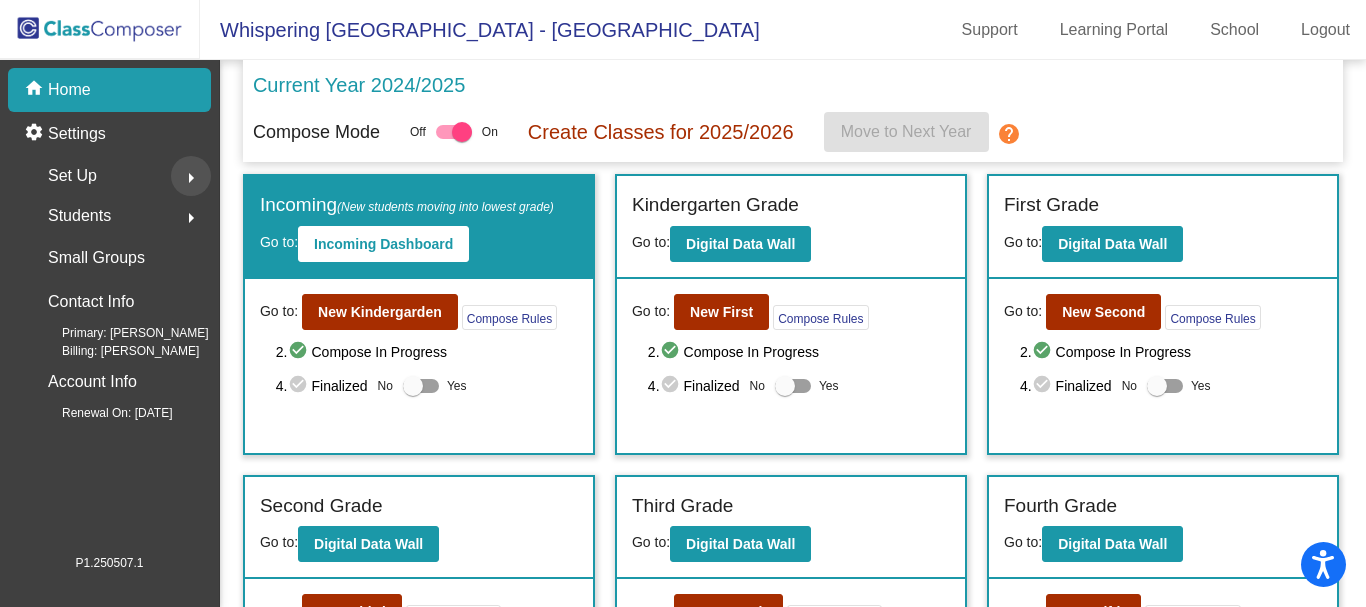 click on "arrow_right" 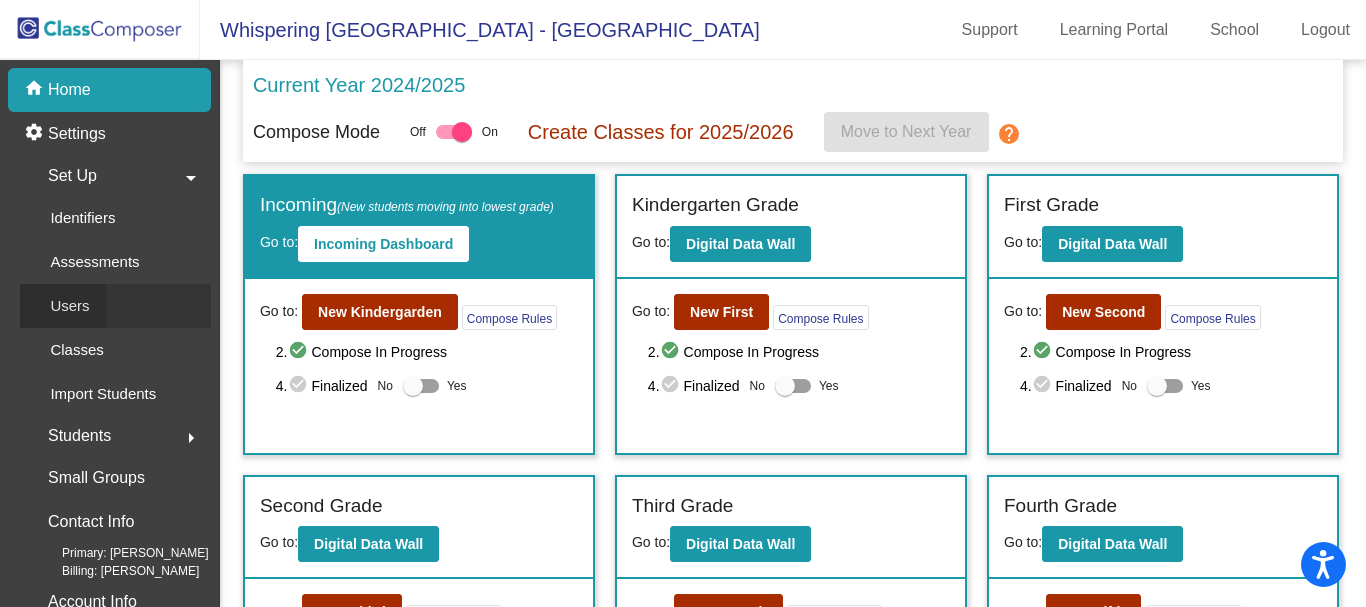 click on "Users" 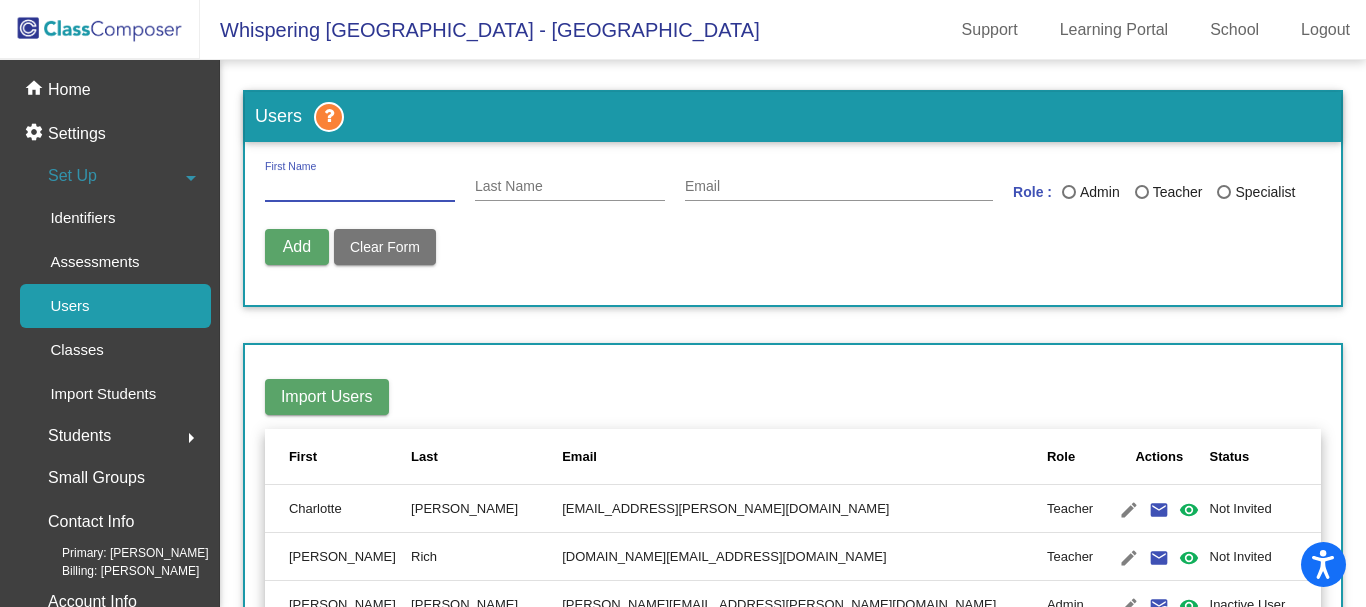 click on "First Name" at bounding box center [360, 187] 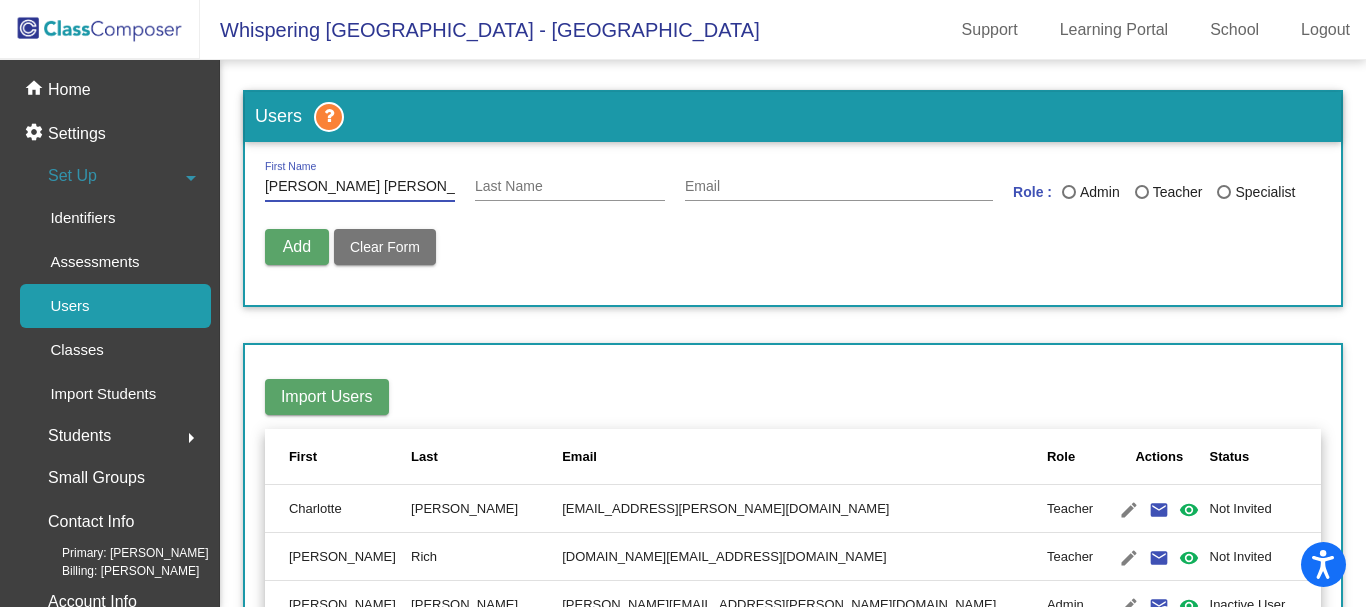 type on "[PERSON_NAME] [PERSON_NAME]" 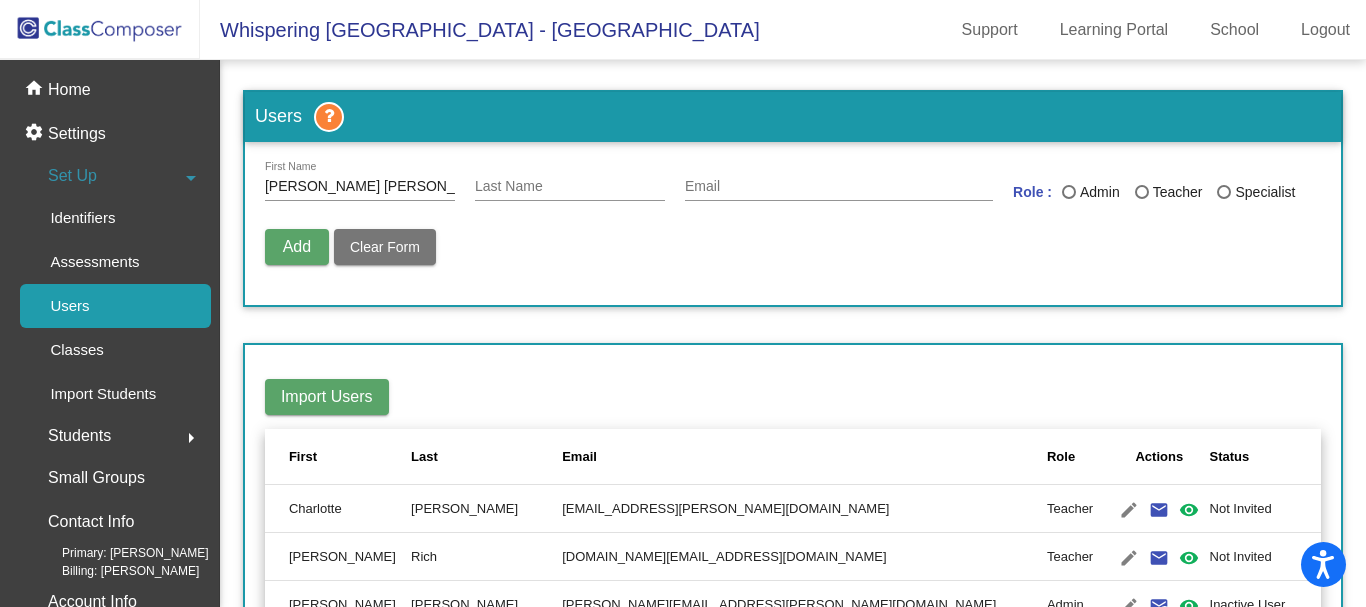 click on "Last Name" at bounding box center [570, 181] 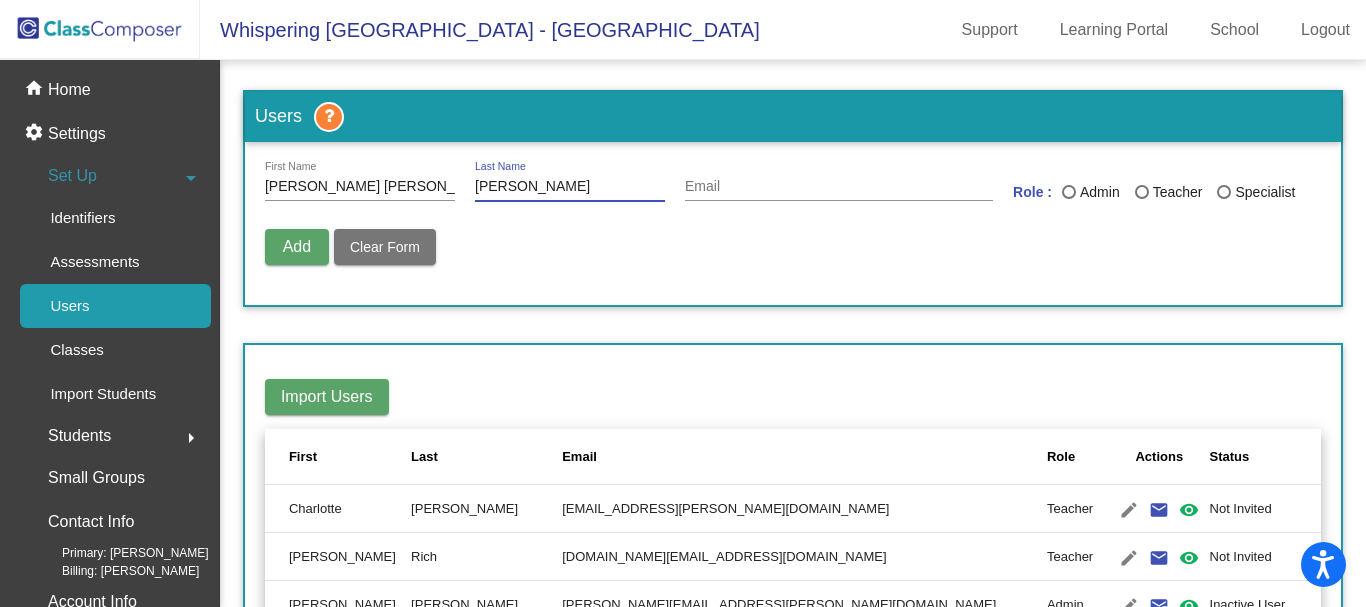 type on "[PERSON_NAME]" 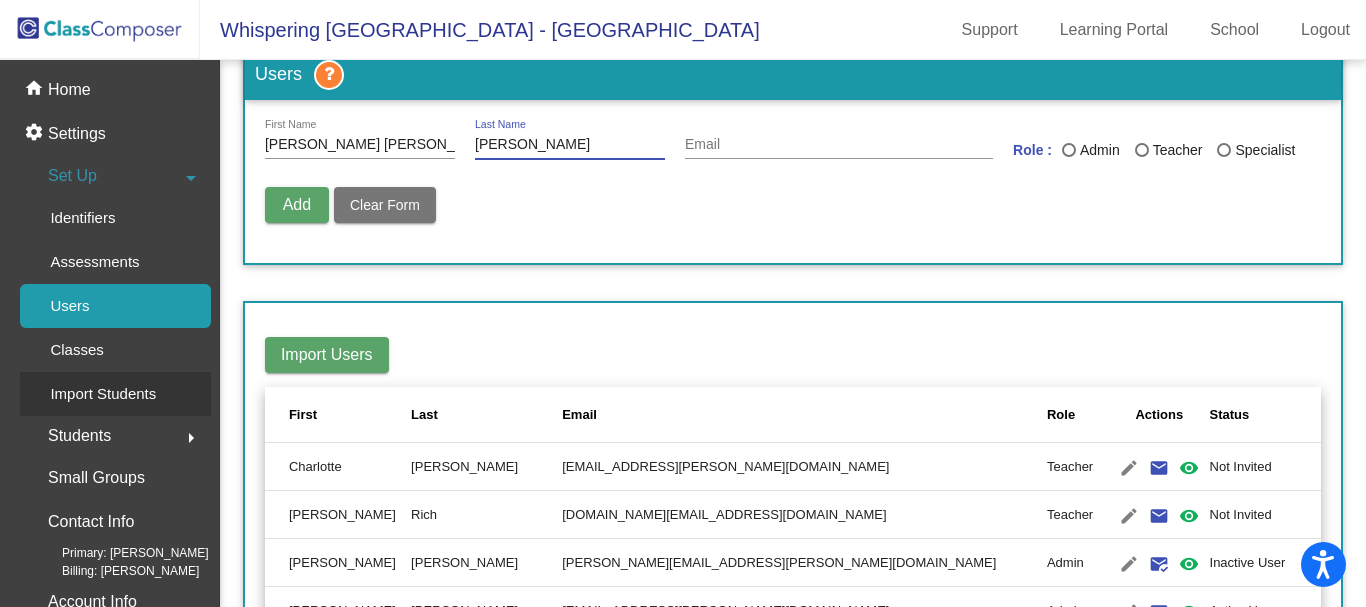 scroll, scrollTop: 0, scrollLeft: 0, axis: both 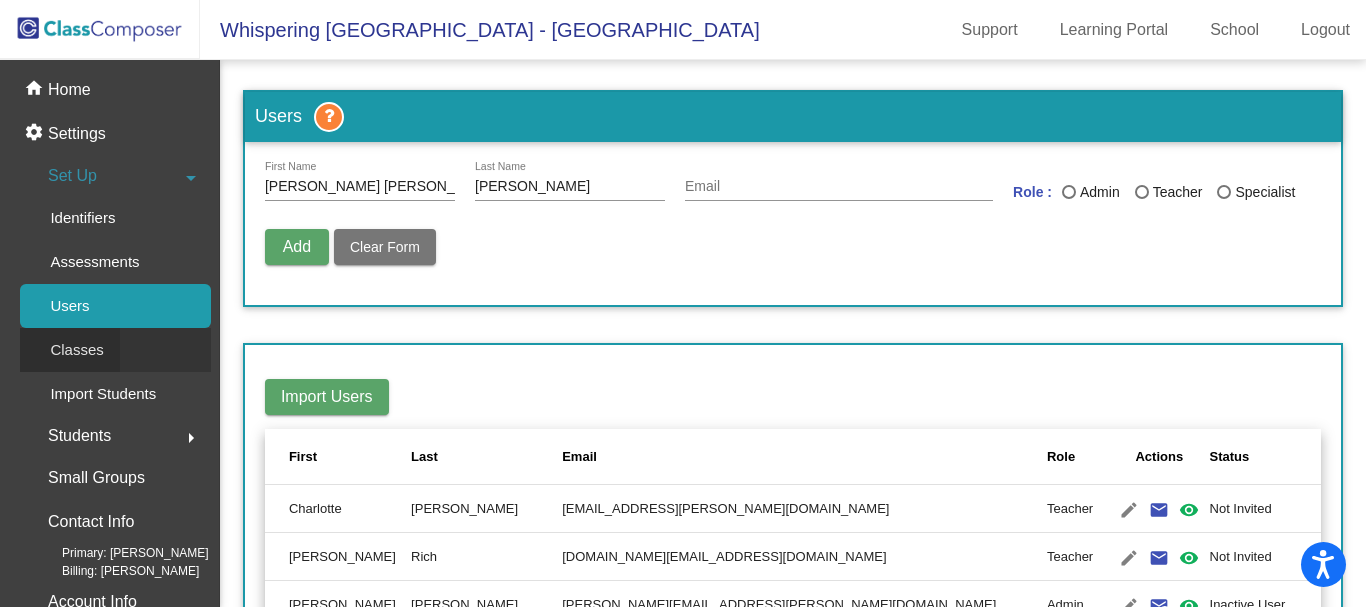click on "Classes" 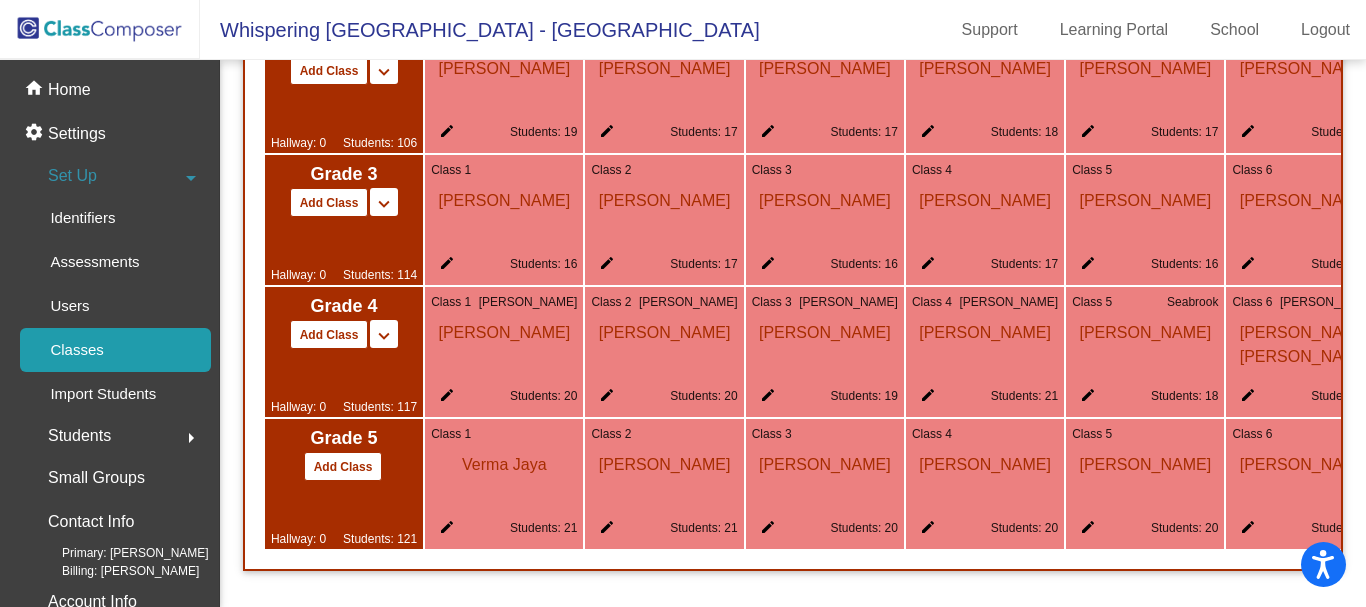 scroll, scrollTop: 1448, scrollLeft: 0, axis: vertical 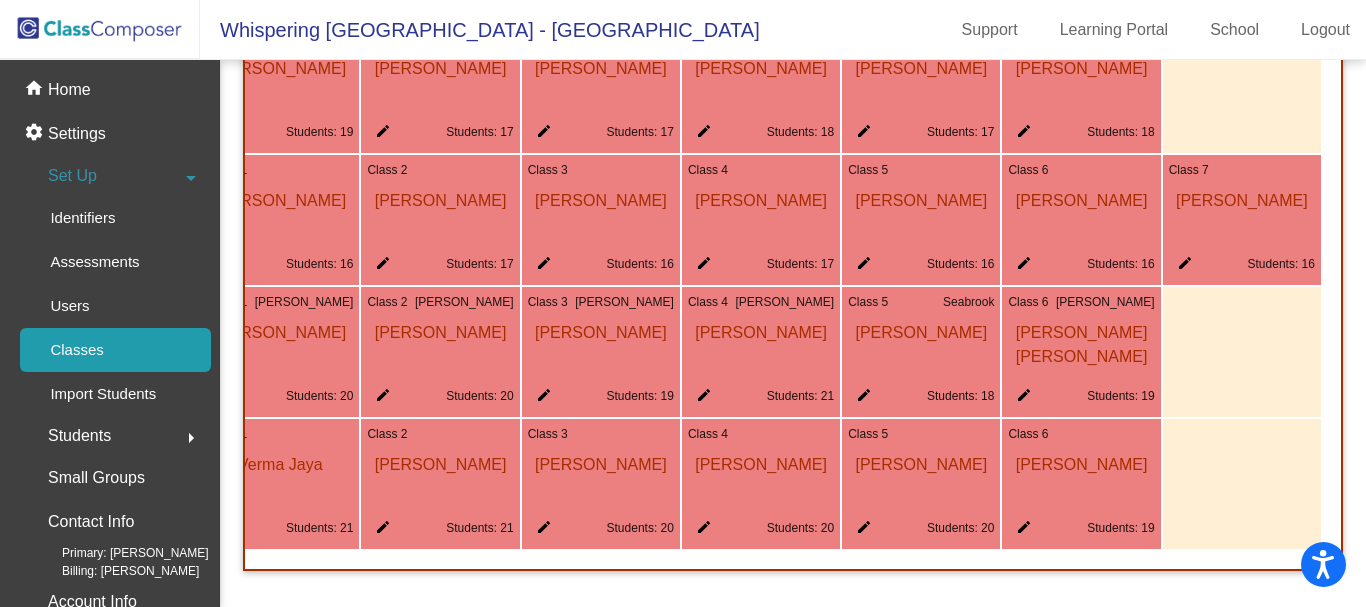 click on "edit" 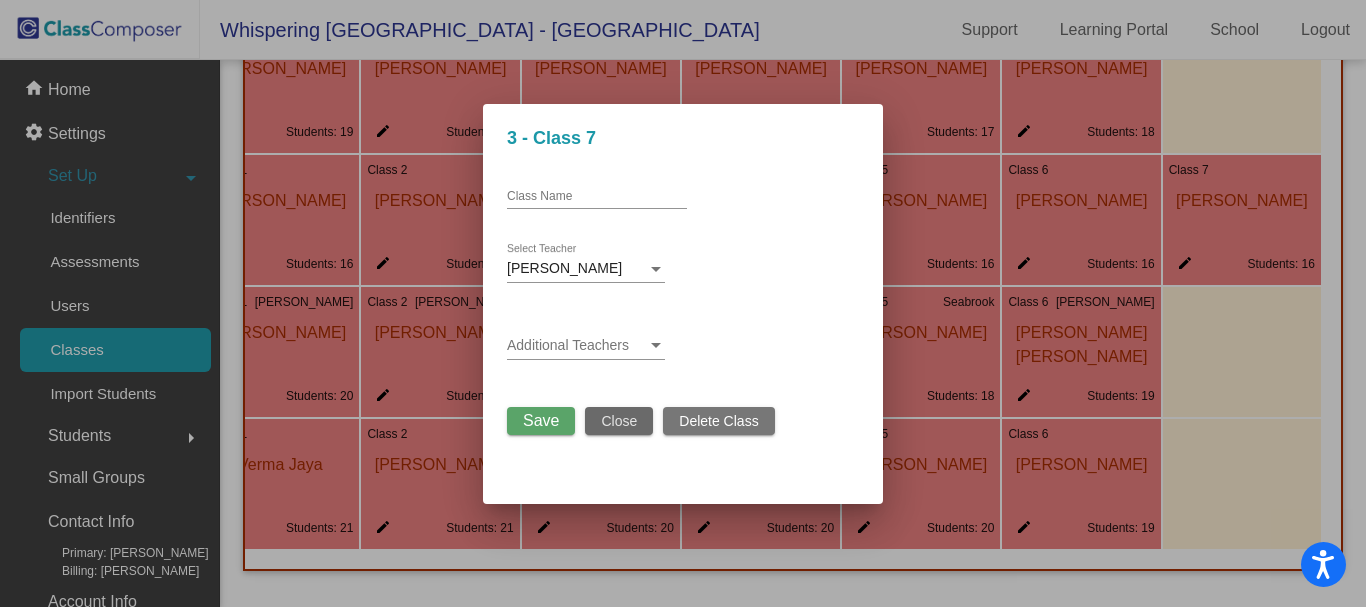 click on "Close" at bounding box center [619, 421] 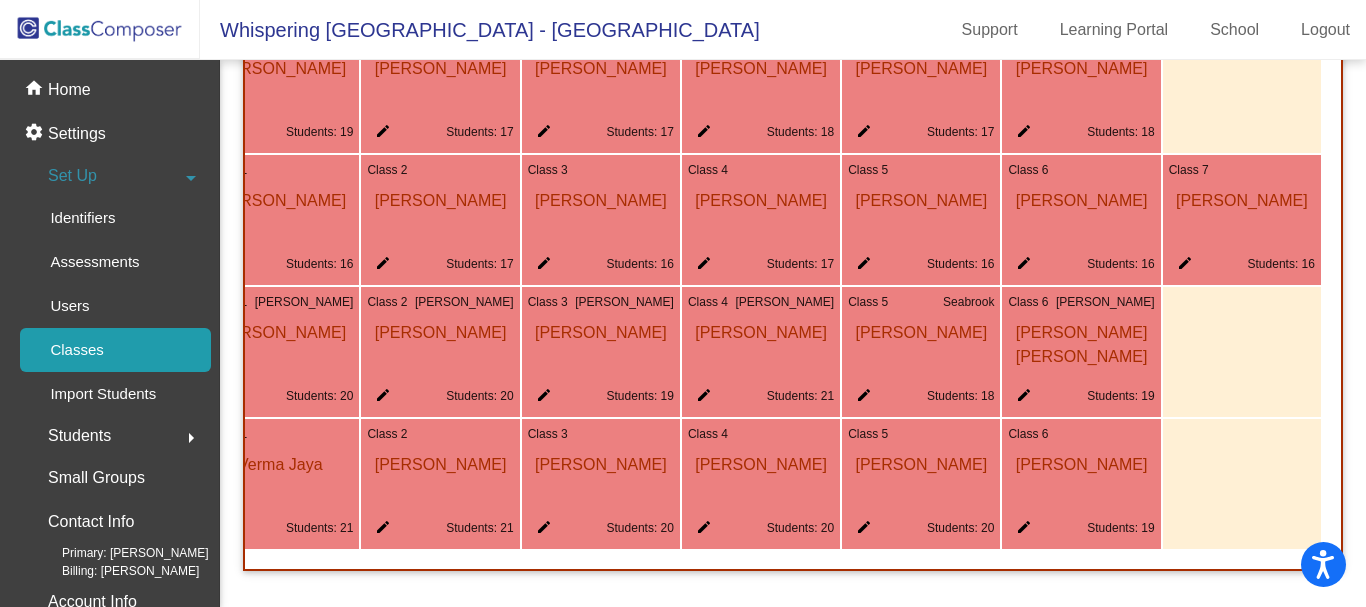 click on "Class 7  [PERSON_NAME] edit Students: 16" 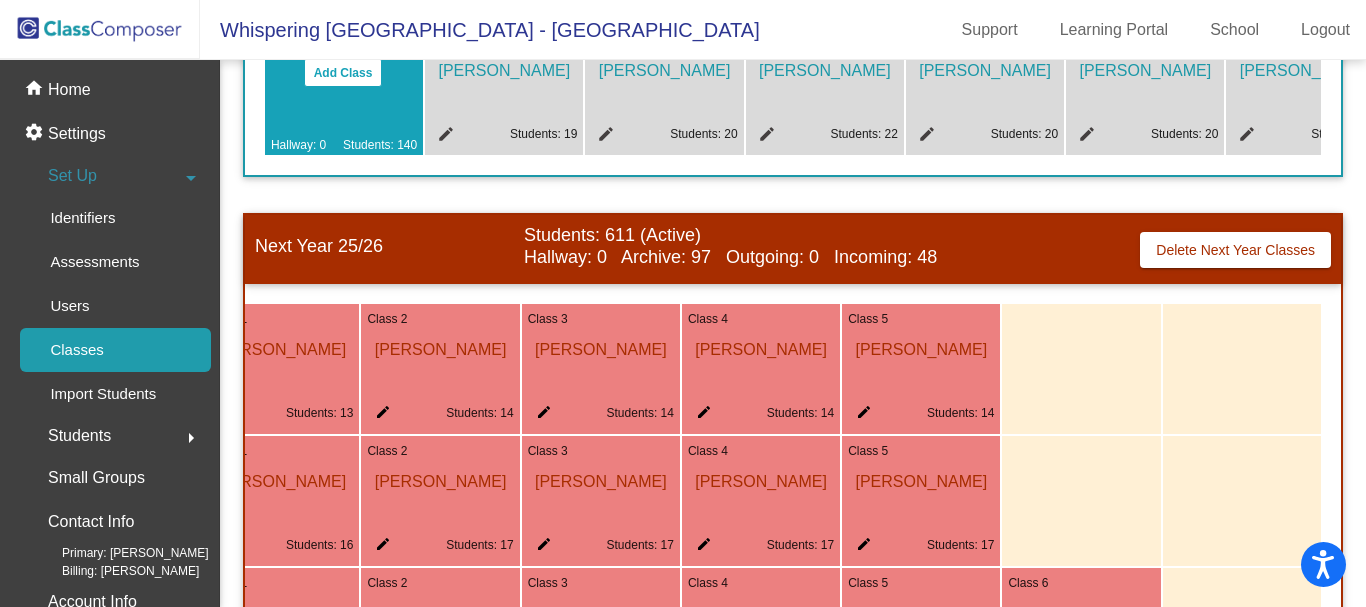 scroll, scrollTop: 848, scrollLeft: 0, axis: vertical 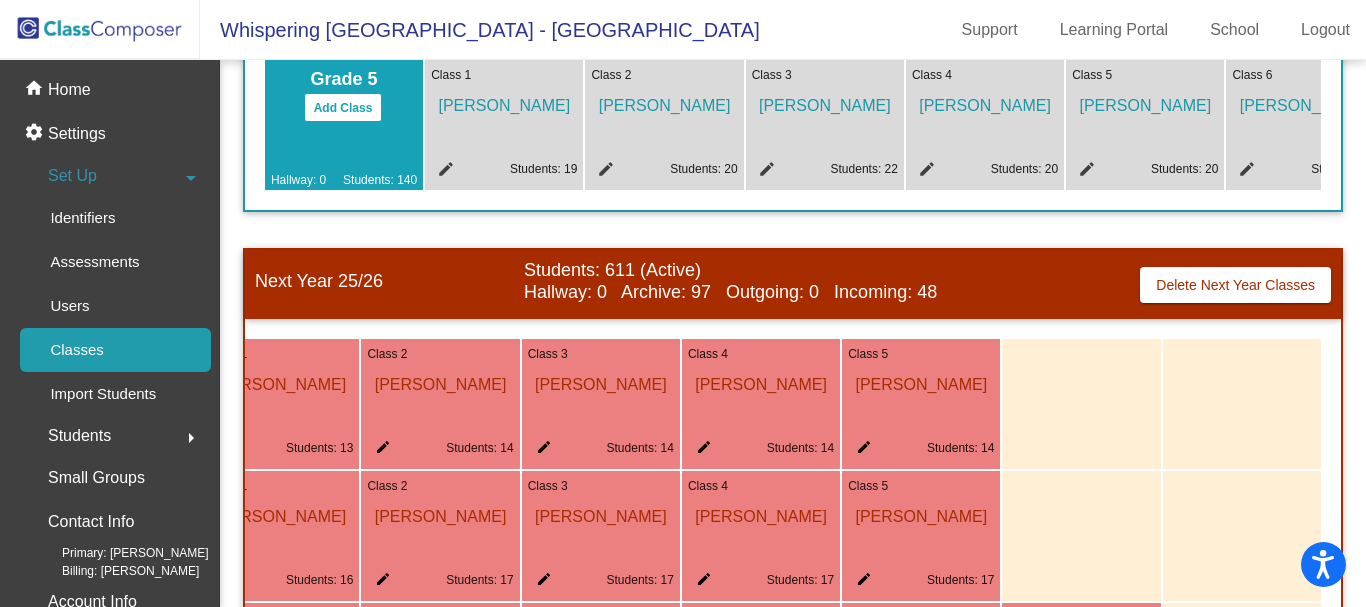 click 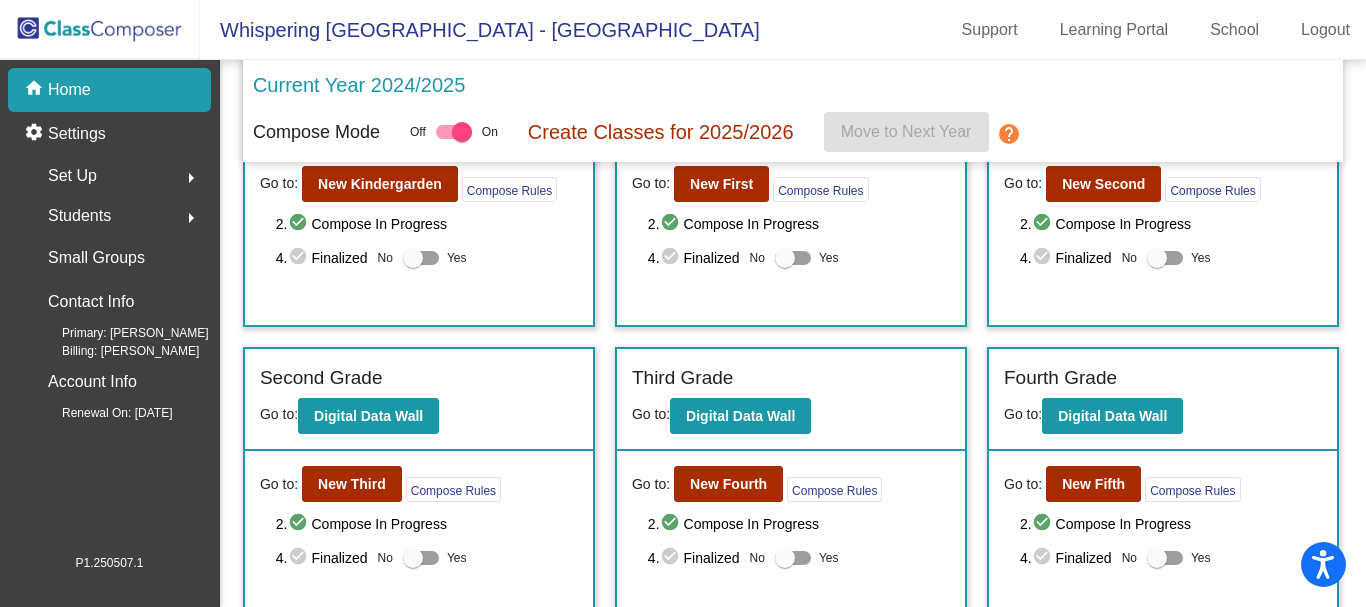 scroll, scrollTop: 275, scrollLeft: 0, axis: vertical 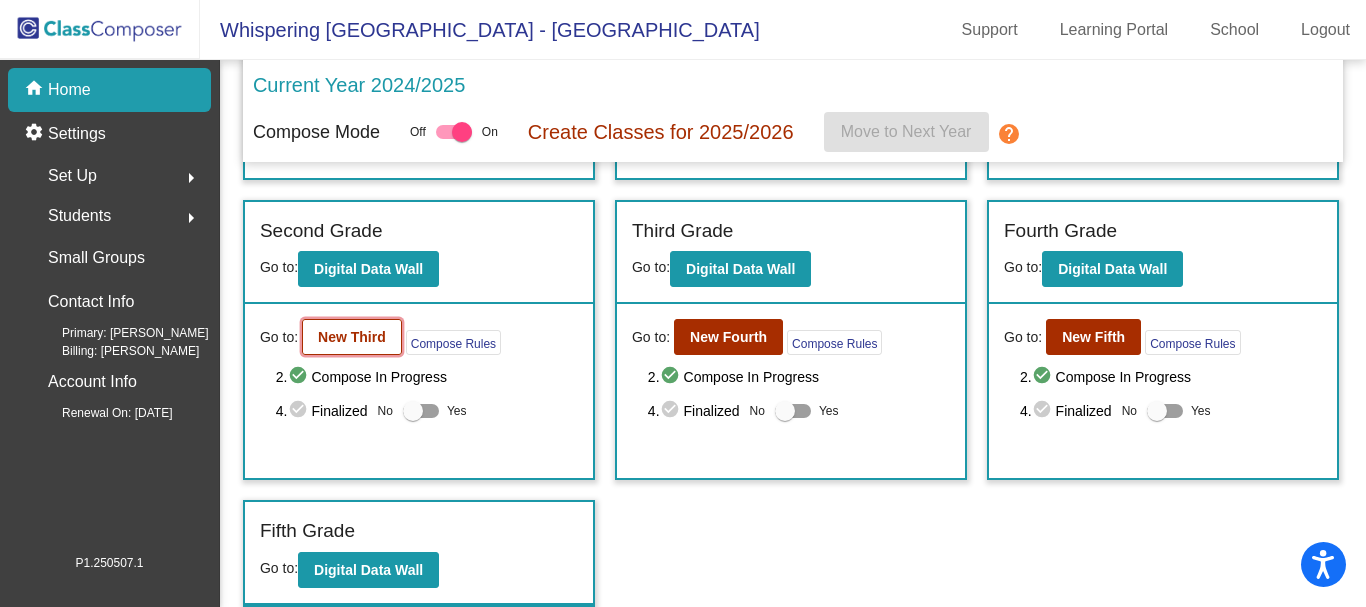 click on "New Third" 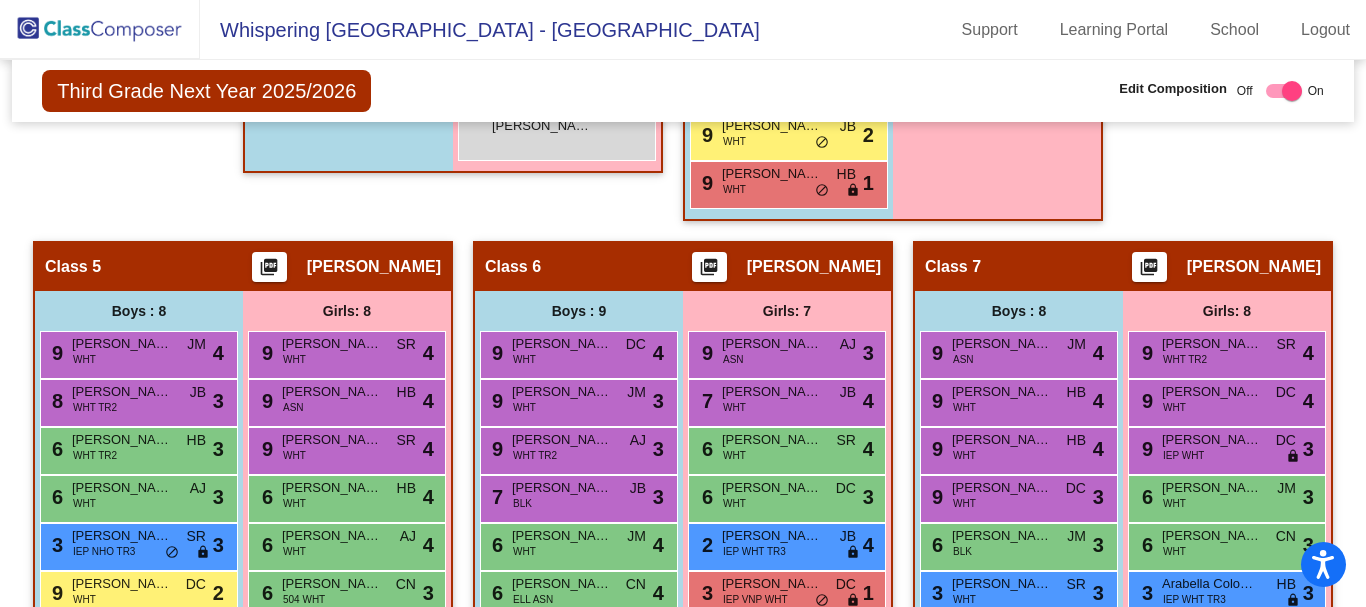 scroll, scrollTop: 1684, scrollLeft: 0, axis: vertical 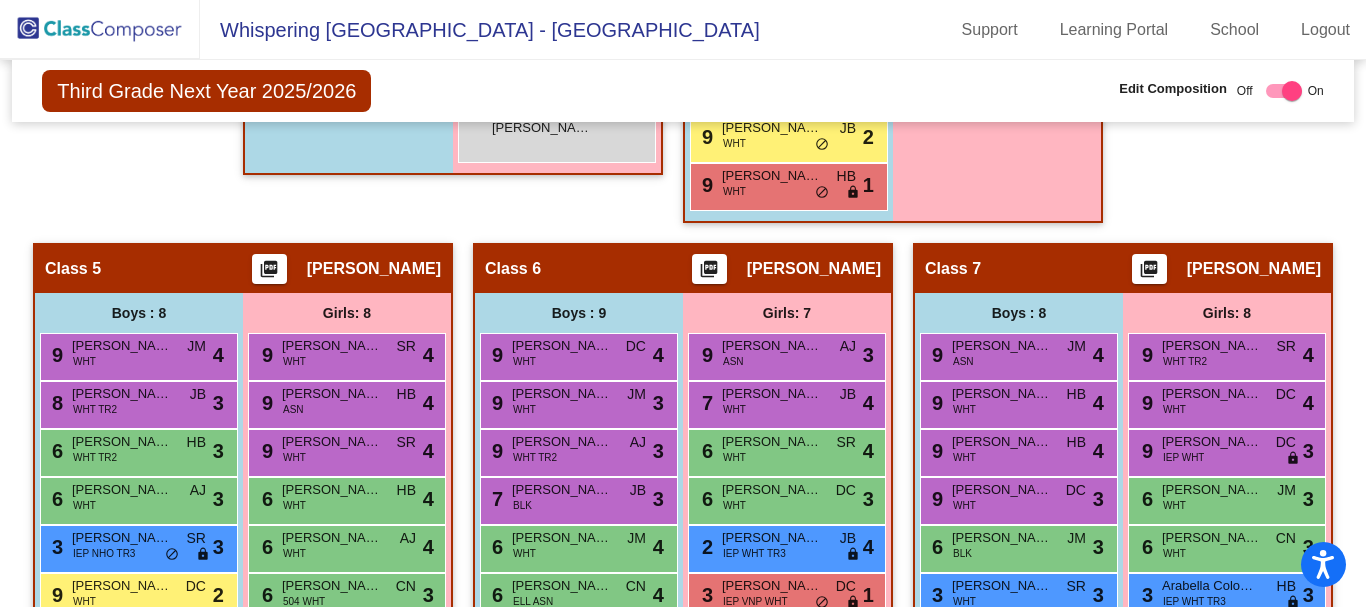 click on "Class 3    picture_as_pdf [PERSON_NAME]  Add Student  First Name Last Name Student Id  (Recommended)   Boy   Girl   [DEMOGRAPHIC_DATA] Add Close  Boys : 7  9 [PERSON_NAME] WHT AJ lock do_not_disturb_alt 4 9 [PERSON_NAME] Brown WHT SR lock do_not_disturb_alt 3 9 [PERSON_NAME] ASN CN lock do_not_disturb_alt 3 6 Maverick Re WHT JM lock do_not_disturb_alt 3 5 [PERSON_NAME] ASN JB lock do_not_disturb_alt 3 3 [PERSON_NAME] ASN SR lock do_not_disturb_alt 3 9 [PERSON_NAME] WHT TR2 AJ lock do_not_disturb_alt 2 Girls: 9 9 [PERSON_NAME] WHT DC lock do_not_disturb_alt 4 9 [PERSON_NAME] WHT JM lock do_not_disturb_alt 4 9 [PERSON_NAME] [PERSON_NAME] WHT CN lock do_not_disturb_alt 3 7 [PERSON_NAME] 504 VNP WHT JB lock do_not_disturb_alt 4 6 [PERSON_NAME] [PERSON_NAME] [PERSON_NAME] WHT AJ lock do_not_disturb_alt 4 6 [PERSON_NAME] WHT TR2 DC lock do_not_disturb_alt 4 3 [PERSON_NAME] Moiron ELL DC lock do_not_disturb_alt 3 2 [PERSON_NAME] IEP WHT TR3 JB lock do_not_disturb_alt 4 [PERSON_NAME] lock do_not_disturb_alt" 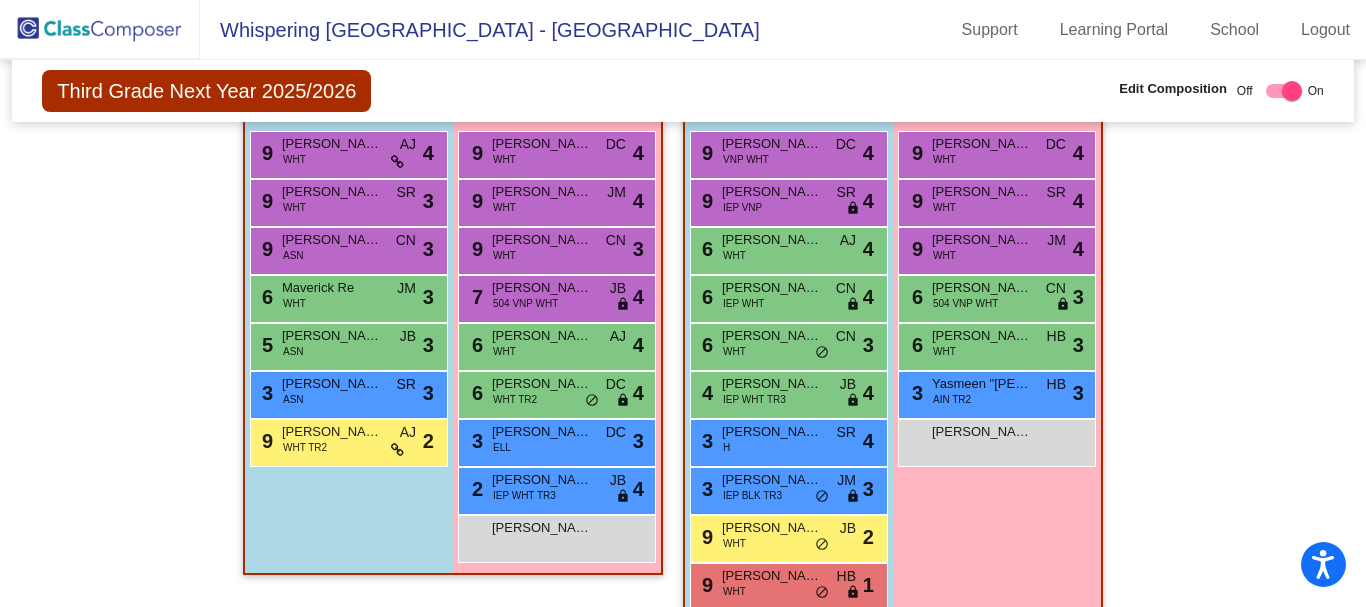 scroll, scrollTop: 1384, scrollLeft: 0, axis: vertical 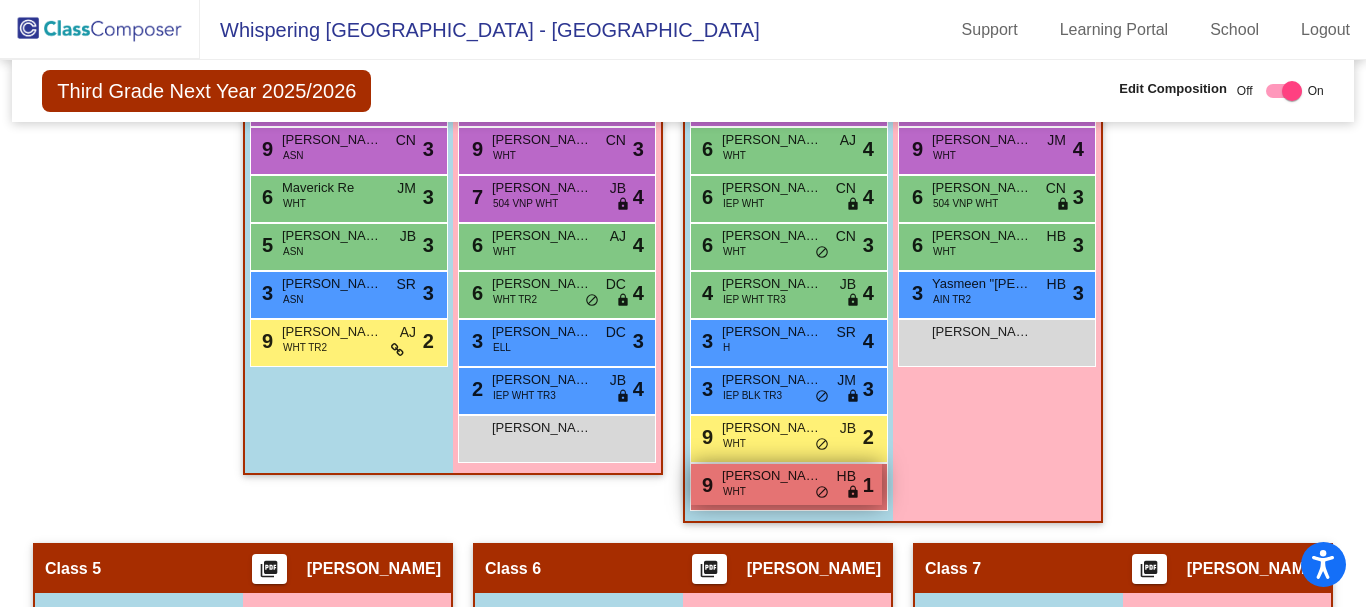 click on "9 [PERSON_NAME] WHT HB lock do_not_disturb_alt 1" at bounding box center [786, 484] 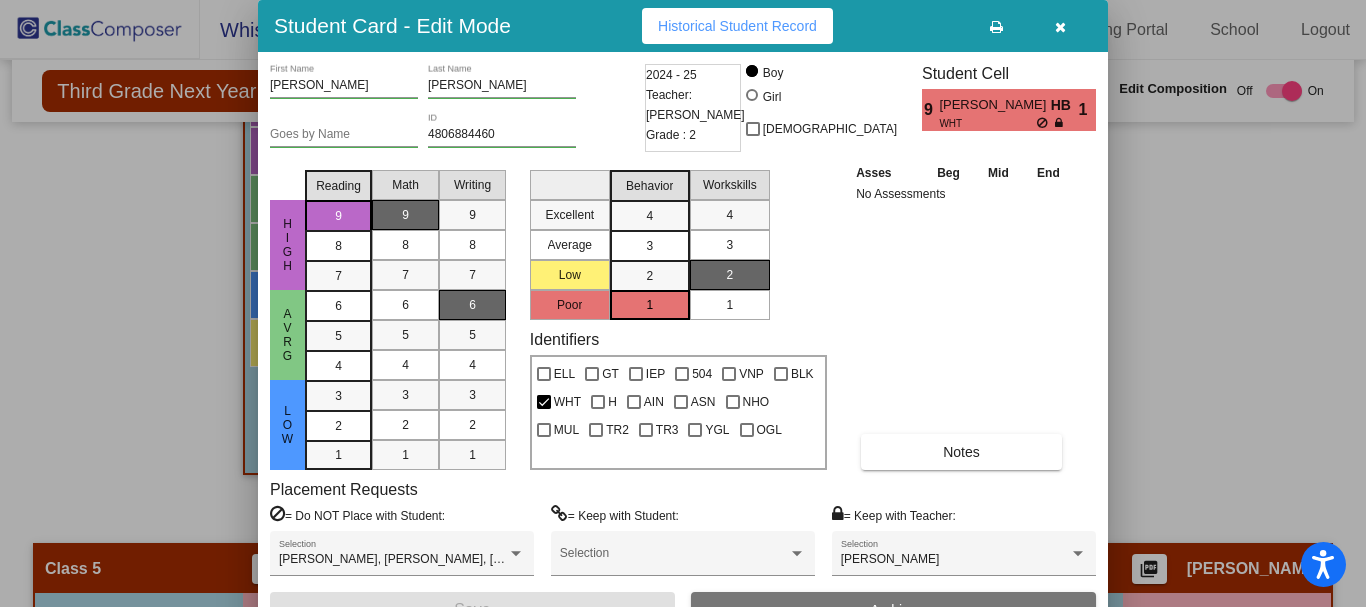 click at bounding box center (683, 303) 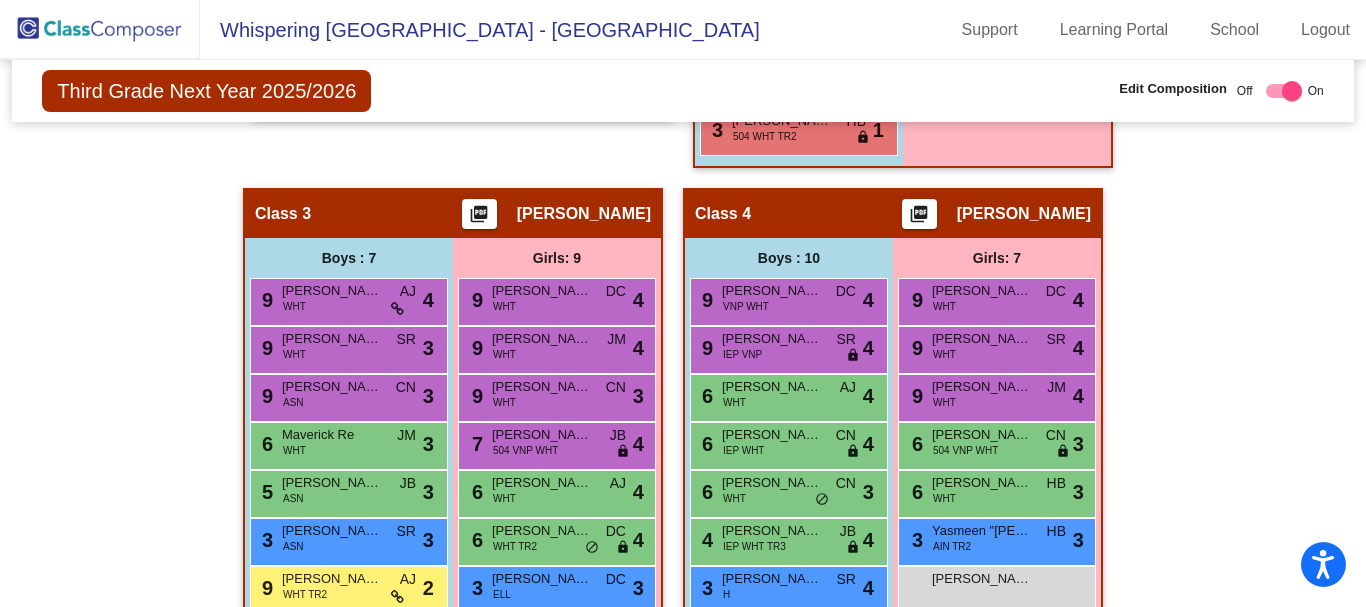 scroll, scrollTop: 1184, scrollLeft: 0, axis: vertical 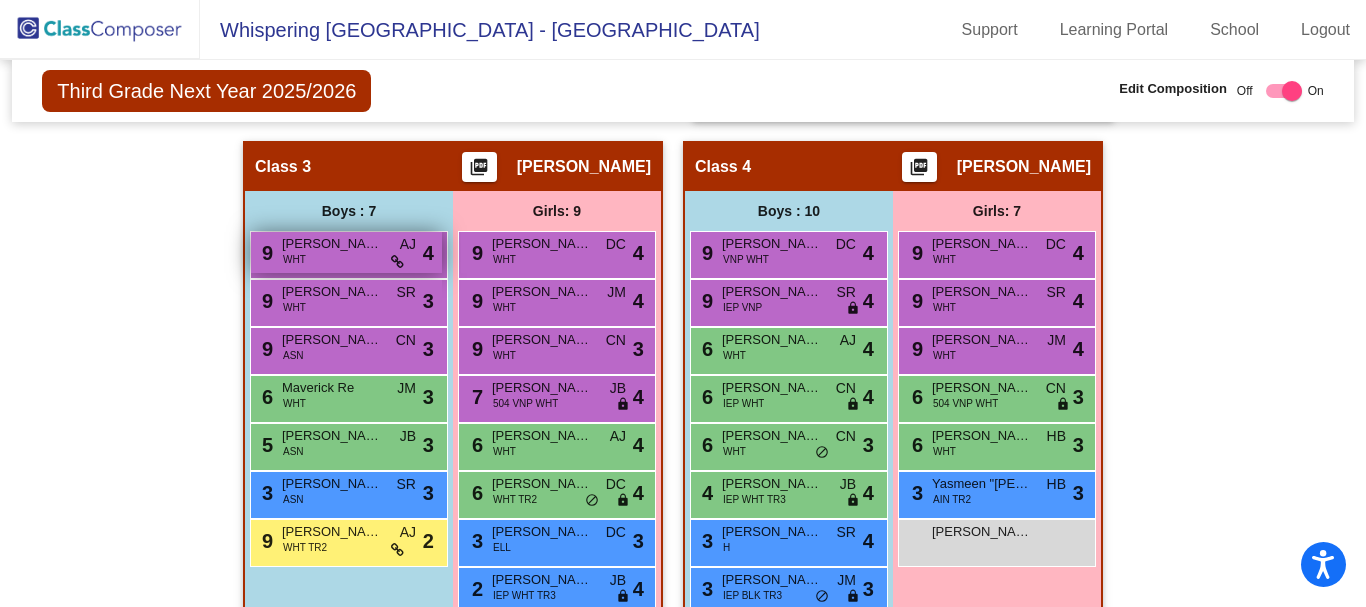 click on "9 [PERSON_NAME] WHT AJ lock do_not_disturb_alt 4" at bounding box center (346, 252) 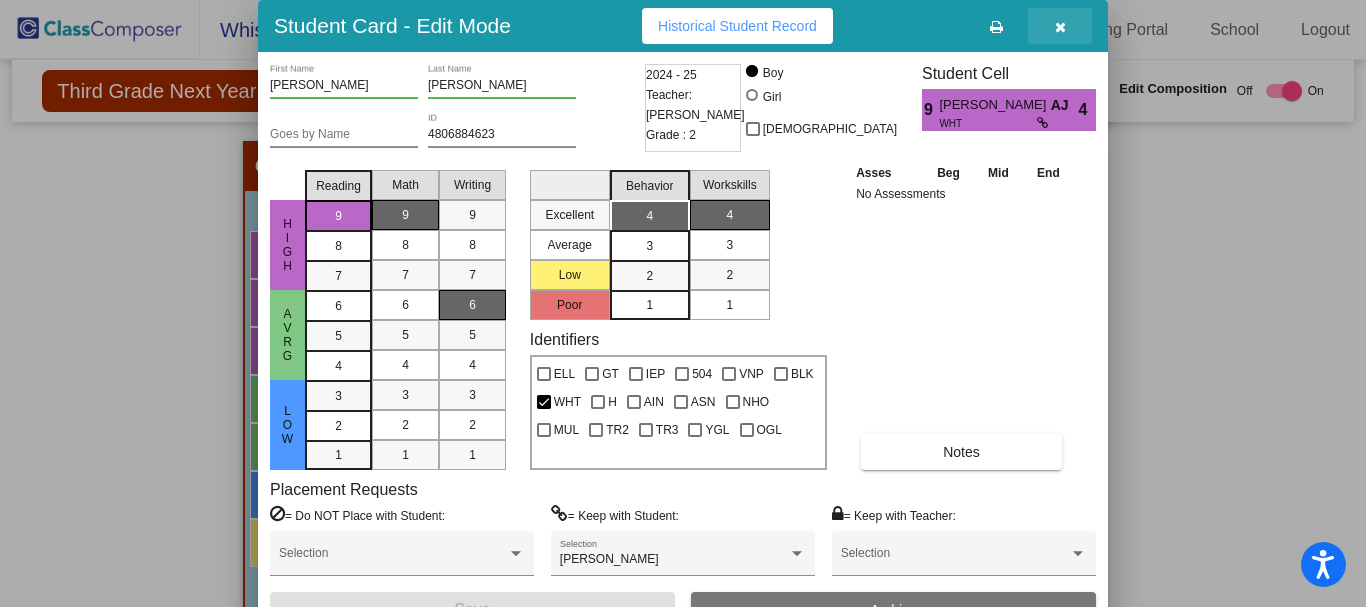 click at bounding box center [1060, 27] 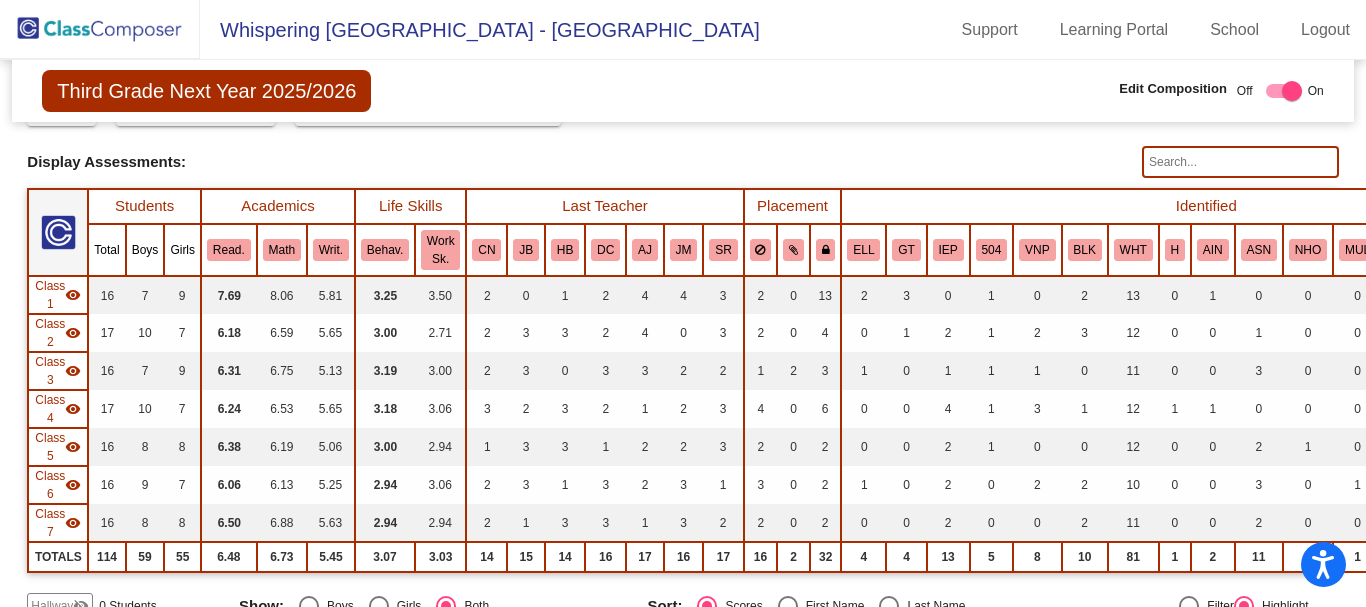 scroll, scrollTop: 0, scrollLeft: 0, axis: both 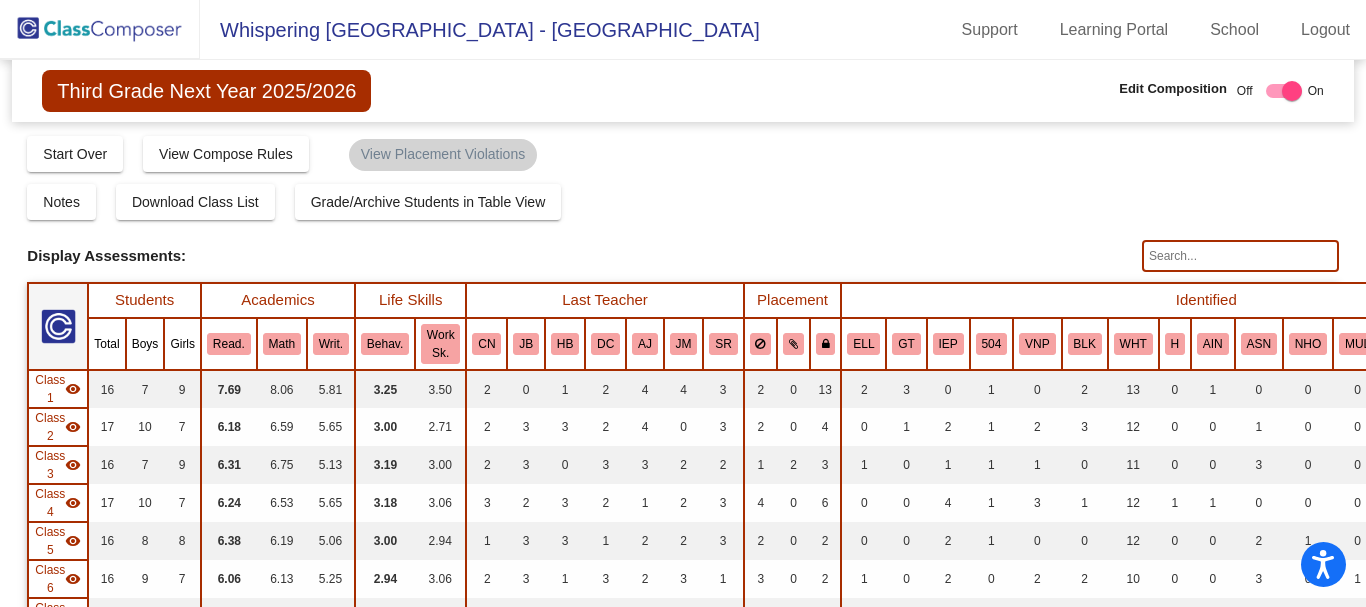 click 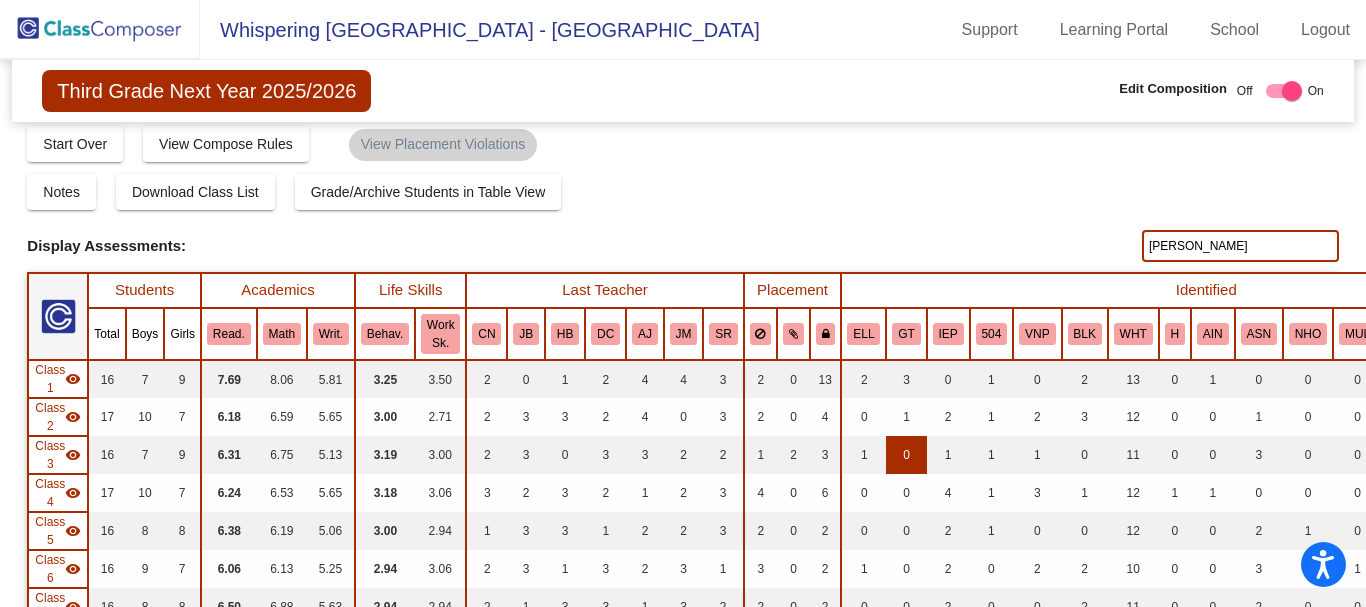 scroll, scrollTop: 0, scrollLeft: 0, axis: both 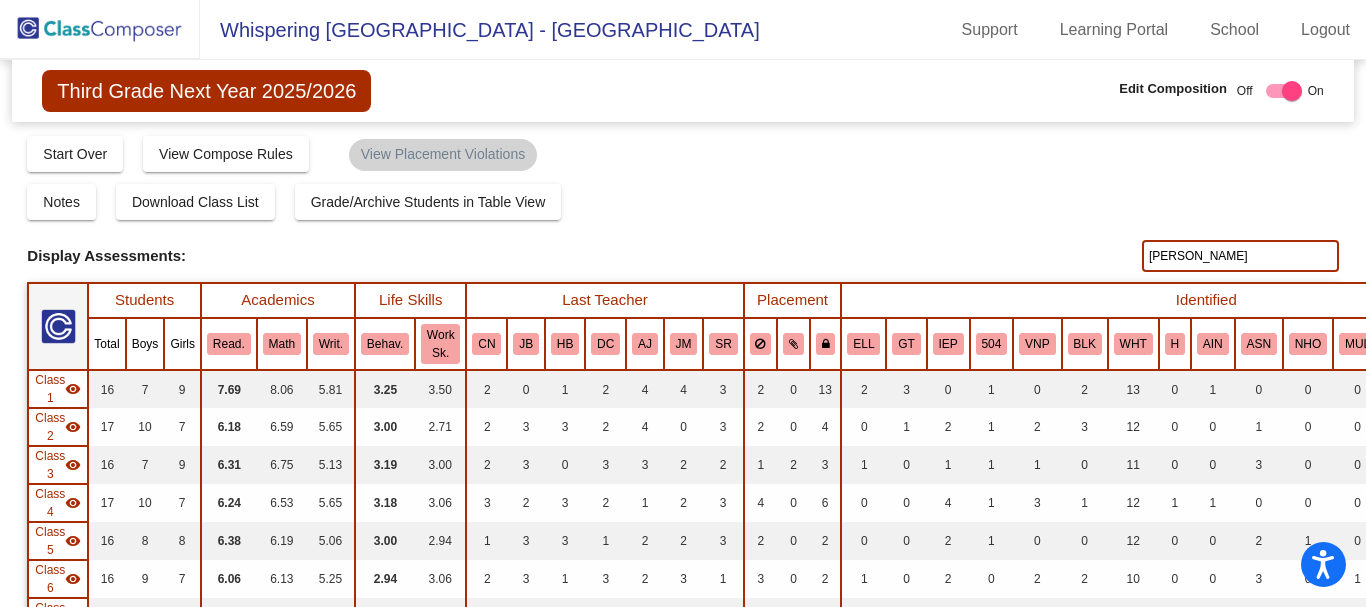 click on "[PERSON_NAME]" 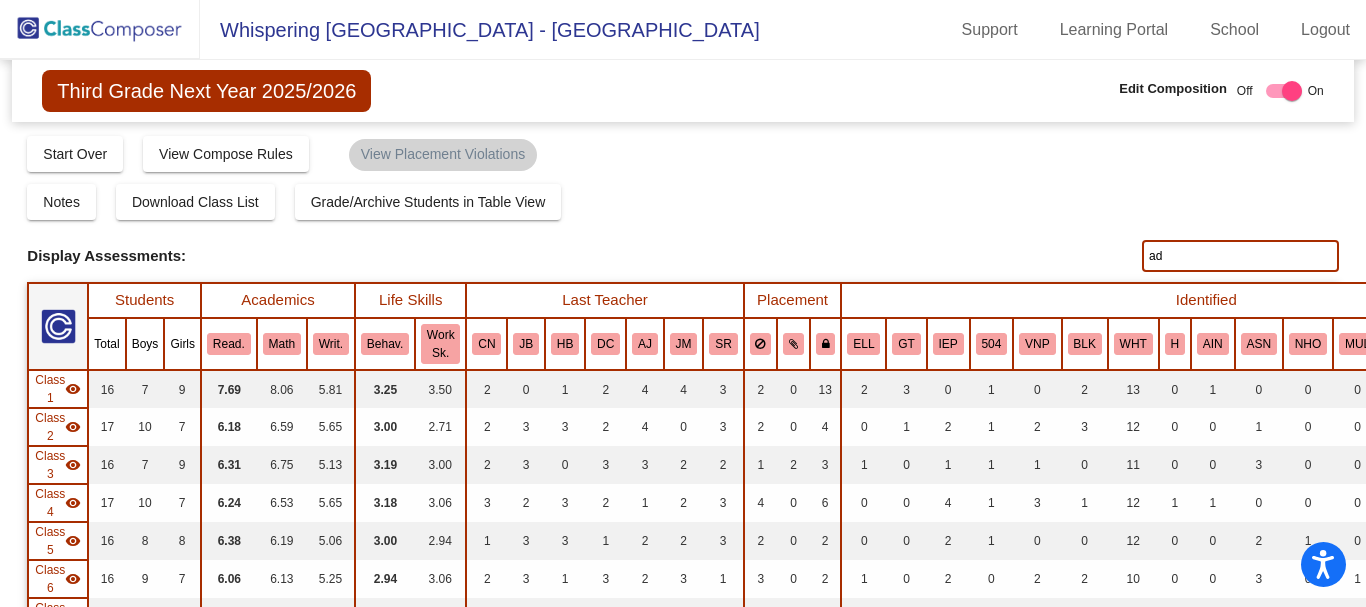 type on "a" 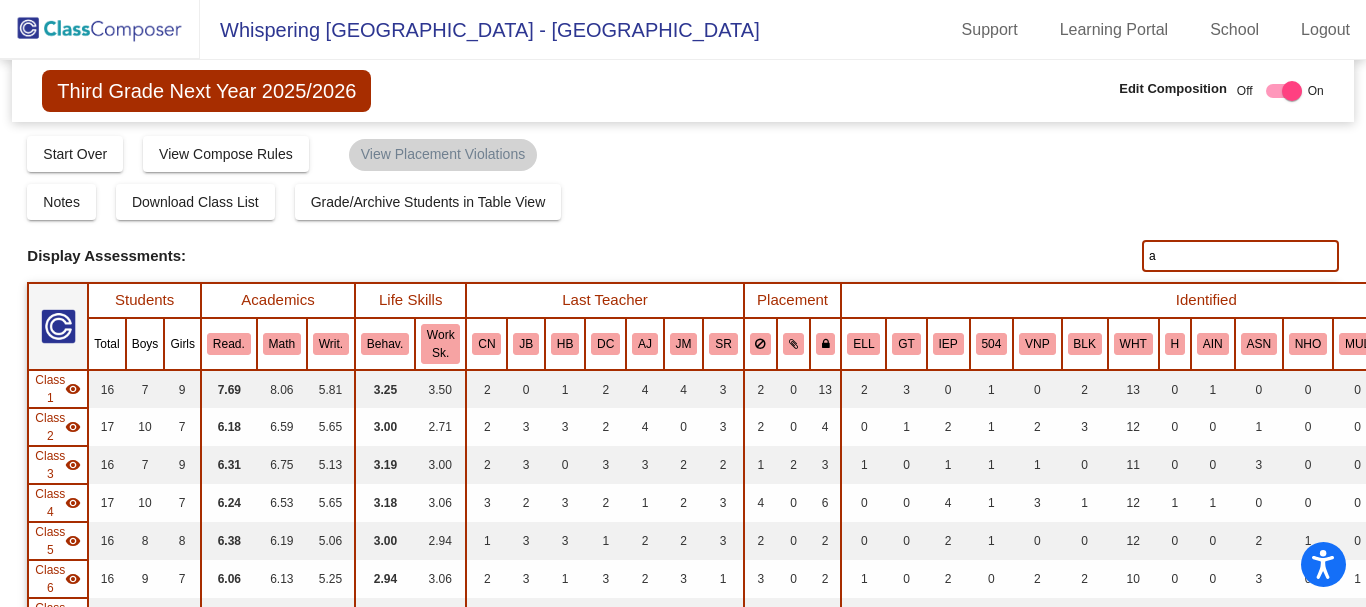 type 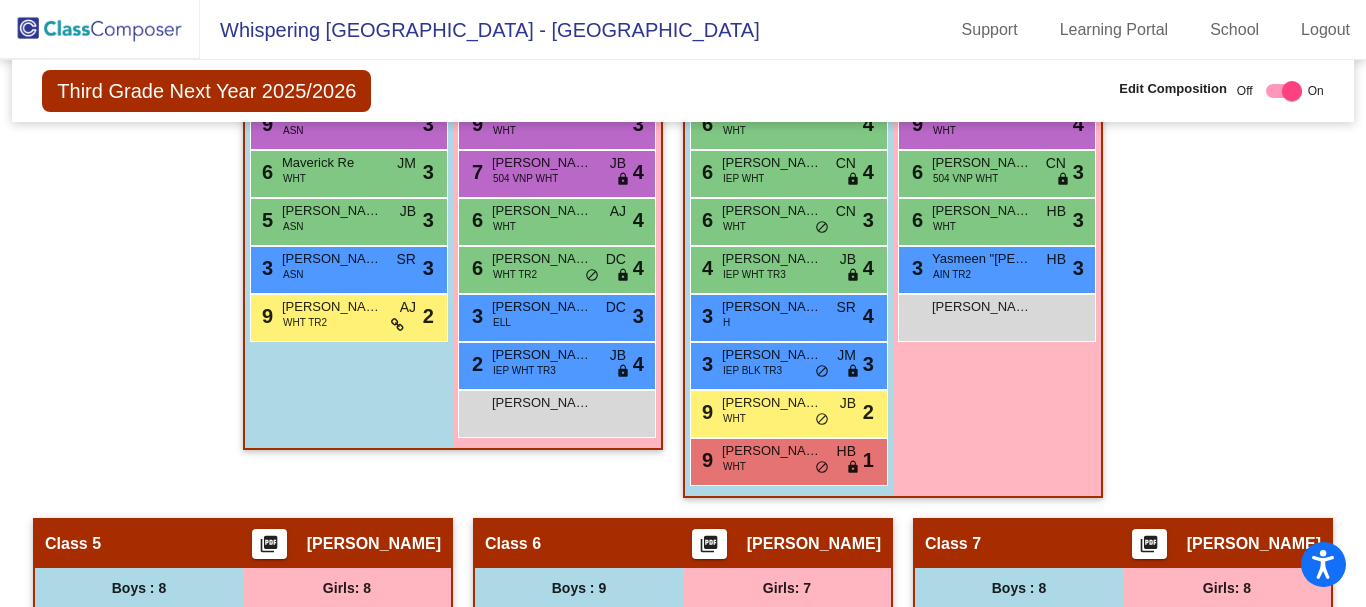 scroll, scrollTop: 1500, scrollLeft: 0, axis: vertical 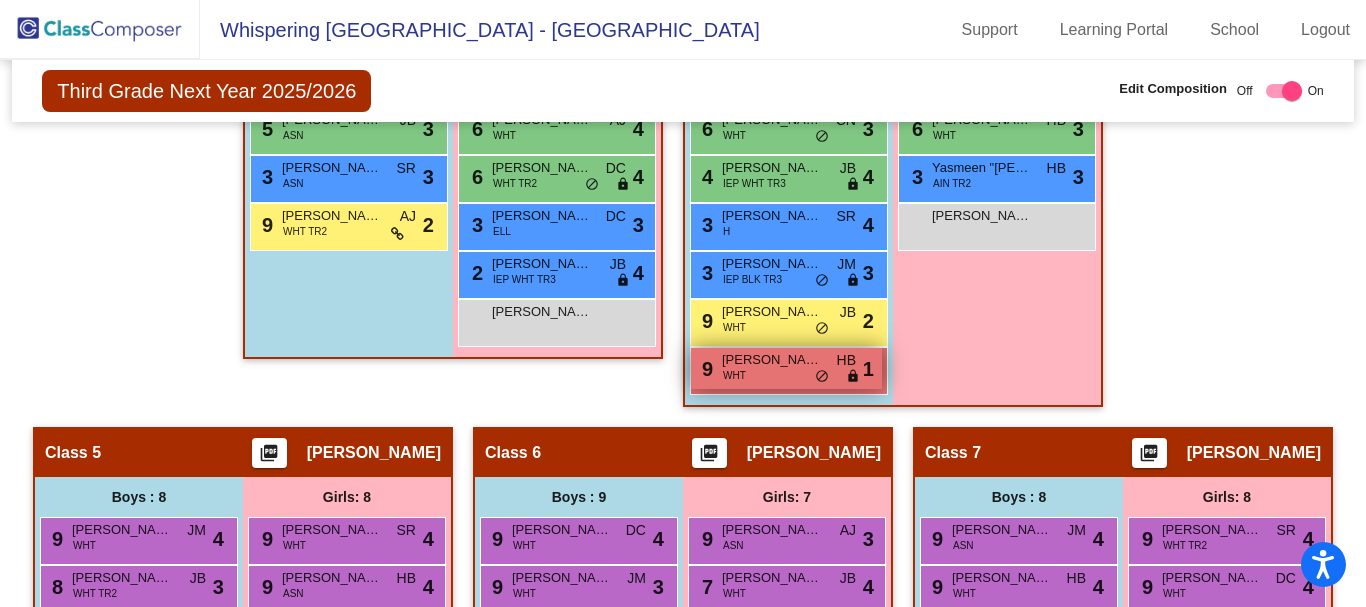 click on "[PERSON_NAME]" at bounding box center (772, 360) 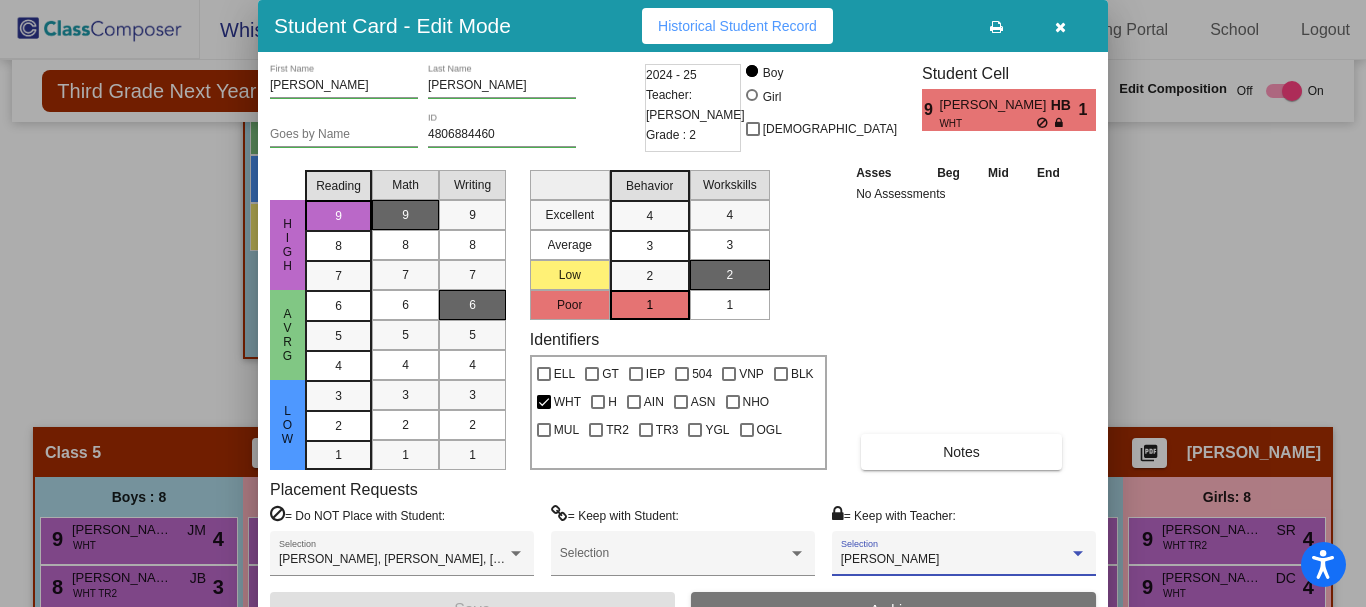click at bounding box center (1078, 553) 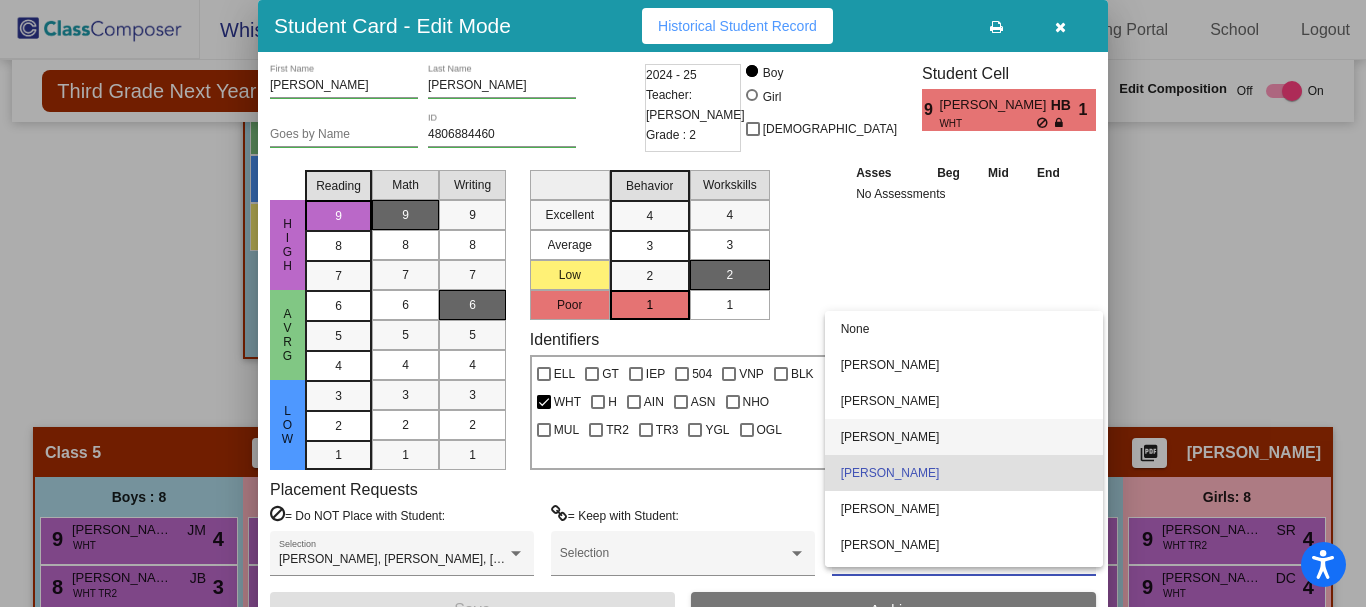 click on "[PERSON_NAME]" at bounding box center [964, 437] 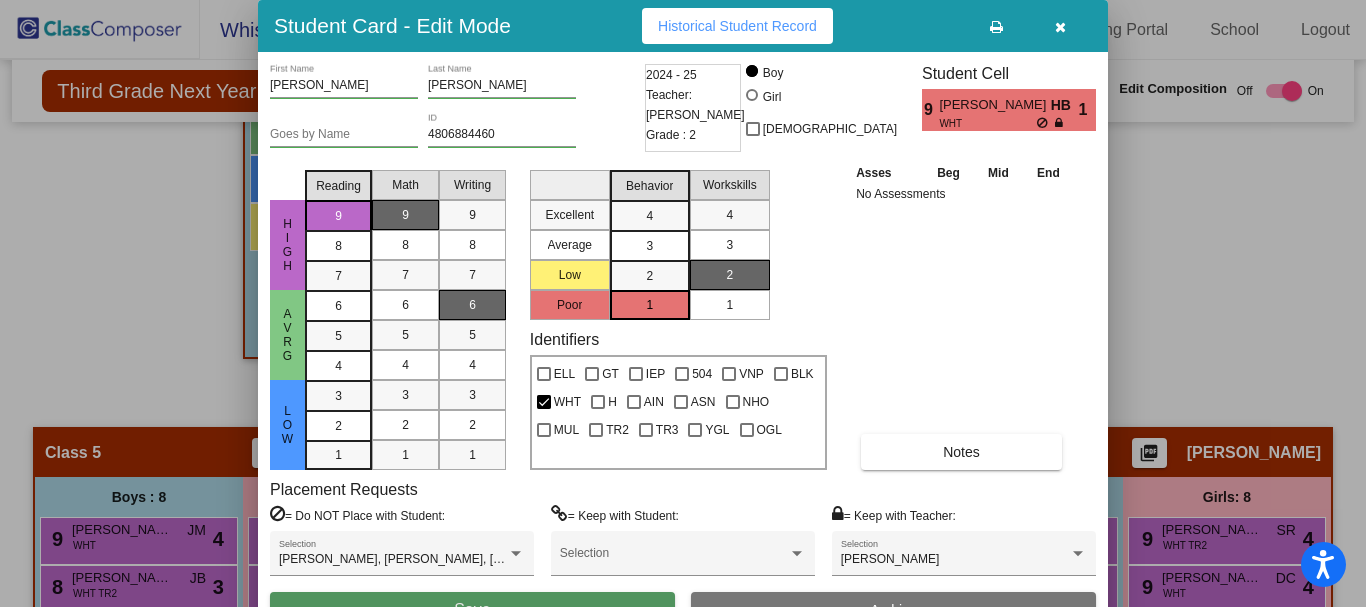 click on "Save" at bounding box center (472, 610) 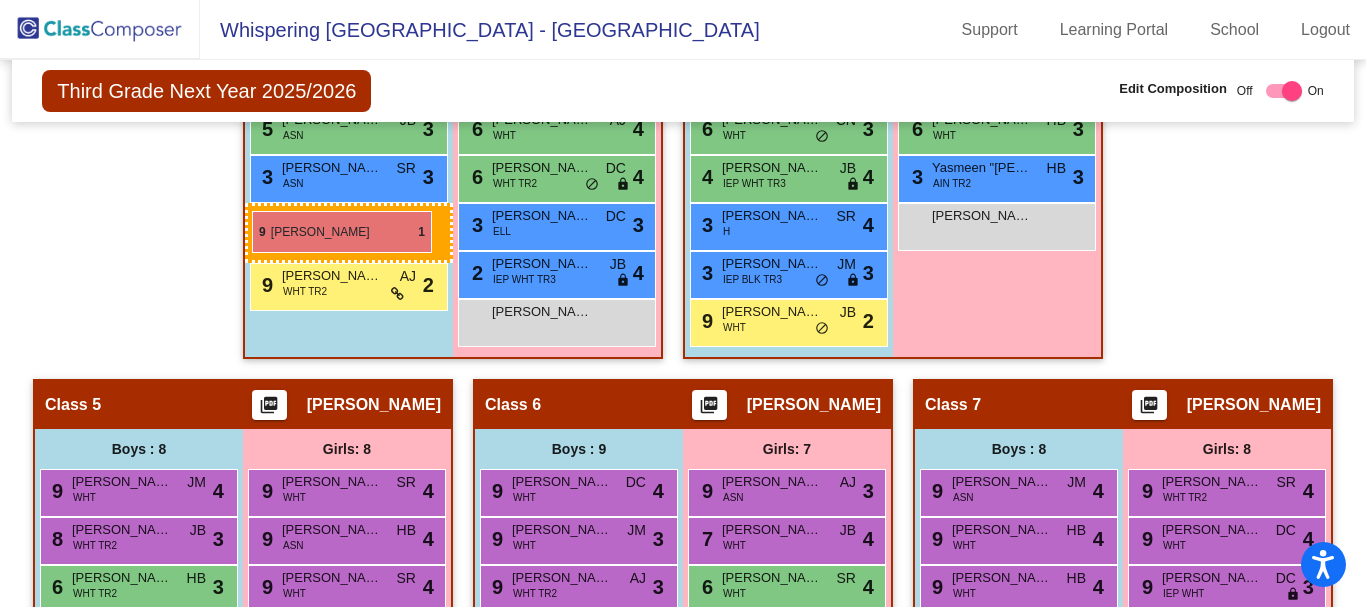 drag, startPoint x: 764, startPoint y: 364, endPoint x: 252, endPoint y: 211, distance: 534.3716 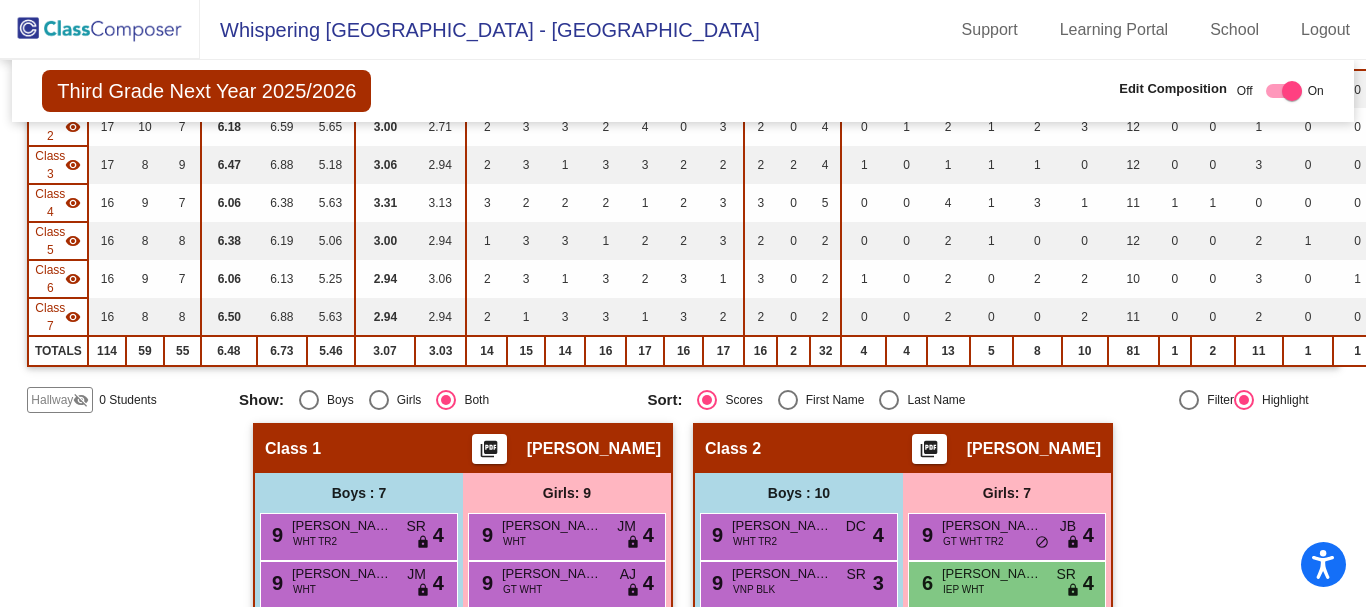 scroll, scrollTop: 0, scrollLeft: 0, axis: both 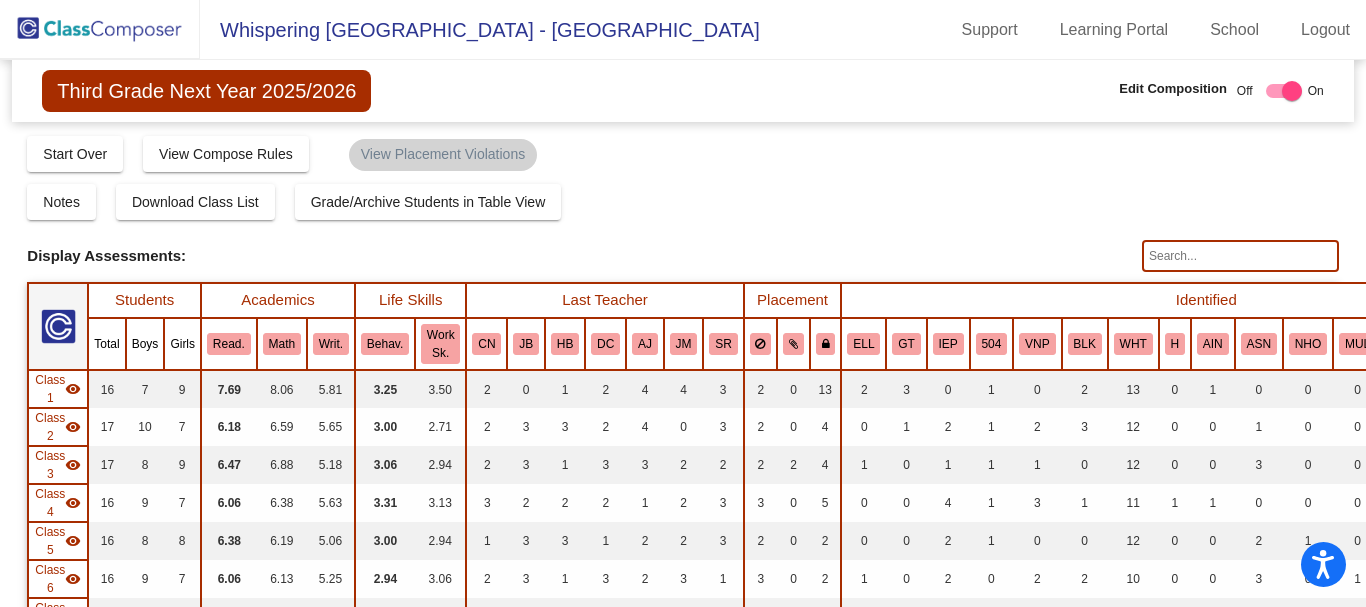 click 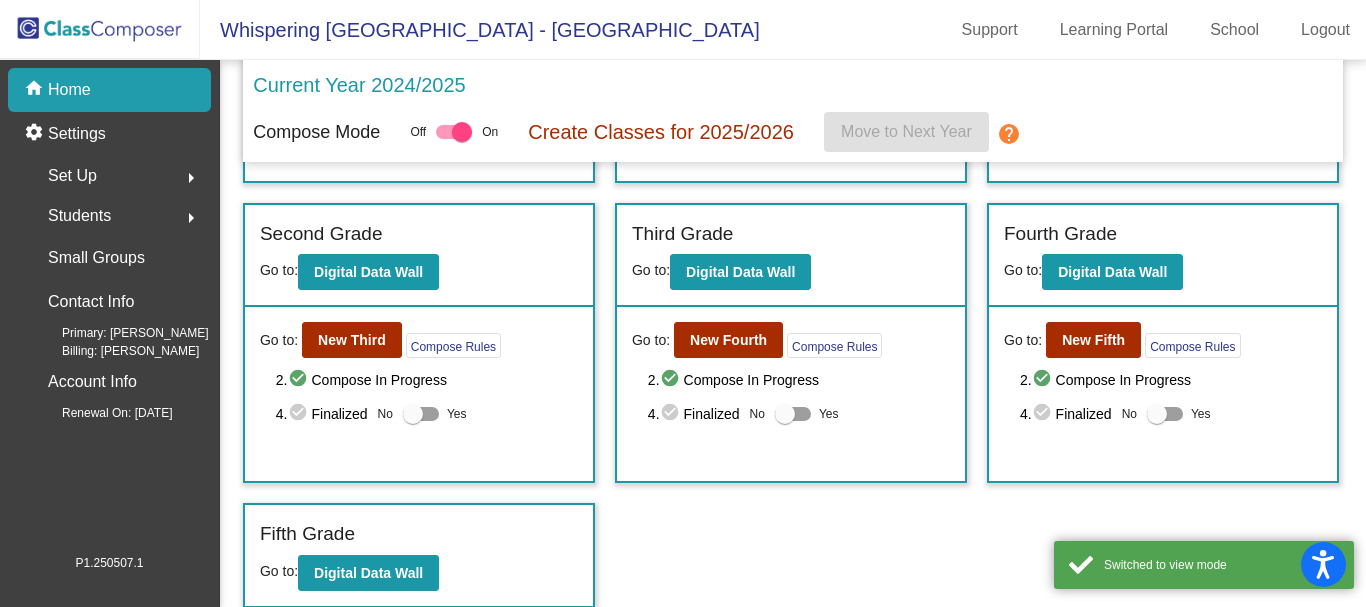 scroll, scrollTop: 275, scrollLeft: 0, axis: vertical 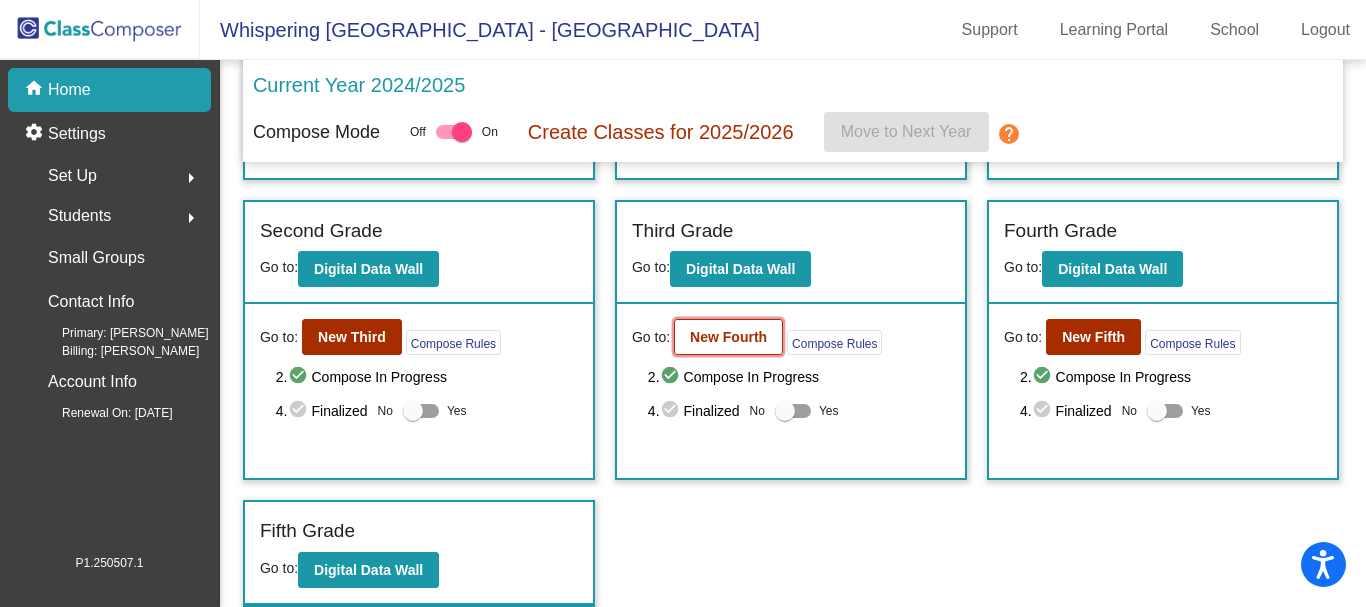 click on "New Fourth" 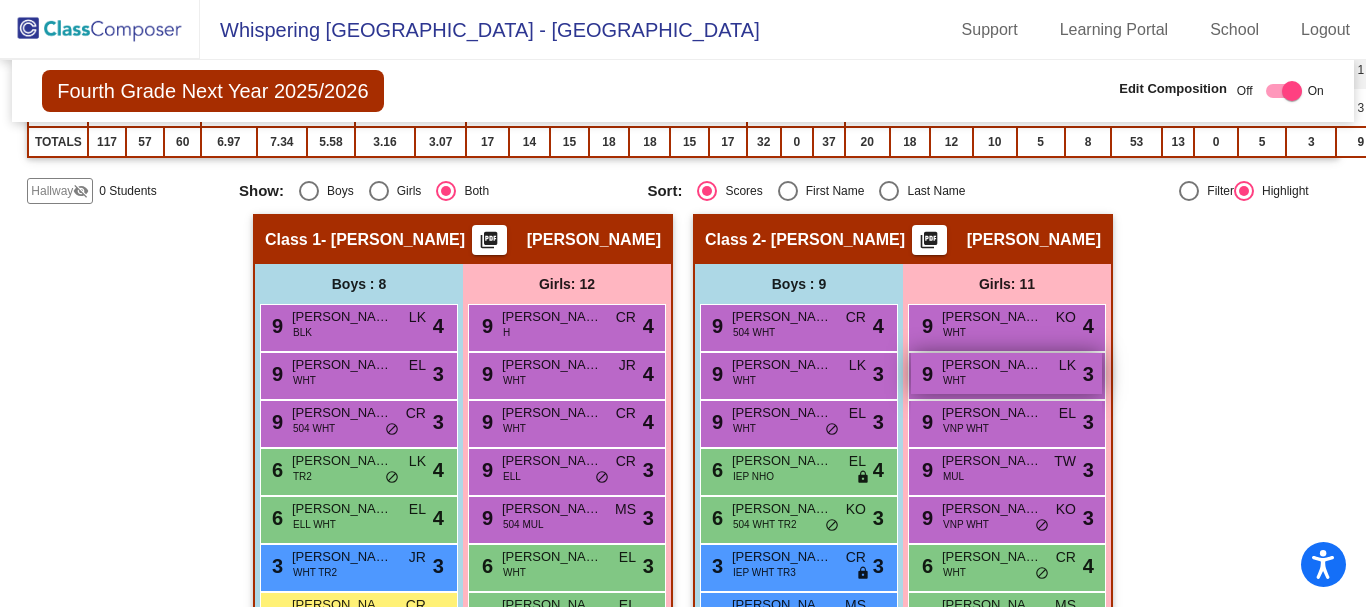 scroll, scrollTop: 0, scrollLeft: 0, axis: both 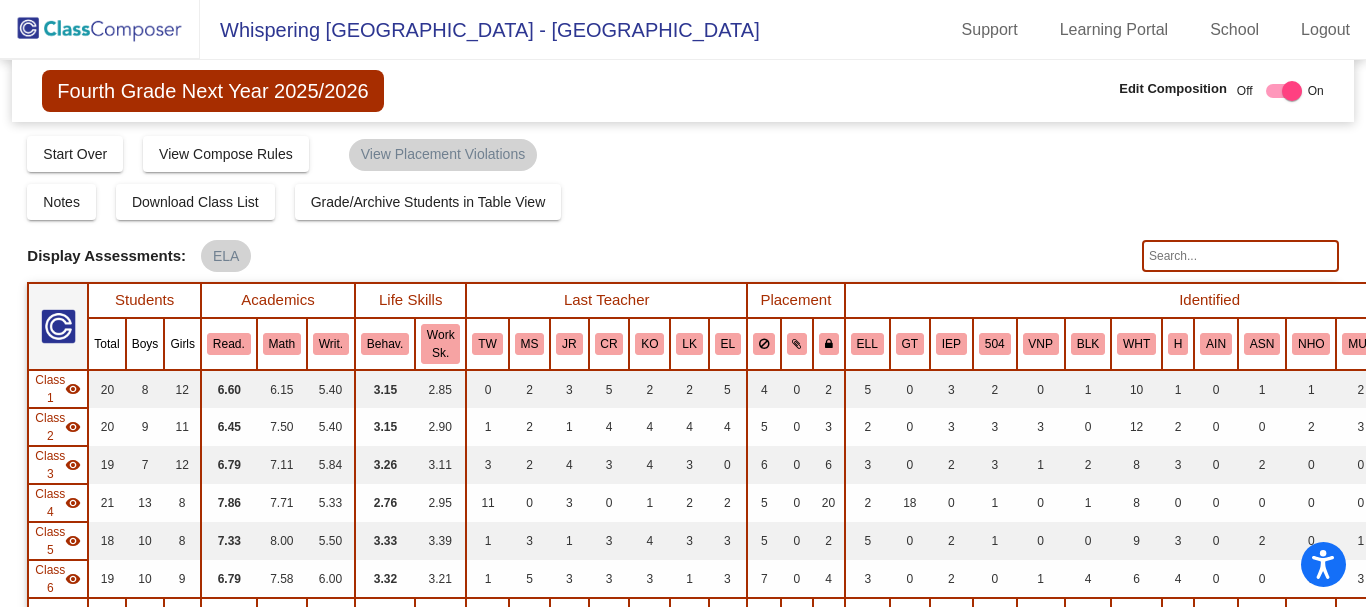 click 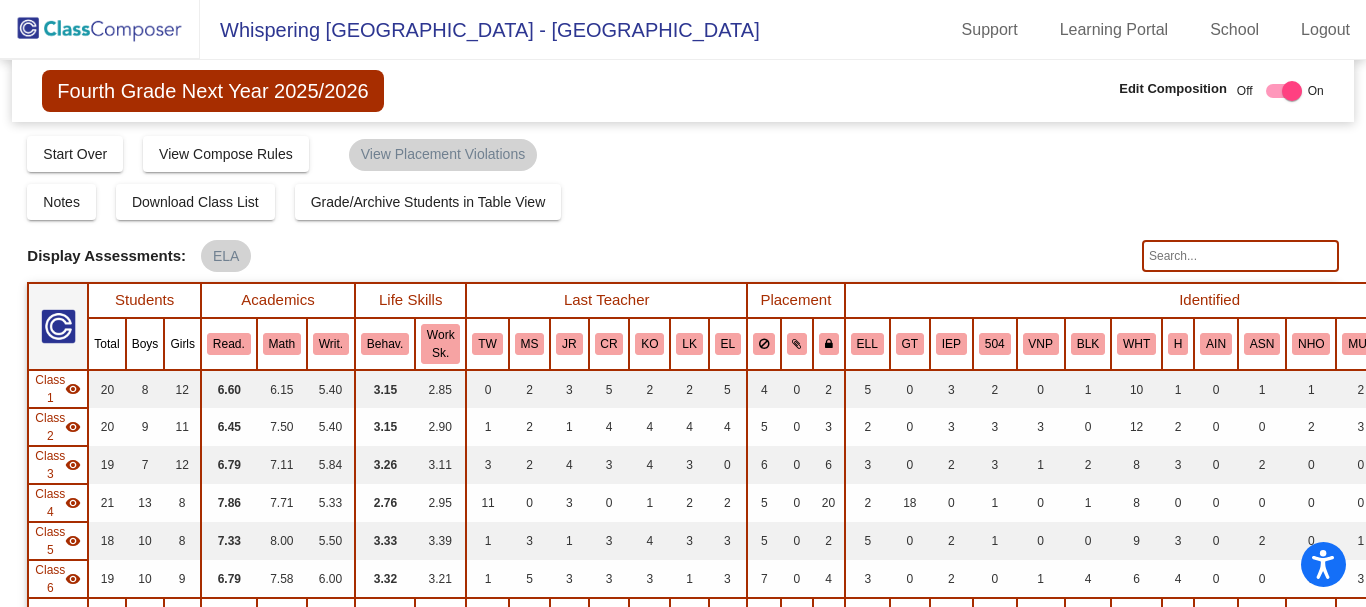 click 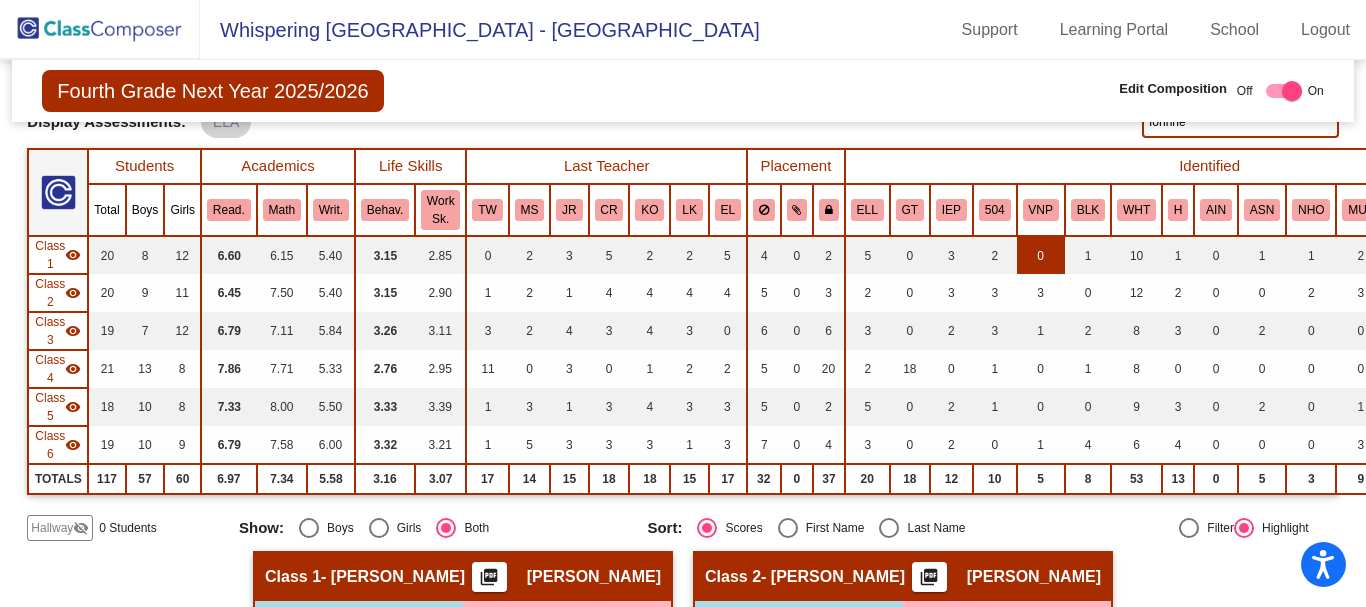 scroll, scrollTop: 0, scrollLeft: 0, axis: both 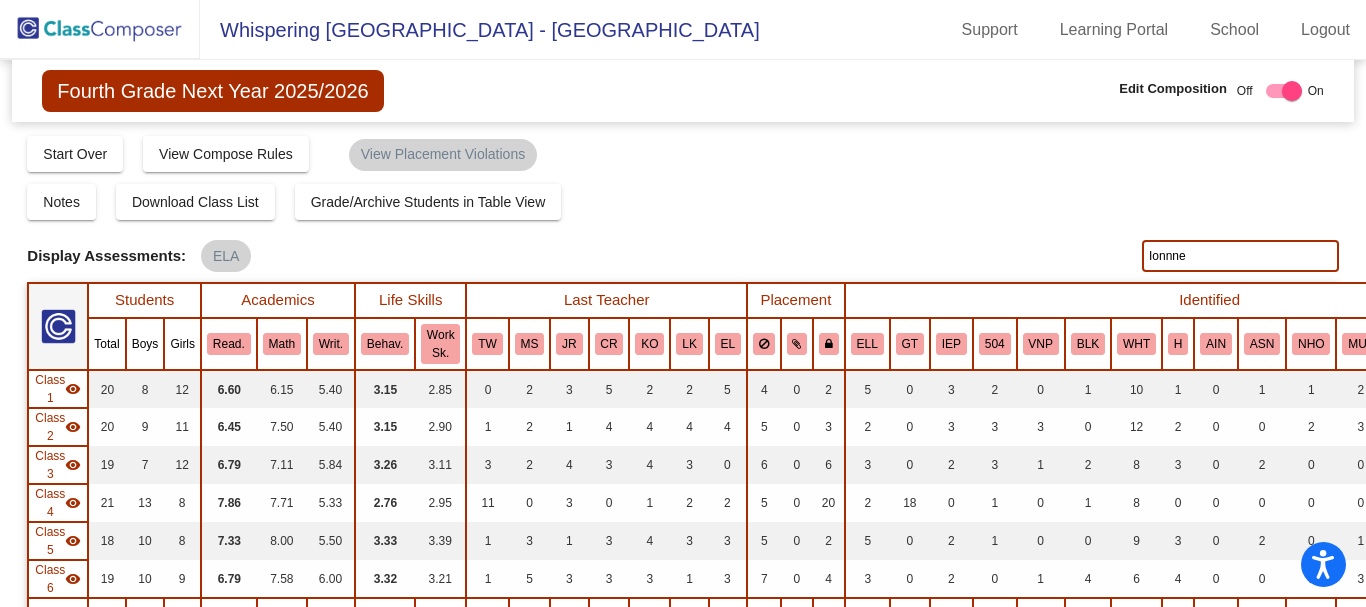 click on "Ionnne" 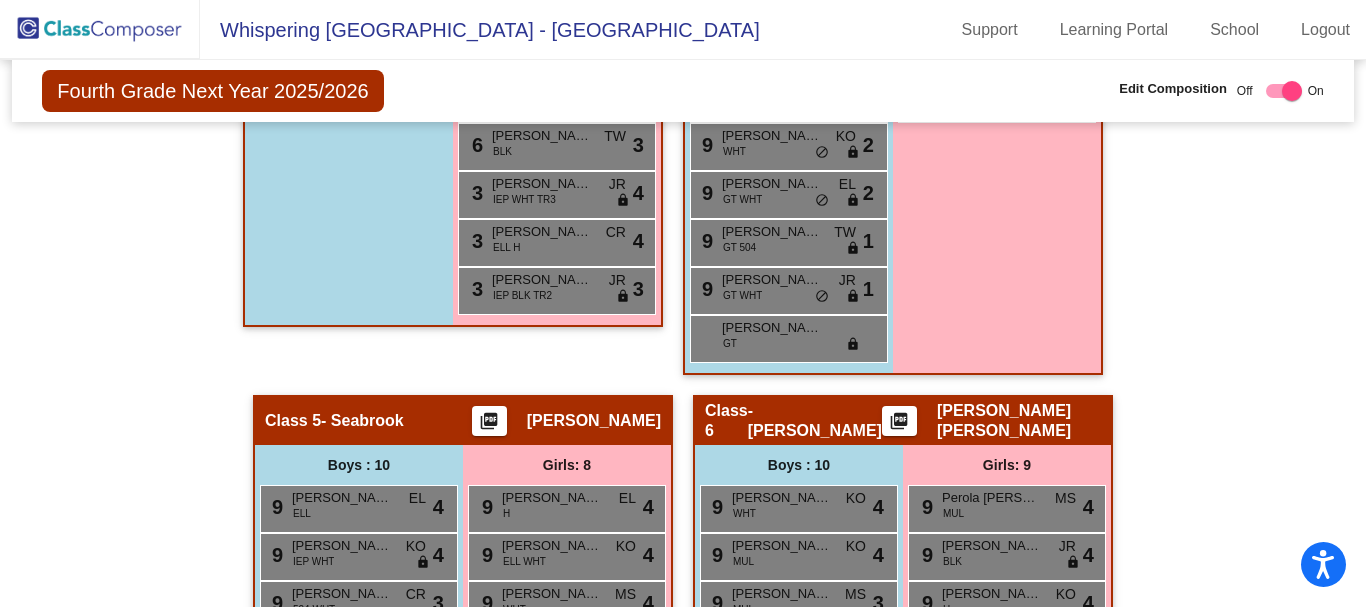 scroll, scrollTop: 2134, scrollLeft: 0, axis: vertical 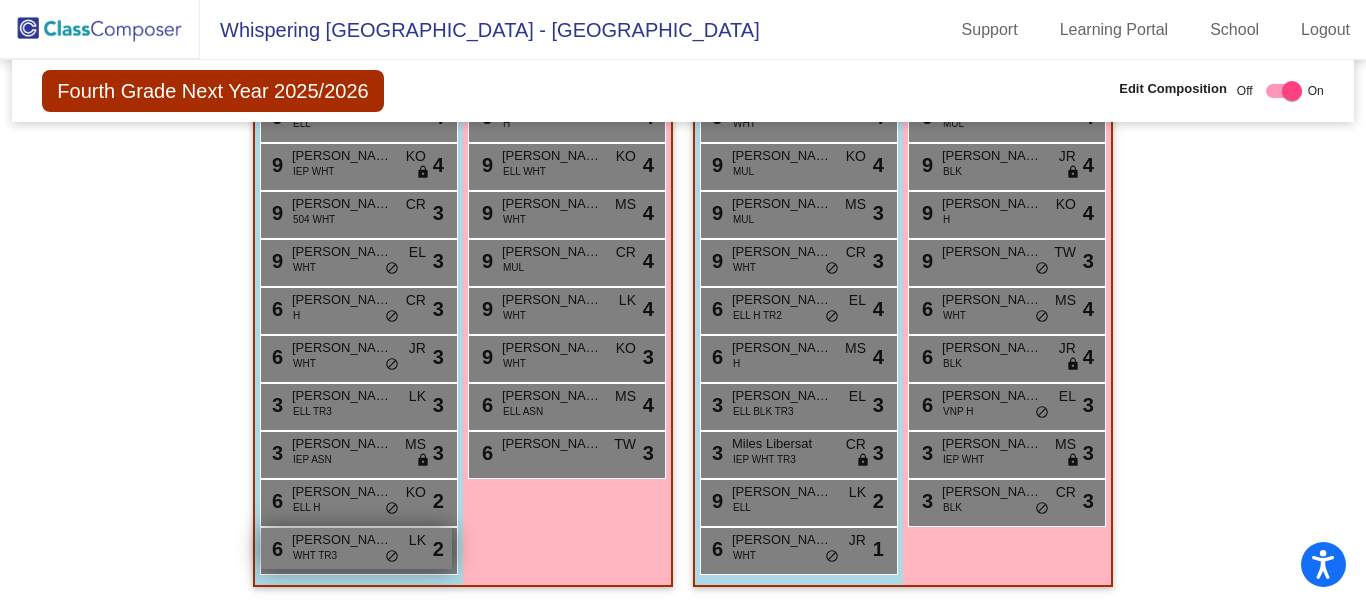 click on "[PERSON_NAME]" at bounding box center [342, 540] 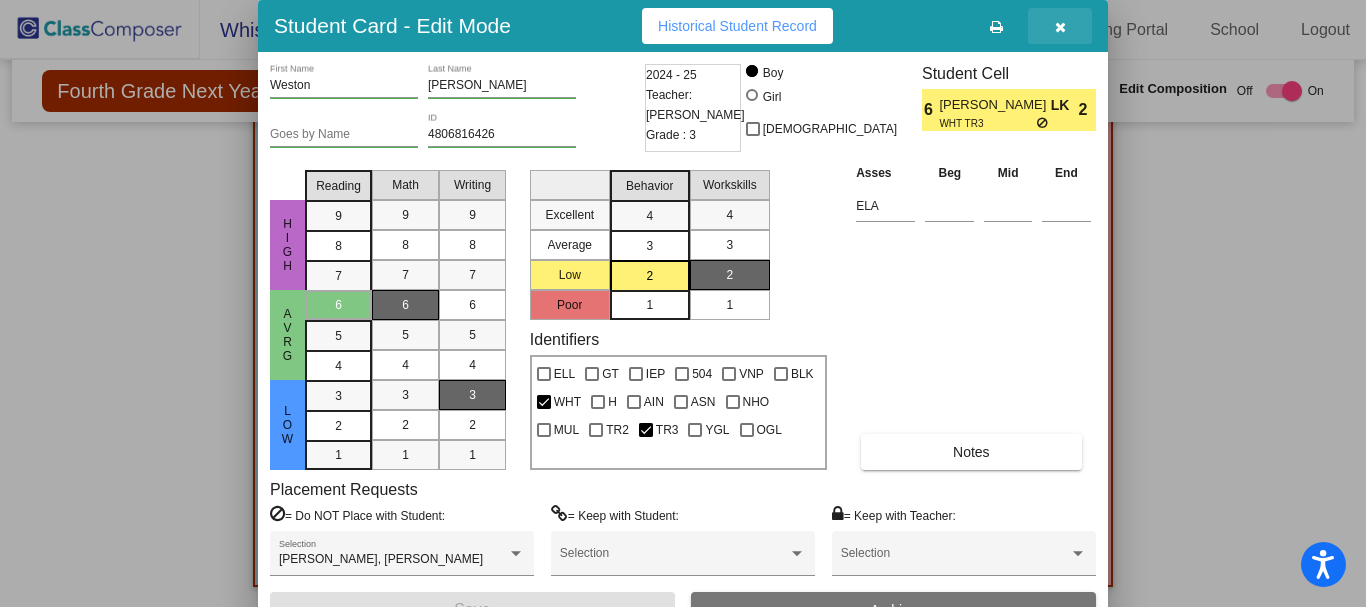 click at bounding box center (1060, 27) 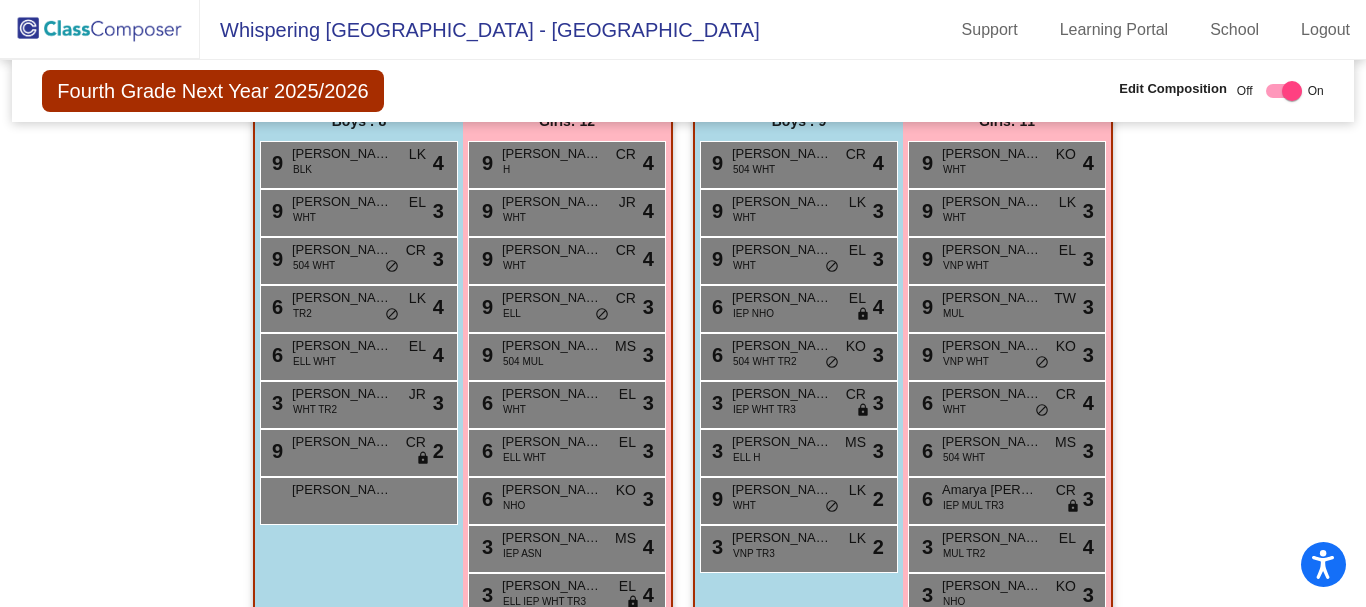 scroll, scrollTop: 0, scrollLeft: 0, axis: both 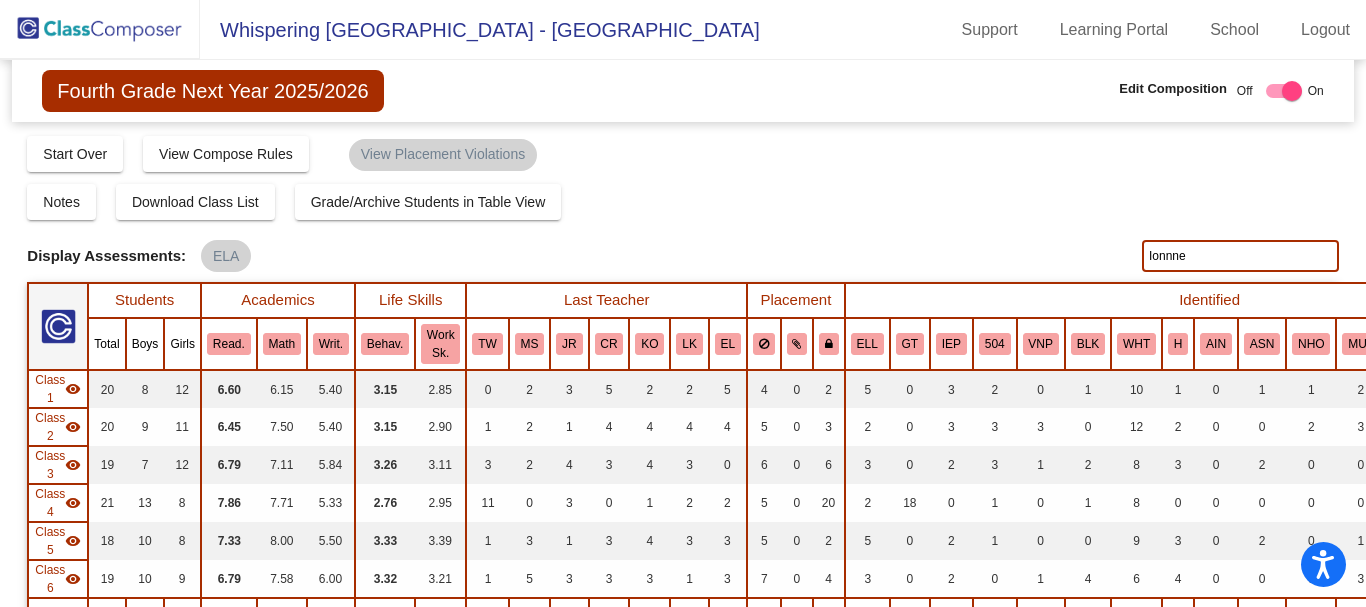 click on "Ionnne" 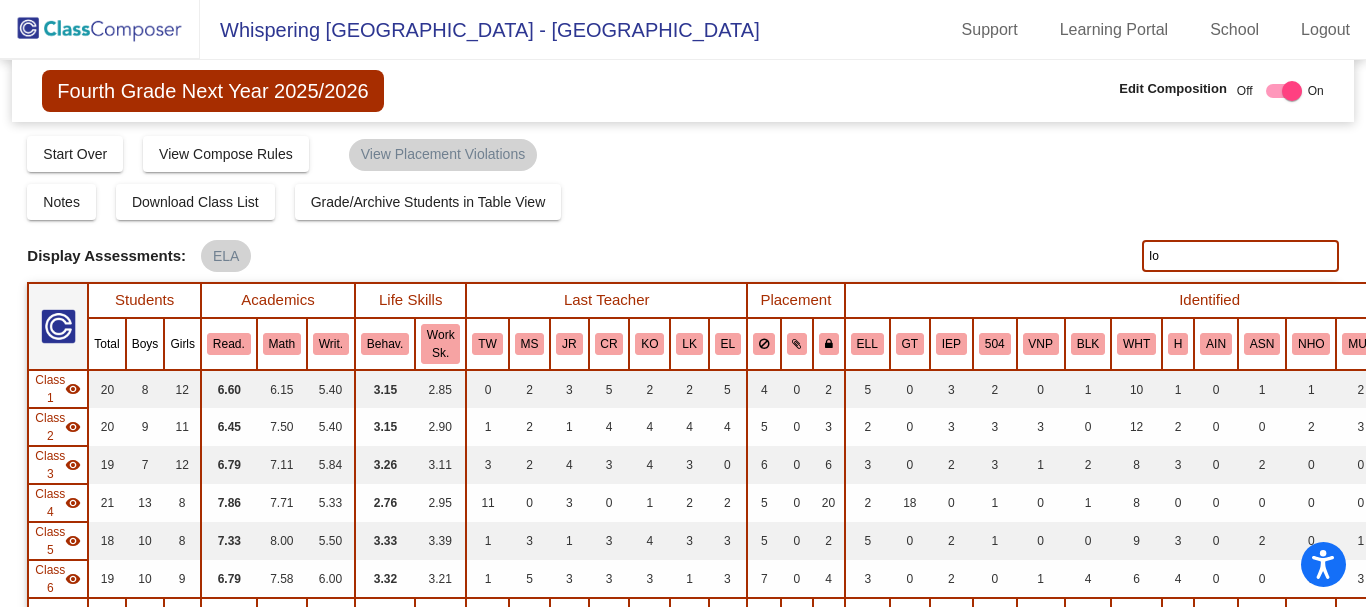 type on "I" 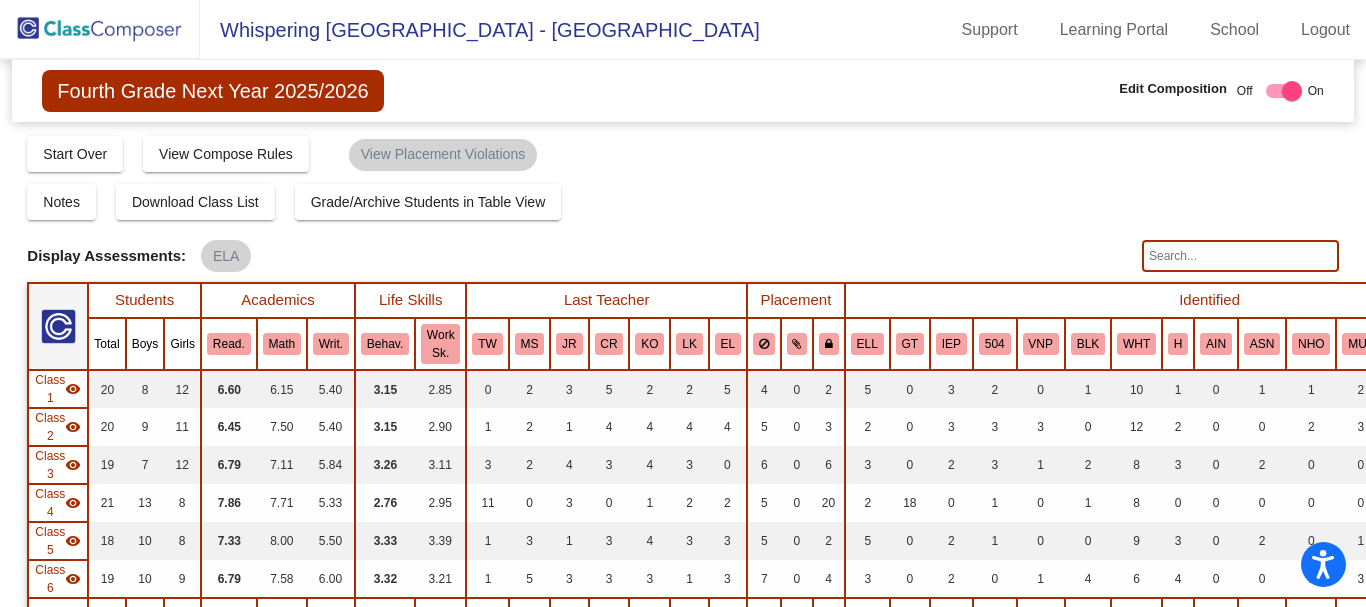 click on "Display Scores for Years:   [DATE] - [DATE]   [DATE] - [DATE]  Grade/Archive Students in Table View   Download   New Small Group   Saved Small Group   Compose   Start Over   Submit Classes  Compose has been submitted  Check for Incomplete Scores  View Compose Rules   View Placement Violations  Notes   Download Class List   Import Students   Grade/Archive Students in Table View   New Small Group   Saved Small Group  Display Scores for Years:   [DATE] - [DATE]   [DATE] - [DATE] Display Assessments: ELA Students Academics Life Skills  Last Teacher  Placement  Identified  Total Boys Girls  Read.   Math   Writ.   Behav.   Work Sk.   TW   MS   JR   CR   [PERSON_NAME]   EL   ELL   GT   IEP   504   VNP   BLK   WHT   H   AIN   ASN   NHO   MUL   TR2   TR3   YGL   OGL  Hallway  visibility_off  0 0 0                 0   0   0   0   0   0   0   0   0   0   0   0   0   0   0   0   0   0   0   0   0   0   0   0   0   0  Class 1  visibility  20 8 12  6.60   6.15   5.40   3.15   2.85   0   2   3   5   2   2   5   4   0   2   5   0   3   2  9" 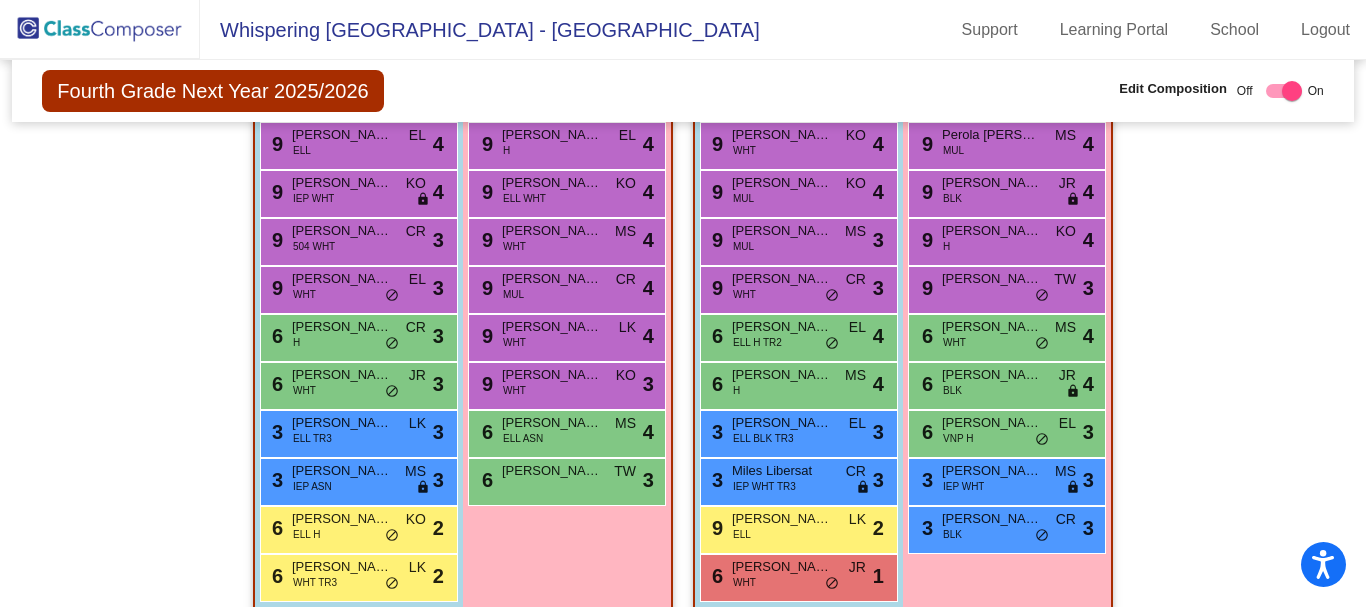 scroll, scrollTop: 2134, scrollLeft: 0, axis: vertical 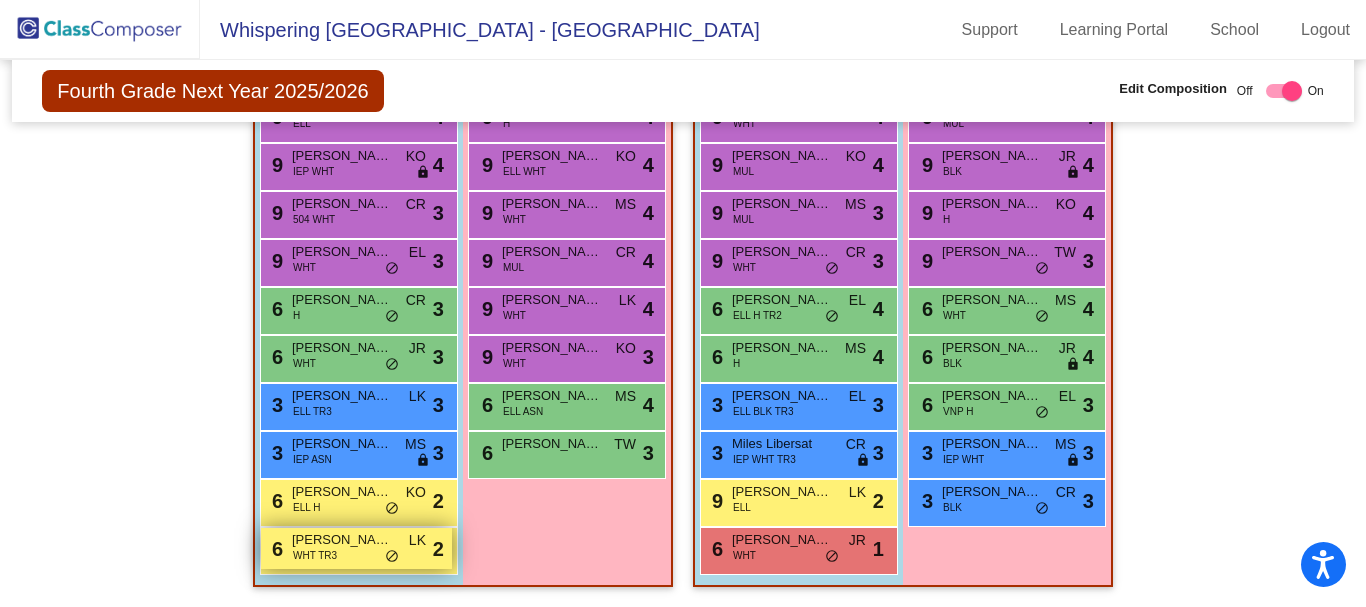 click on "6 [PERSON_NAME] WHT TR3 LK lock do_not_disturb_alt 2" at bounding box center [356, 548] 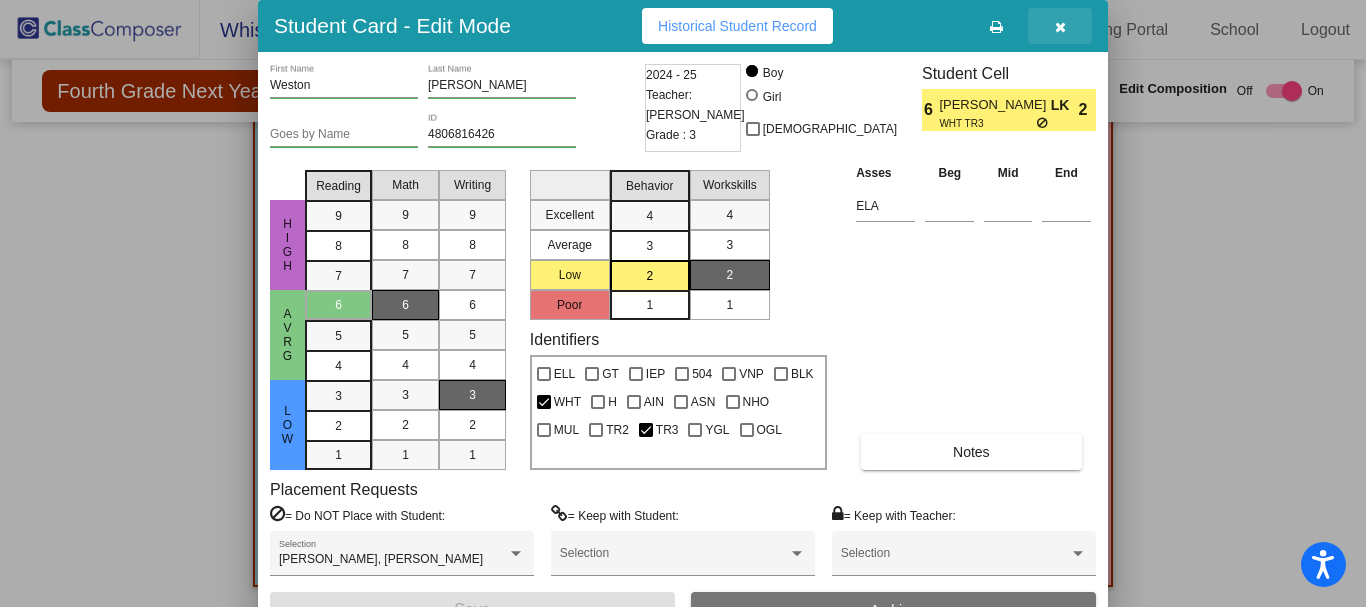 click at bounding box center [1060, 27] 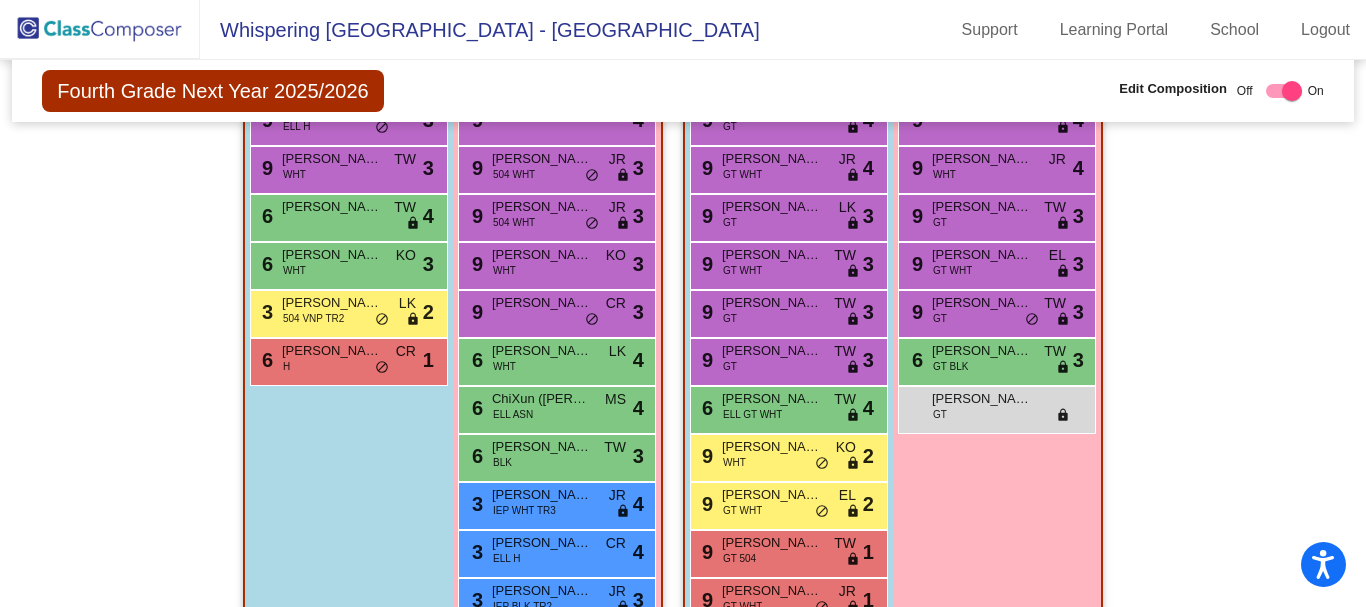 scroll, scrollTop: 1434, scrollLeft: 0, axis: vertical 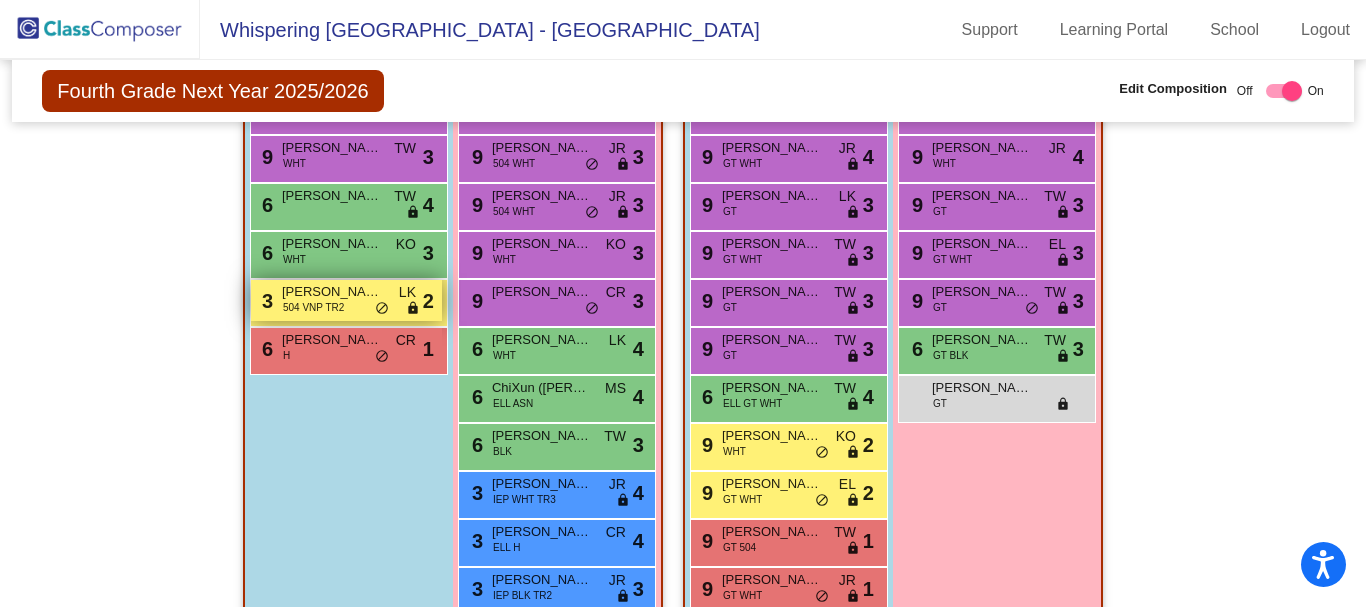 click on "[PERSON_NAME]" at bounding box center (332, 292) 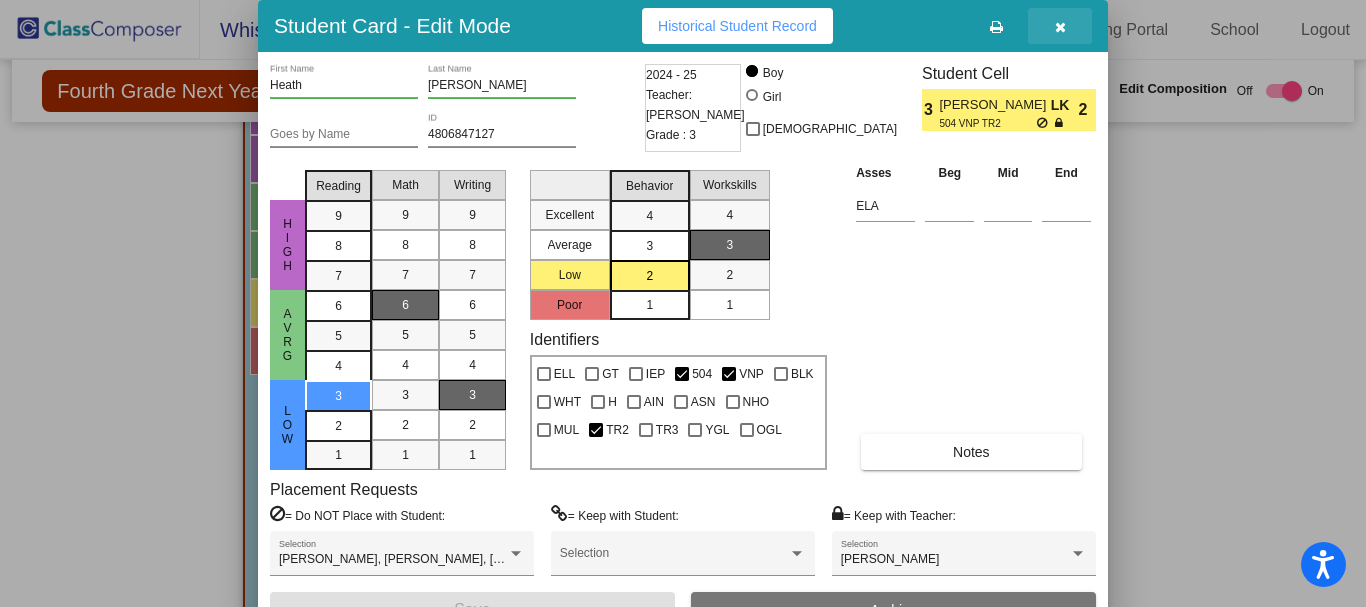 click at bounding box center (1060, 27) 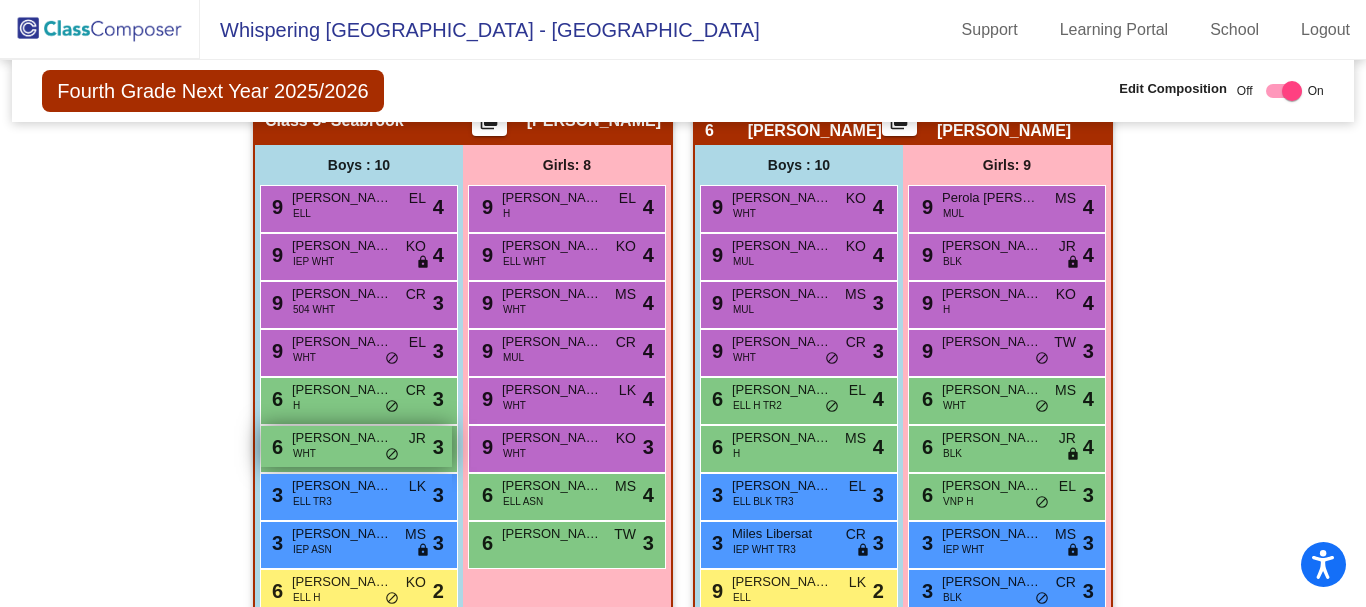 scroll, scrollTop: 2134, scrollLeft: 0, axis: vertical 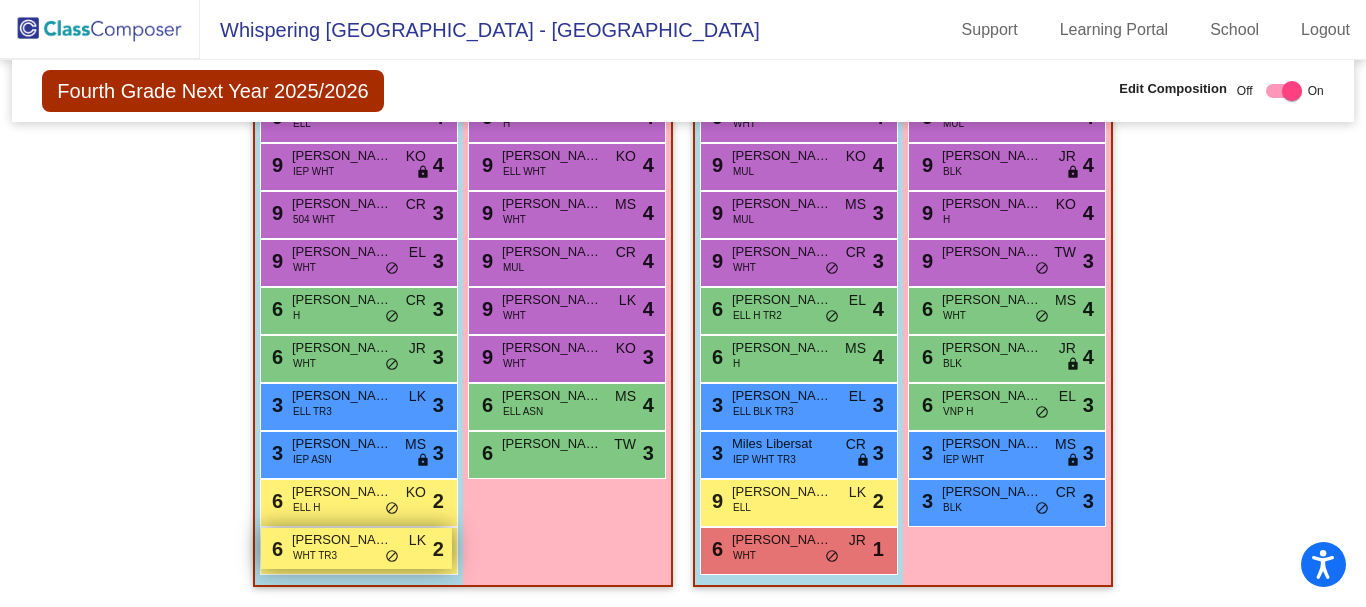 click on "WHT TR3" at bounding box center [315, 555] 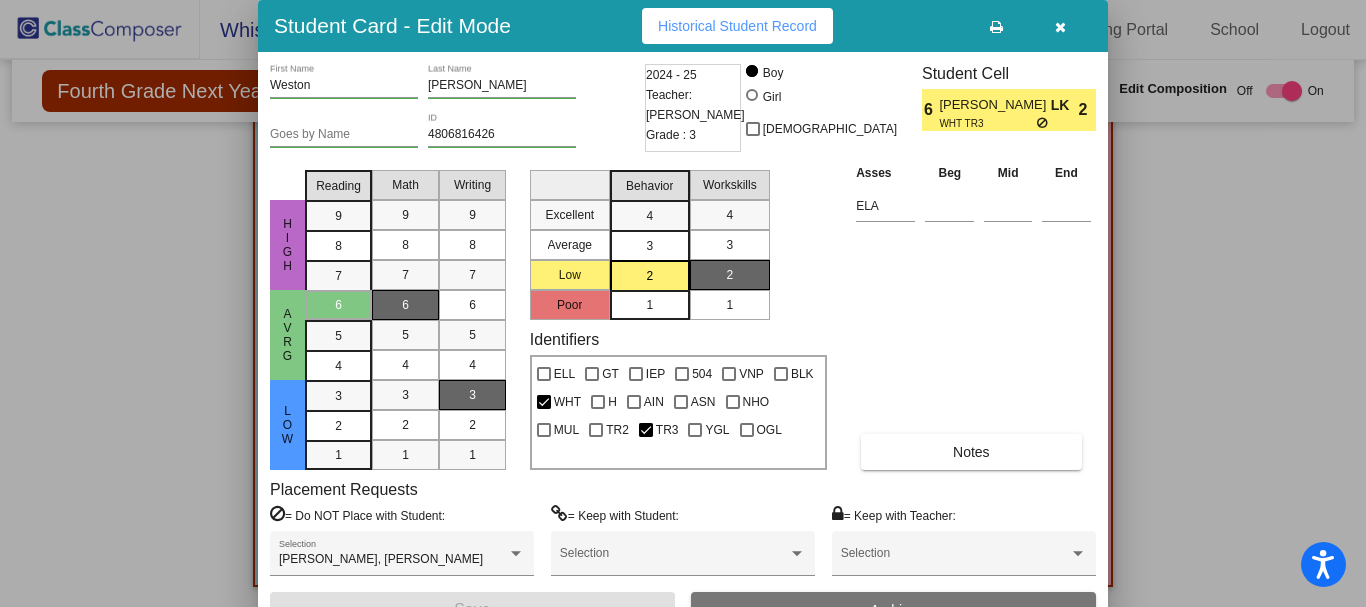 click at bounding box center [1060, 27] 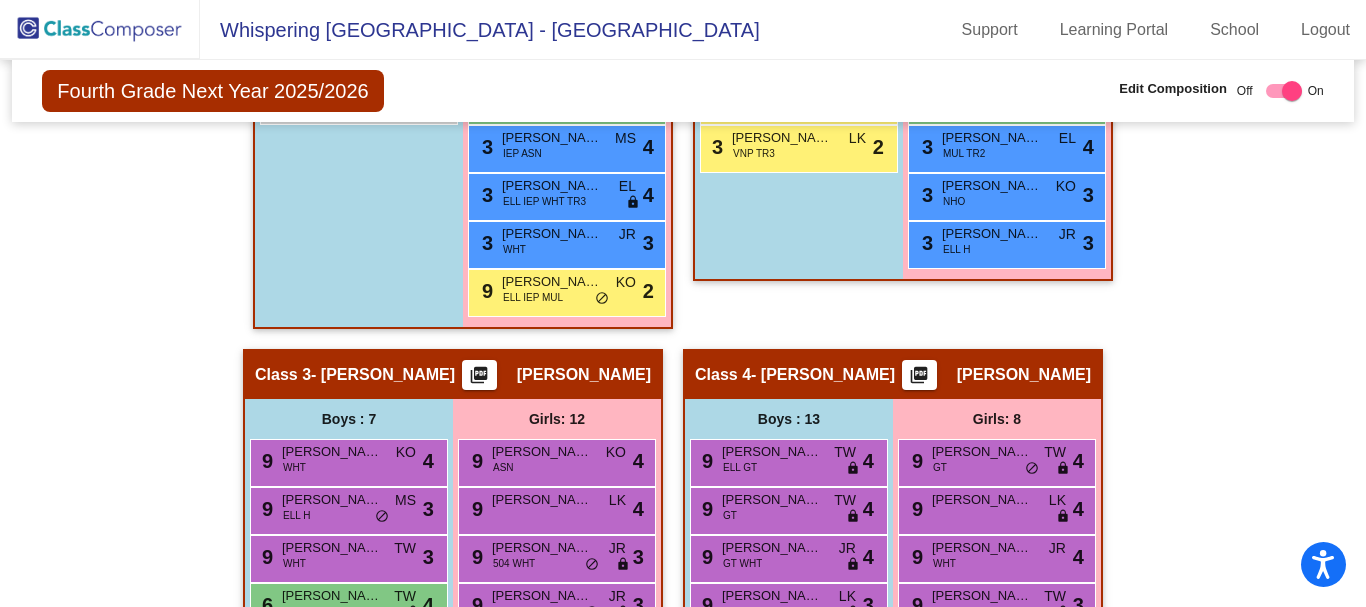 scroll, scrollTop: 34, scrollLeft: 0, axis: vertical 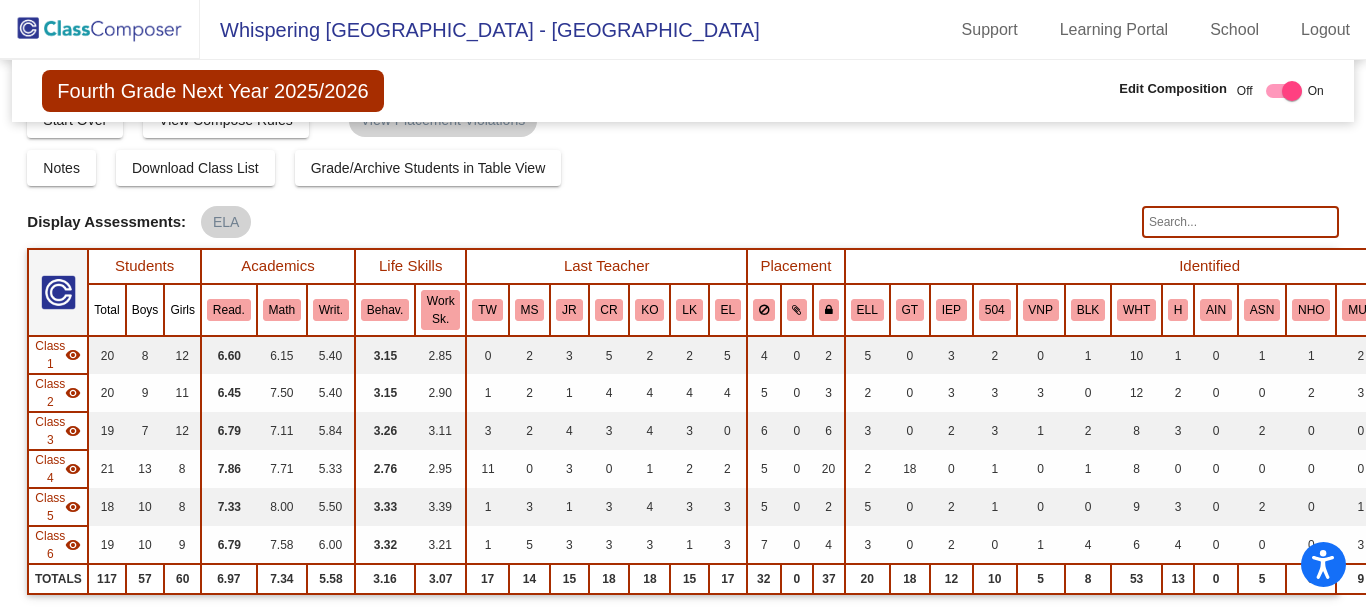 click 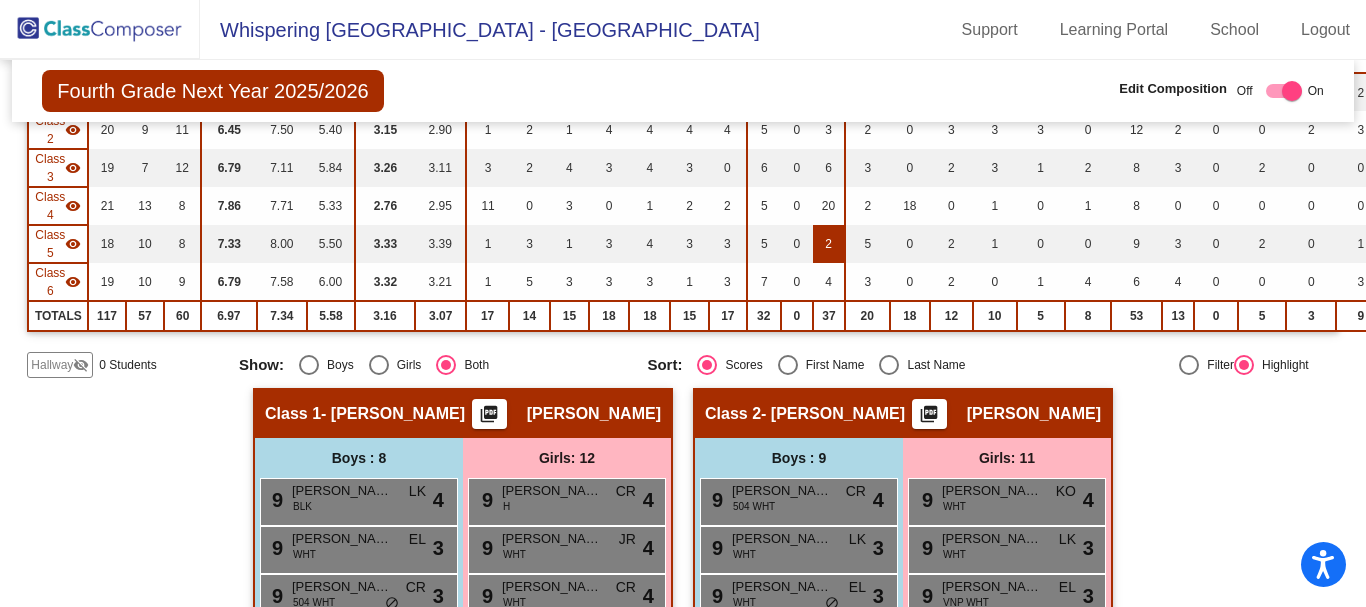 scroll, scrollTop: 0, scrollLeft: 0, axis: both 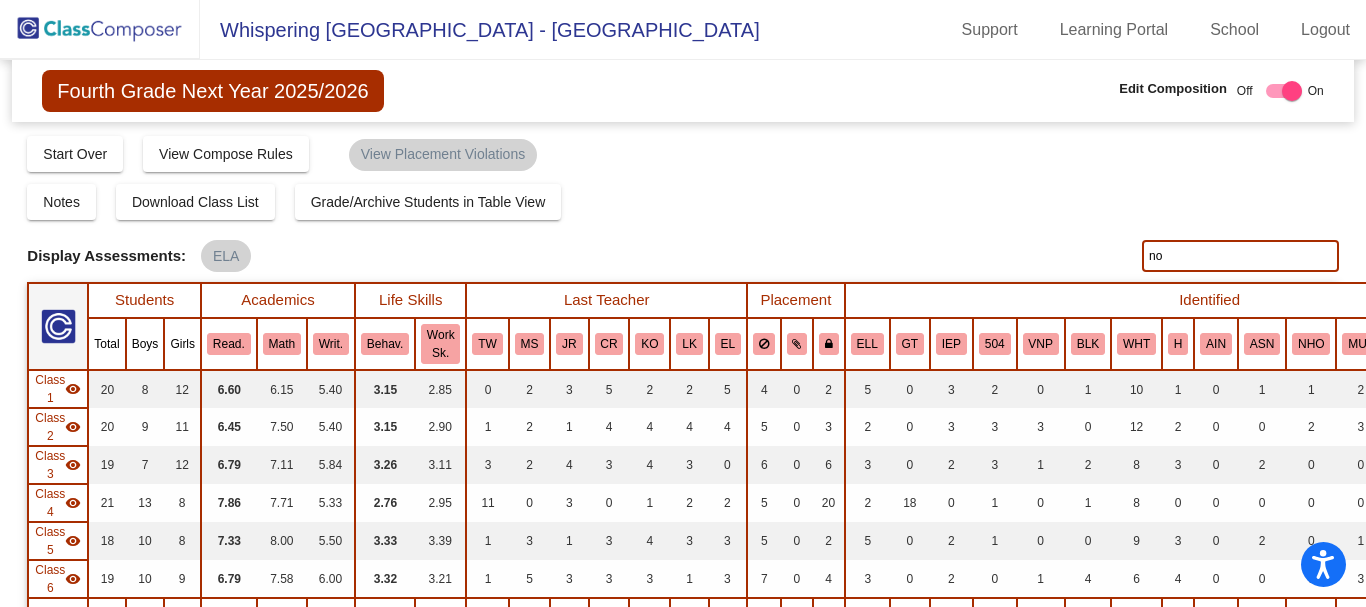 type on "n" 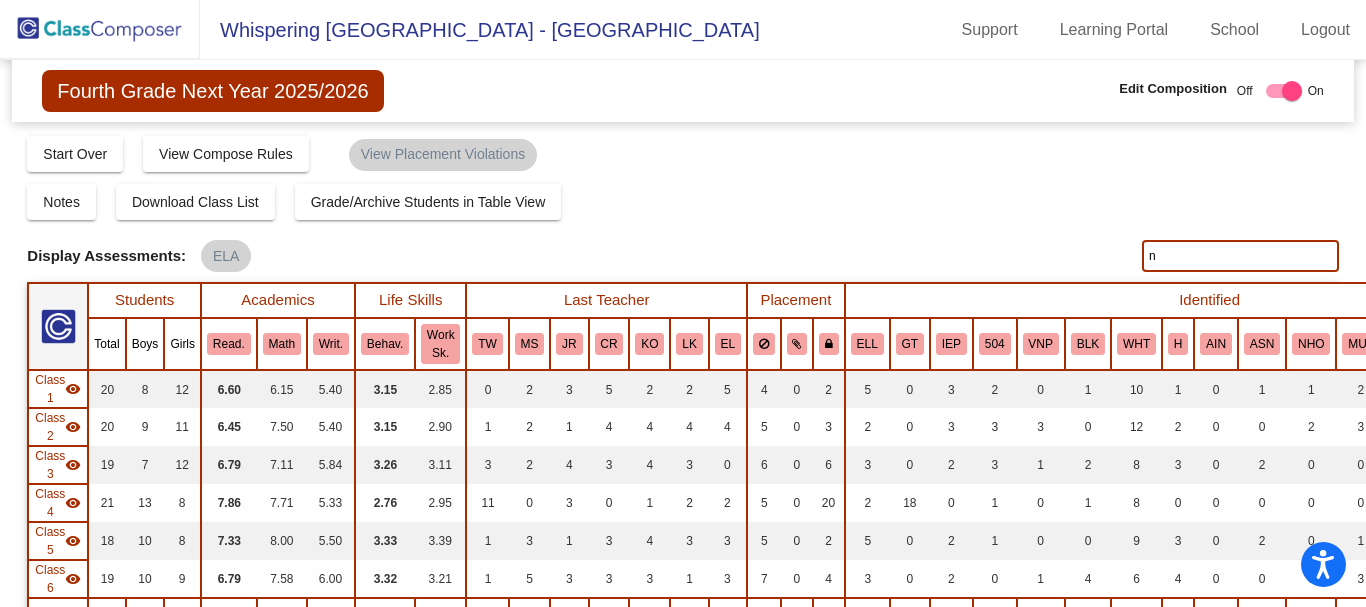 type 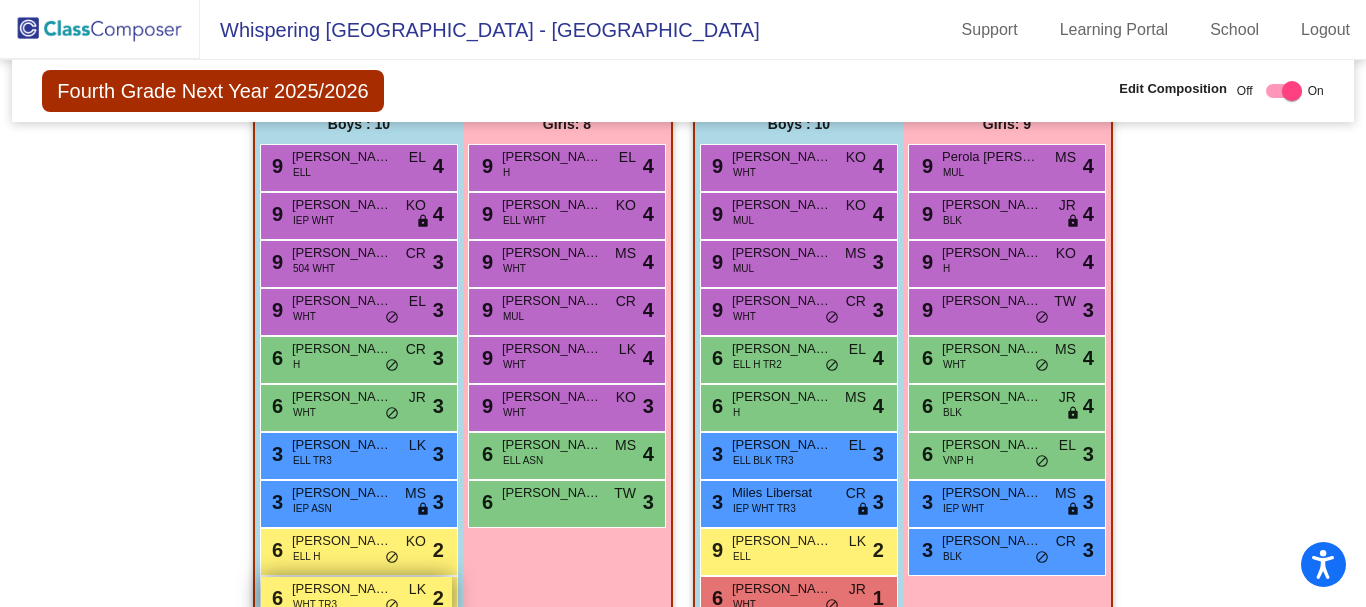 scroll, scrollTop: 2134, scrollLeft: 0, axis: vertical 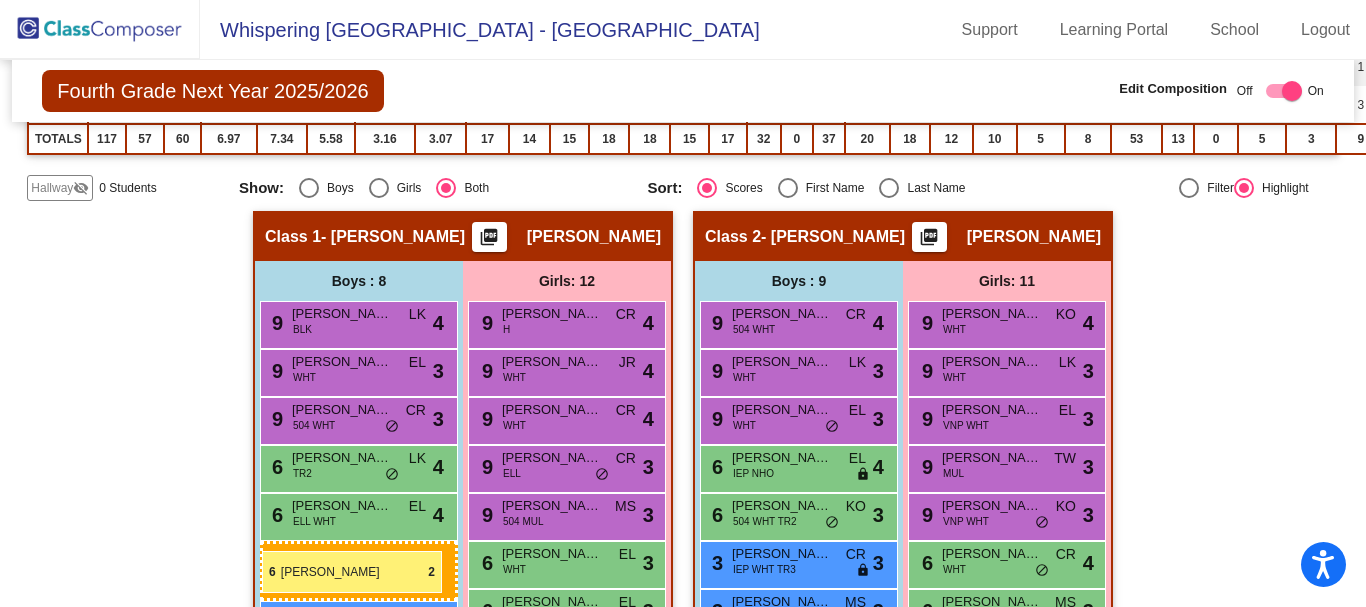 drag, startPoint x: 325, startPoint y: 543, endPoint x: 262, endPoint y: 551, distance: 63.505905 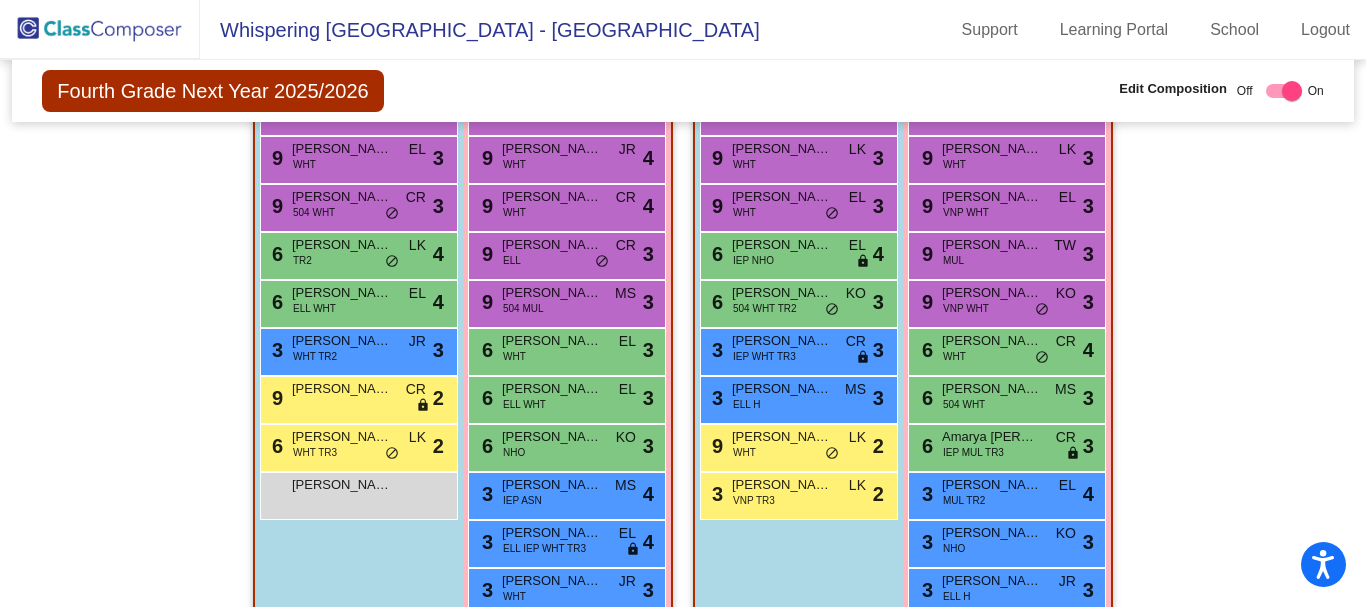 scroll, scrollTop: 474, scrollLeft: 0, axis: vertical 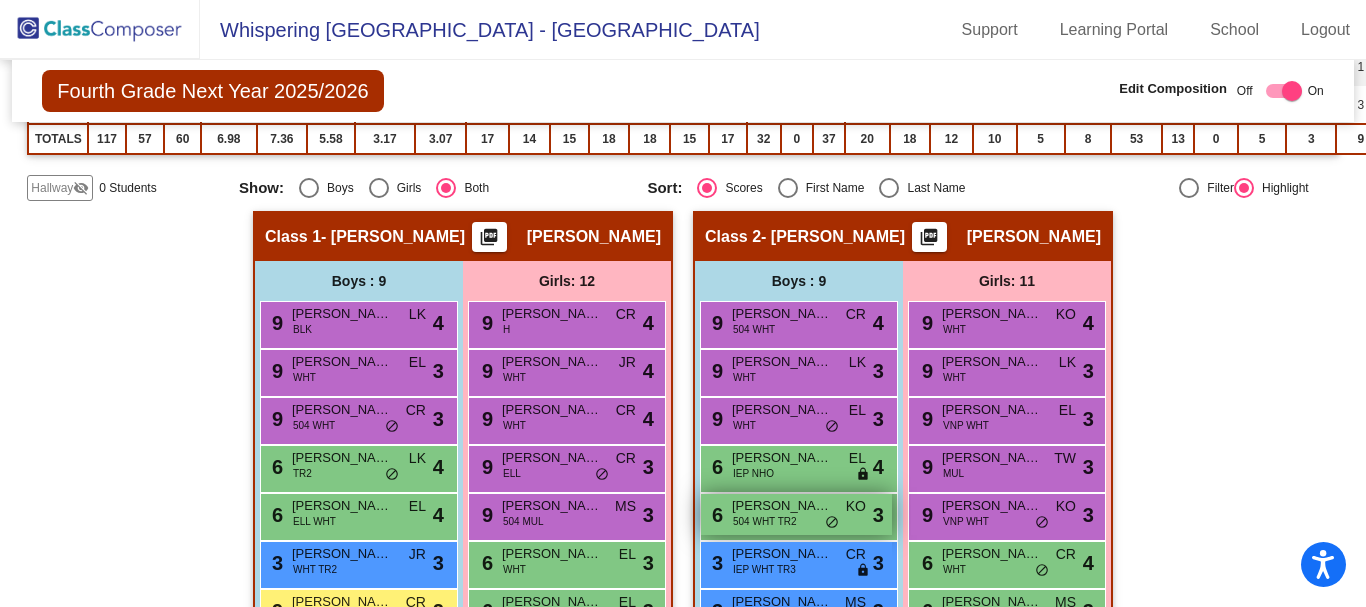 click on "504 WHT TR2" at bounding box center [765, 521] 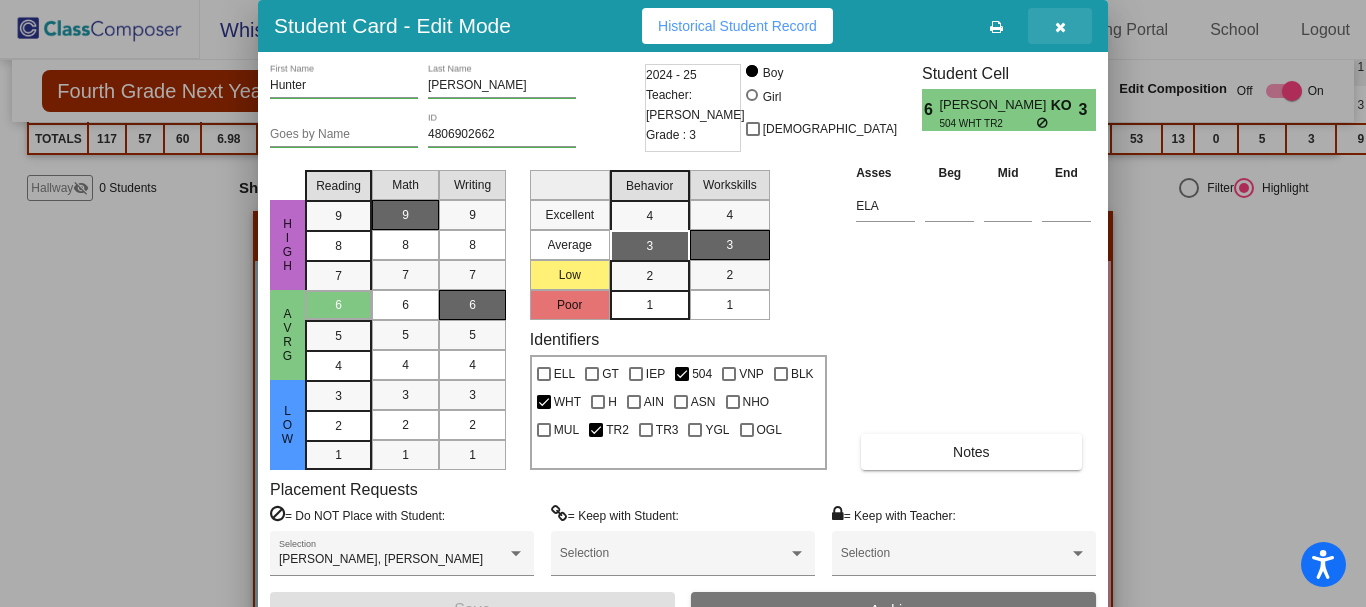 click at bounding box center [1060, 27] 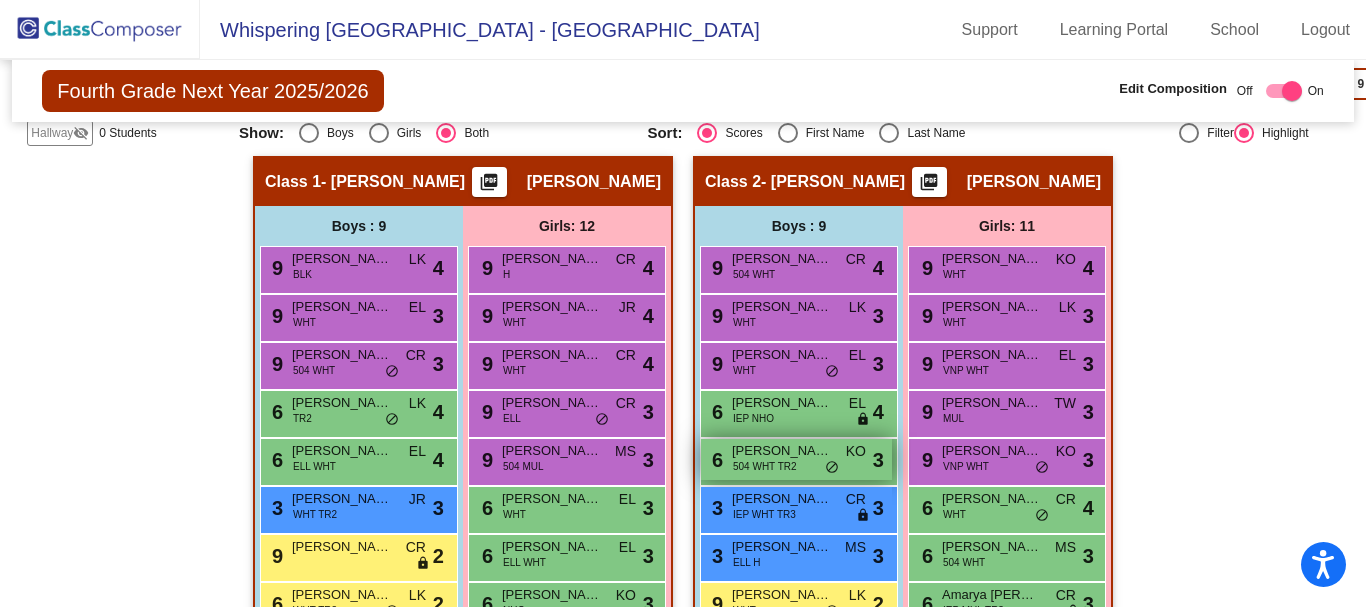 scroll, scrollTop: 674, scrollLeft: 0, axis: vertical 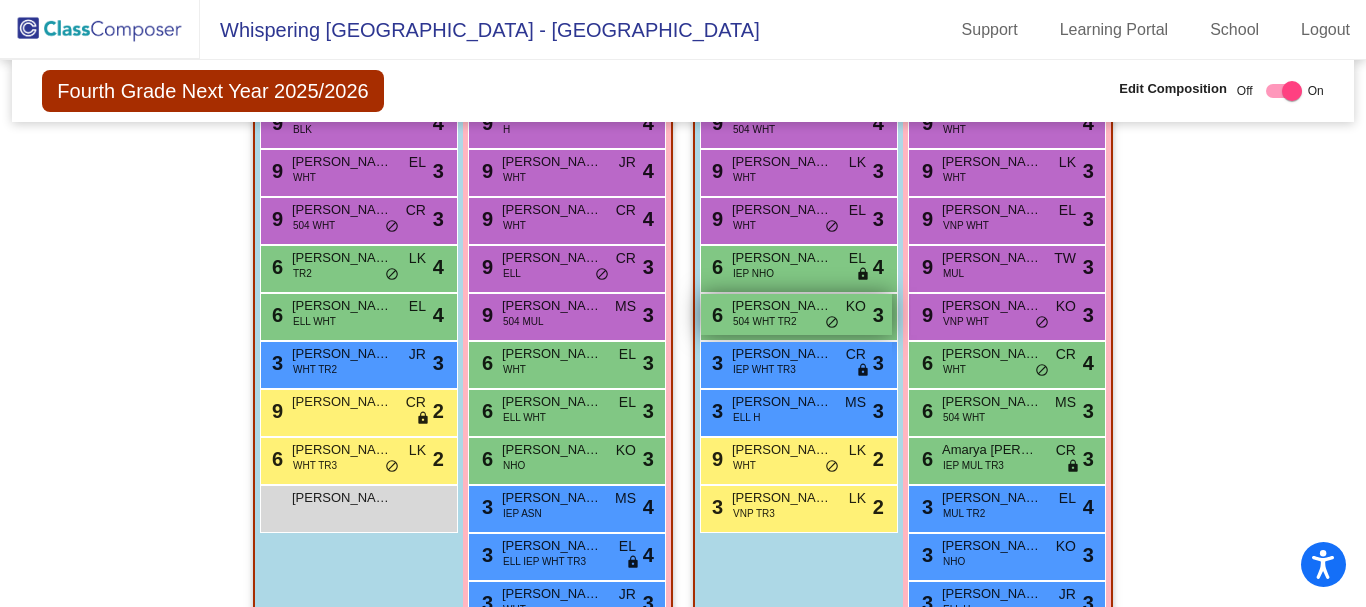click on "504 WHT TR2" at bounding box center (765, 321) 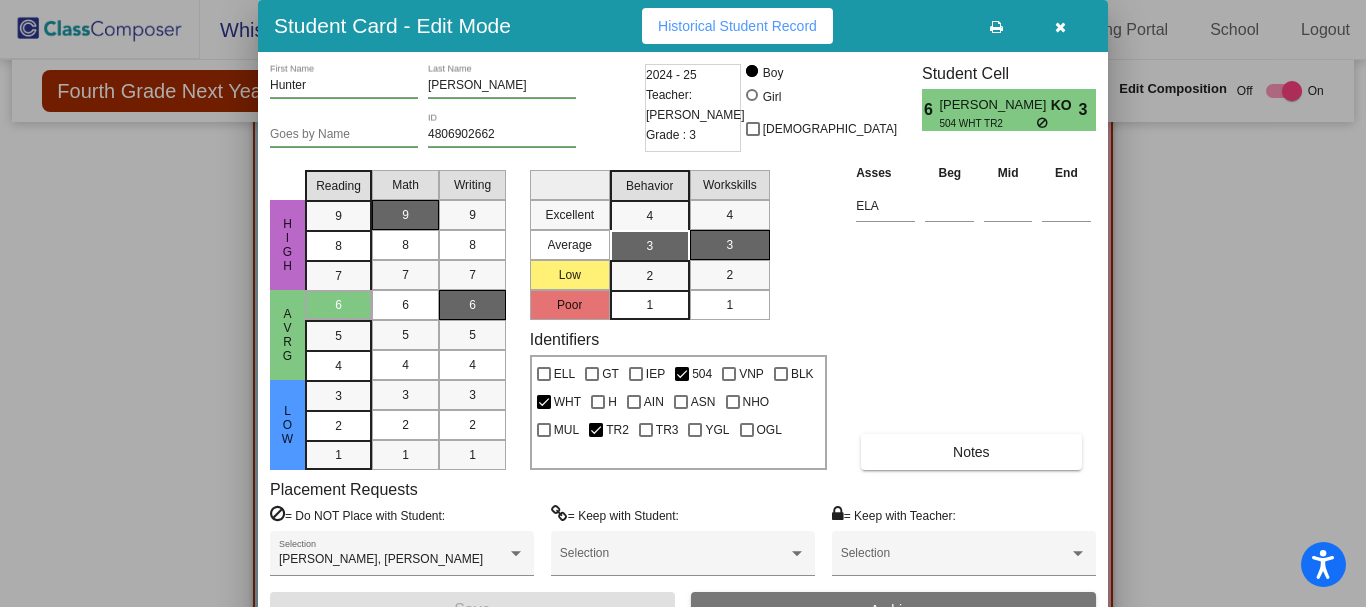 click at bounding box center (1060, 27) 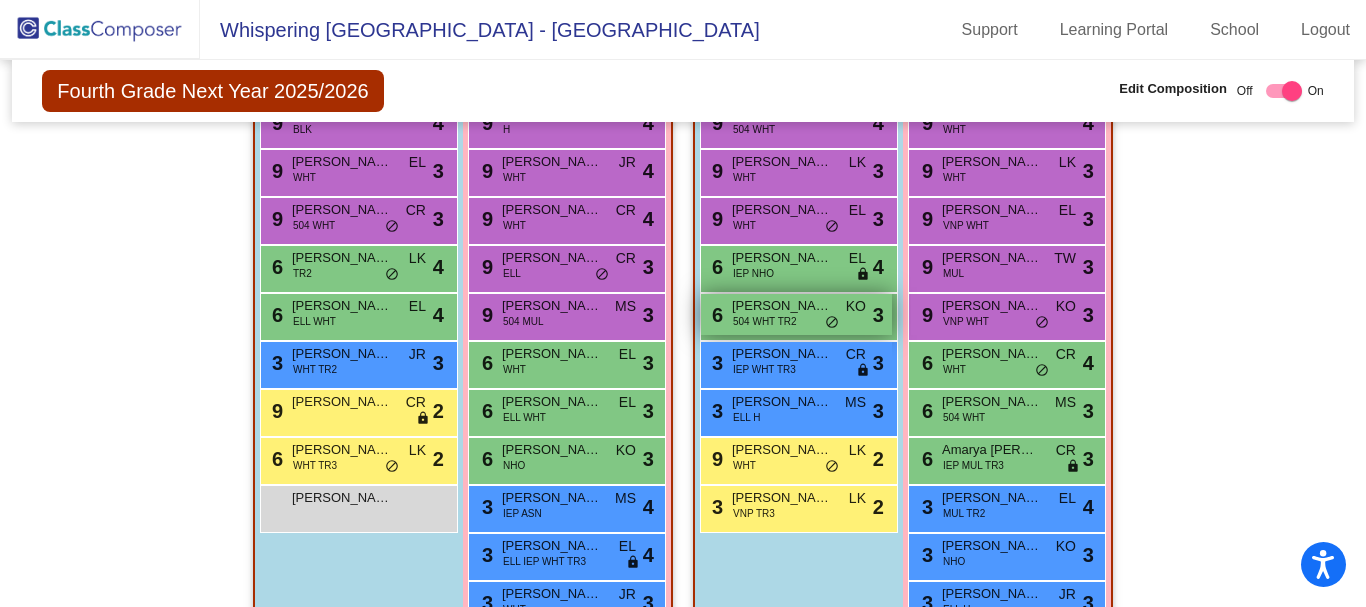 click on "504 WHT TR2" at bounding box center [765, 321] 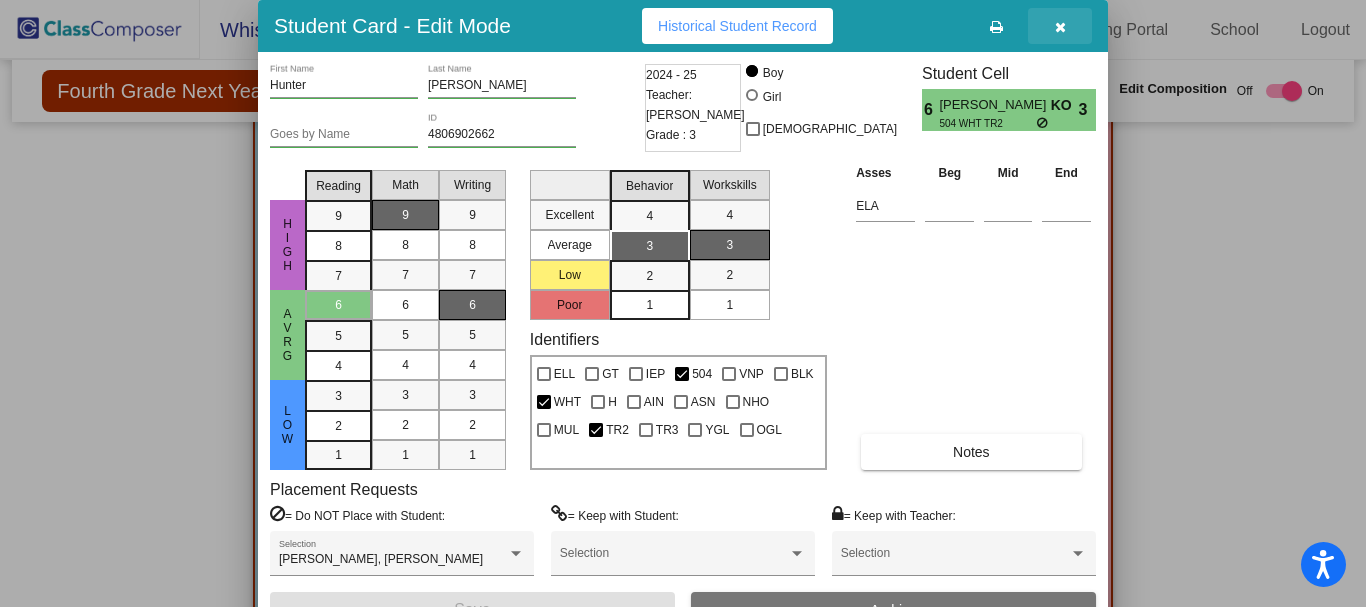 click at bounding box center [1060, 26] 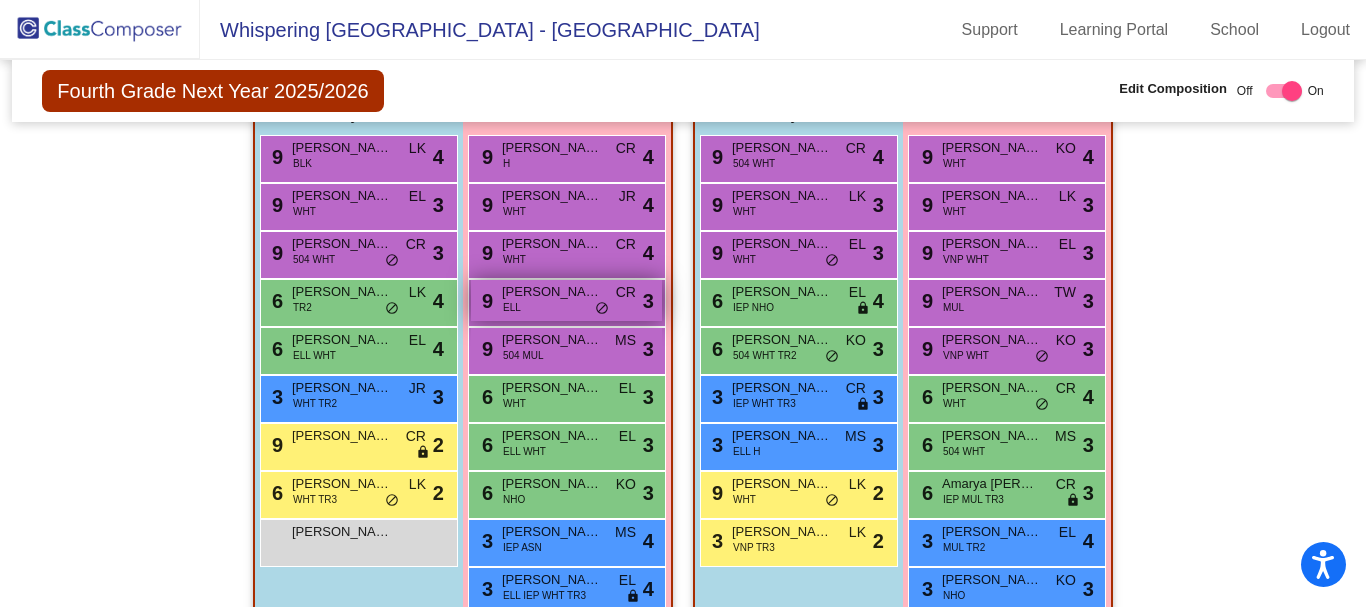 scroll, scrollTop: 674, scrollLeft: 0, axis: vertical 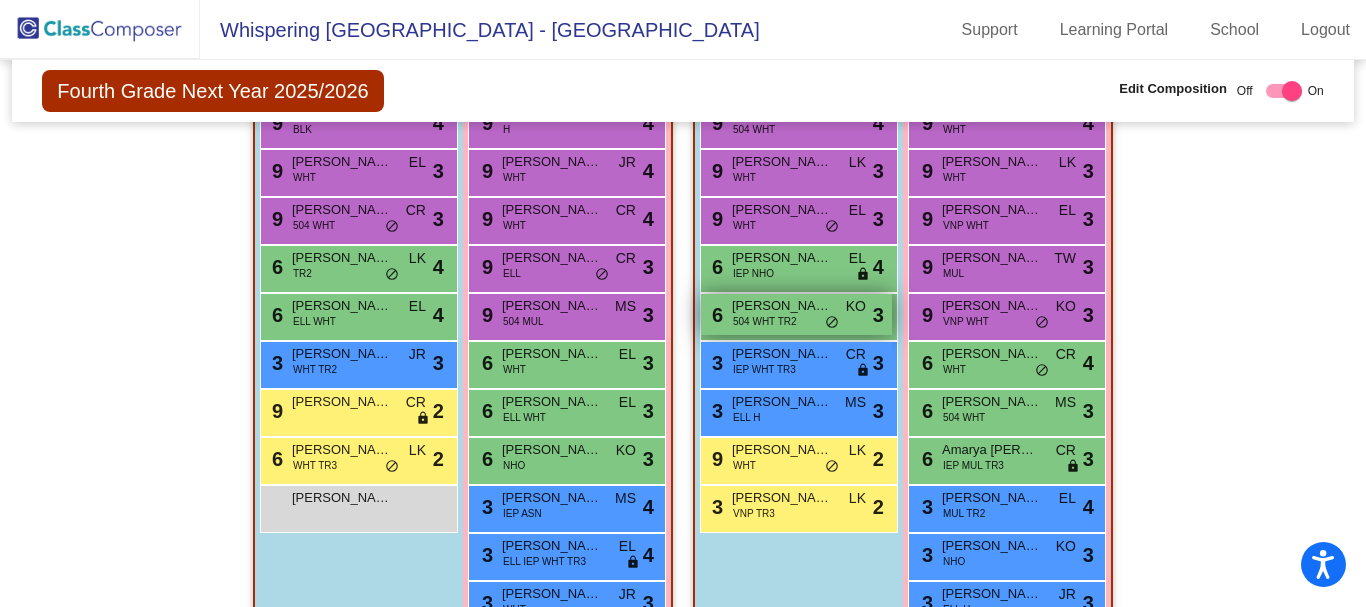 click on "6 [PERSON_NAME] 504 WHT TR2 KO lock do_not_disturb_alt 3" at bounding box center (796, 314) 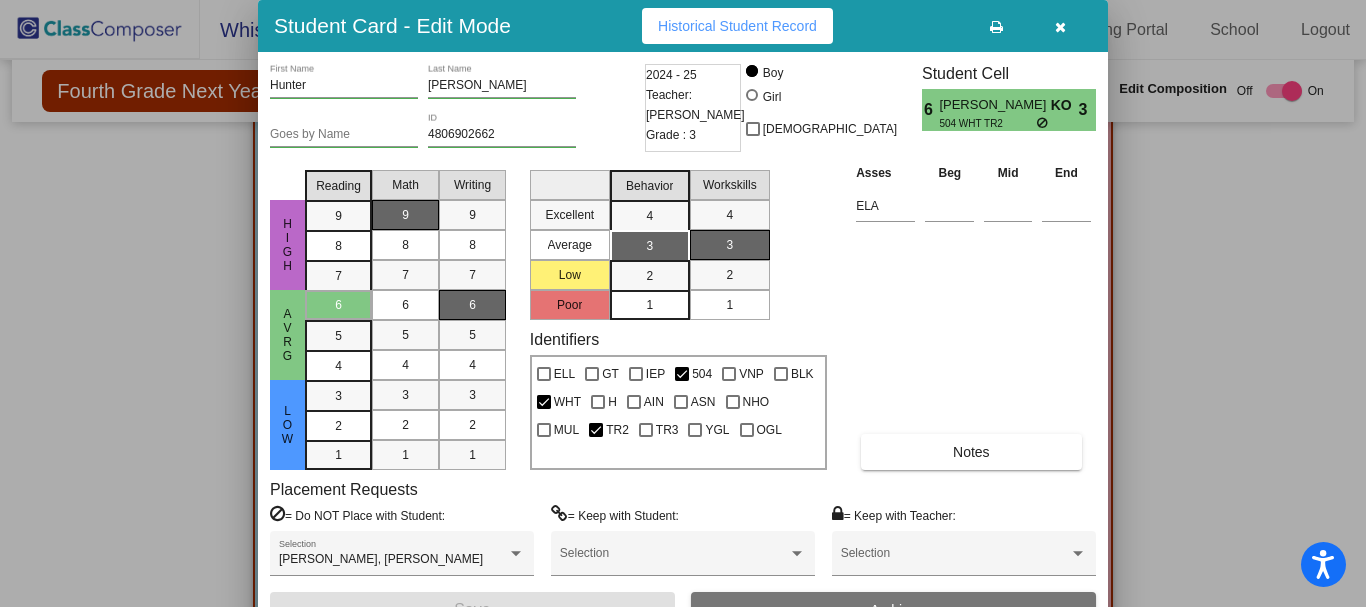 click at bounding box center (683, 303) 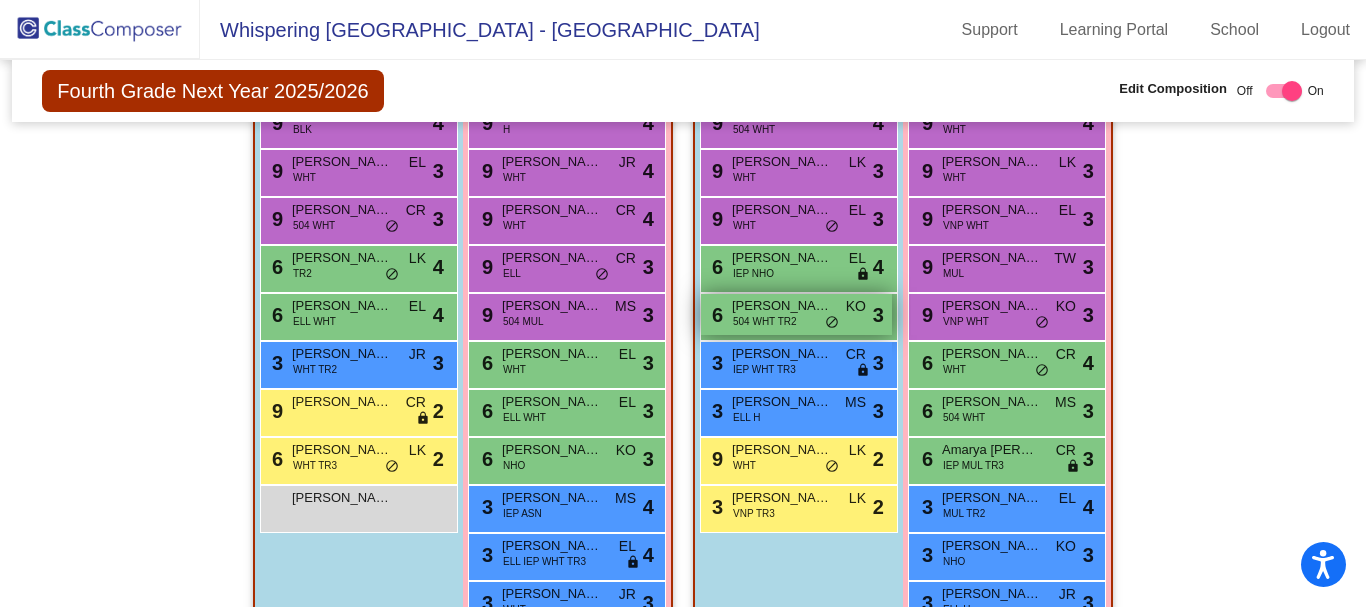 click on "[PERSON_NAME]" at bounding box center [782, 306] 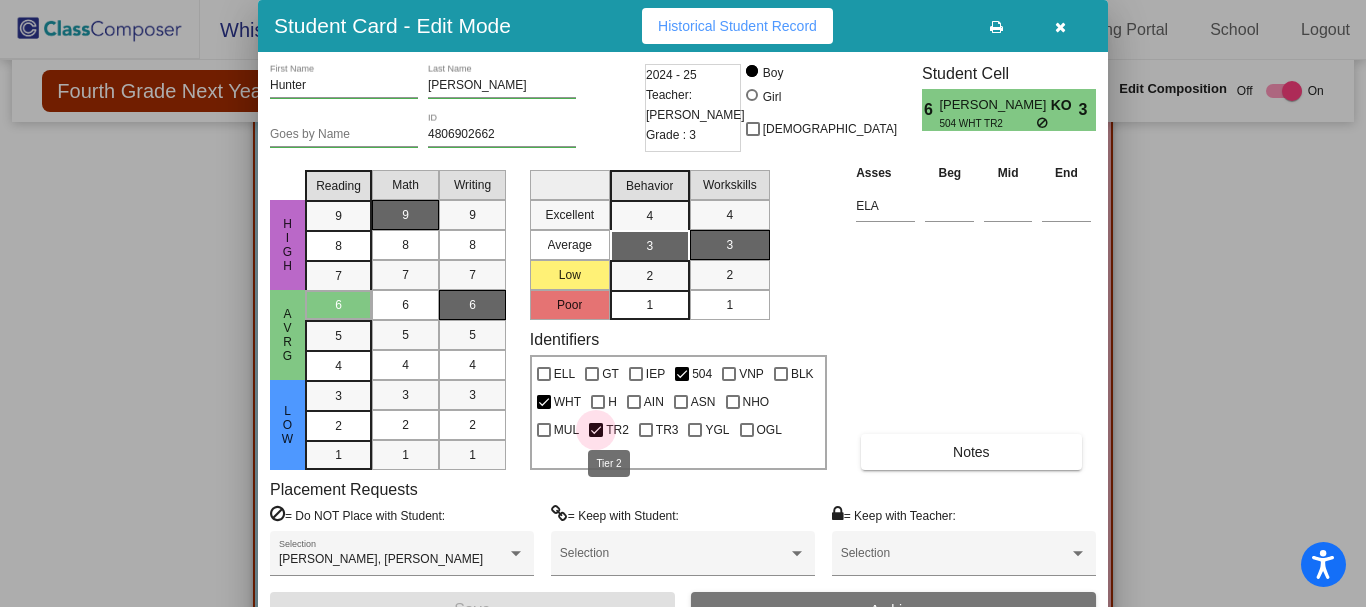 click at bounding box center [596, 430] 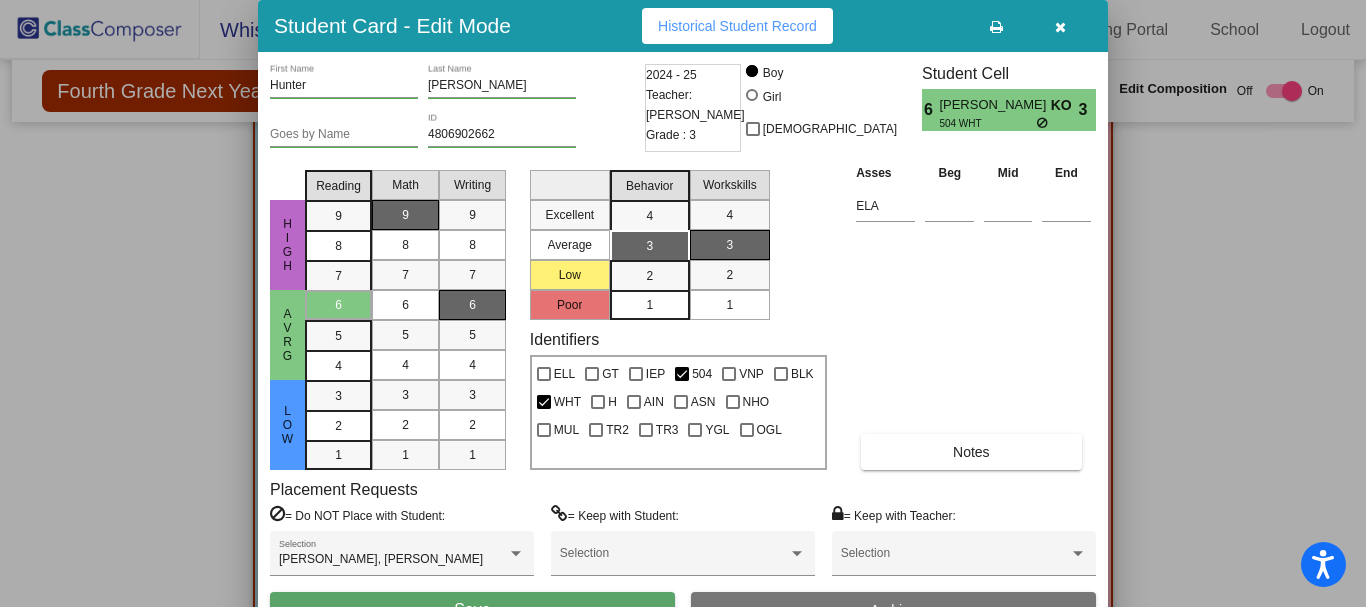 click on "Save" at bounding box center (472, 610) 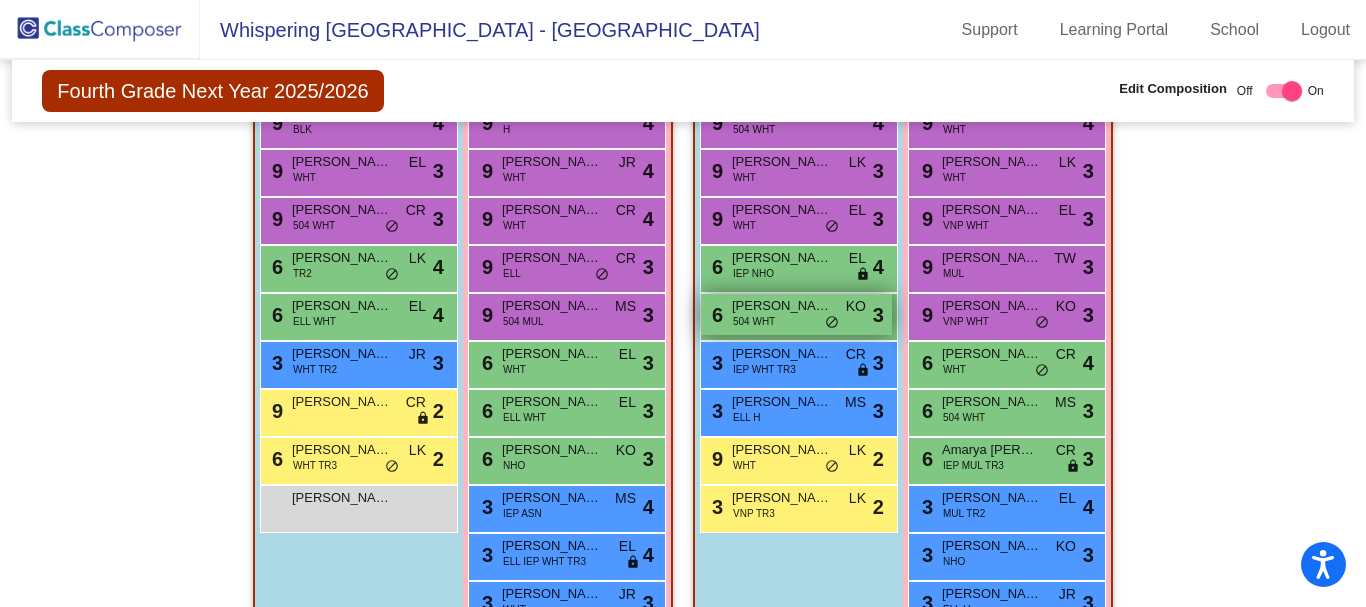 click on "6 [PERSON_NAME] 504 WHT KO lock do_not_disturb_alt 3" at bounding box center (796, 314) 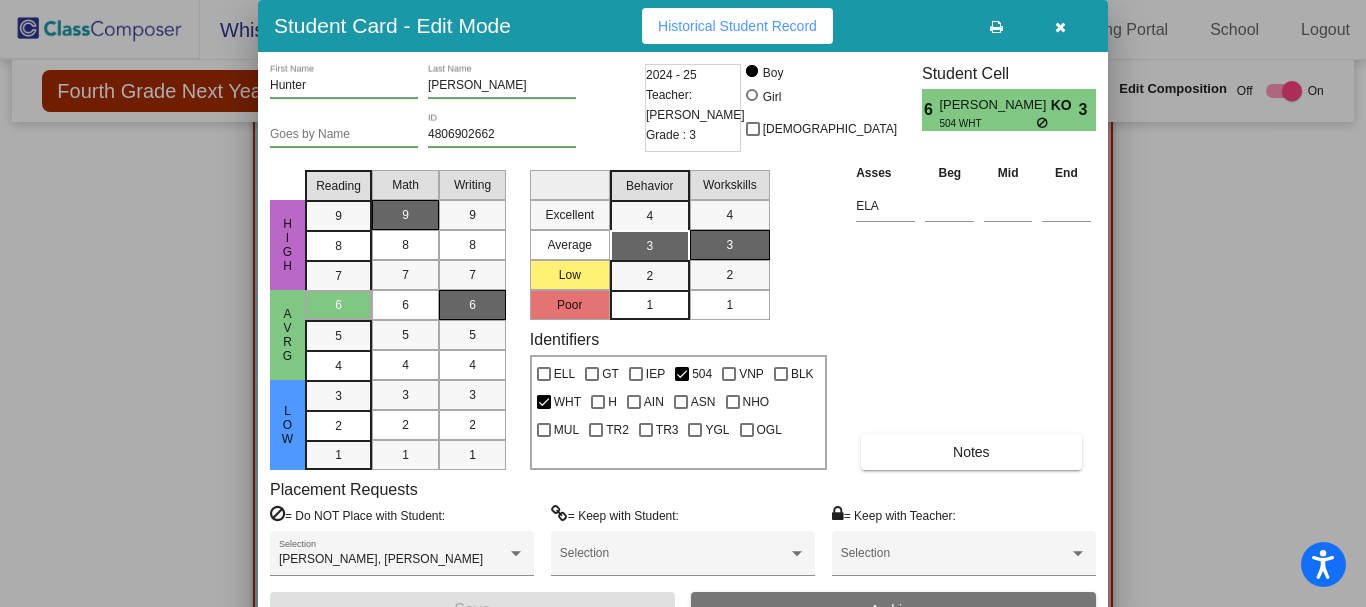 click at bounding box center [1060, 27] 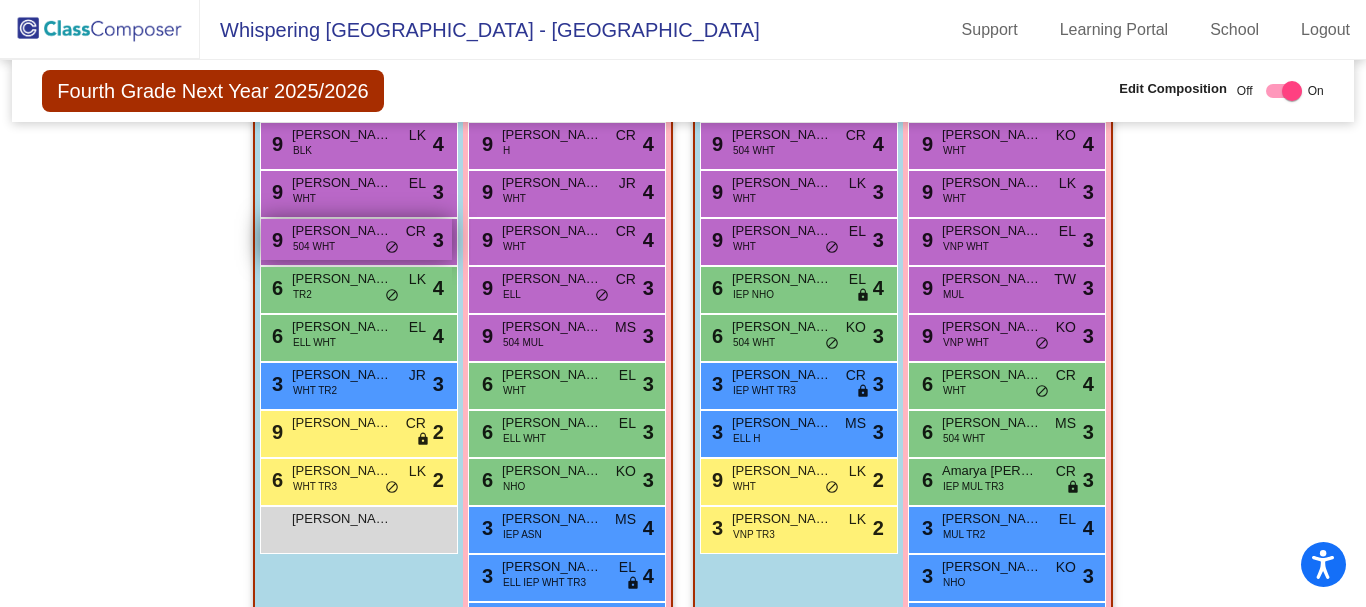 scroll, scrollTop: 674, scrollLeft: 0, axis: vertical 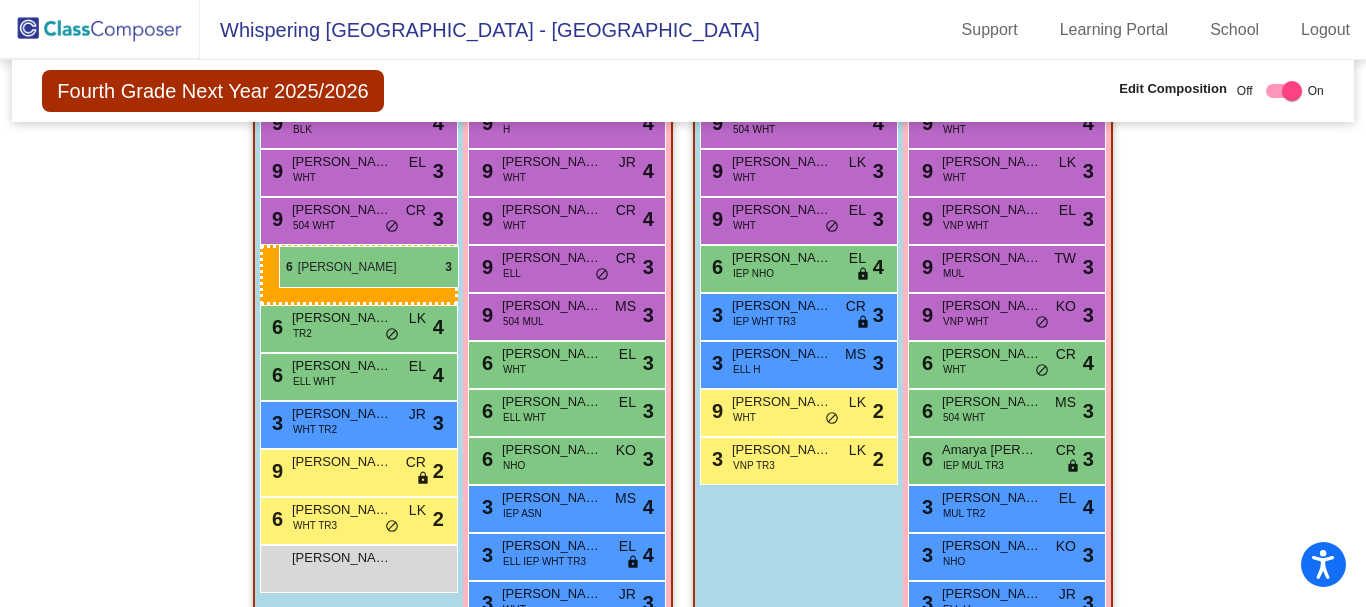 drag, startPoint x: 766, startPoint y: 308, endPoint x: 279, endPoint y: 246, distance: 490.93076 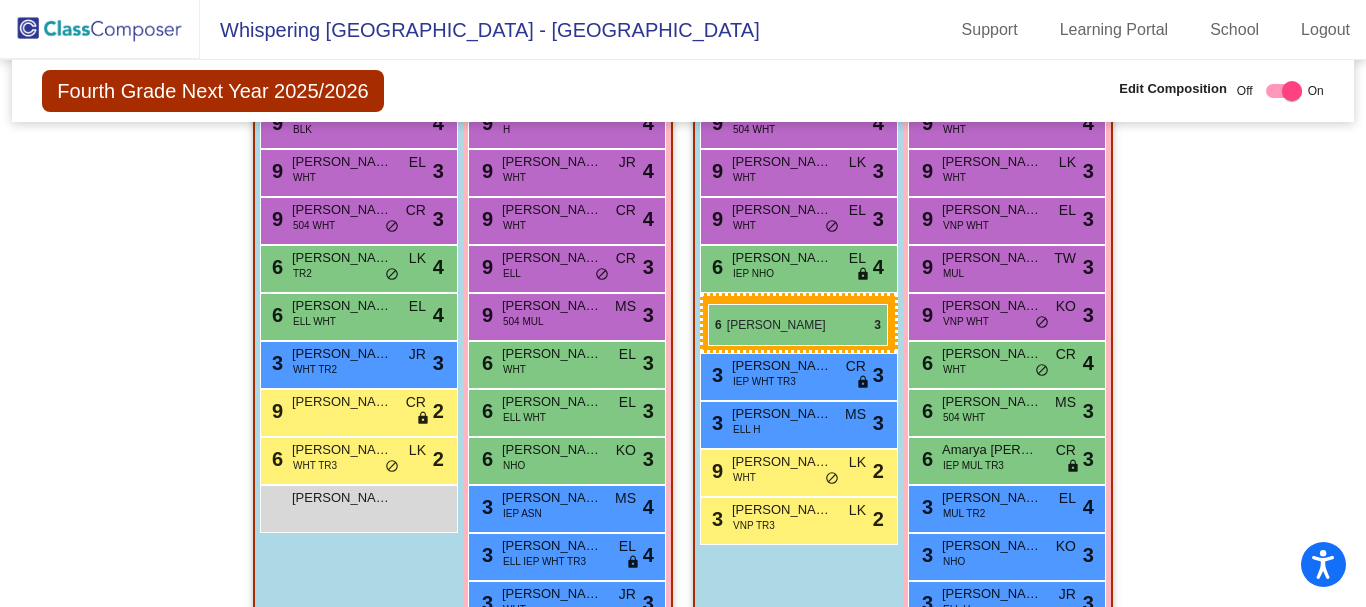 drag, startPoint x: 303, startPoint y: 355, endPoint x: 708, endPoint y: 304, distance: 408.1985 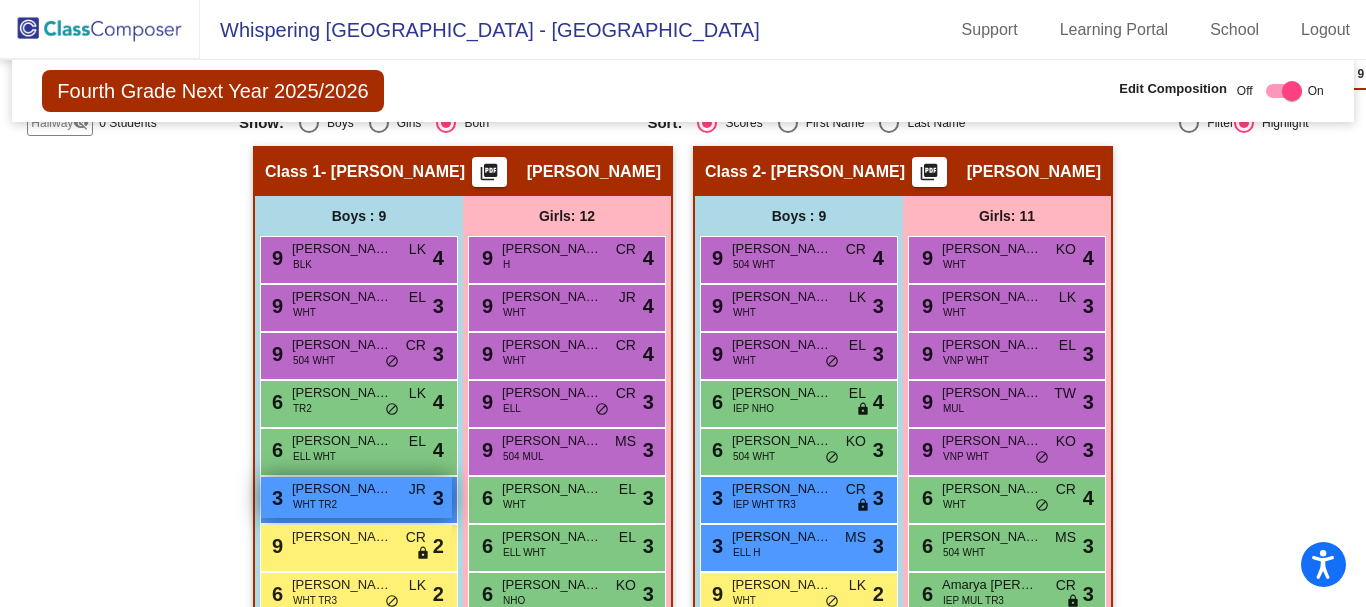 scroll, scrollTop: 574, scrollLeft: 0, axis: vertical 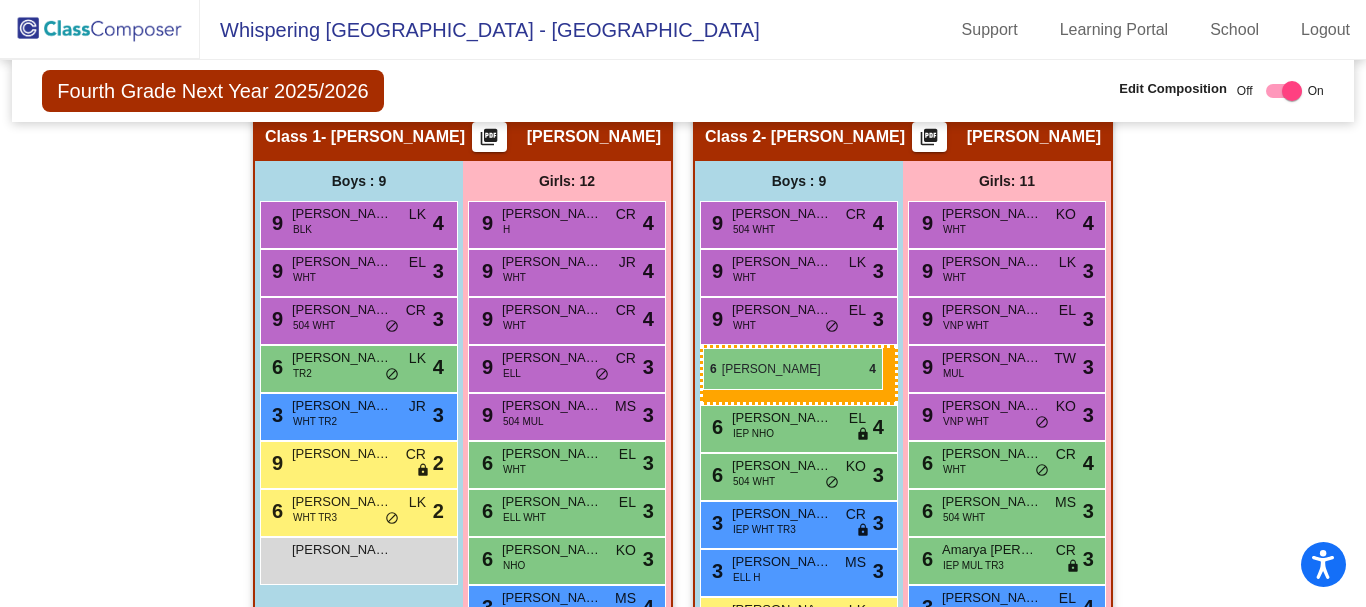 drag, startPoint x: 332, startPoint y: 417, endPoint x: 703, endPoint y: 348, distance: 377.3619 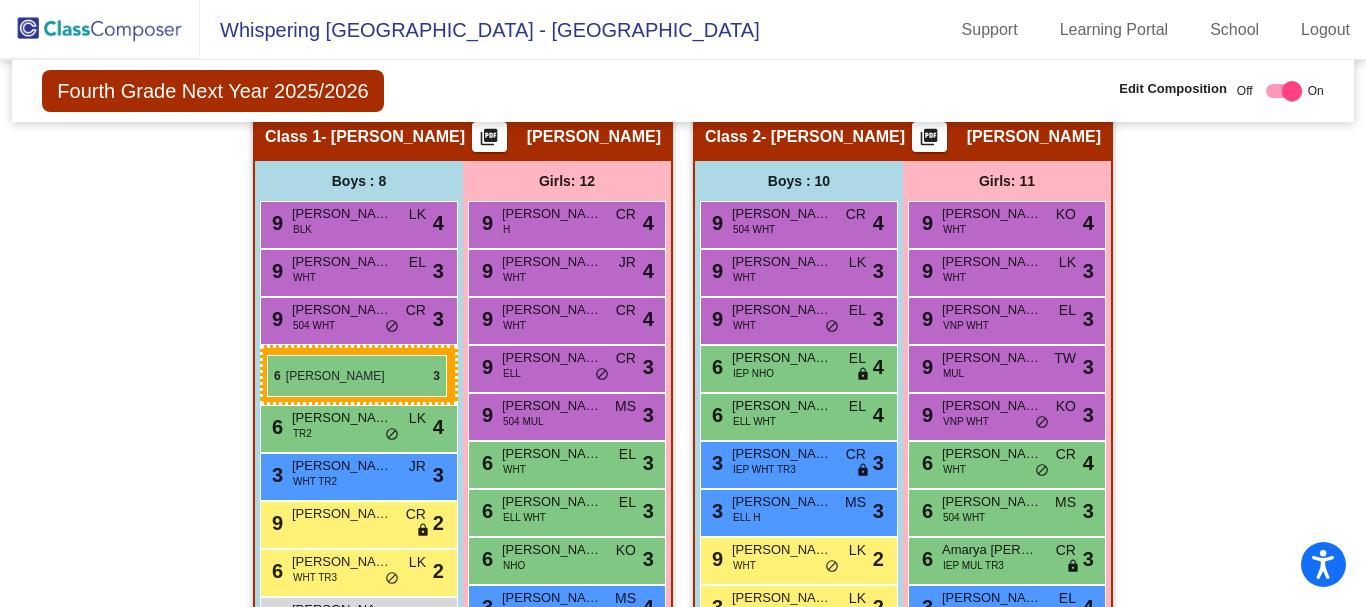drag, startPoint x: 751, startPoint y: 461, endPoint x: 267, endPoint y: 355, distance: 495.4715 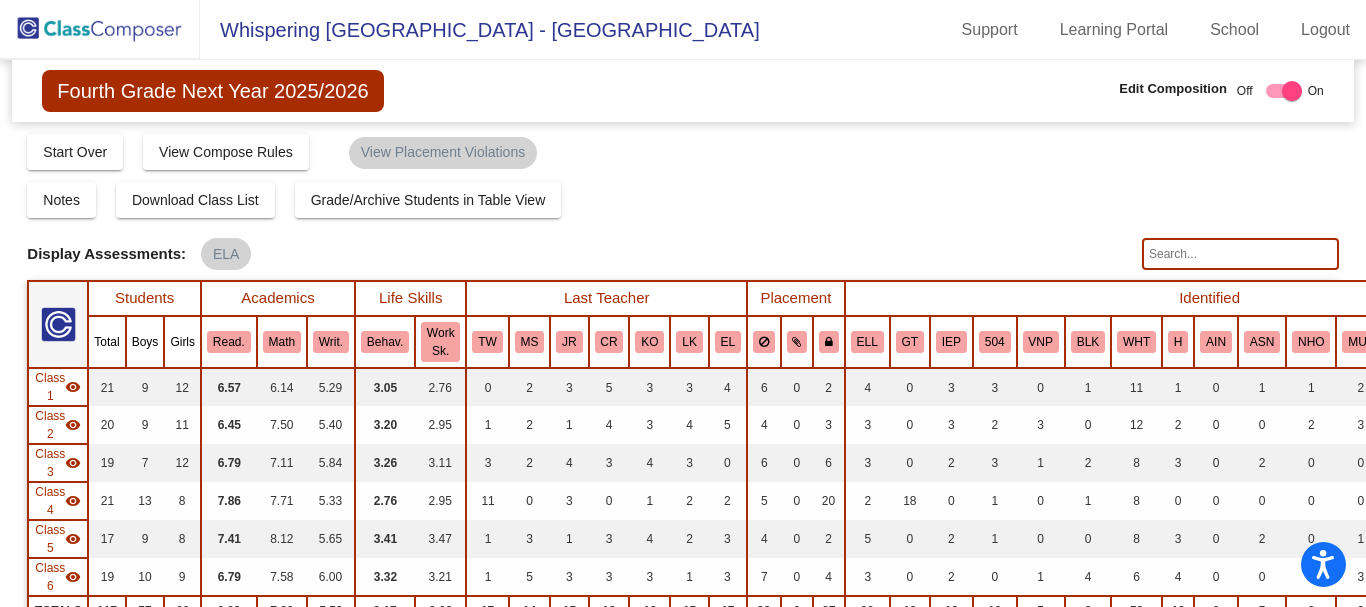 scroll, scrollTop: 0, scrollLeft: 0, axis: both 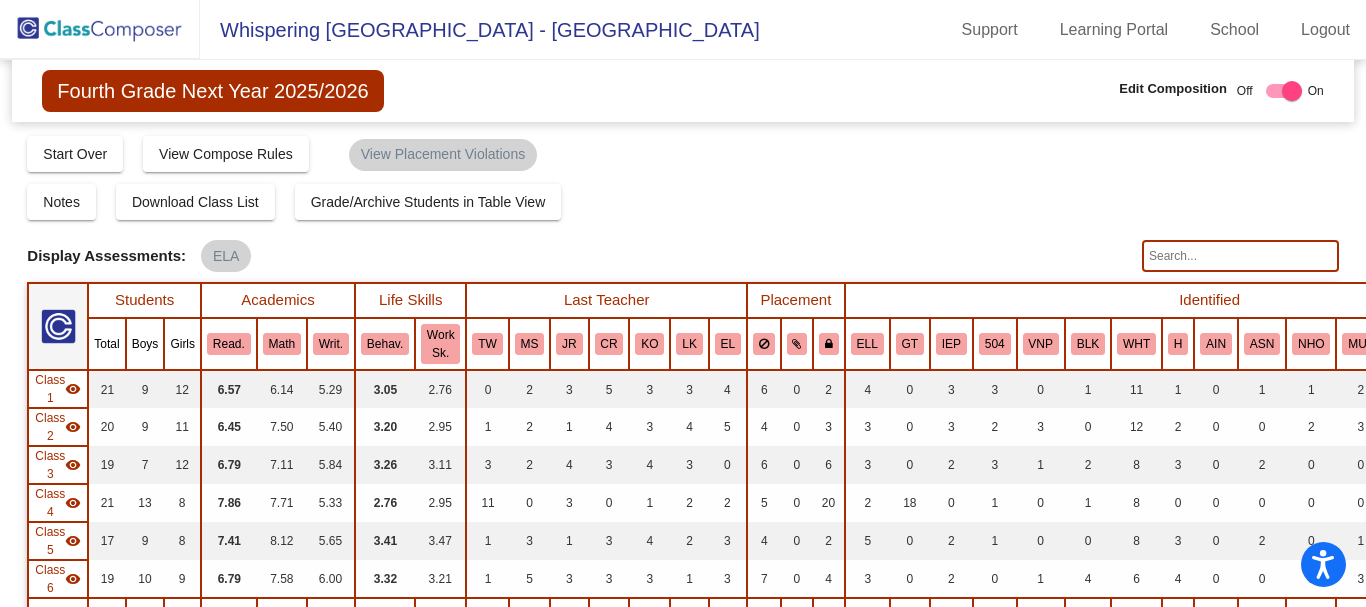 click 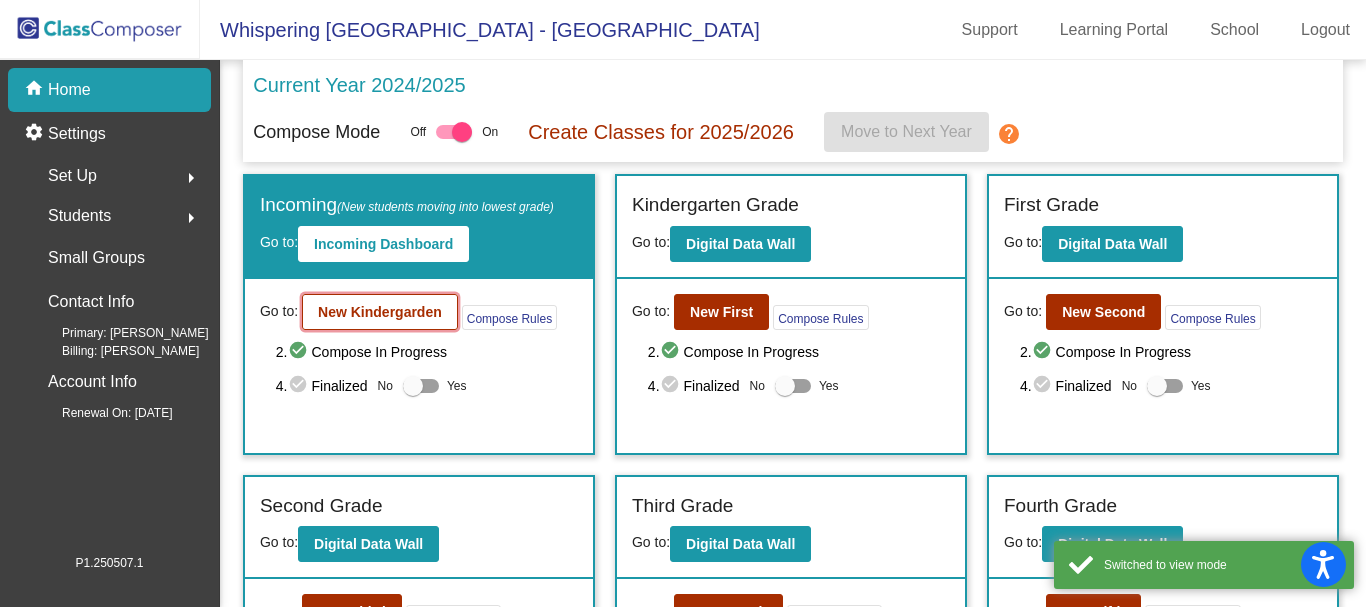 click on "New Kindergarden" 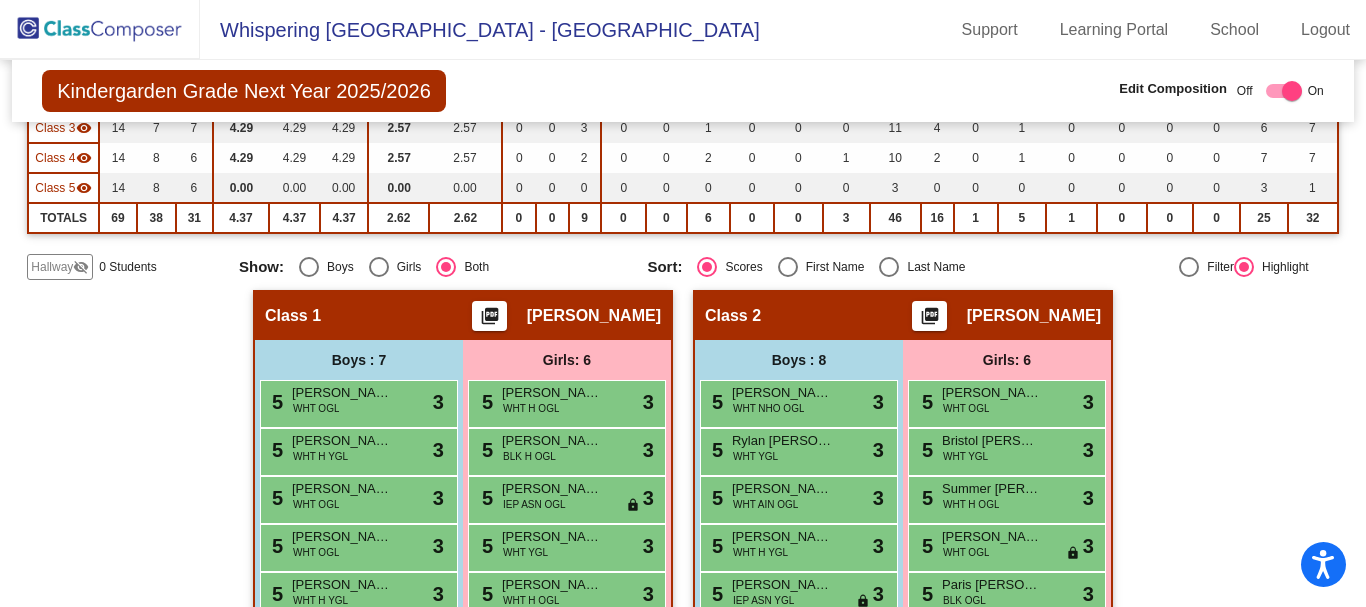 scroll, scrollTop: 294, scrollLeft: 0, axis: vertical 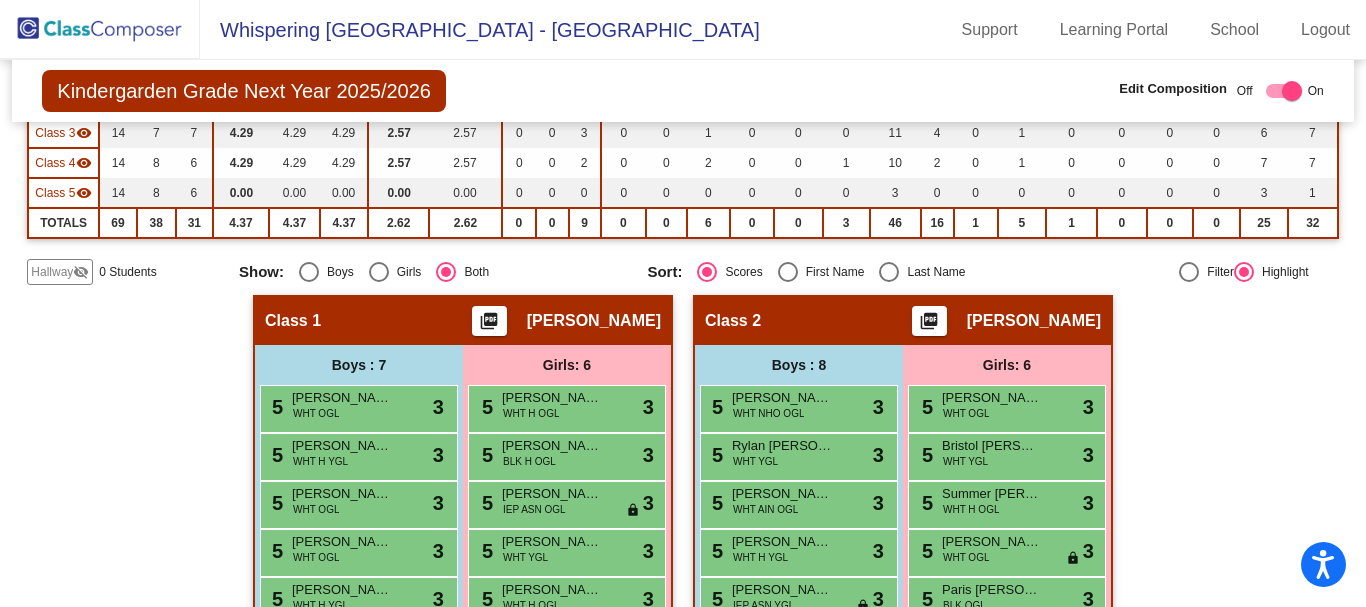 click 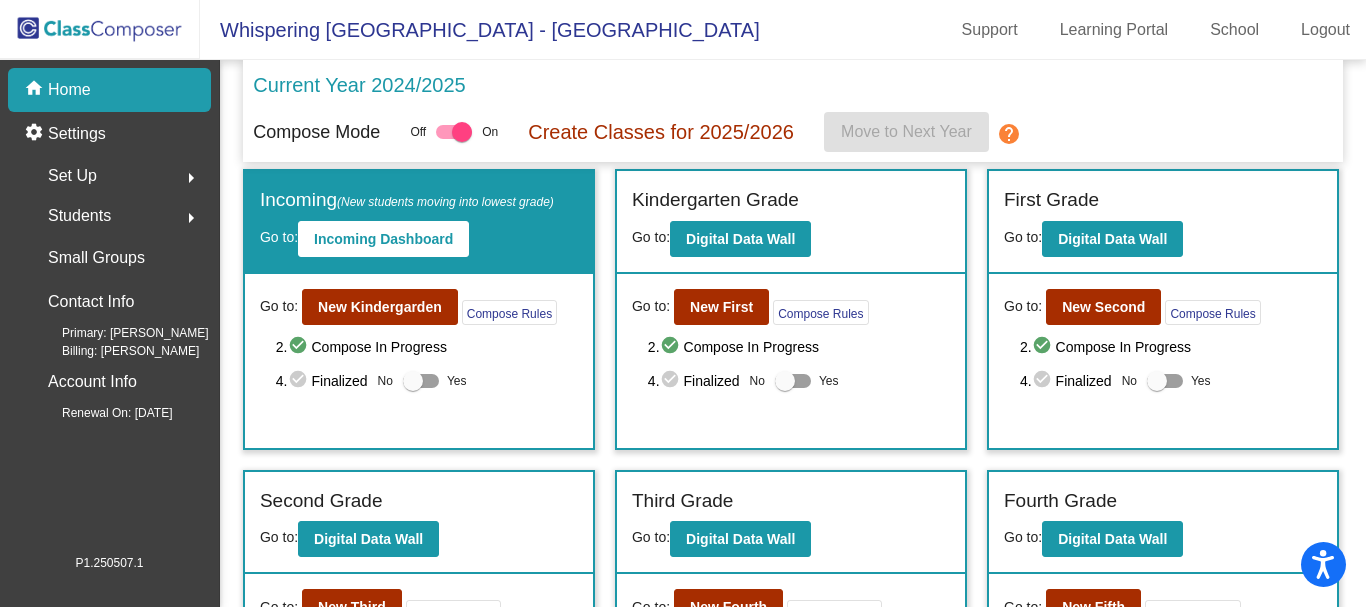 scroll, scrollTop: 0, scrollLeft: 0, axis: both 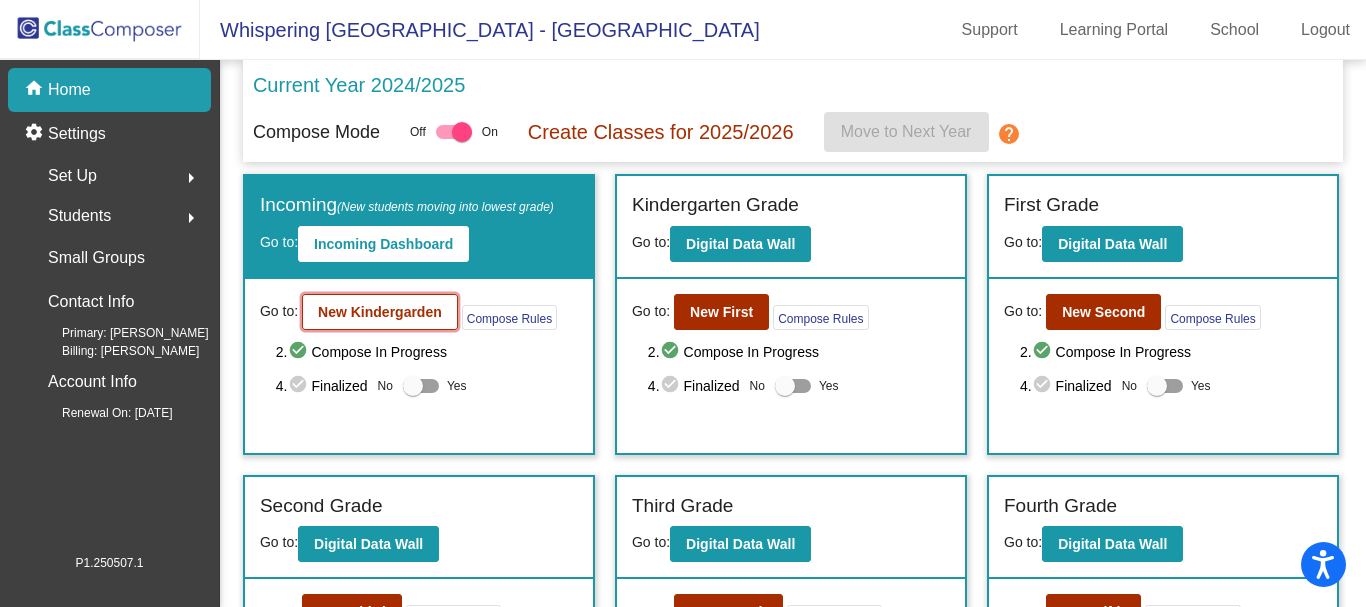 click on "New Kindergarden" 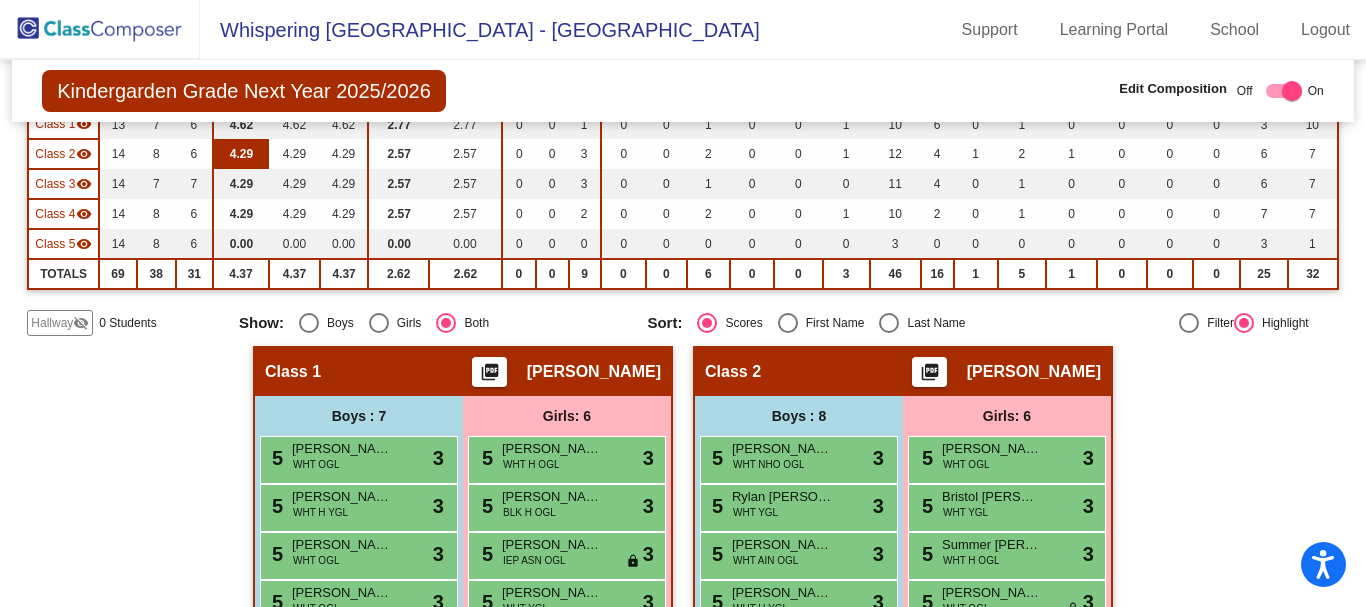 scroll, scrollTop: 300, scrollLeft: 0, axis: vertical 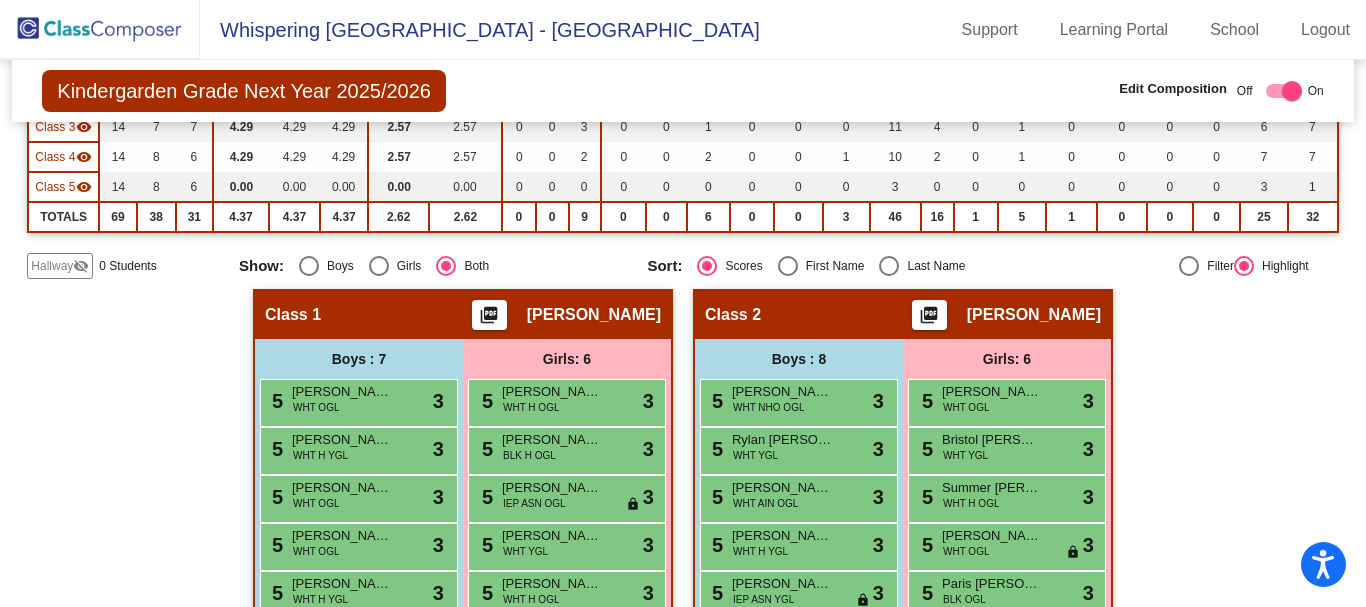 click on "visibility_off" 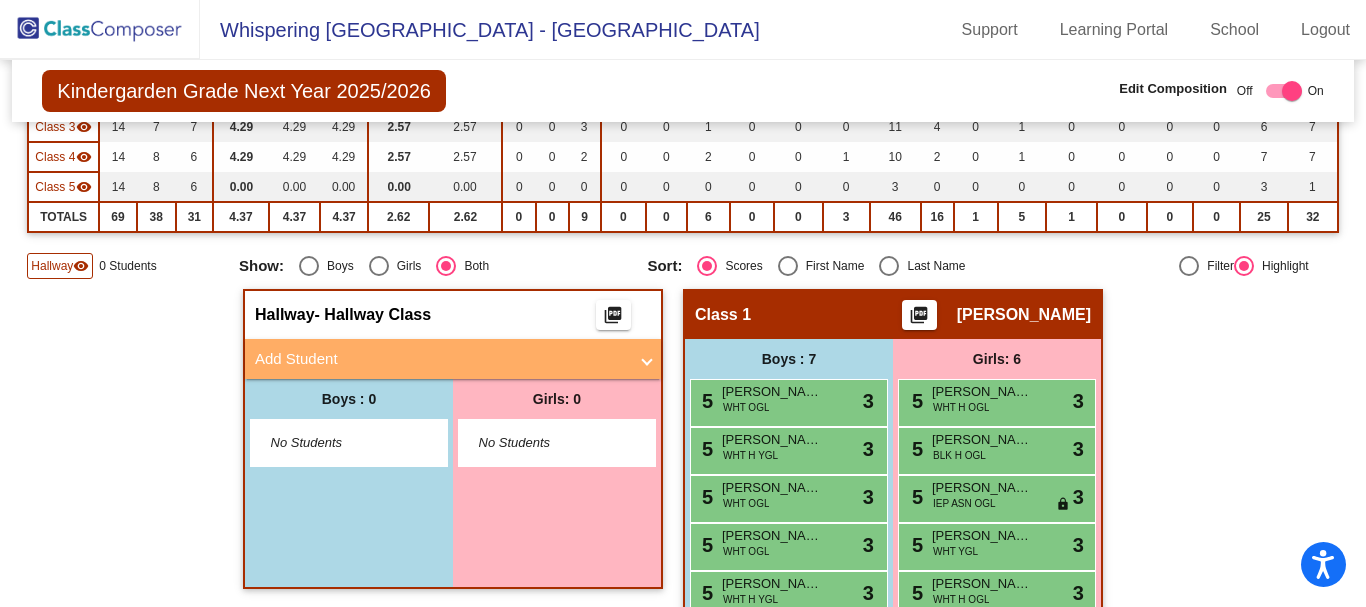click on "Add Student" at bounding box center (449, 359) 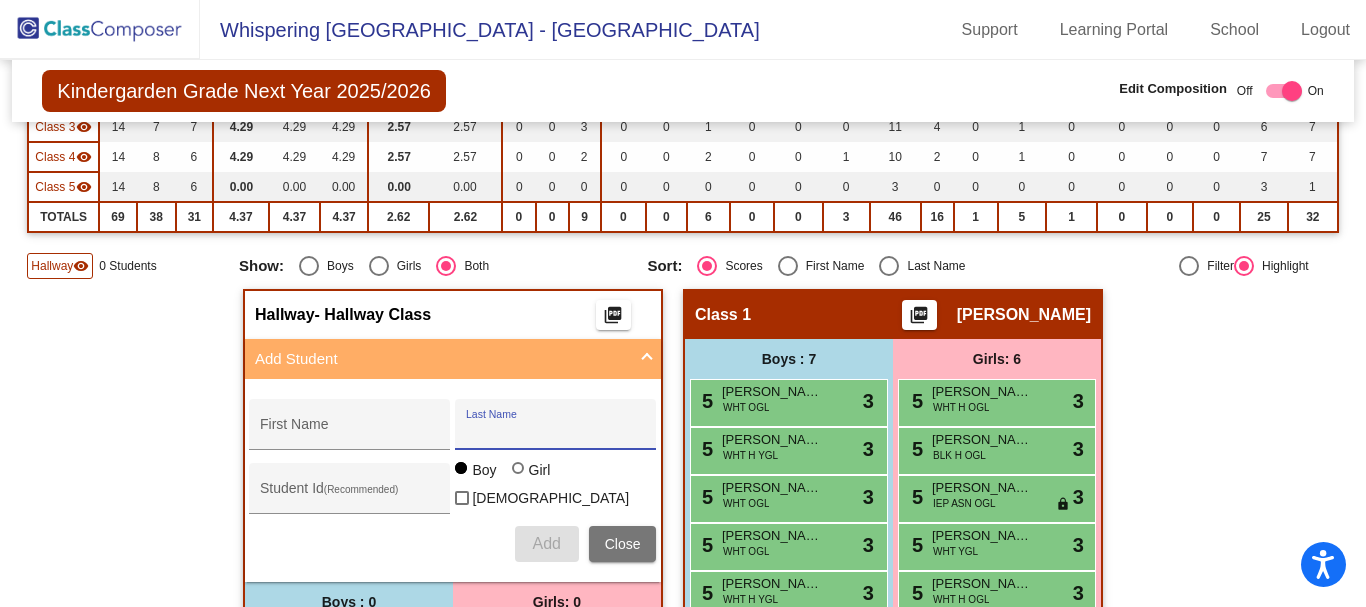 paste on "[PERSON_NAME]" 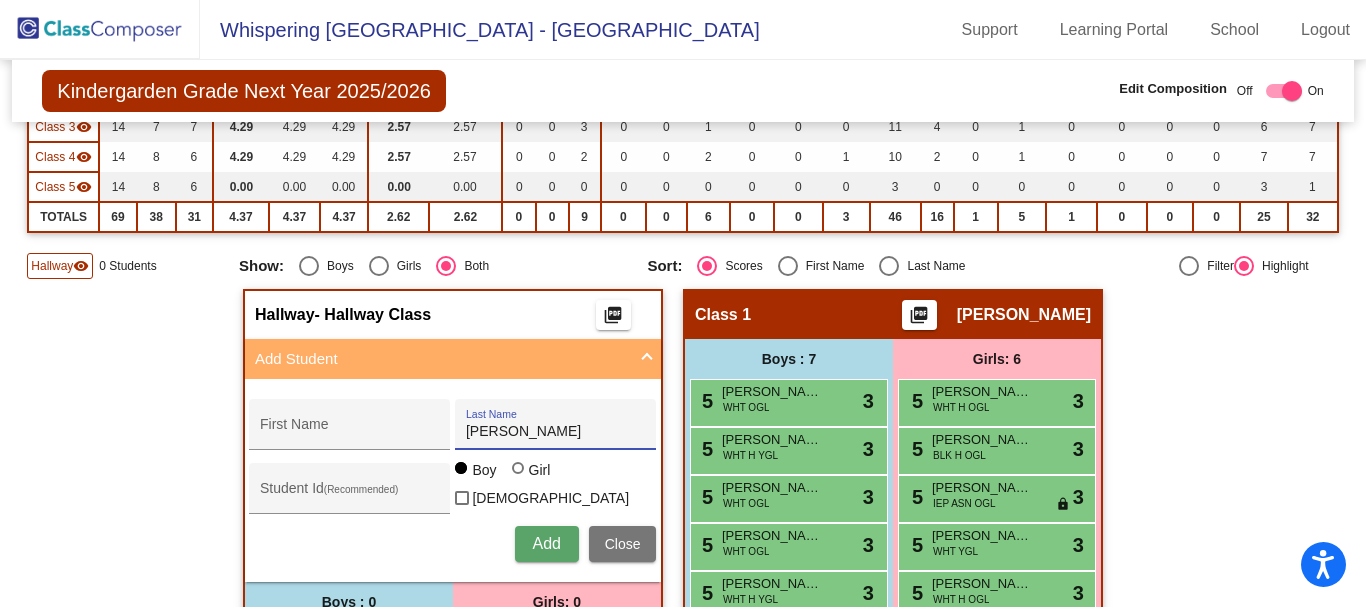 type on "[PERSON_NAME]" 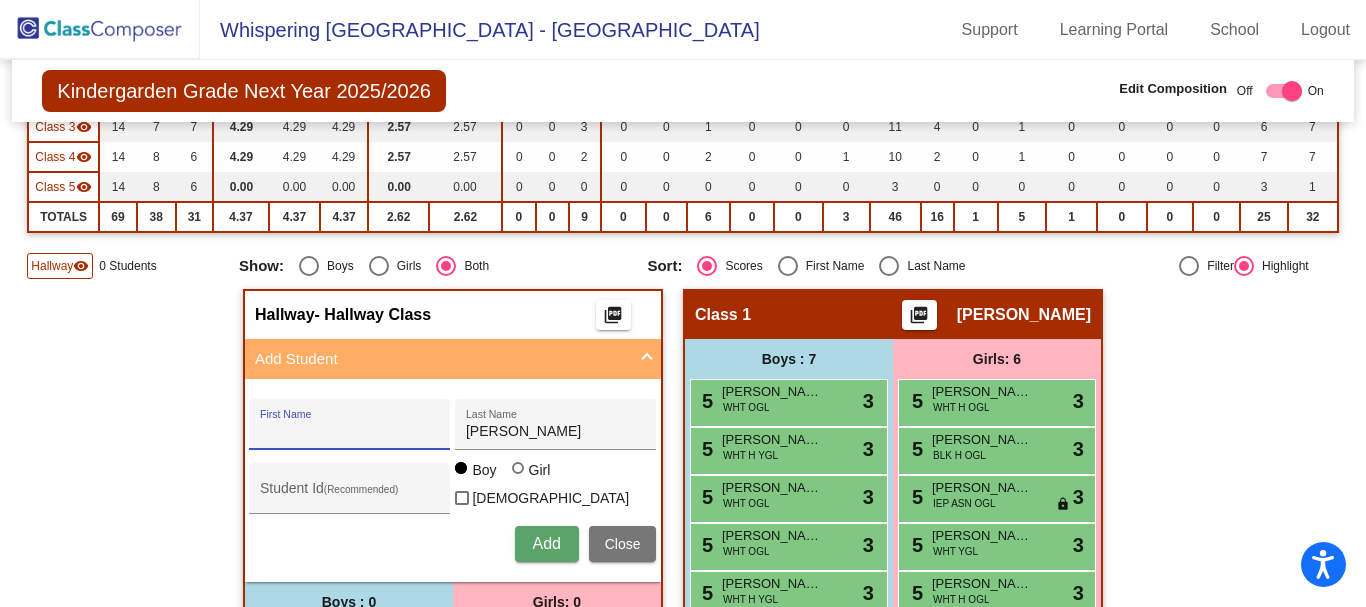 paste on "Skyler" 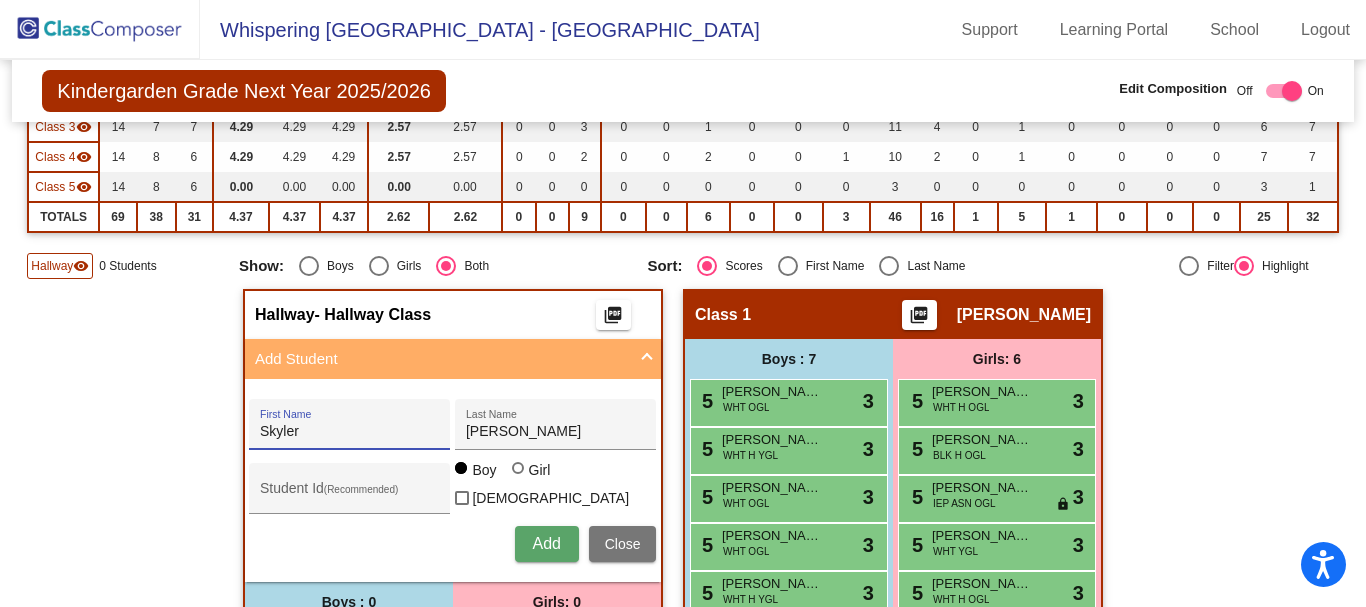 type on "Skyler" 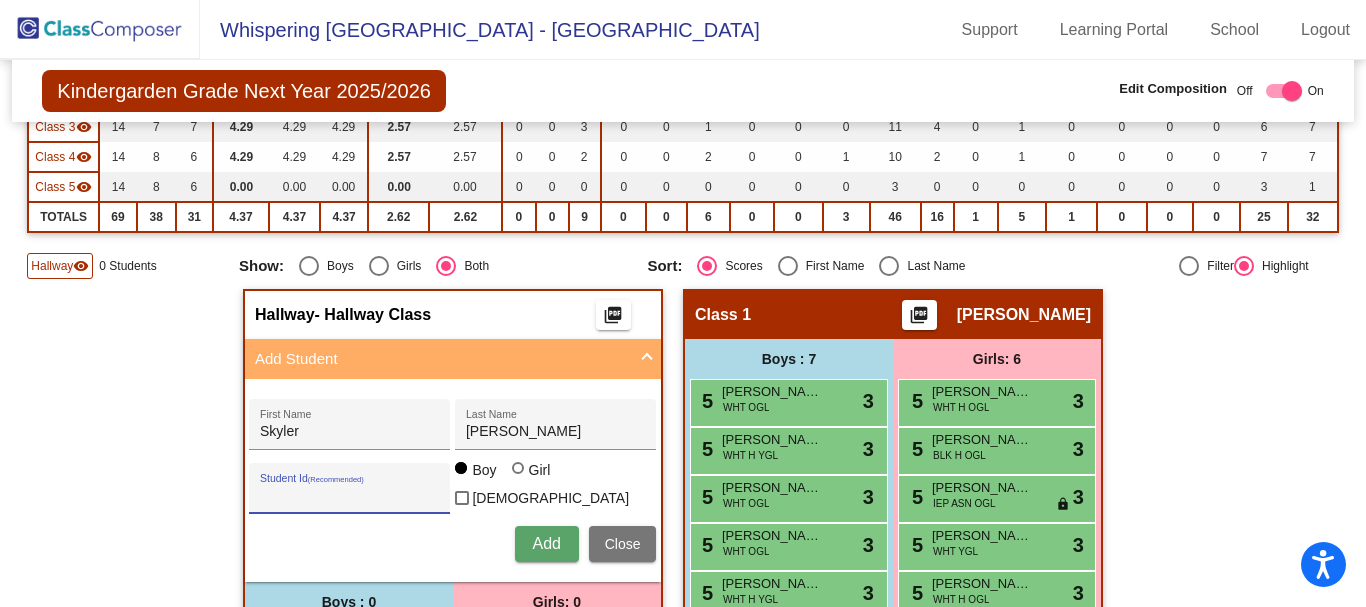 paste on "4807011887" 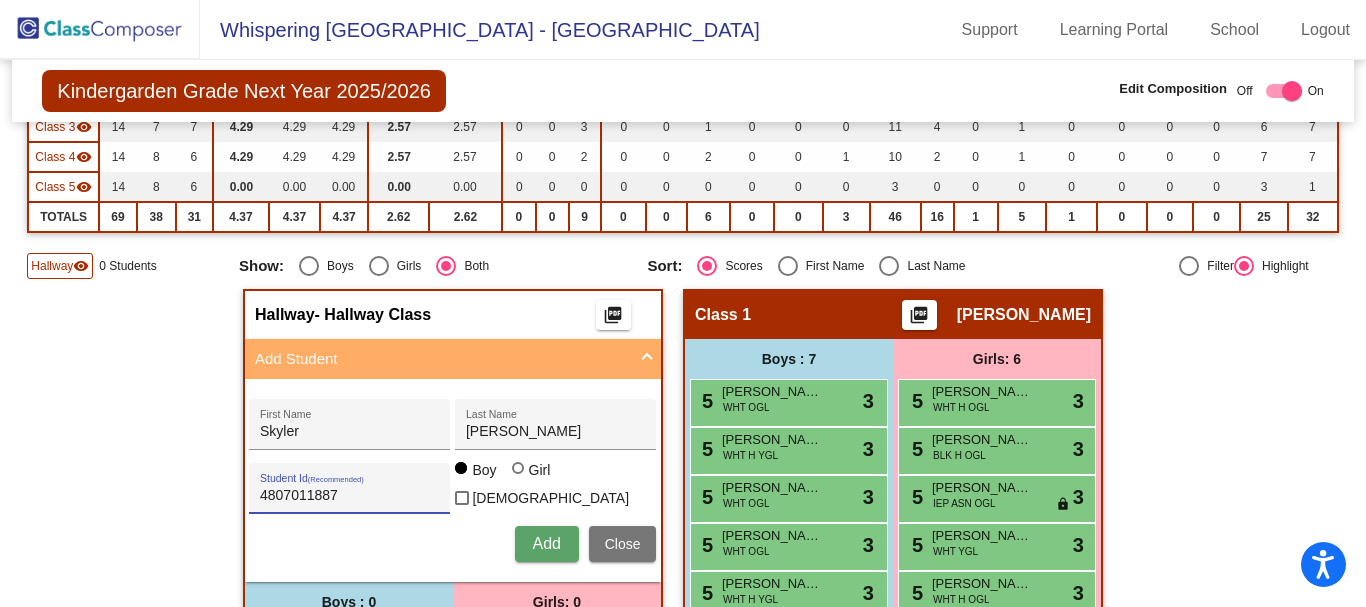 type on "4807011887" 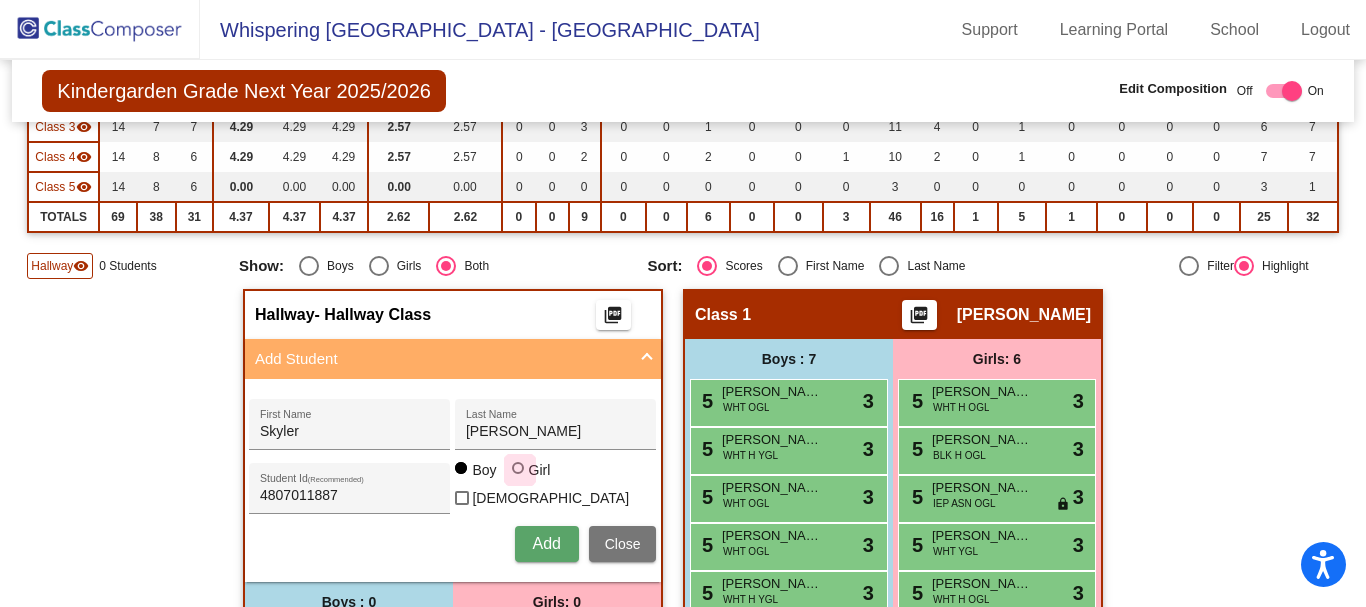 click at bounding box center (518, 468) 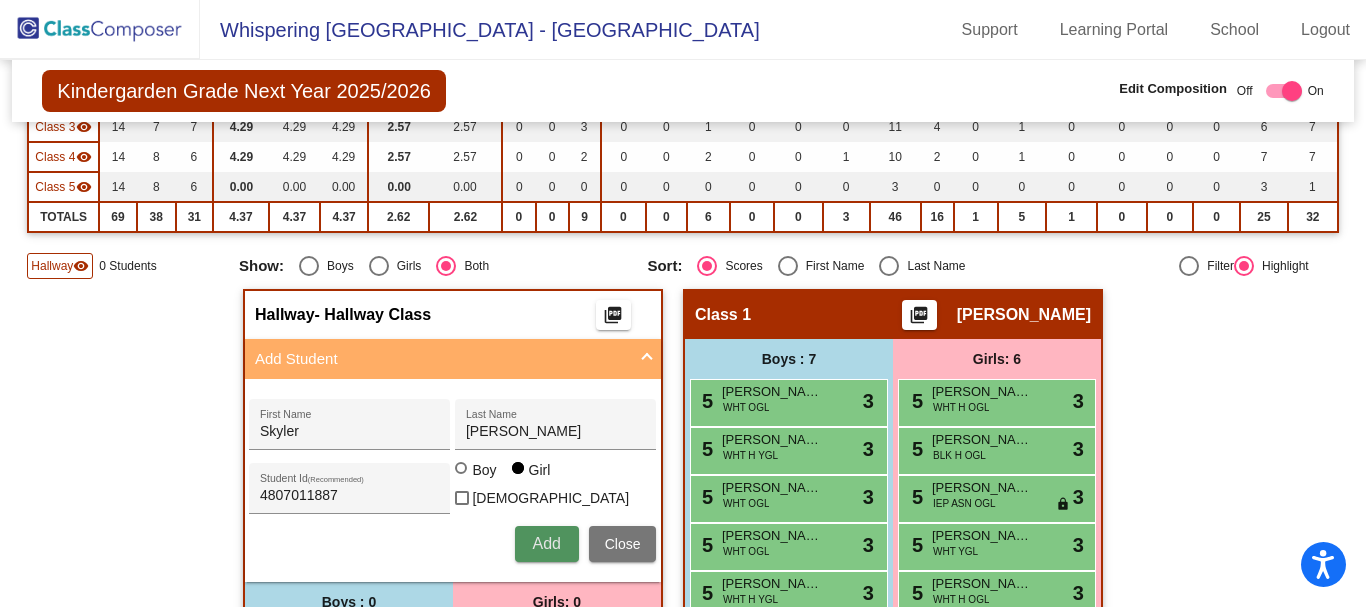 click on "Add" at bounding box center (546, 543) 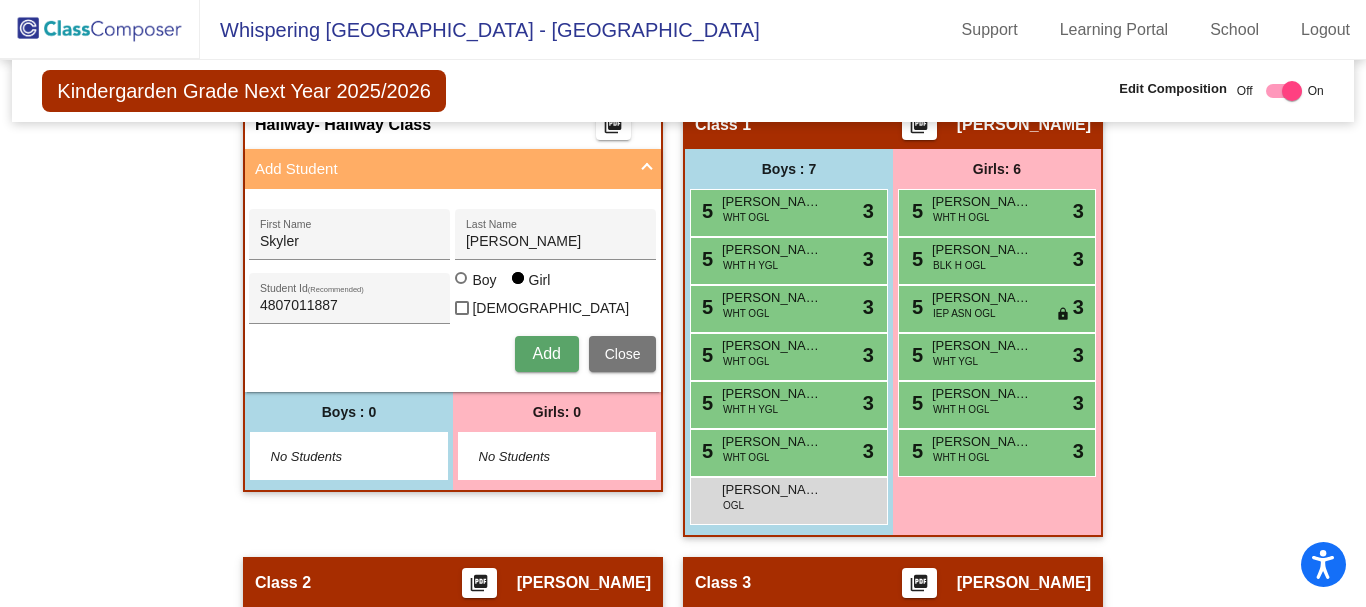 scroll, scrollTop: 500, scrollLeft: 0, axis: vertical 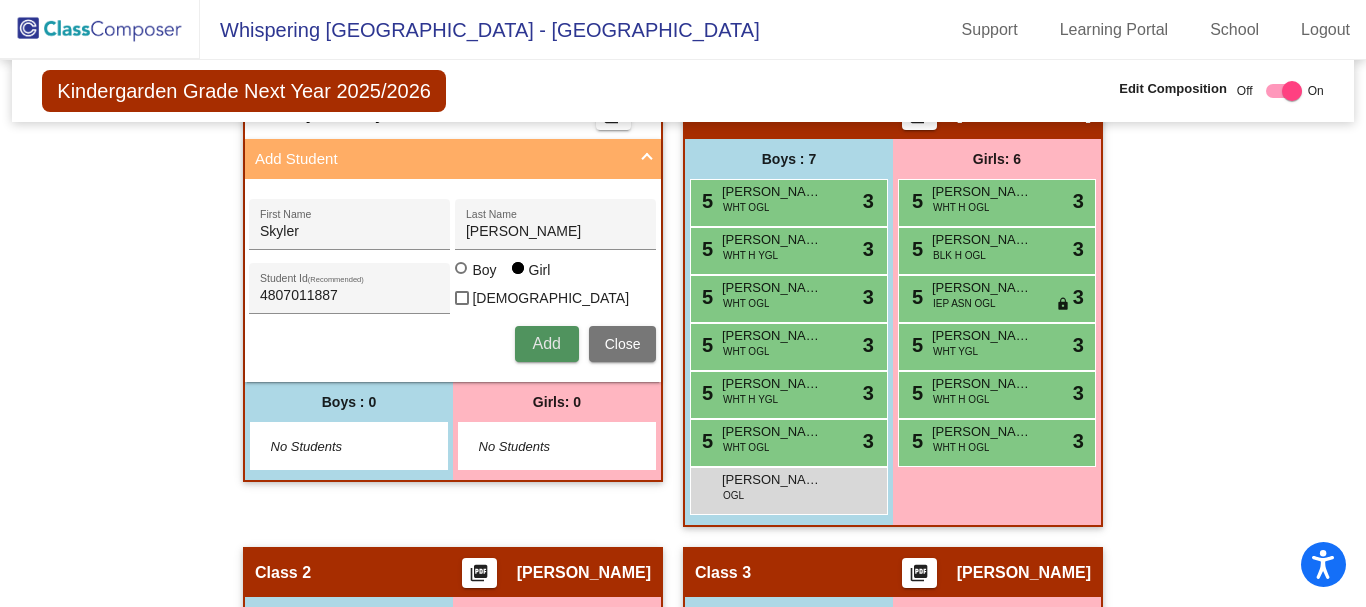 click on "Add" at bounding box center (547, 344) 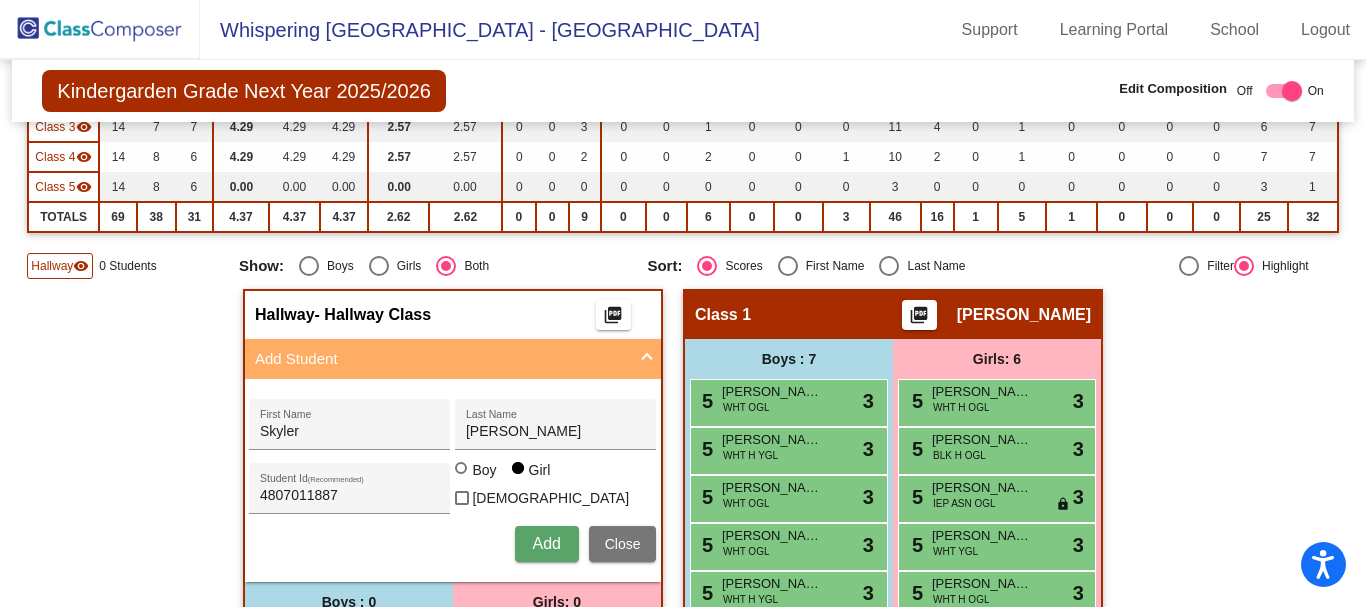 type 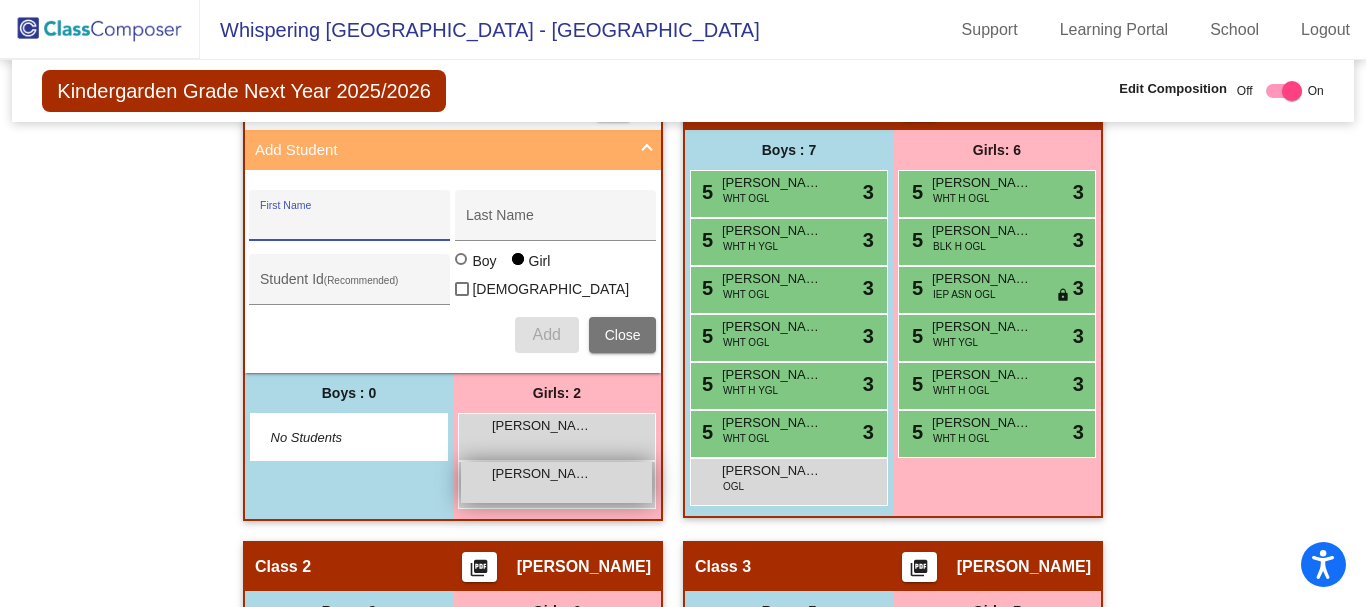scroll, scrollTop: 500, scrollLeft: 0, axis: vertical 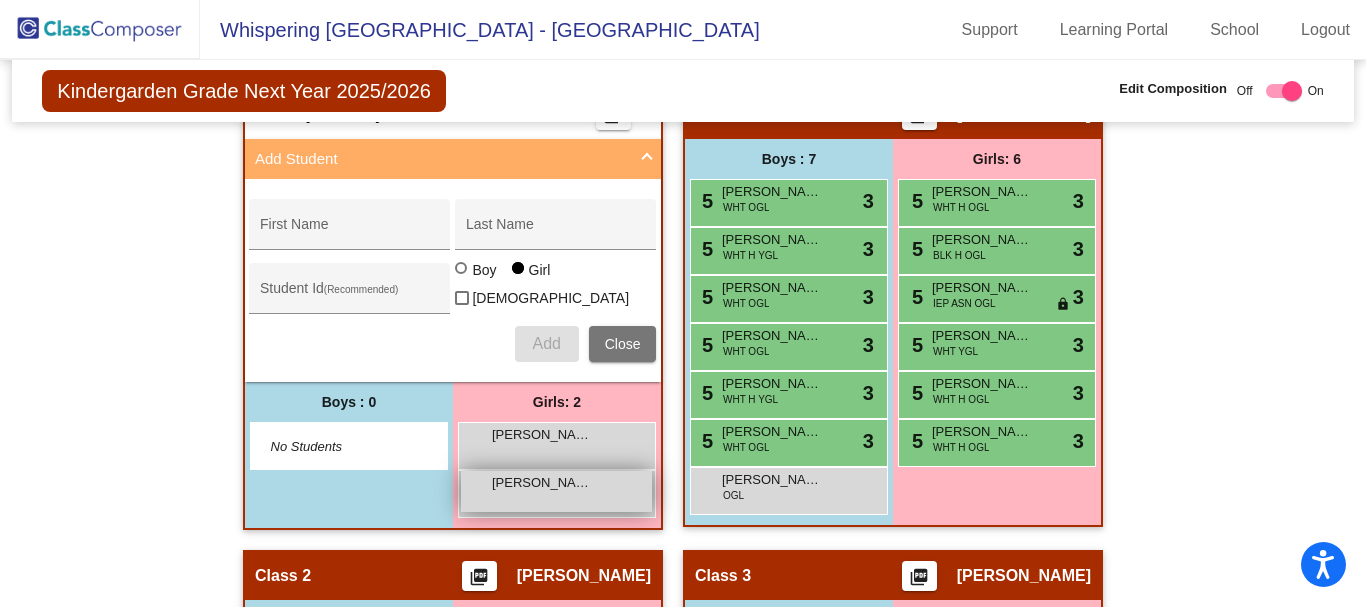 click on "[PERSON_NAME] lock do_not_disturb_alt" at bounding box center [556, 491] 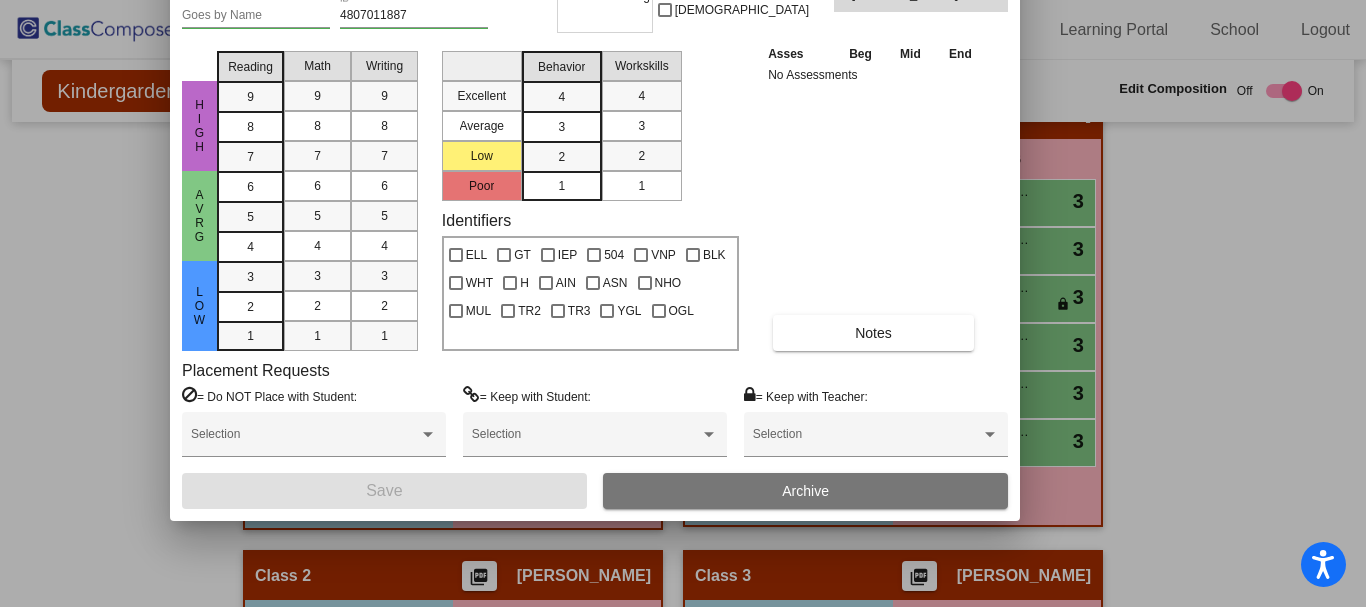 drag, startPoint x: 579, startPoint y: 35, endPoint x: 491, endPoint y: -84, distance: 148.00337 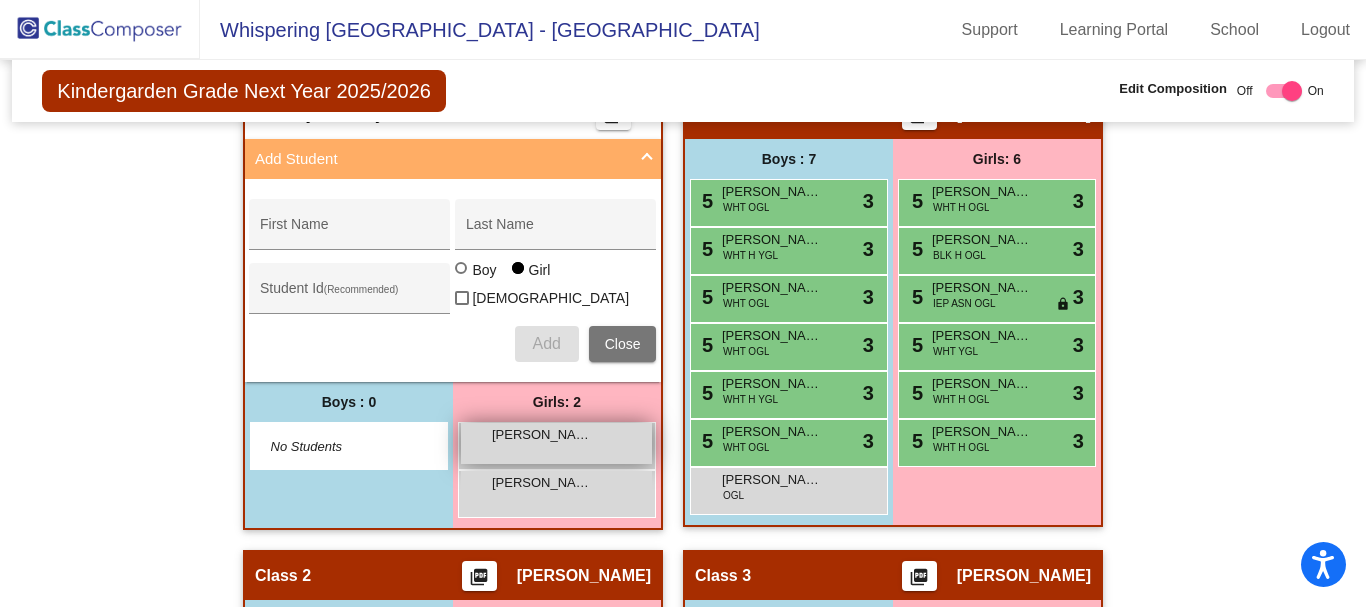 click on "[PERSON_NAME]" at bounding box center [542, 435] 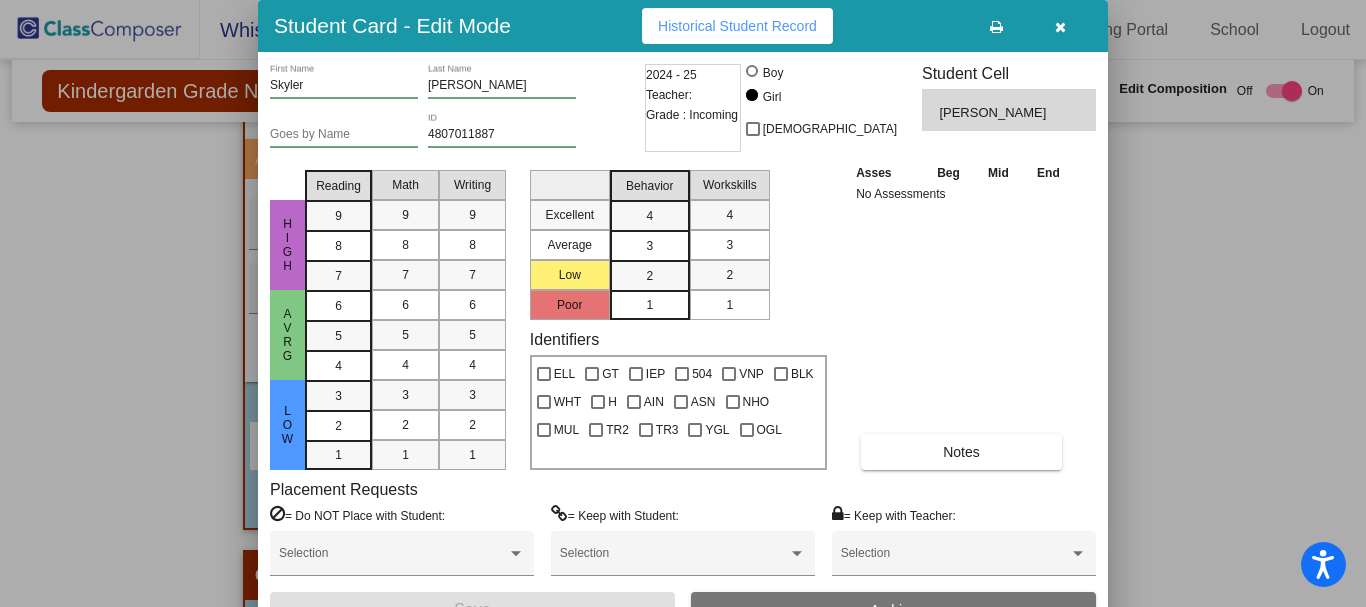 click at bounding box center [683, 303] 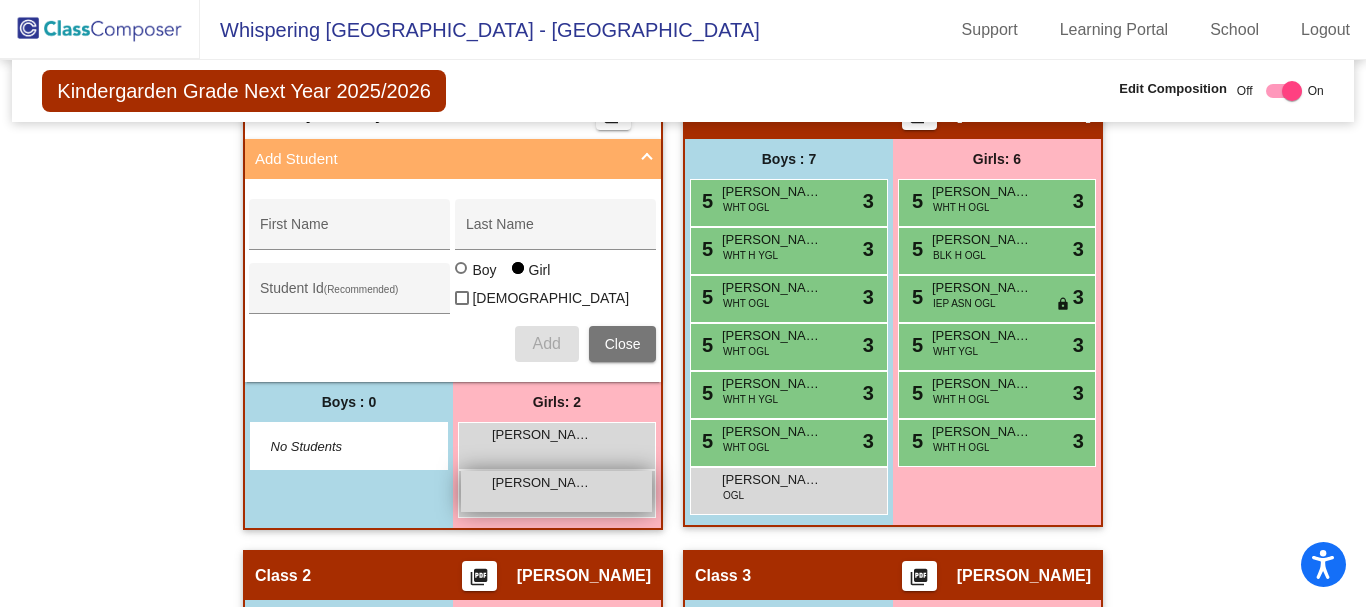 click on "[PERSON_NAME]" at bounding box center [542, 483] 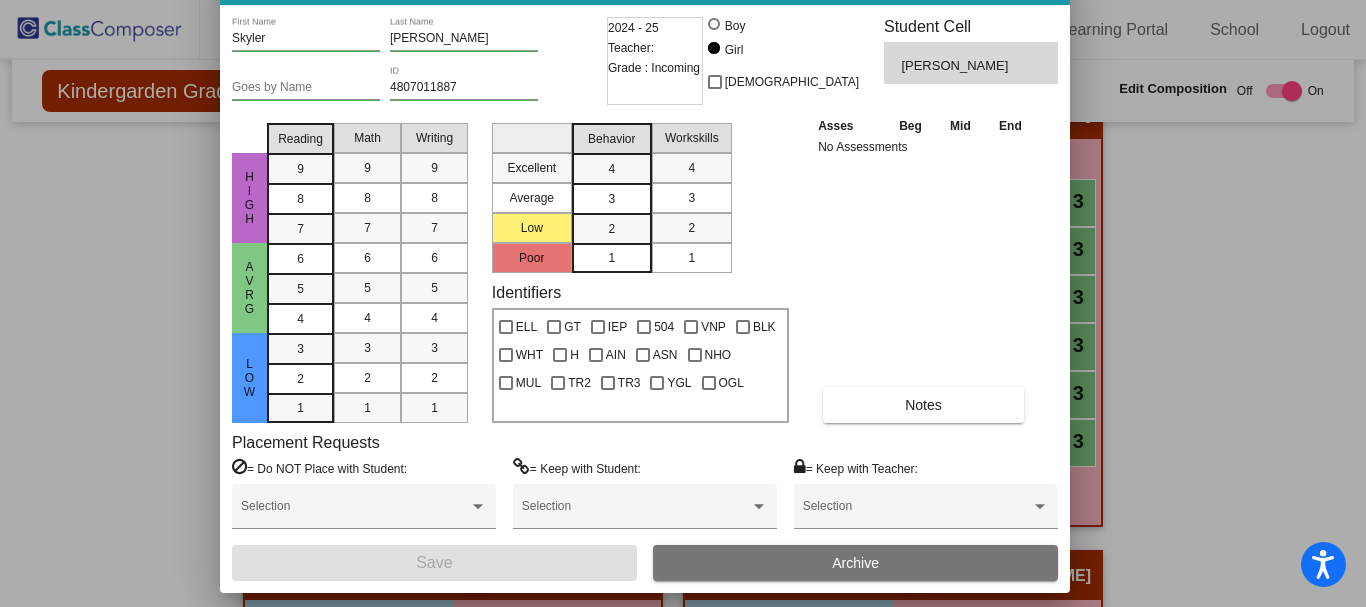 drag, startPoint x: 554, startPoint y: 33, endPoint x: 516, endPoint y: -14, distance: 60.440052 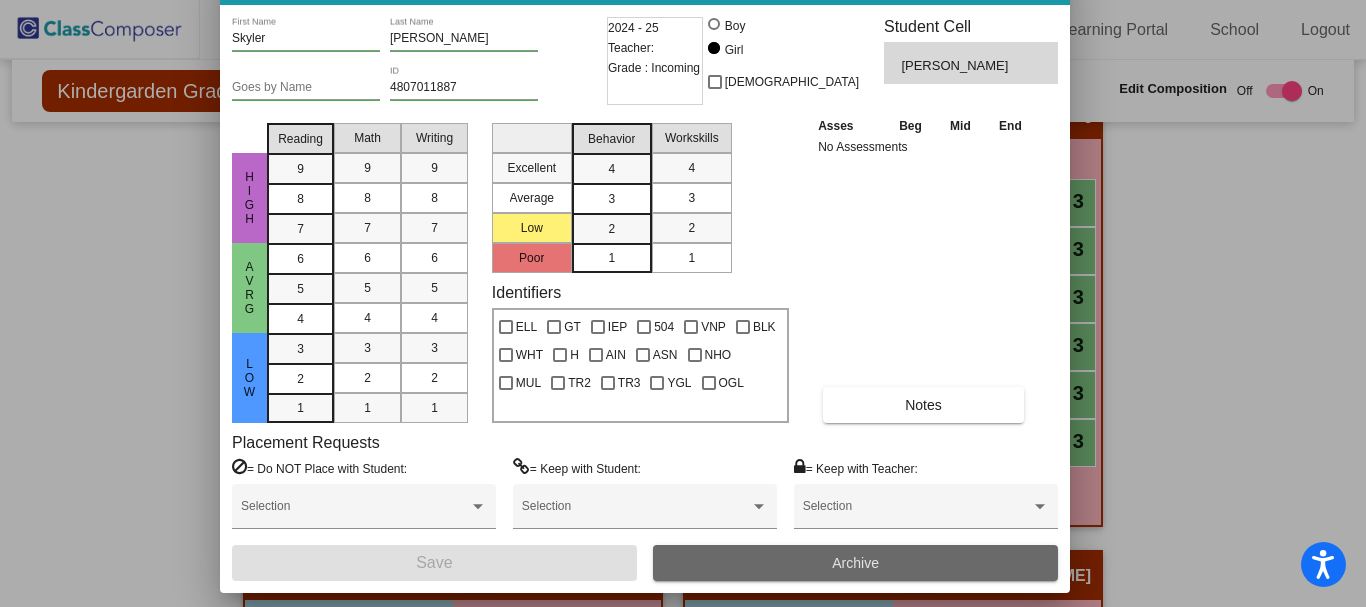 click on "Archive" at bounding box center (855, 563) 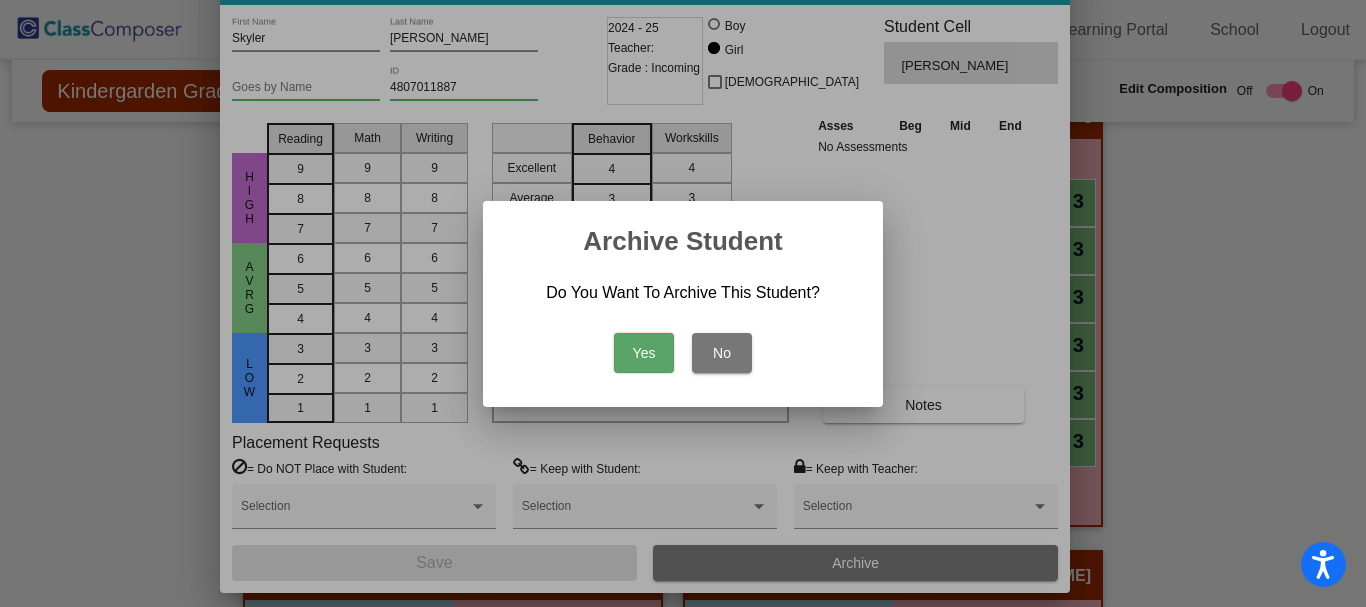 click on "Yes" at bounding box center (644, 353) 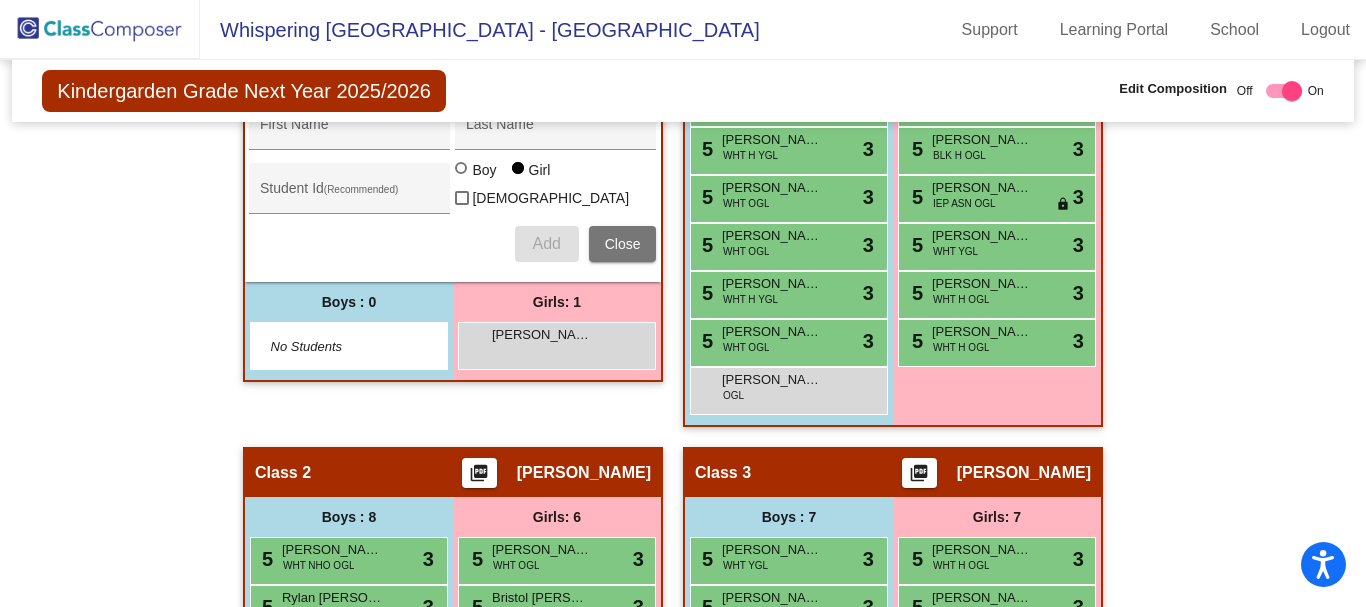 scroll, scrollTop: 700, scrollLeft: 0, axis: vertical 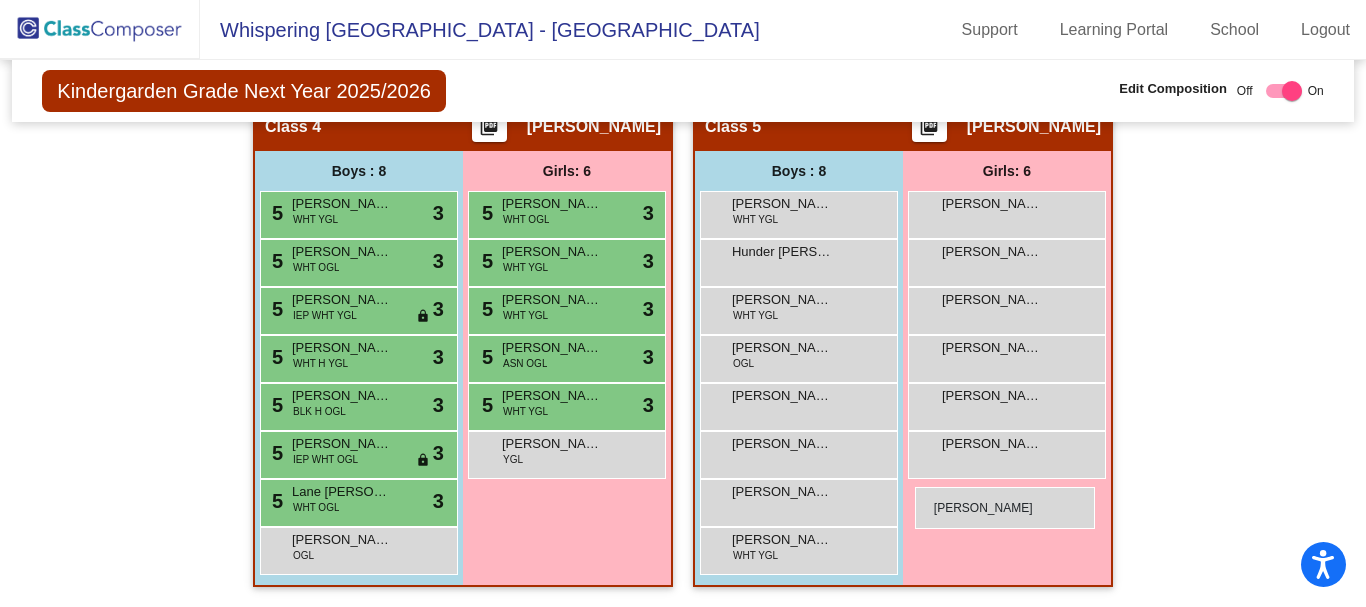 drag, startPoint x: 500, startPoint y: 234, endPoint x: 915, endPoint y: 487, distance: 486.0391 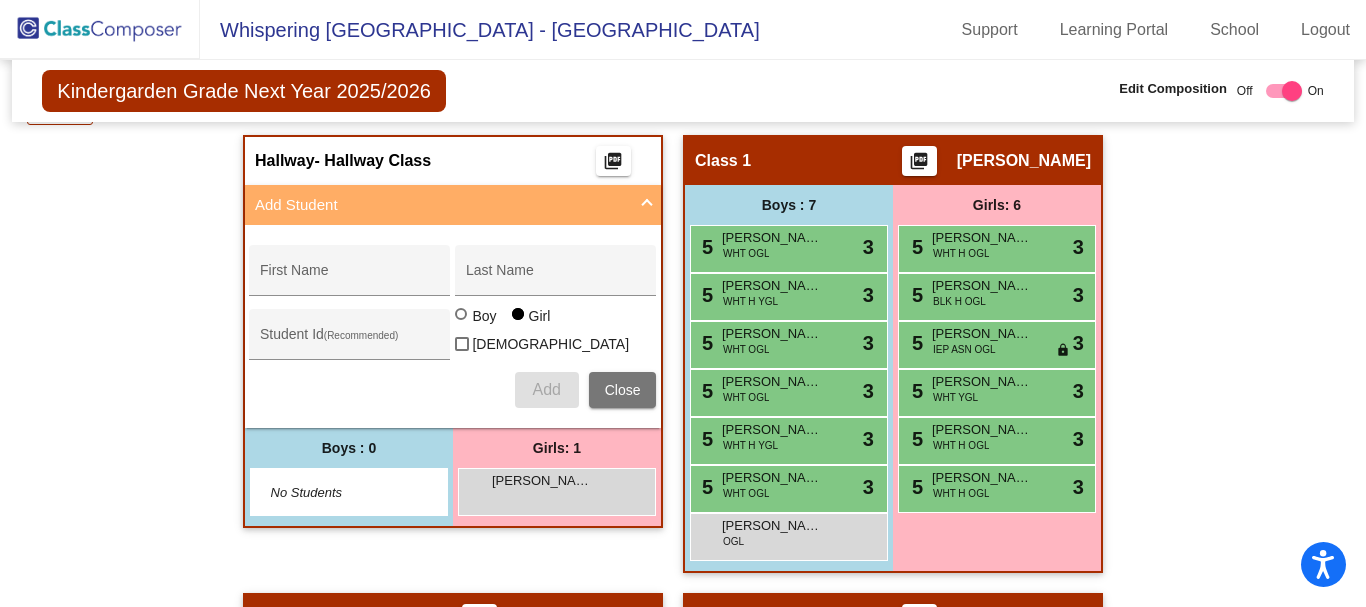 scroll, scrollTop: 452, scrollLeft: 0, axis: vertical 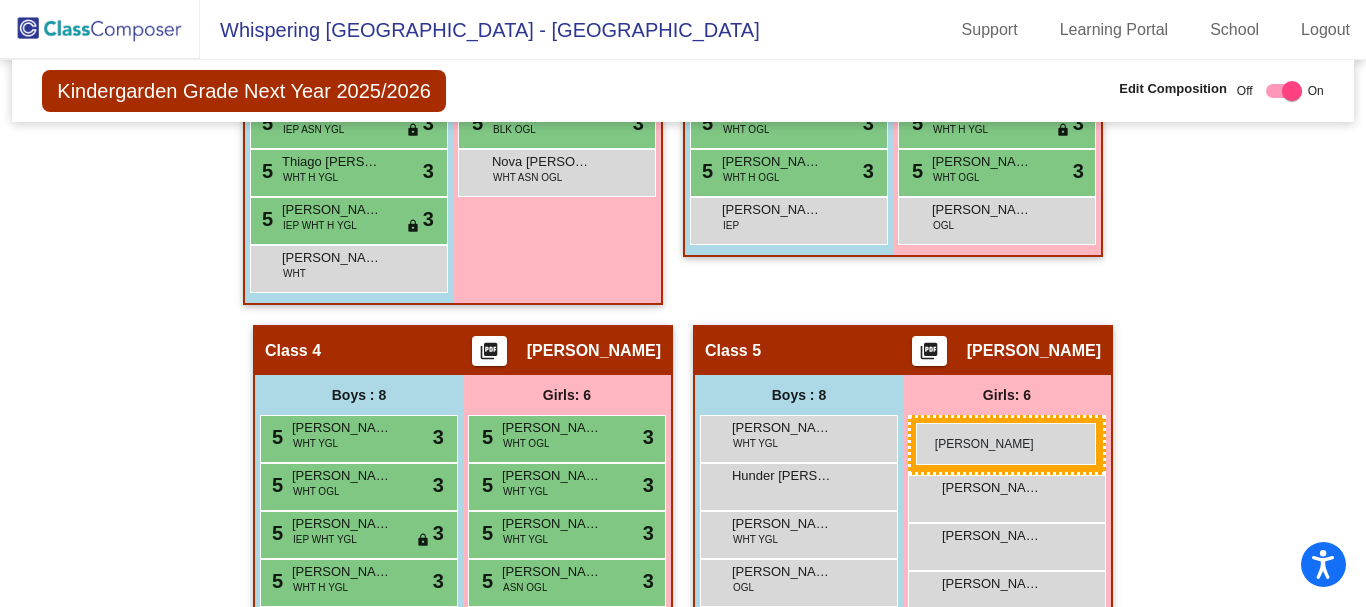 drag, startPoint x: 503, startPoint y: 492, endPoint x: 916, endPoint y: 423, distance: 418.72424 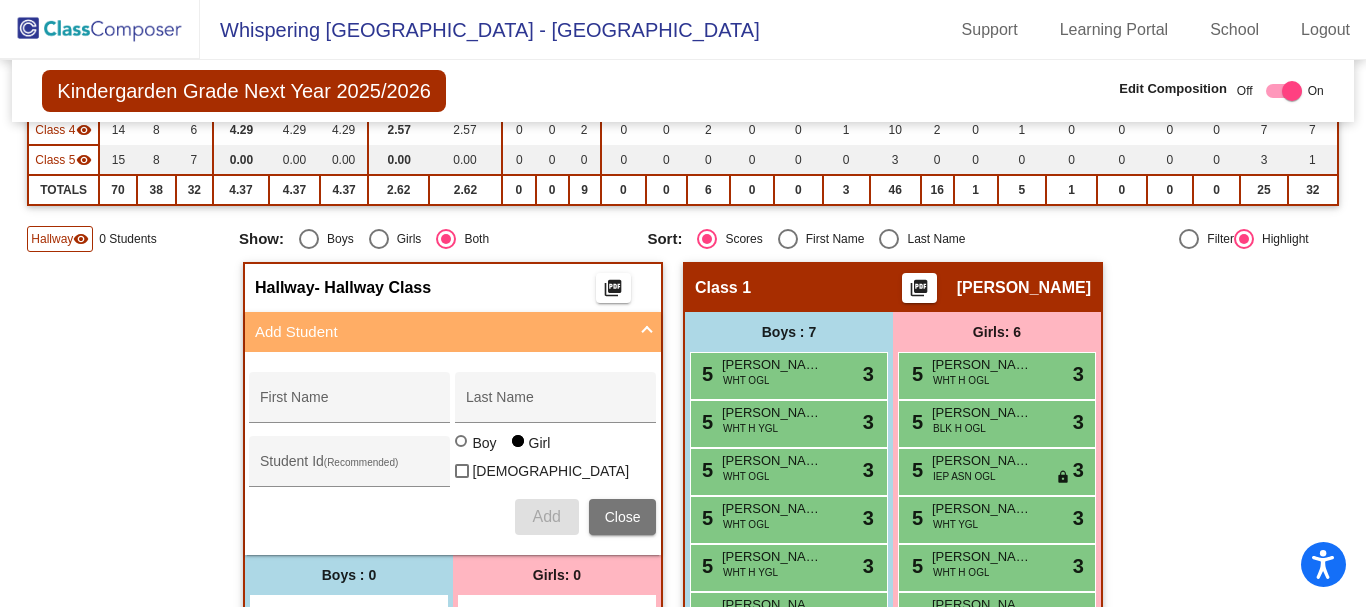 scroll, scrollTop: 400, scrollLeft: 0, axis: vertical 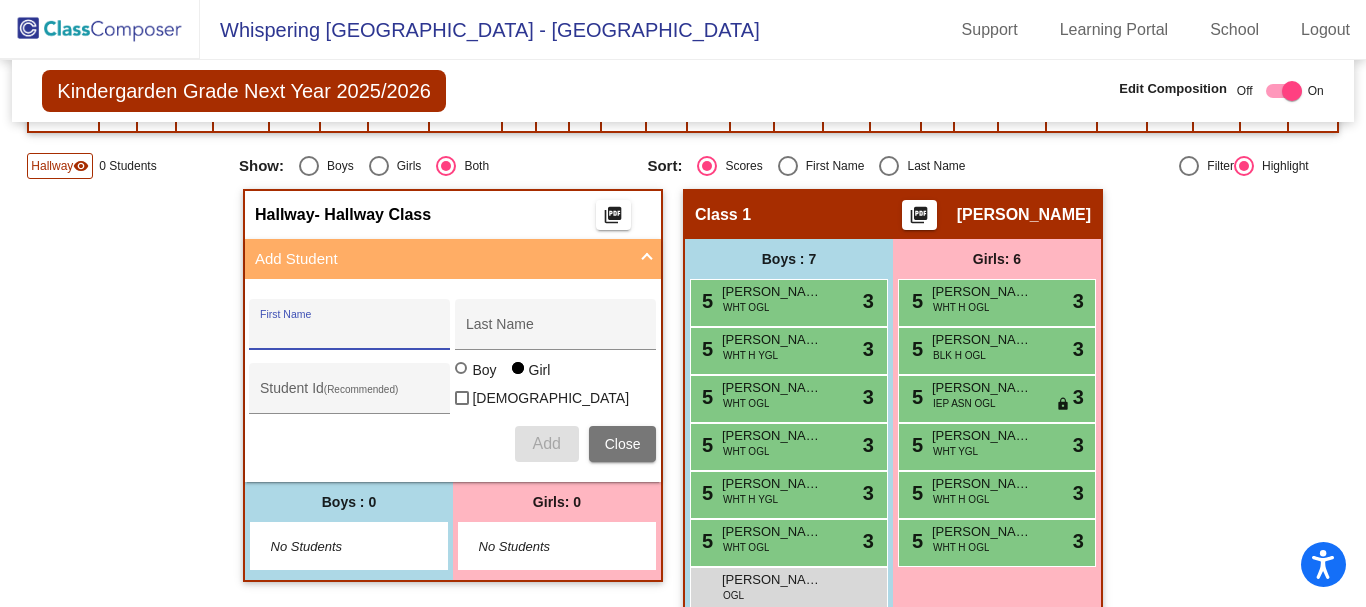 drag, startPoint x: 466, startPoint y: 321, endPoint x: 342, endPoint y: 331, distance: 124.40257 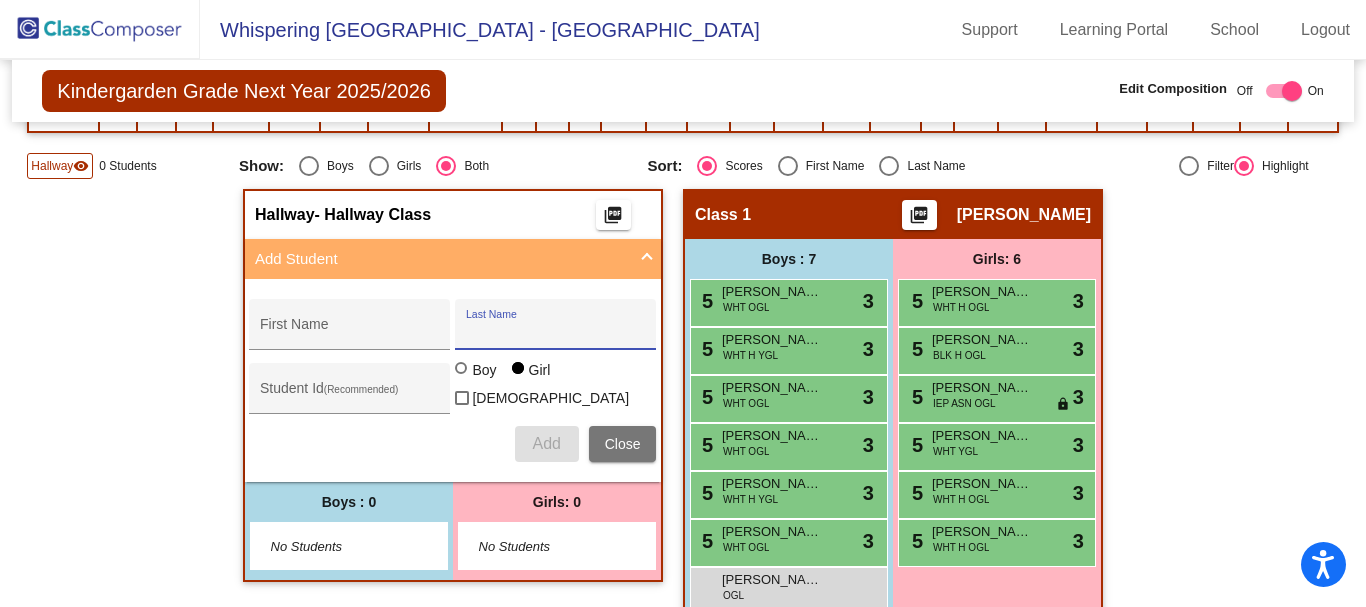 paste on "[PERSON_NAME]" 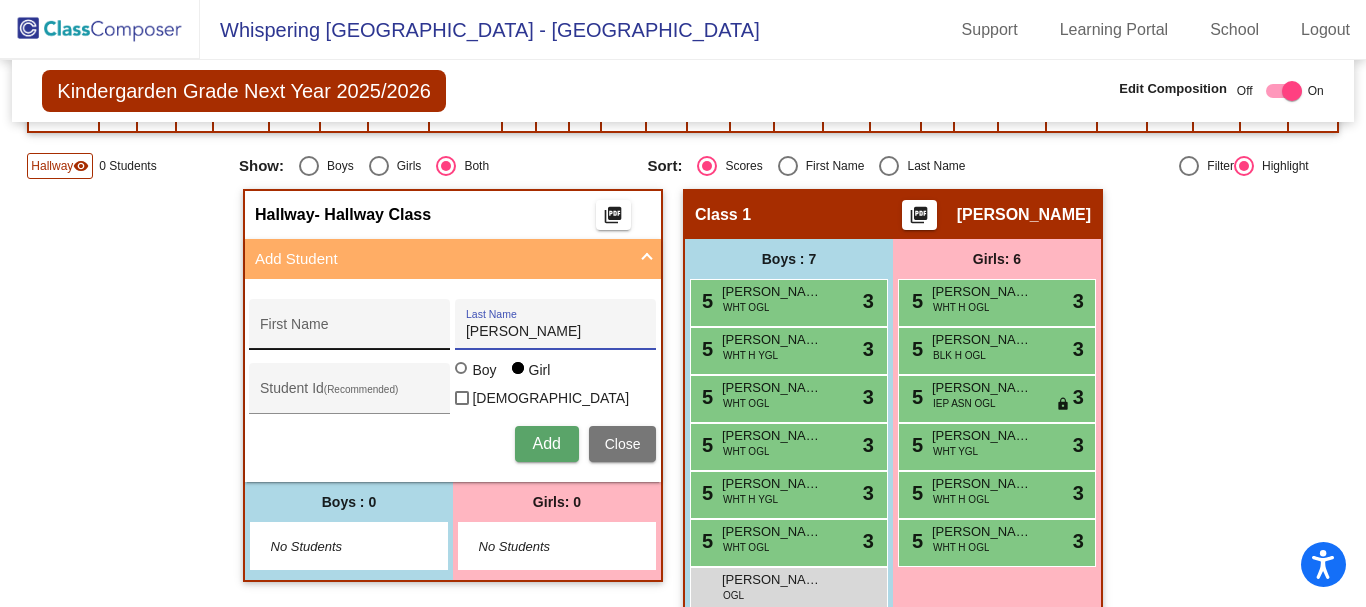 type on "[PERSON_NAME]" 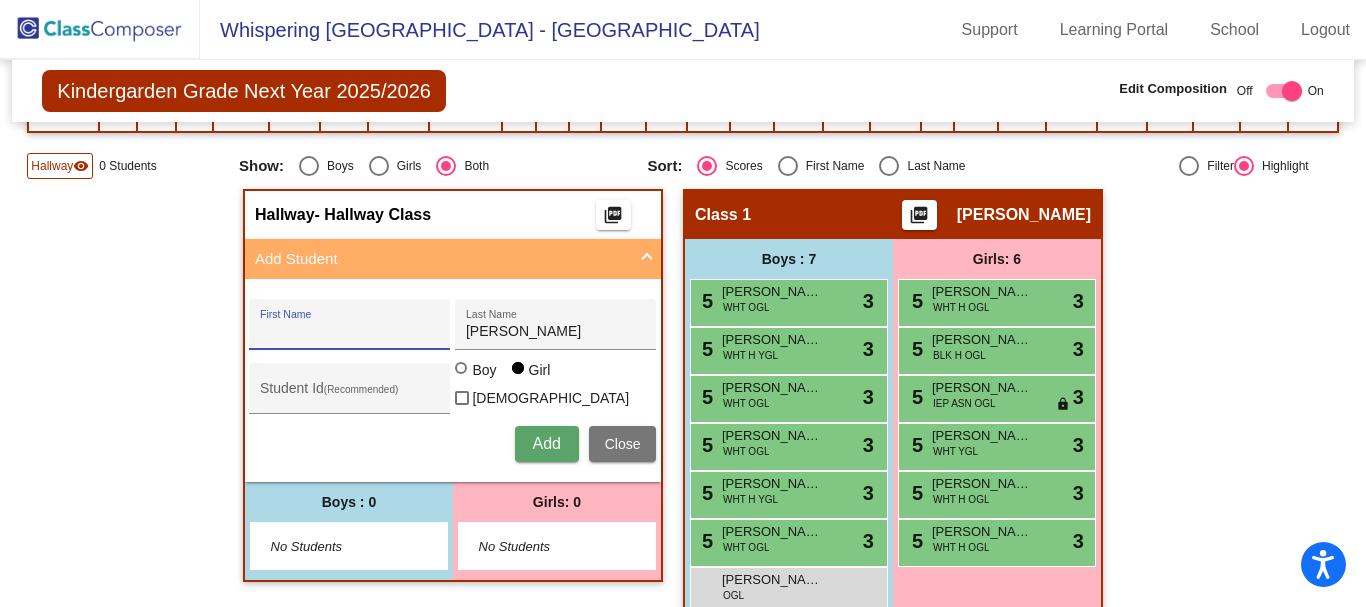 paste on "[PERSON_NAME]" 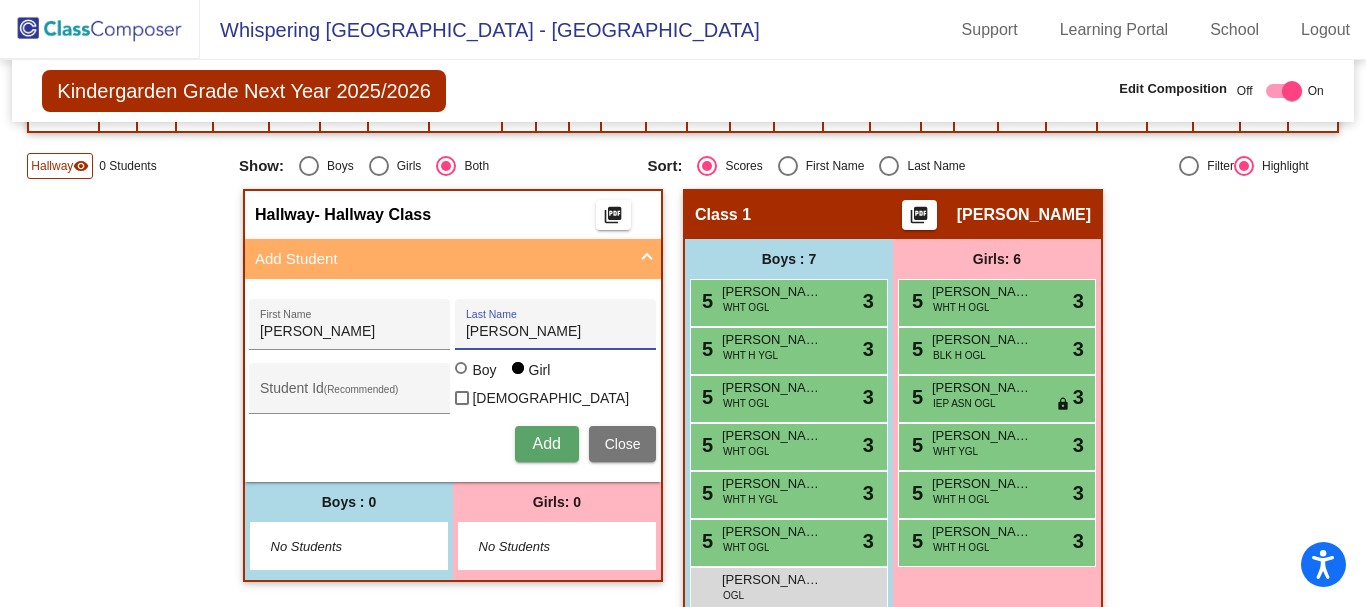 click on "[PERSON_NAME]" at bounding box center (556, 332) 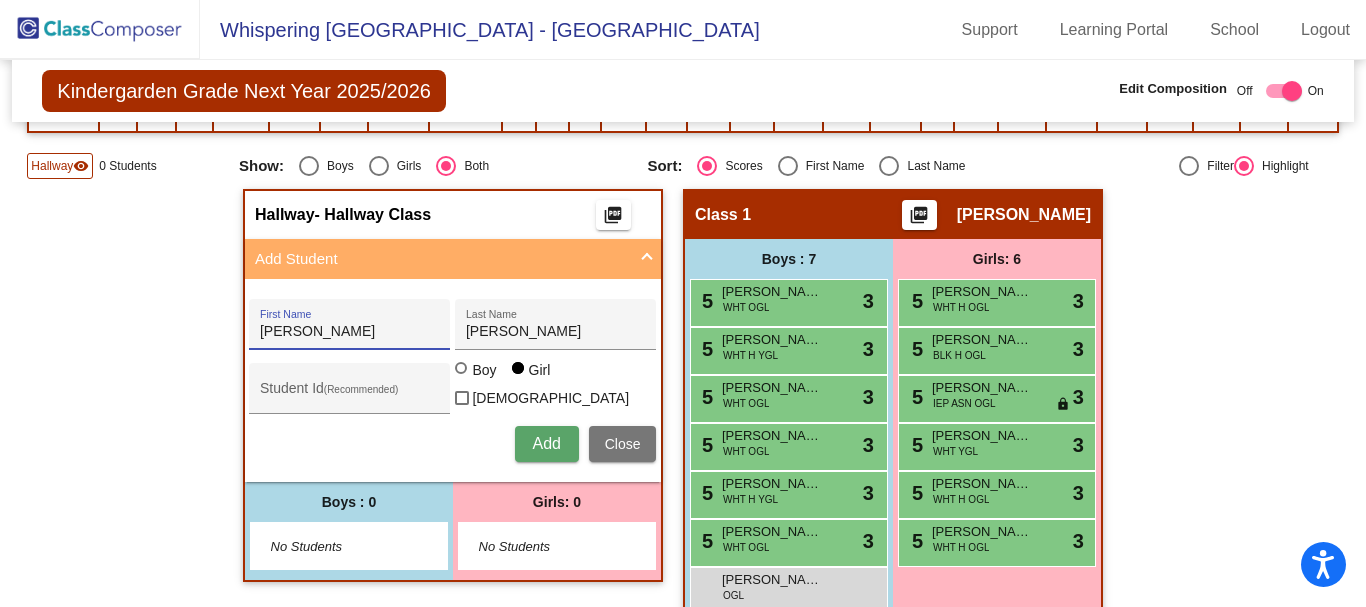 click on "[PERSON_NAME]" at bounding box center (350, 332) 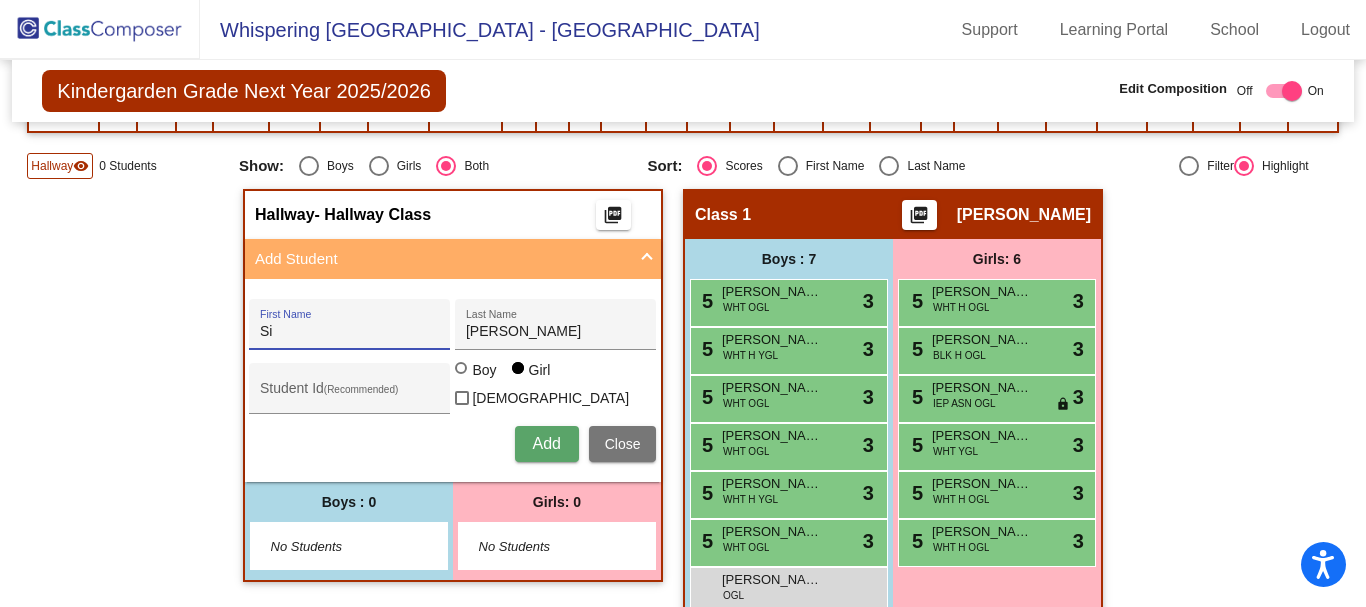 type on "S" 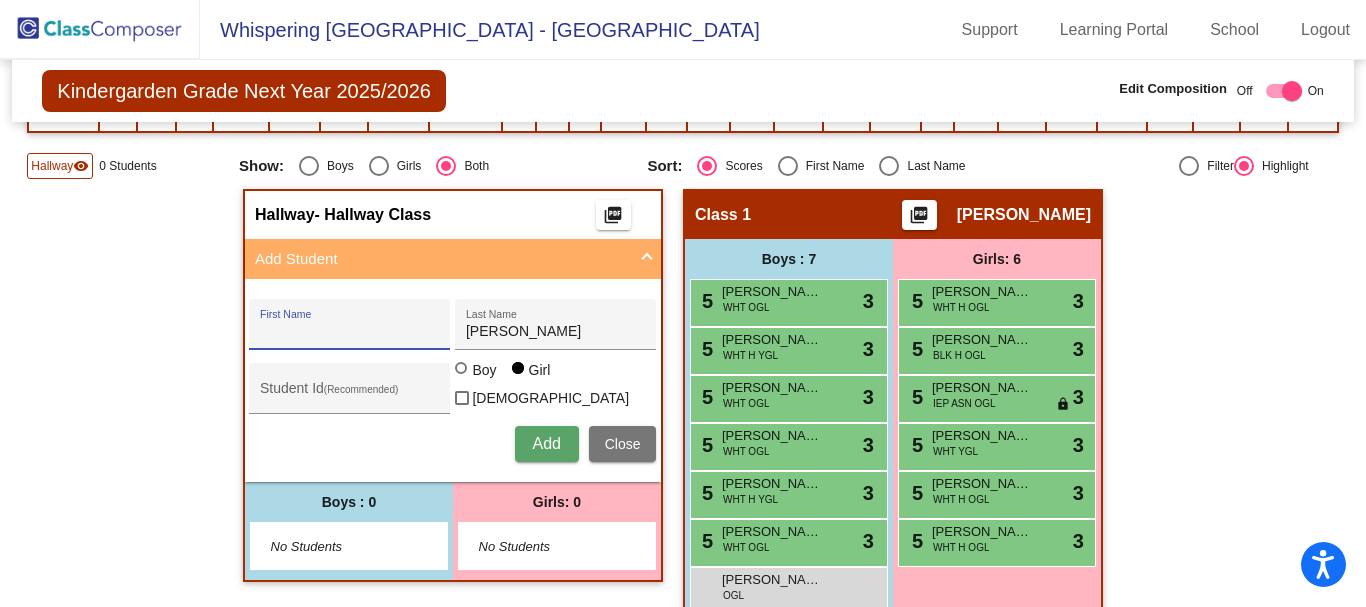 paste on "[PERSON_NAME]" 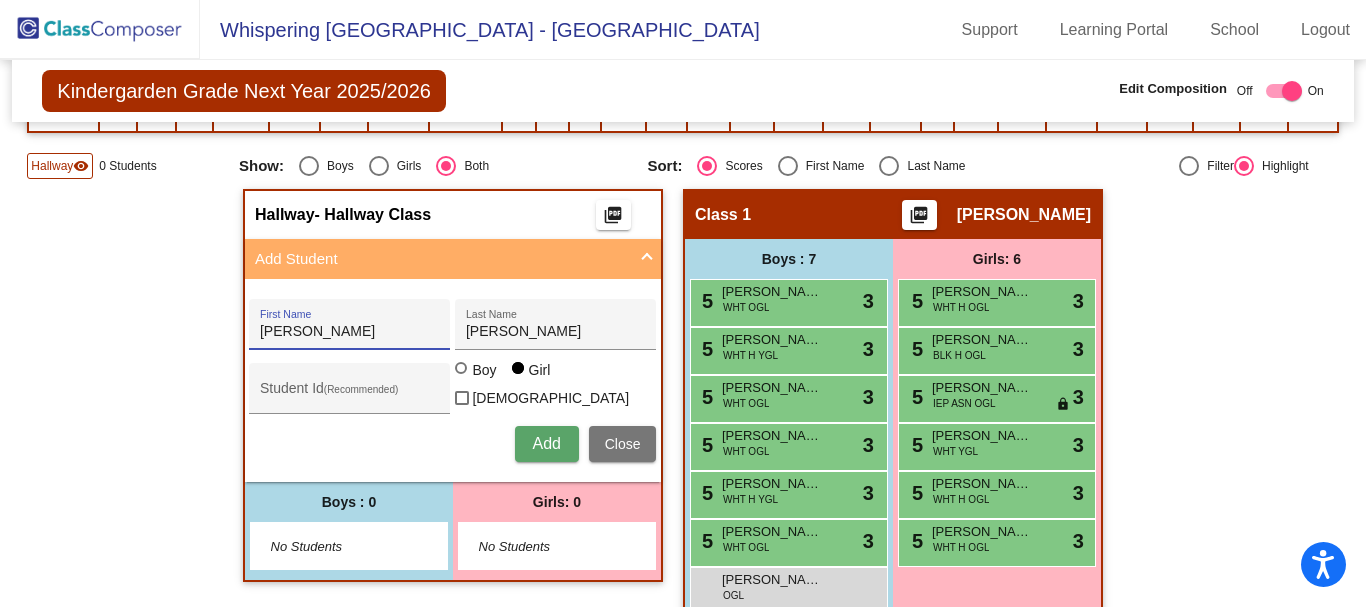 type on "[PERSON_NAME]" 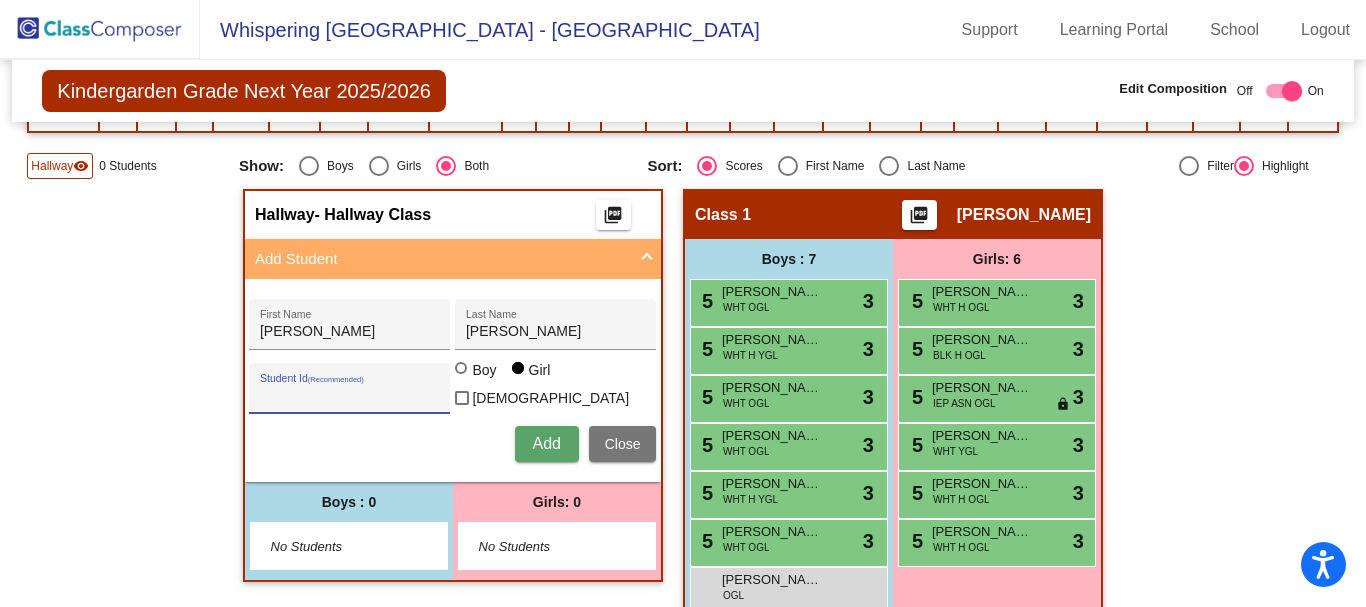 paste on "4807012190" 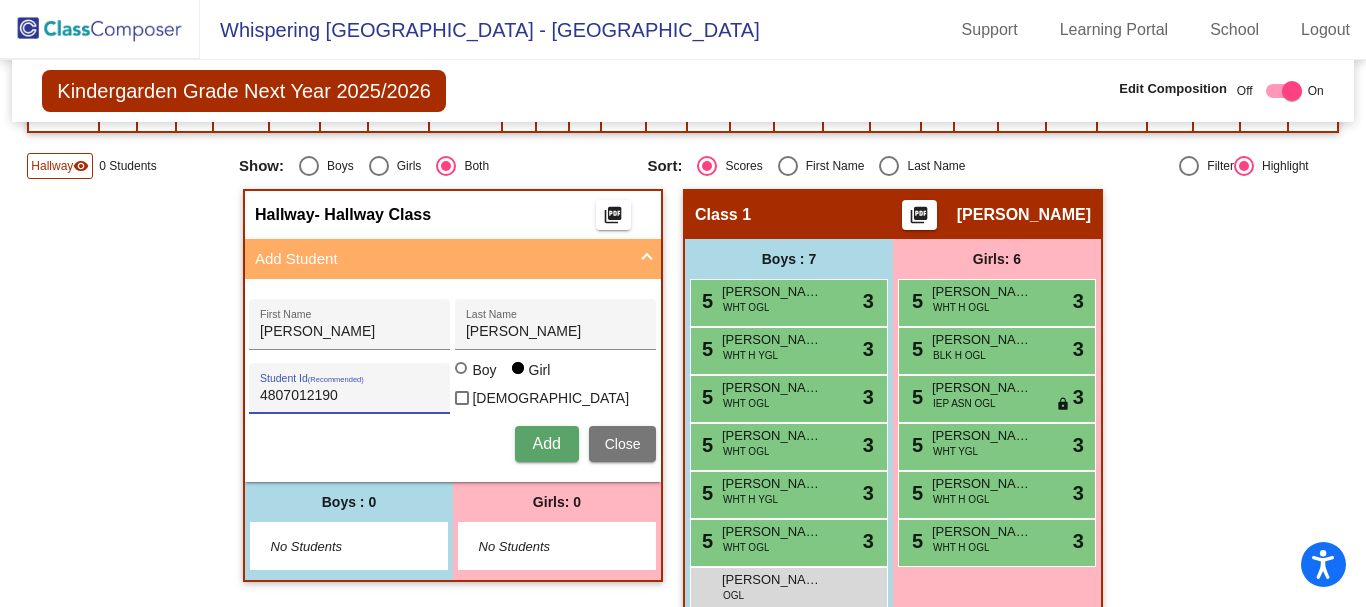 type on "4807012190" 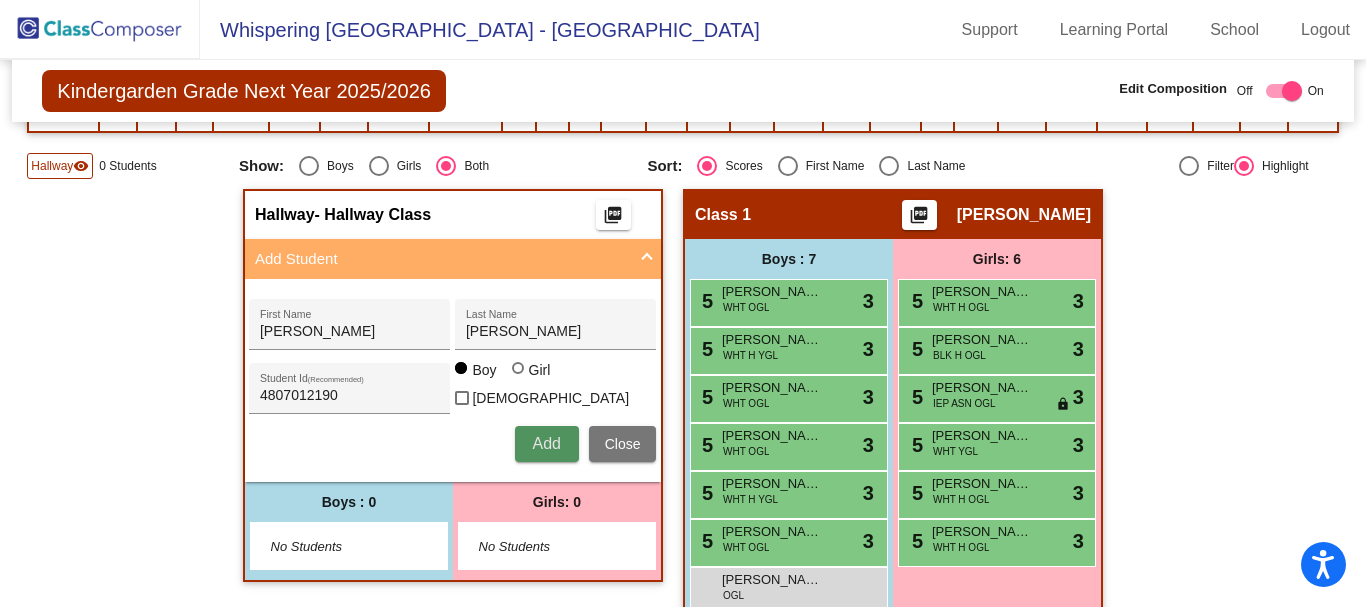 click on "Add" at bounding box center (546, 443) 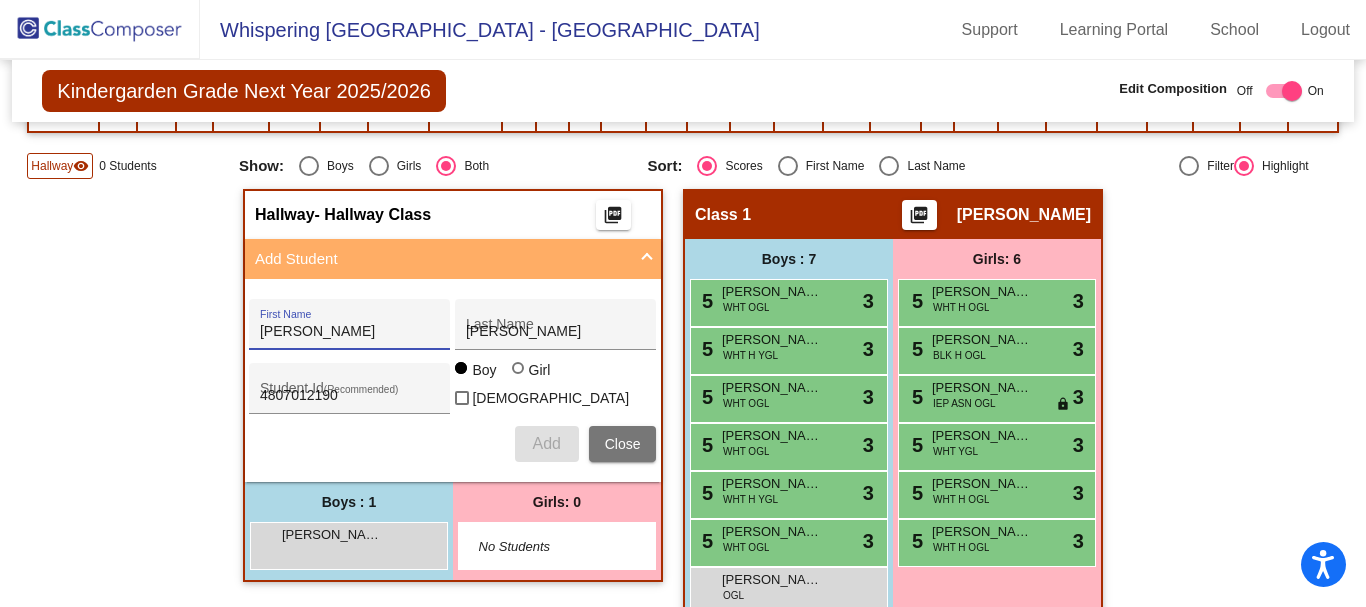 type 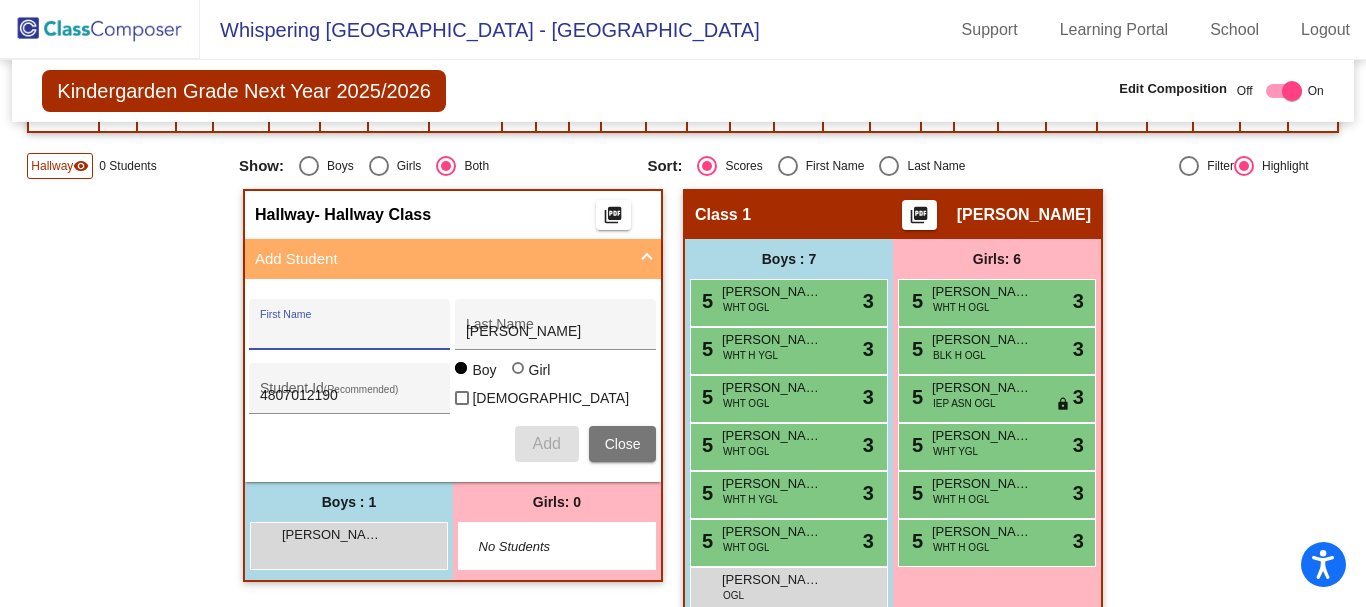 type 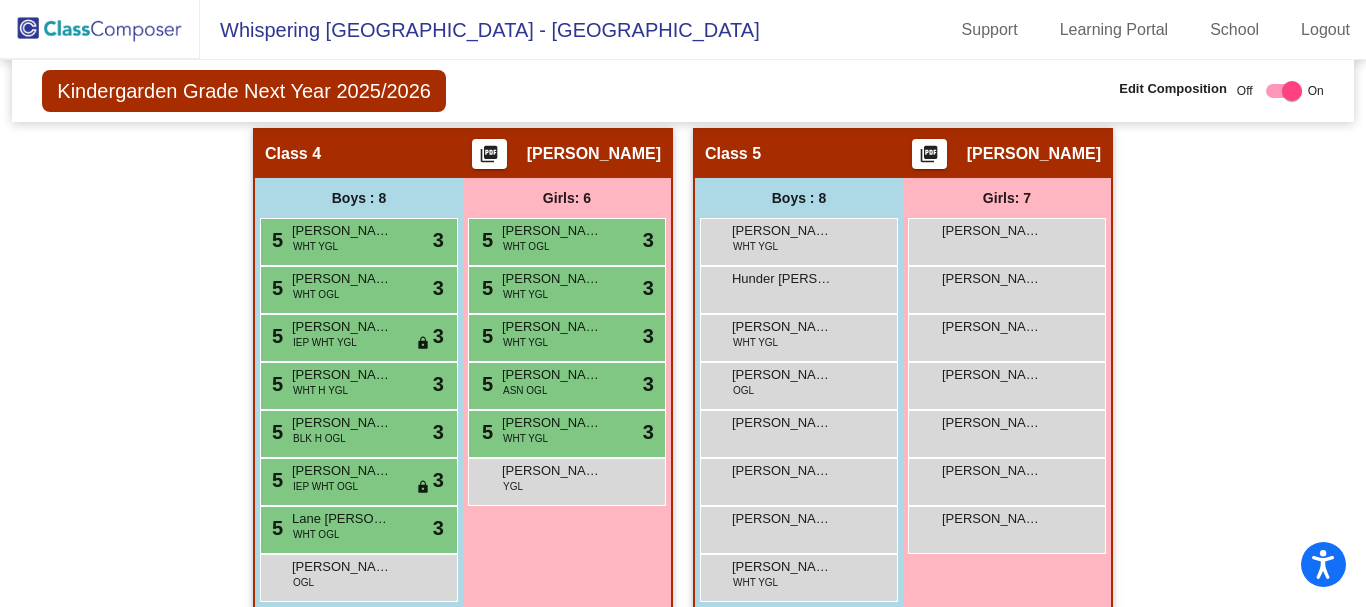 scroll, scrollTop: 1452, scrollLeft: 0, axis: vertical 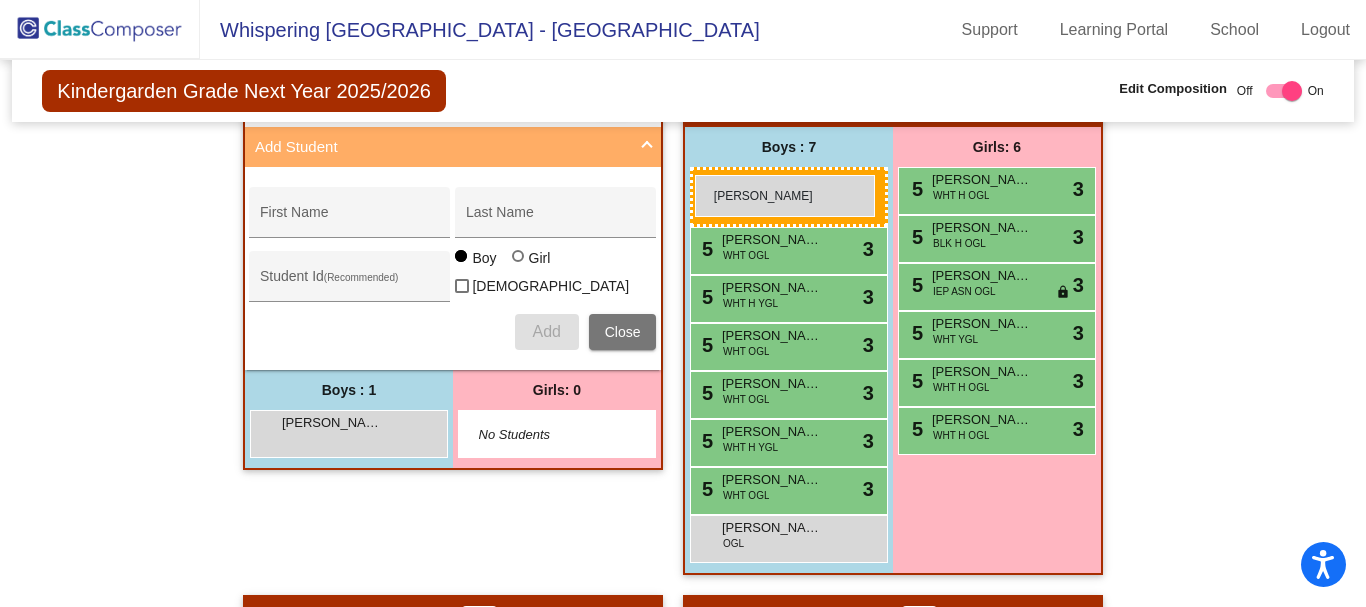 drag, startPoint x: 754, startPoint y: 502, endPoint x: 695, endPoint y: 175, distance: 332.28 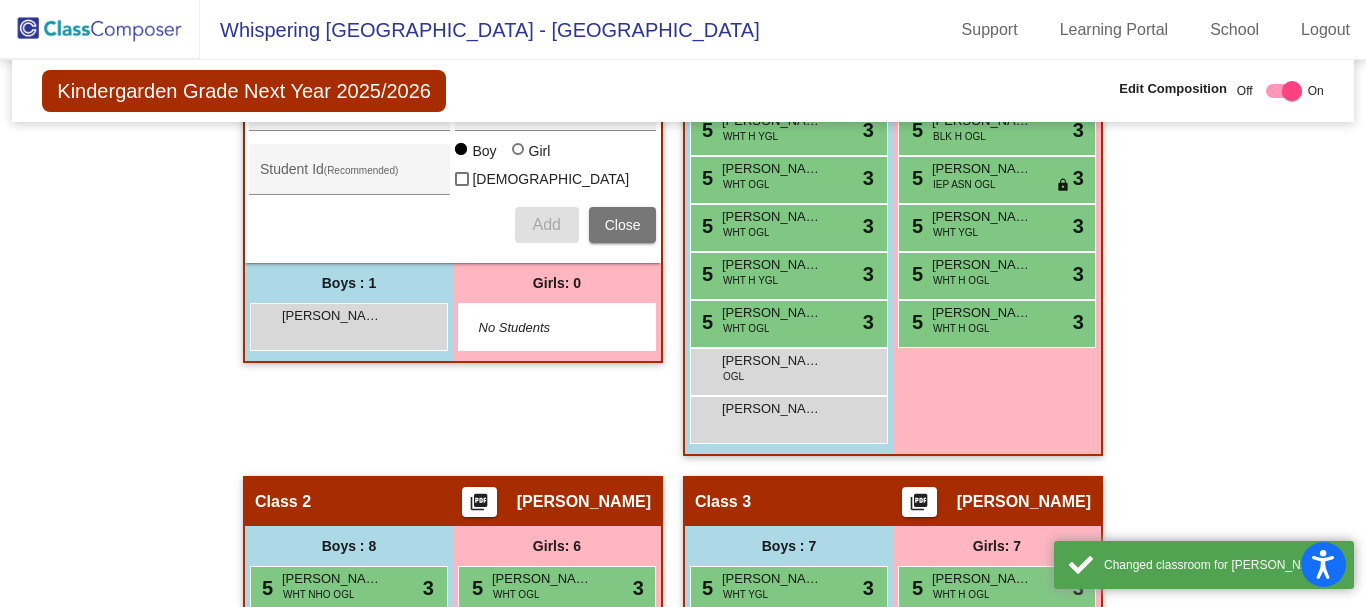 scroll, scrollTop: 612, scrollLeft: 0, axis: vertical 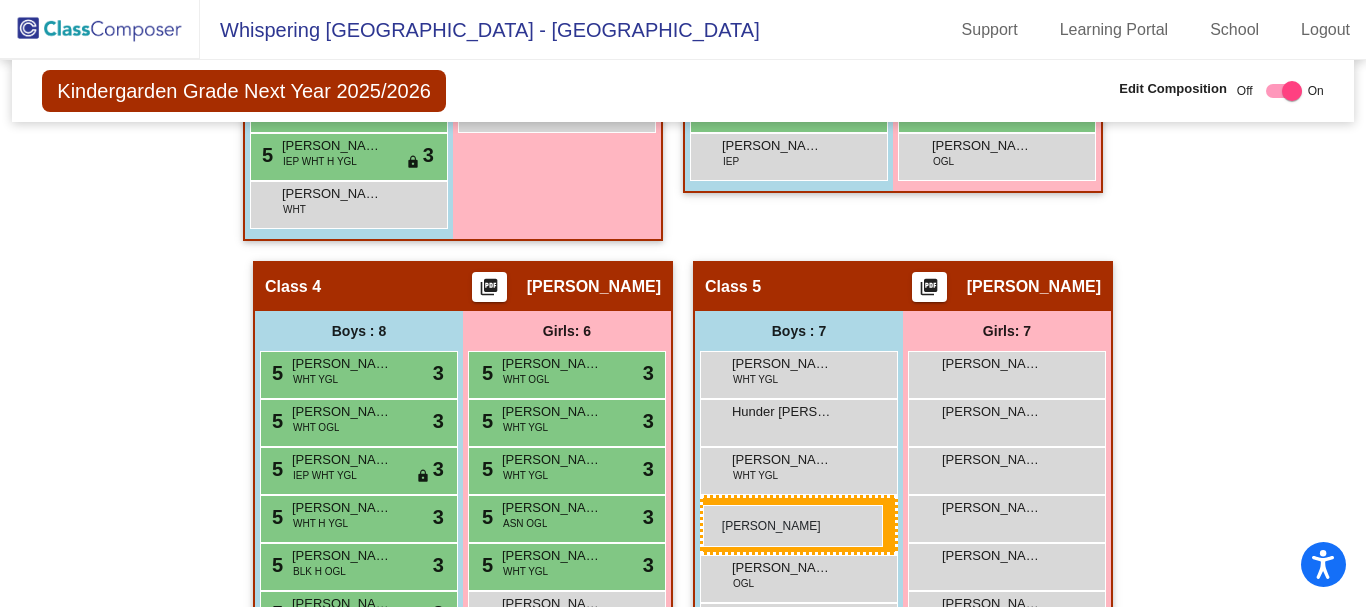 drag, startPoint x: 323, startPoint y: 328, endPoint x: 703, endPoint y: 505, distance: 419.20044 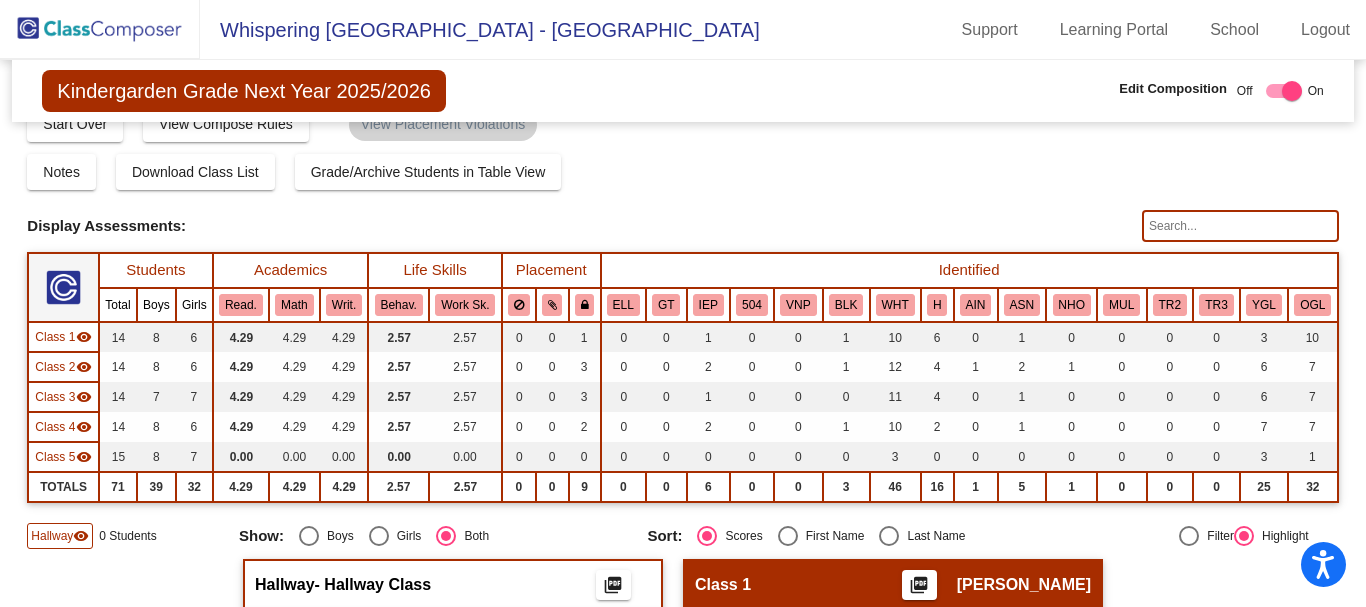 scroll, scrollTop: 0, scrollLeft: 0, axis: both 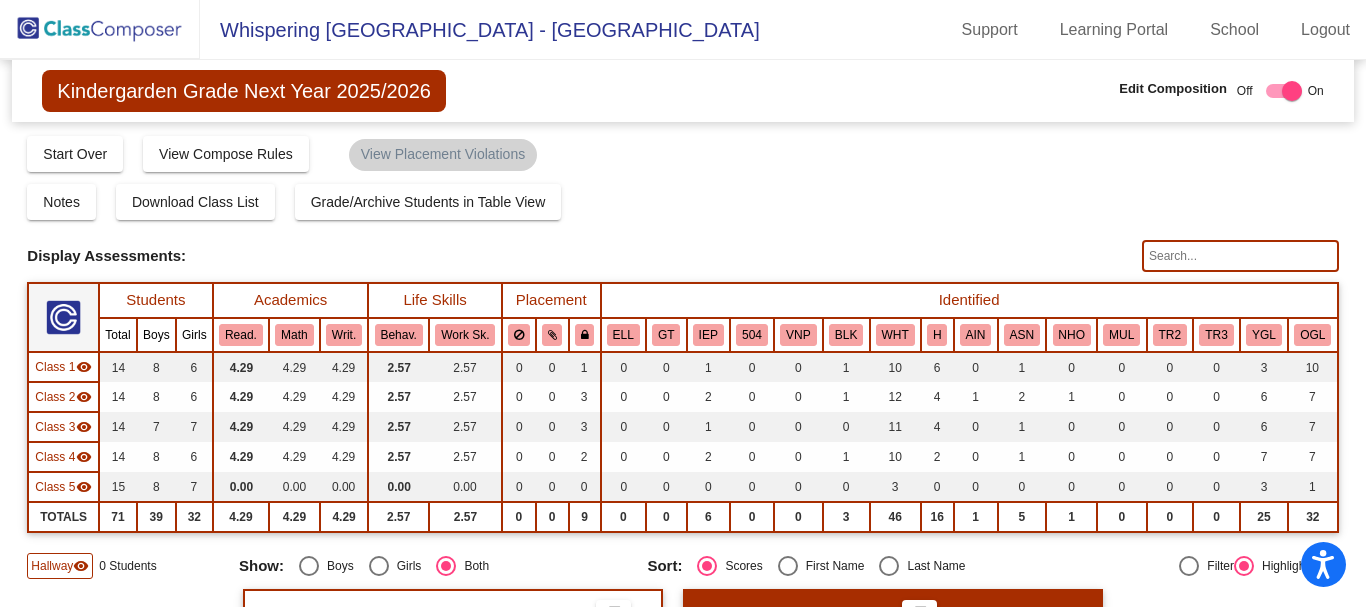 click 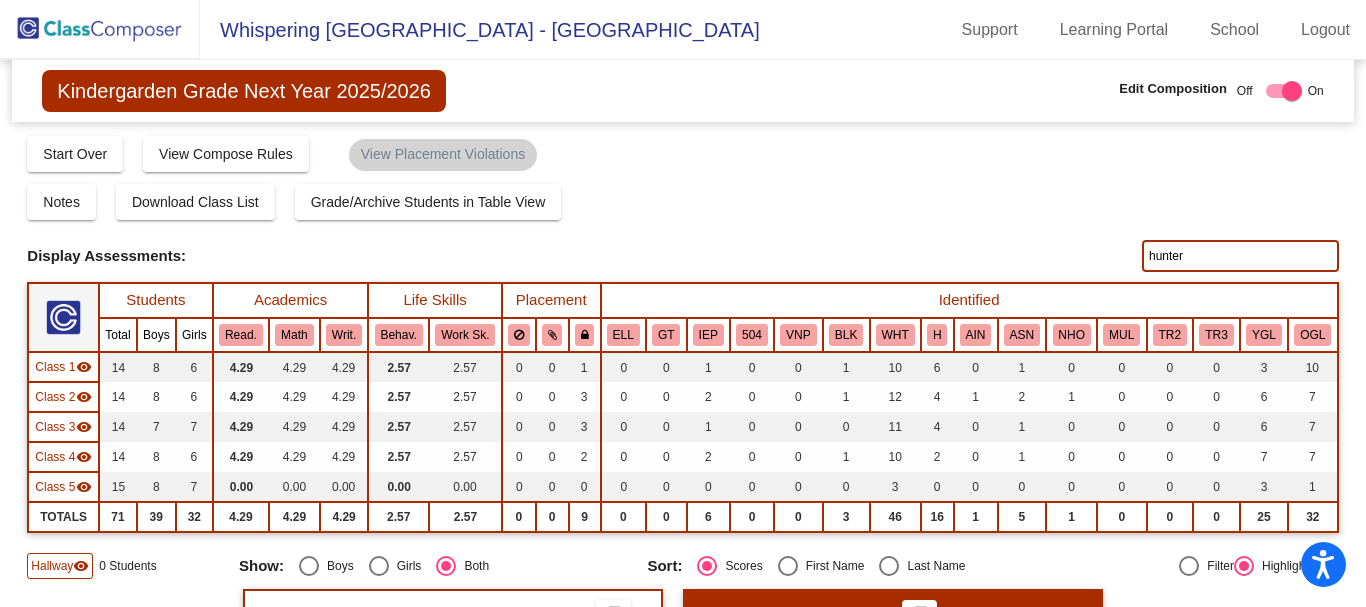 type on "hunter" 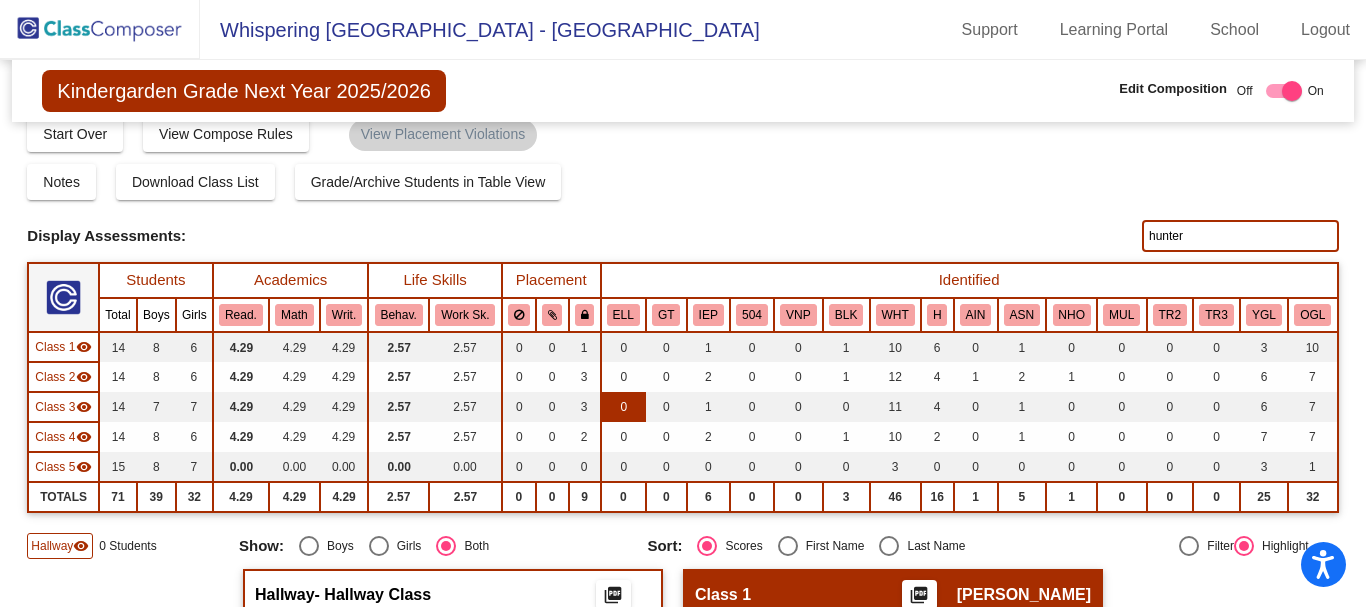 scroll, scrollTop: 0, scrollLeft: 0, axis: both 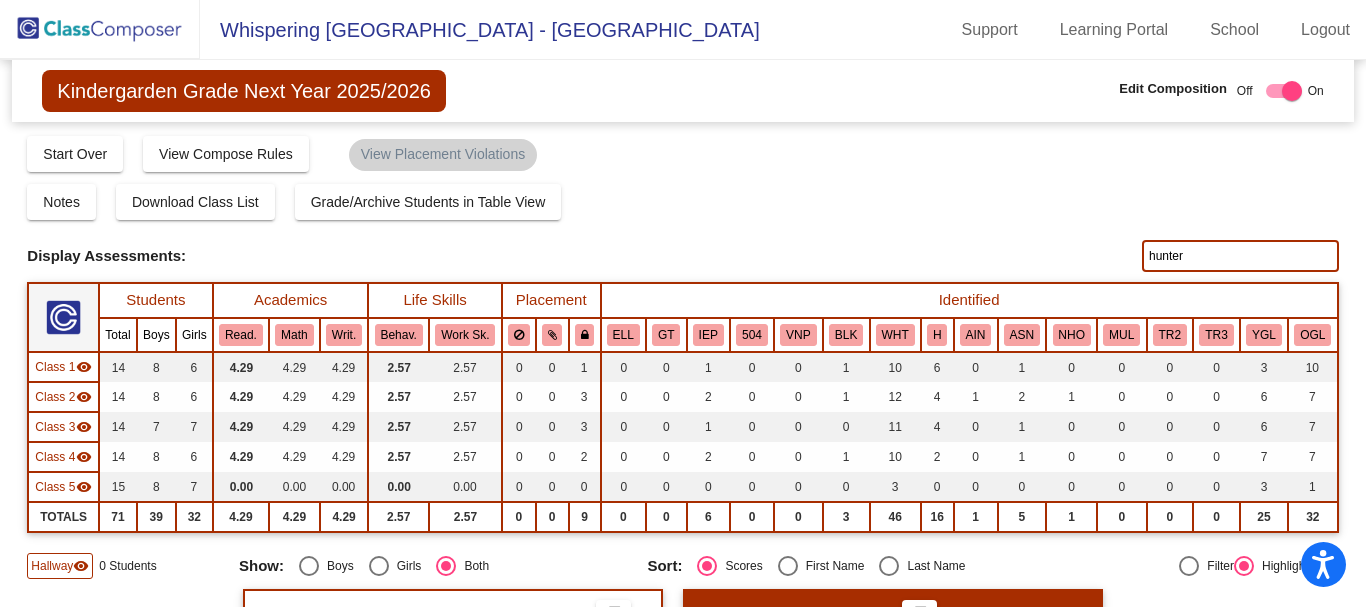 click on "hunter" 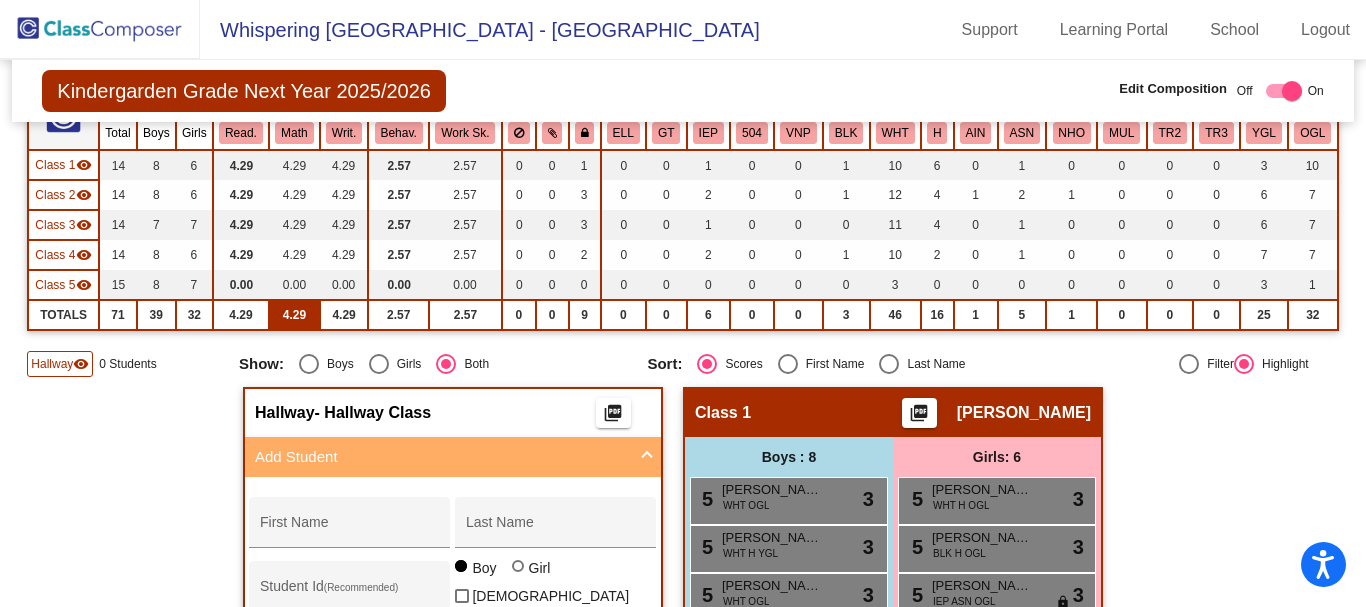 scroll, scrollTop: 200, scrollLeft: 0, axis: vertical 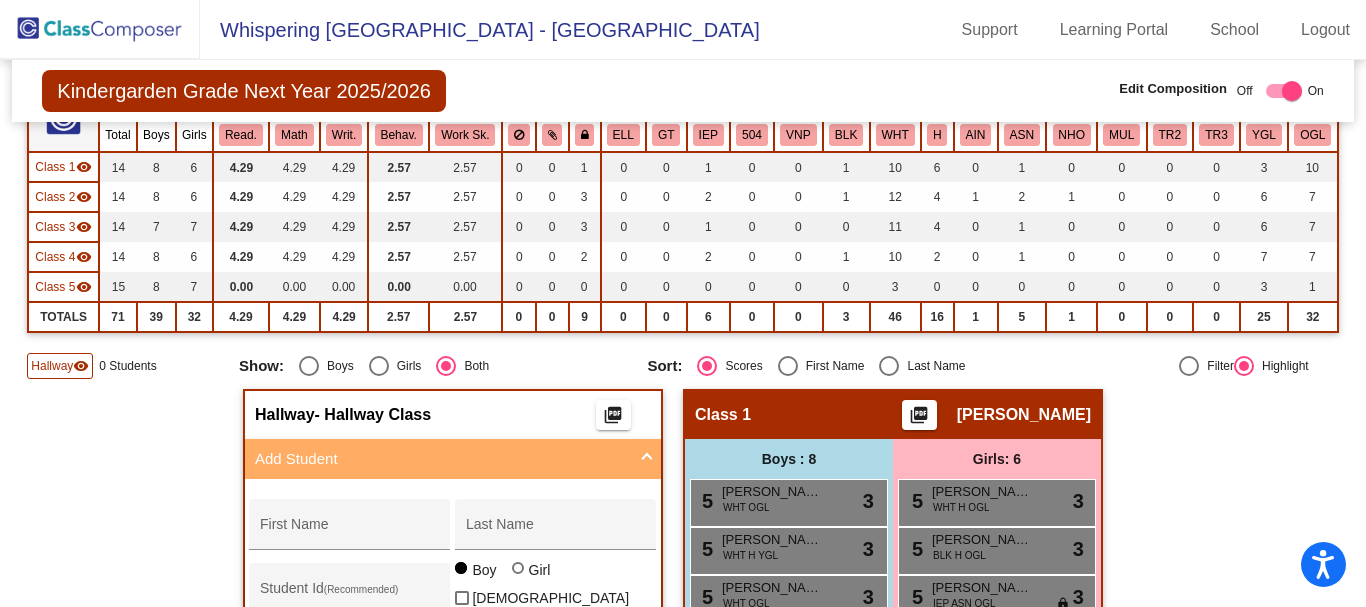 click 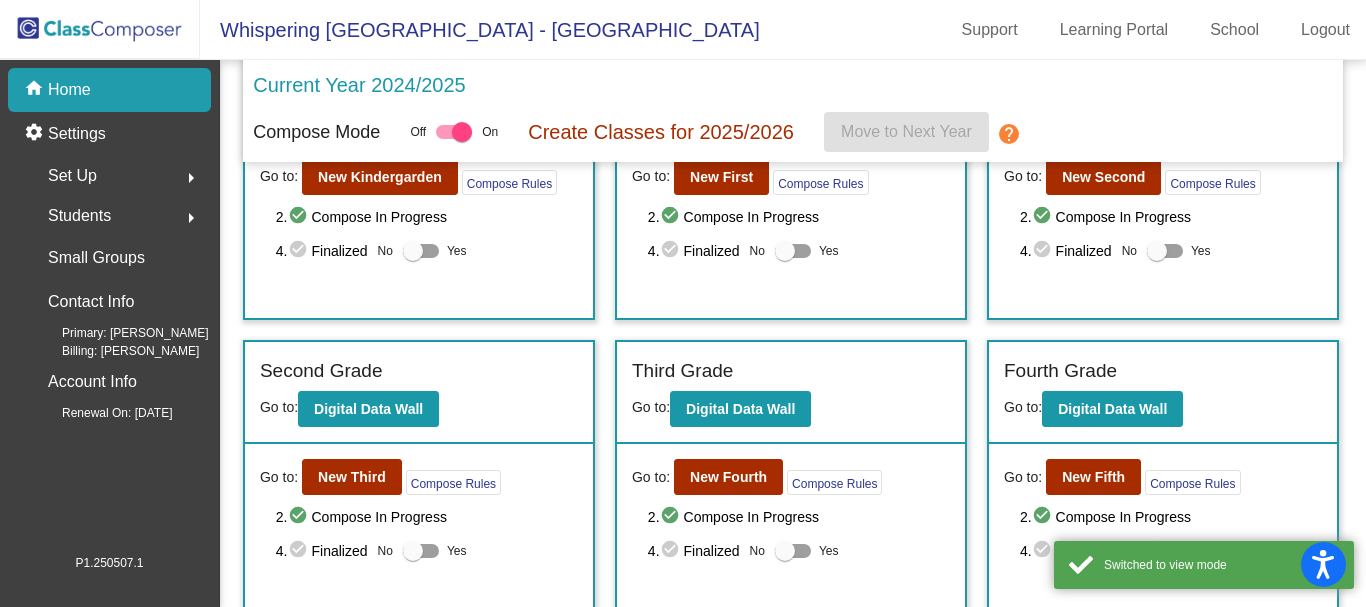 scroll, scrollTop: 275, scrollLeft: 0, axis: vertical 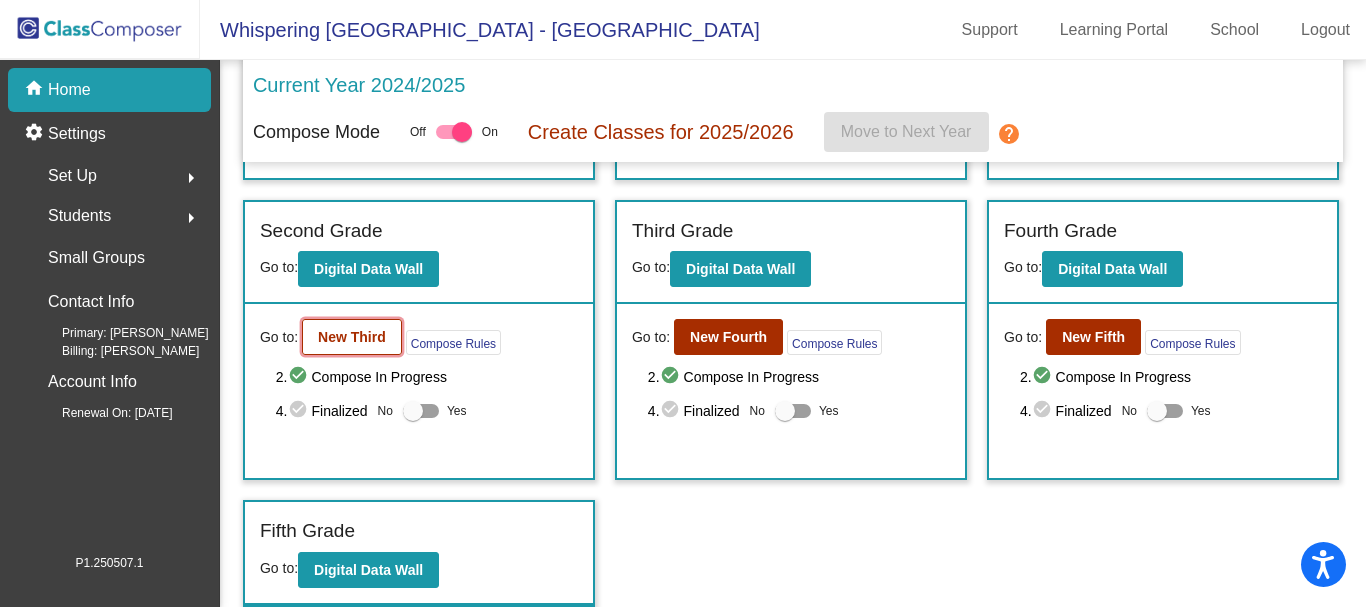 click on "New Third" 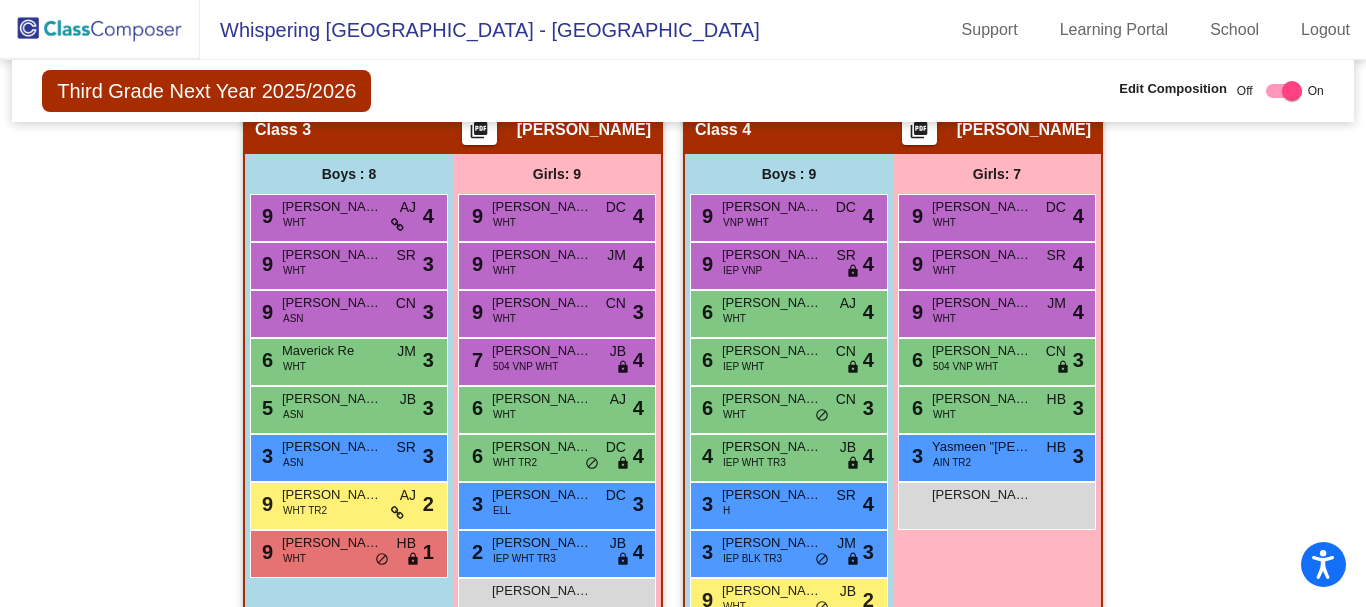 scroll, scrollTop: 1236, scrollLeft: 0, axis: vertical 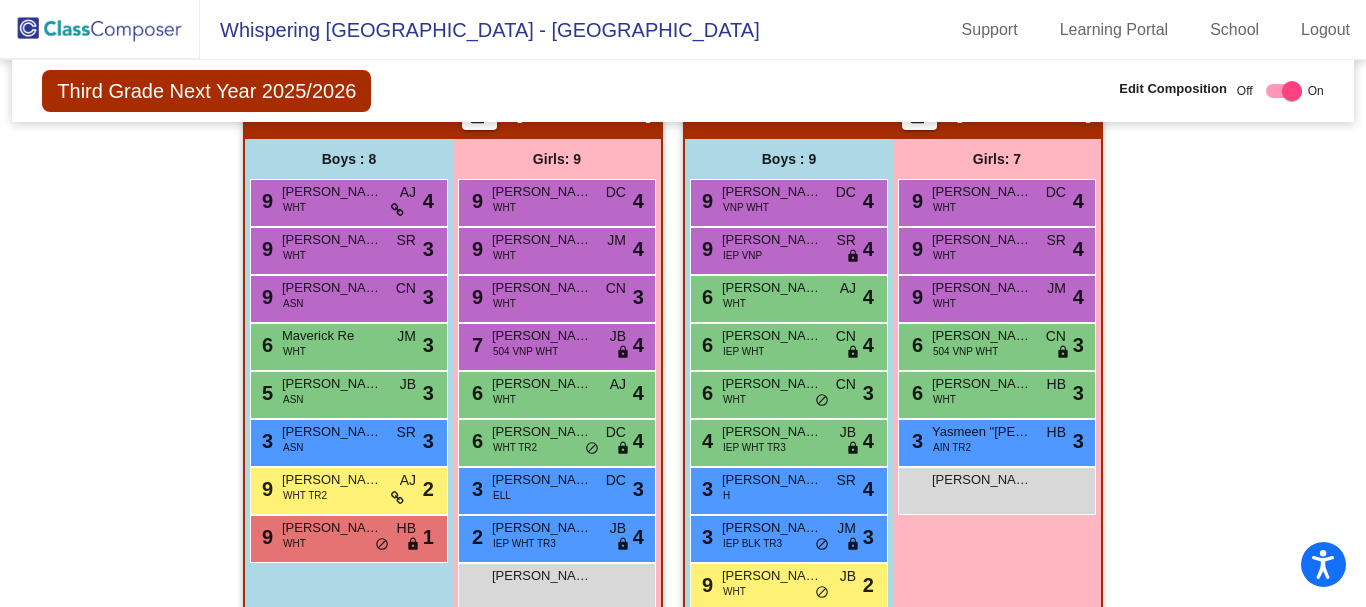 click 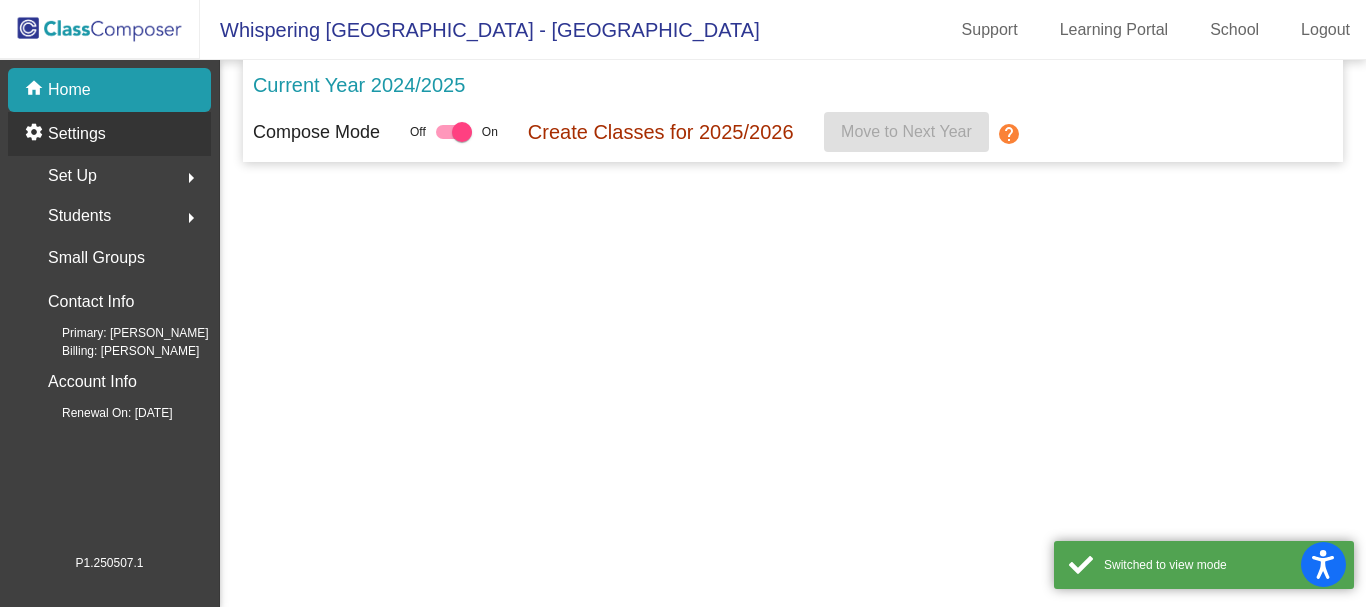 scroll, scrollTop: 0, scrollLeft: 0, axis: both 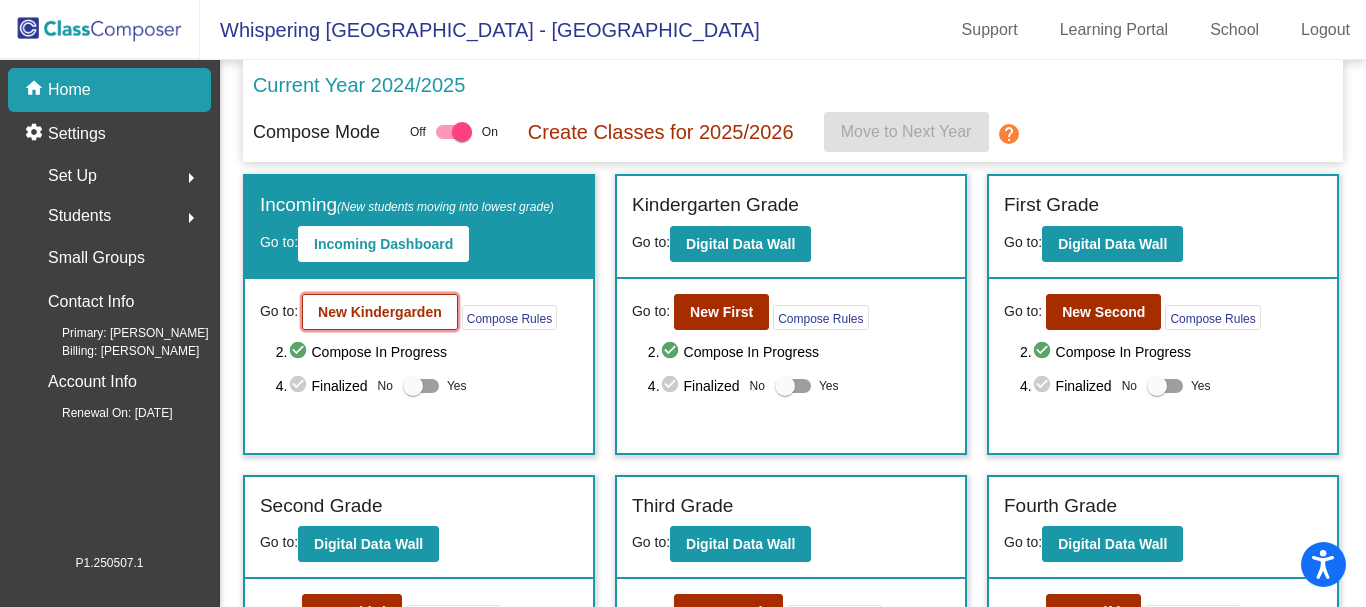 click on "New Kindergarden" 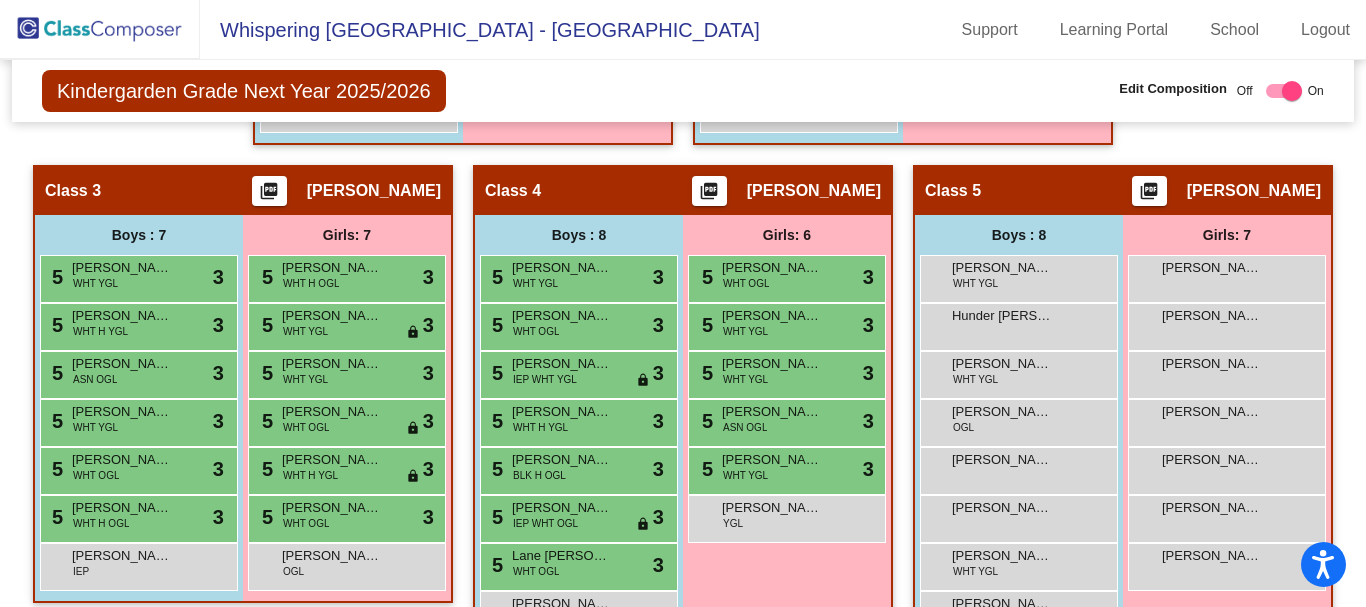 scroll, scrollTop: 994, scrollLeft: 0, axis: vertical 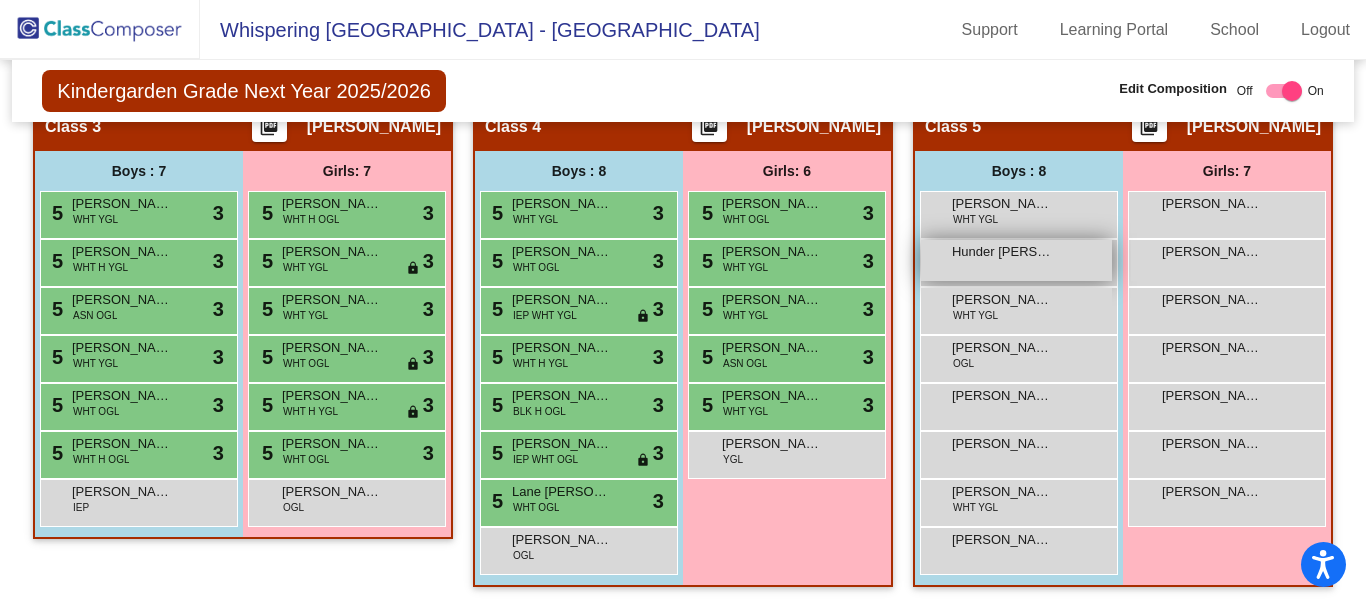 click on "Hunder [PERSON_NAME]" at bounding box center (1002, 252) 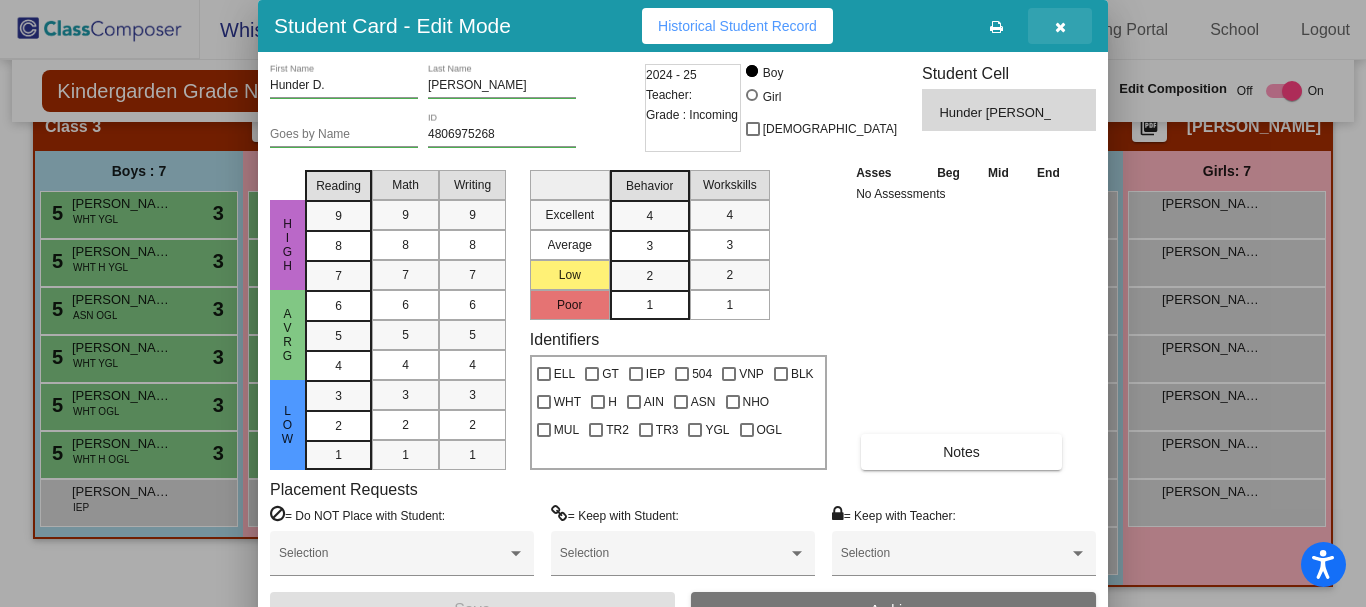 click at bounding box center [1060, 27] 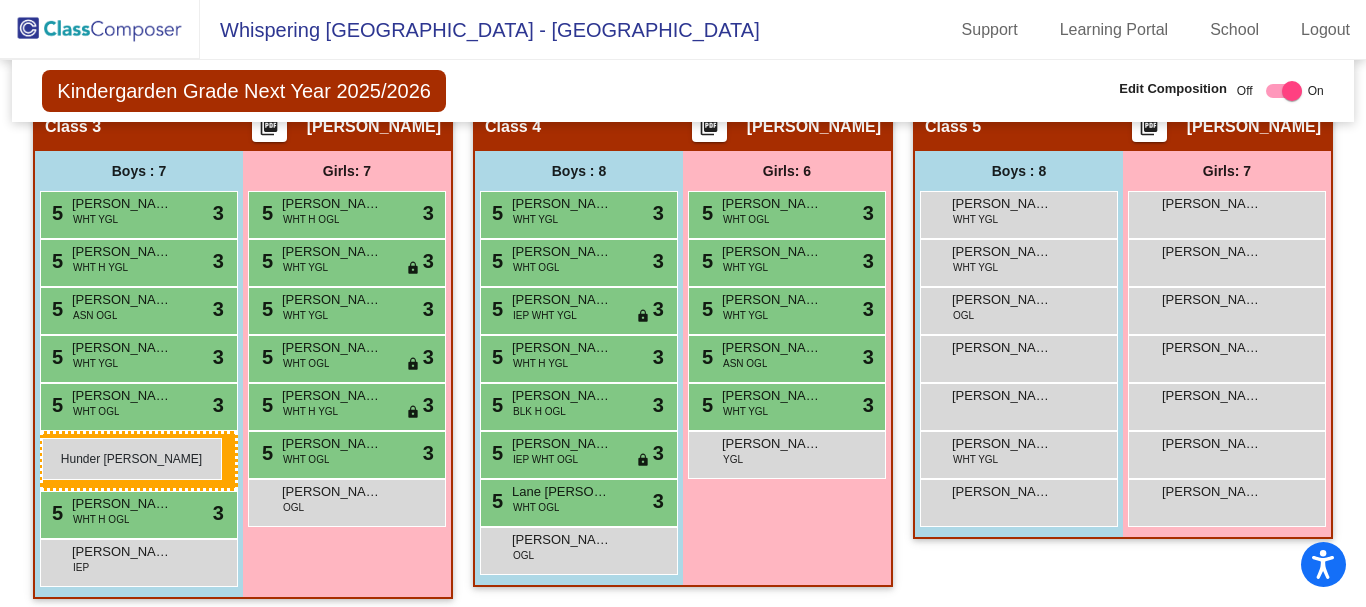 drag, startPoint x: 1028, startPoint y: 264, endPoint x: 42, endPoint y: 438, distance: 1001.2352 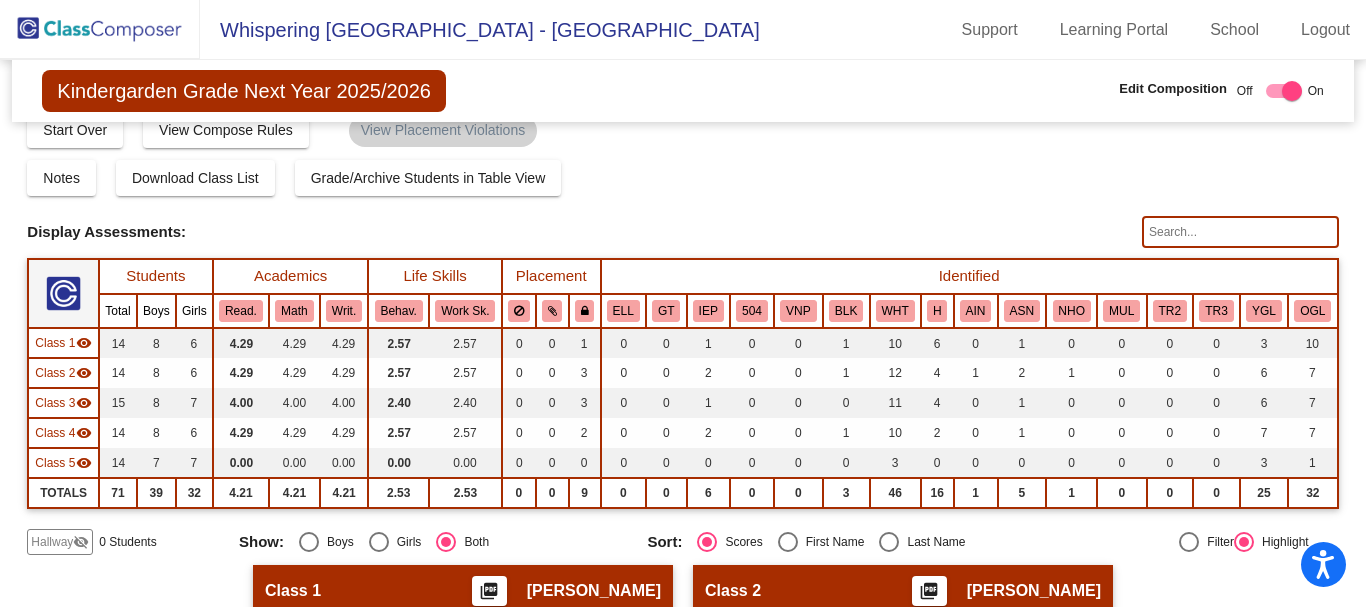 scroll, scrollTop: 0, scrollLeft: 0, axis: both 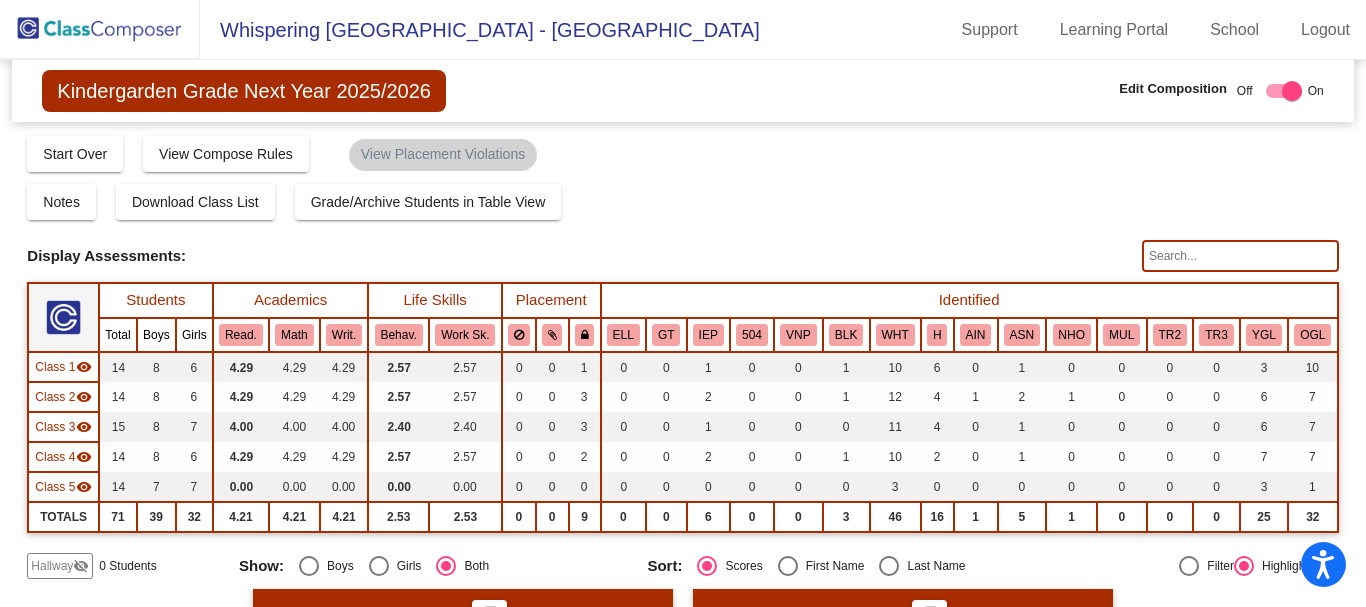 click 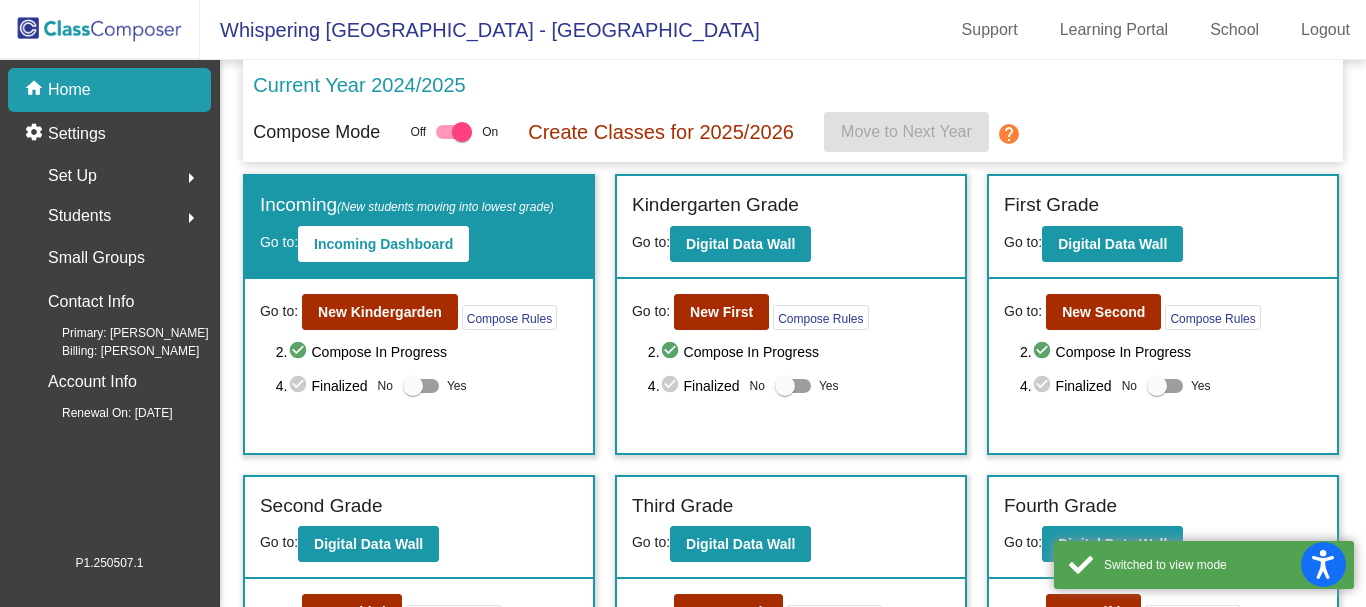 scroll, scrollTop: 200, scrollLeft: 0, axis: vertical 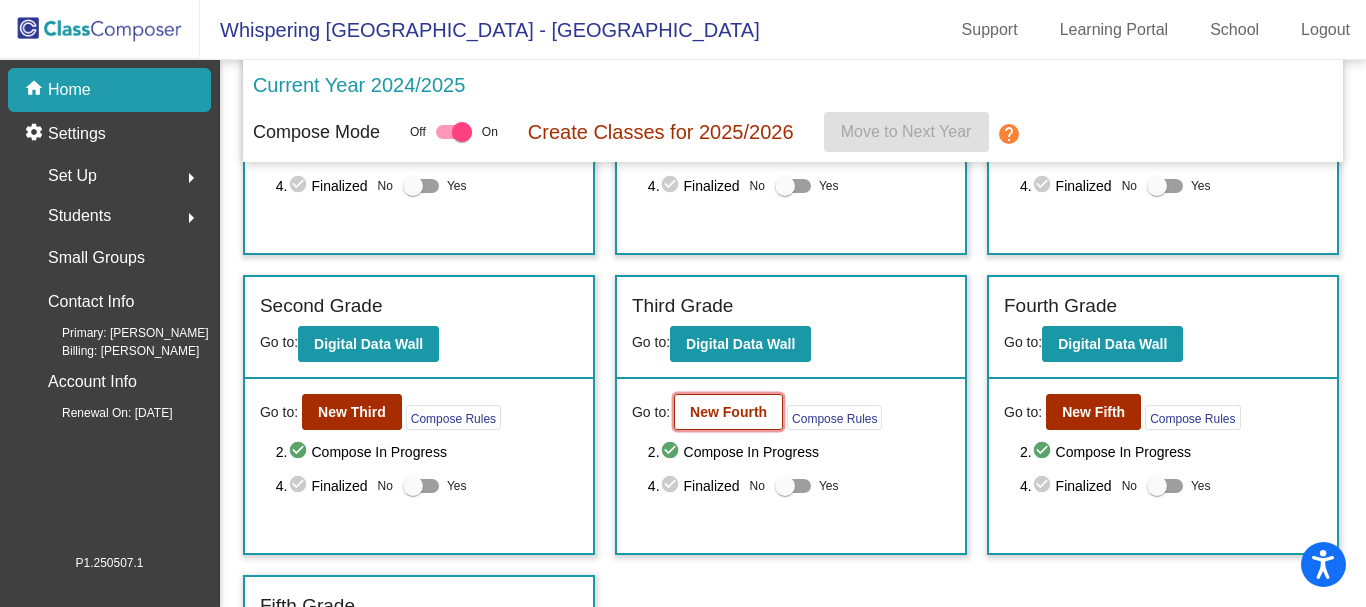 click on "New Fourth" 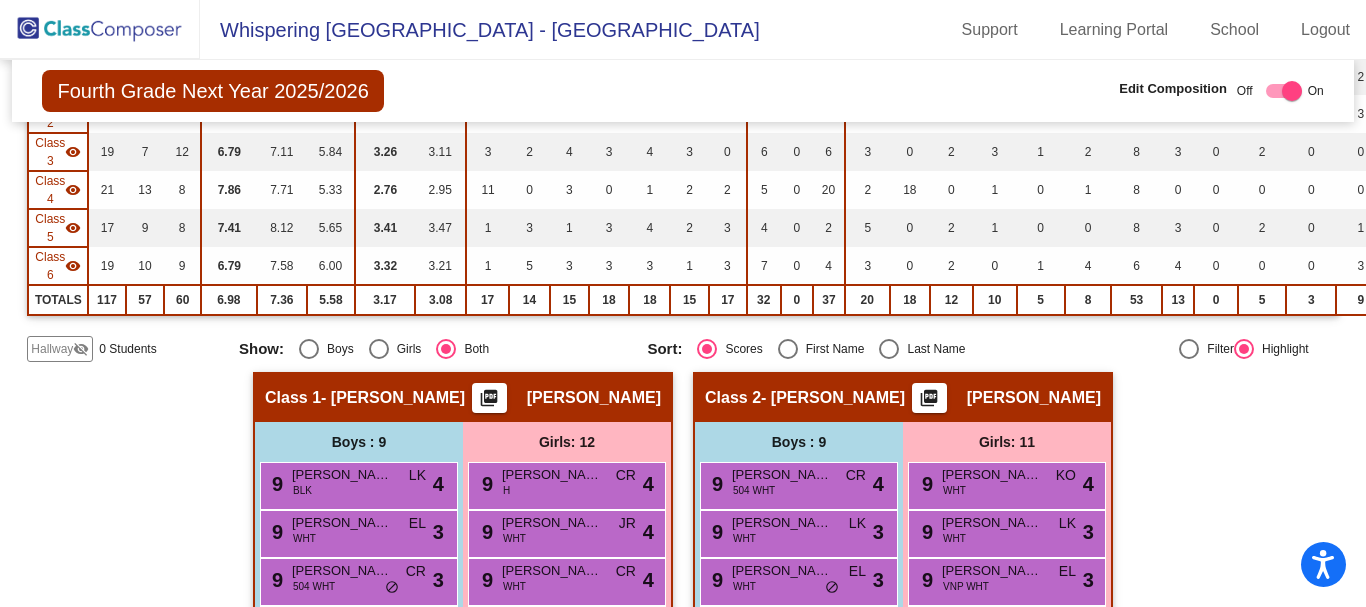 scroll, scrollTop: 400, scrollLeft: 0, axis: vertical 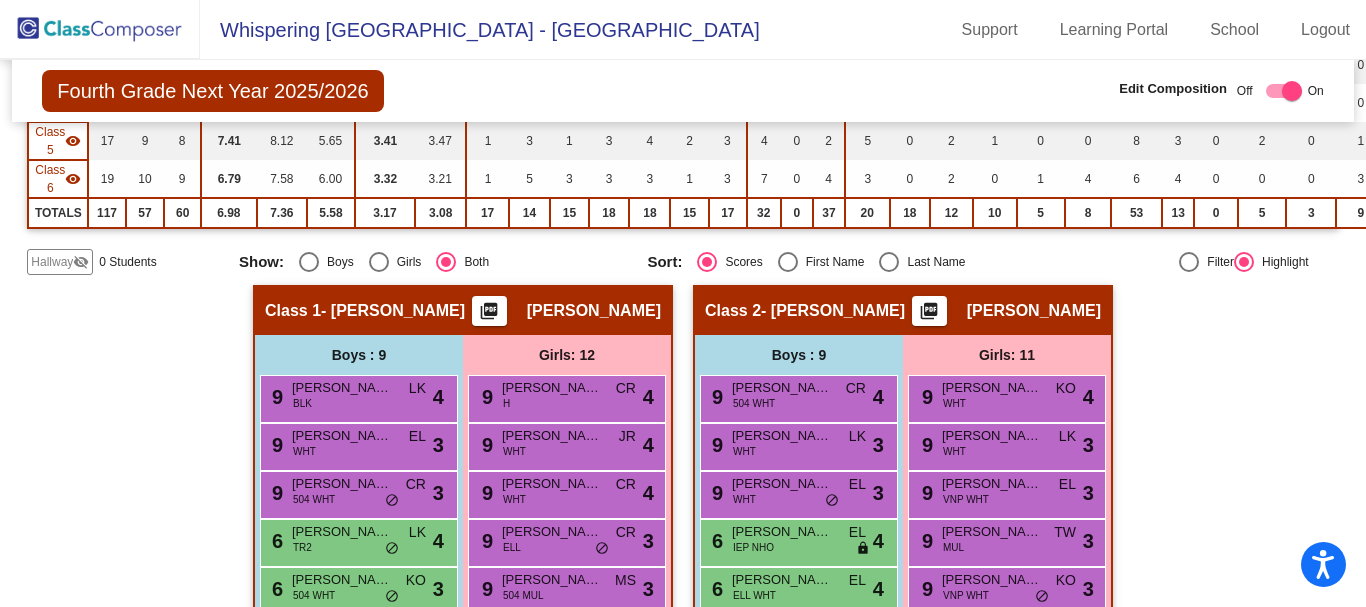 click on "Hallway" 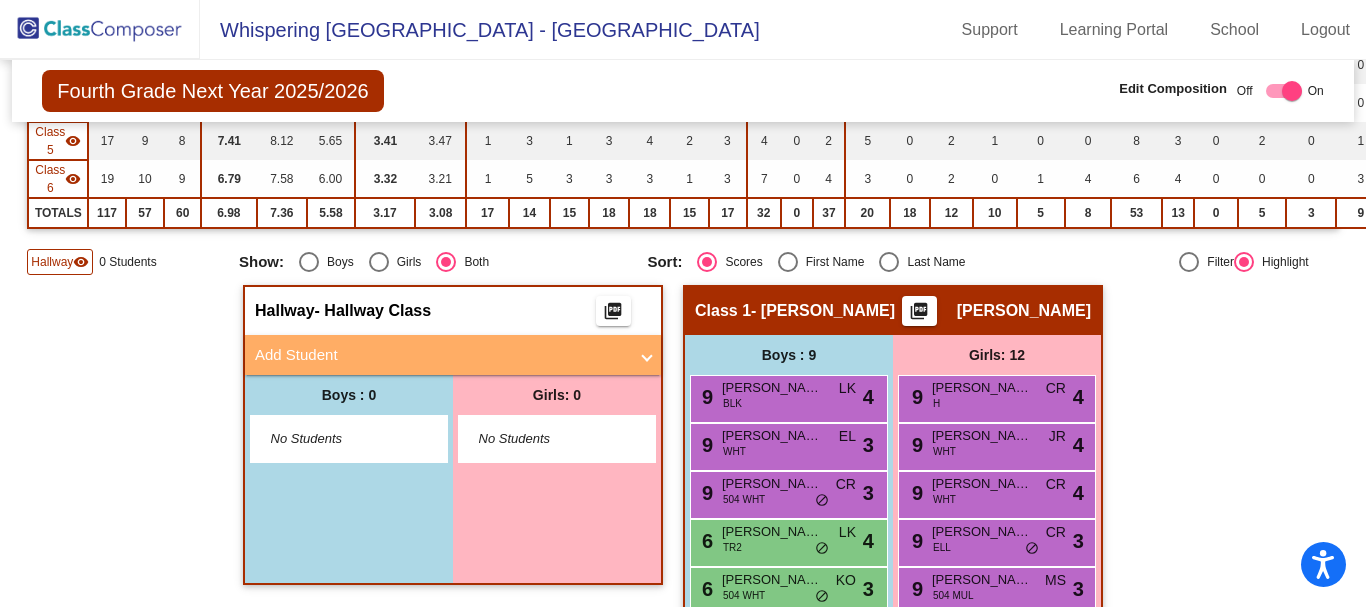 click on "Add Student" at bounding box center (449, 355) 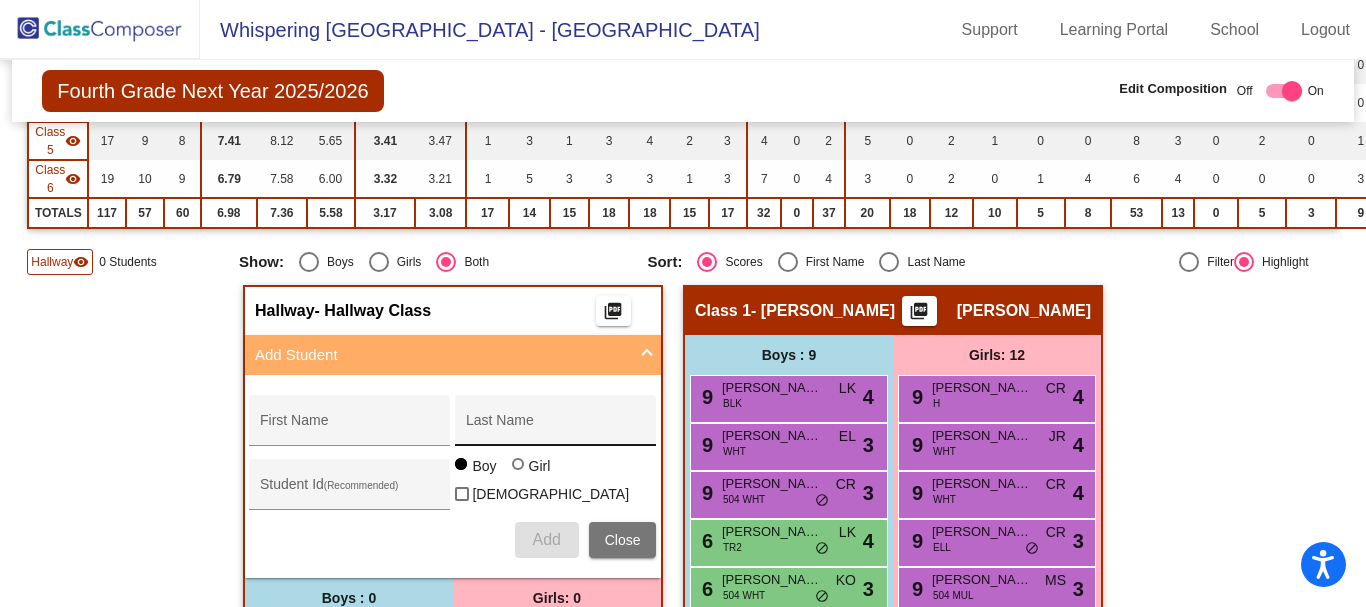 click on "Last Name" at bounding box center [556, 426] 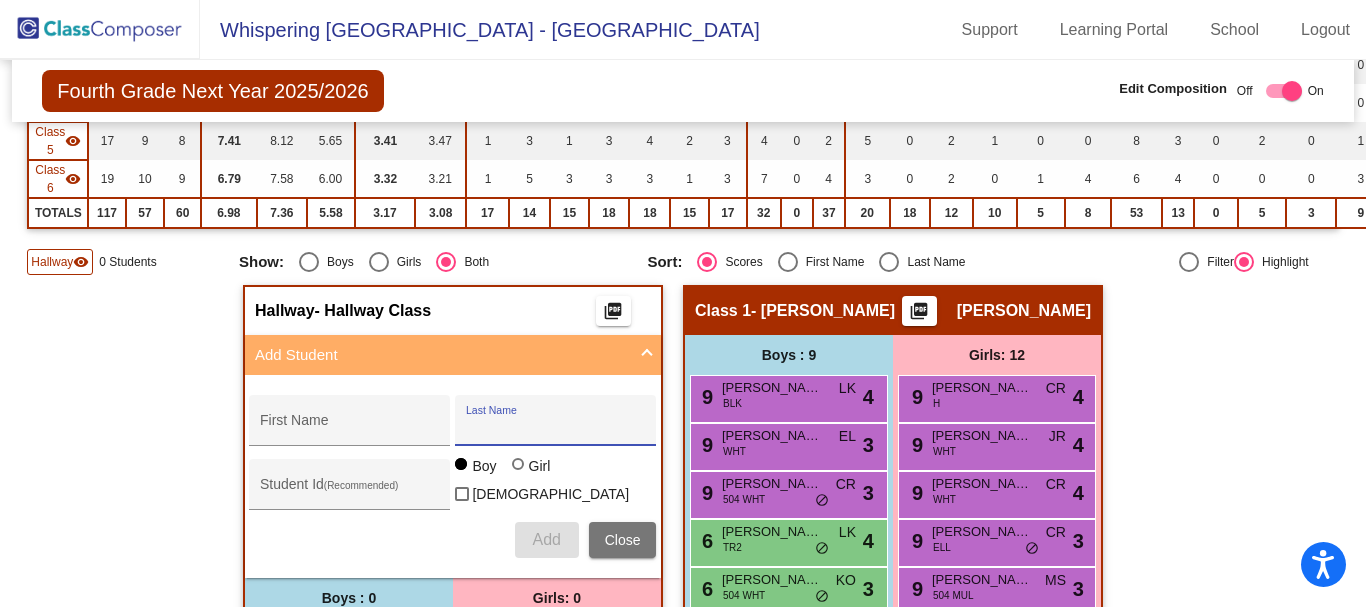 paste on "[PERSON_NAME]" 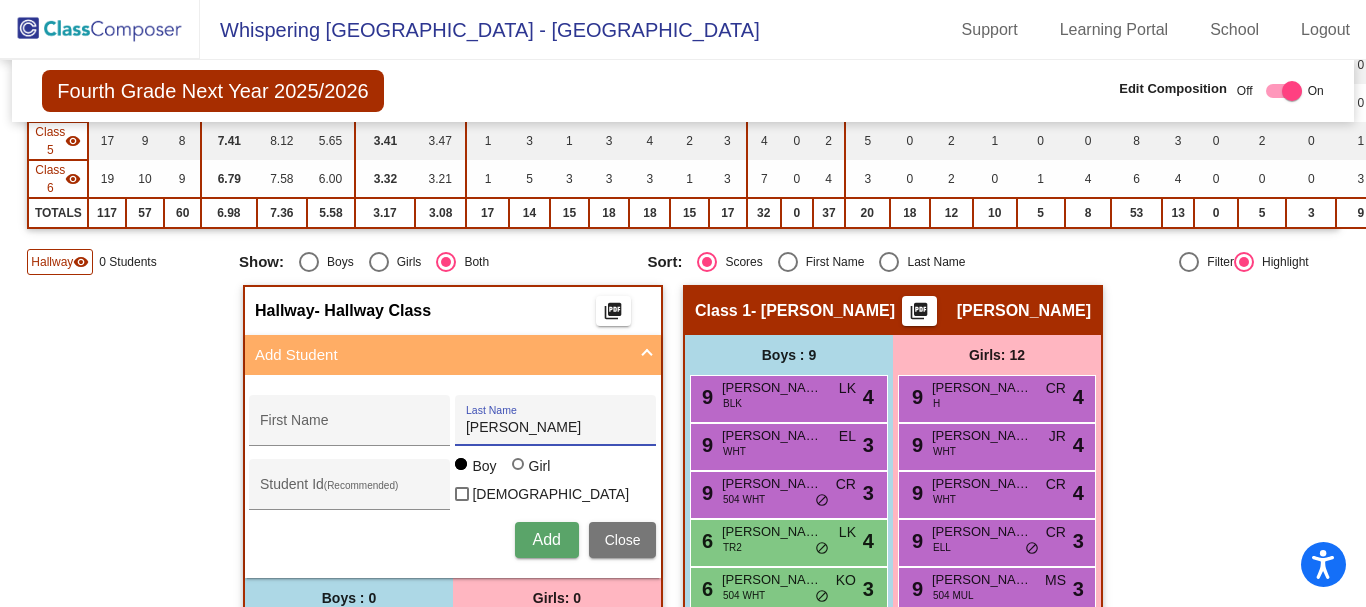 type on "[PERSON_NAME]" 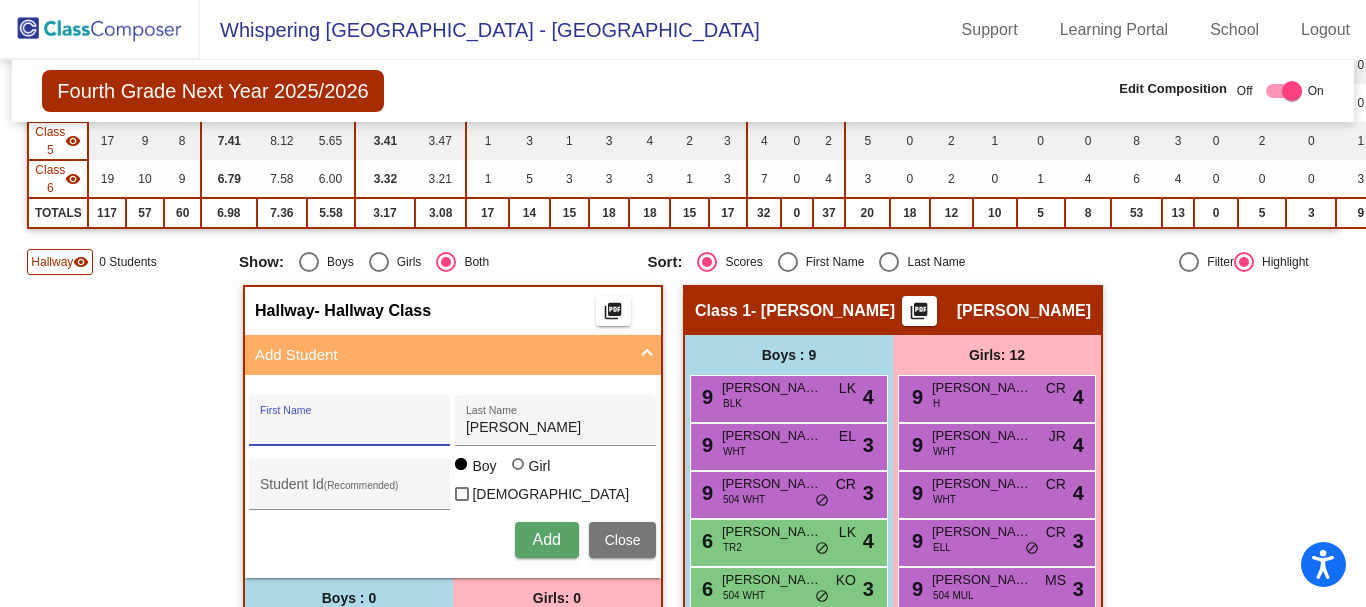 click on "First Name" at bounding box center [350, 428] 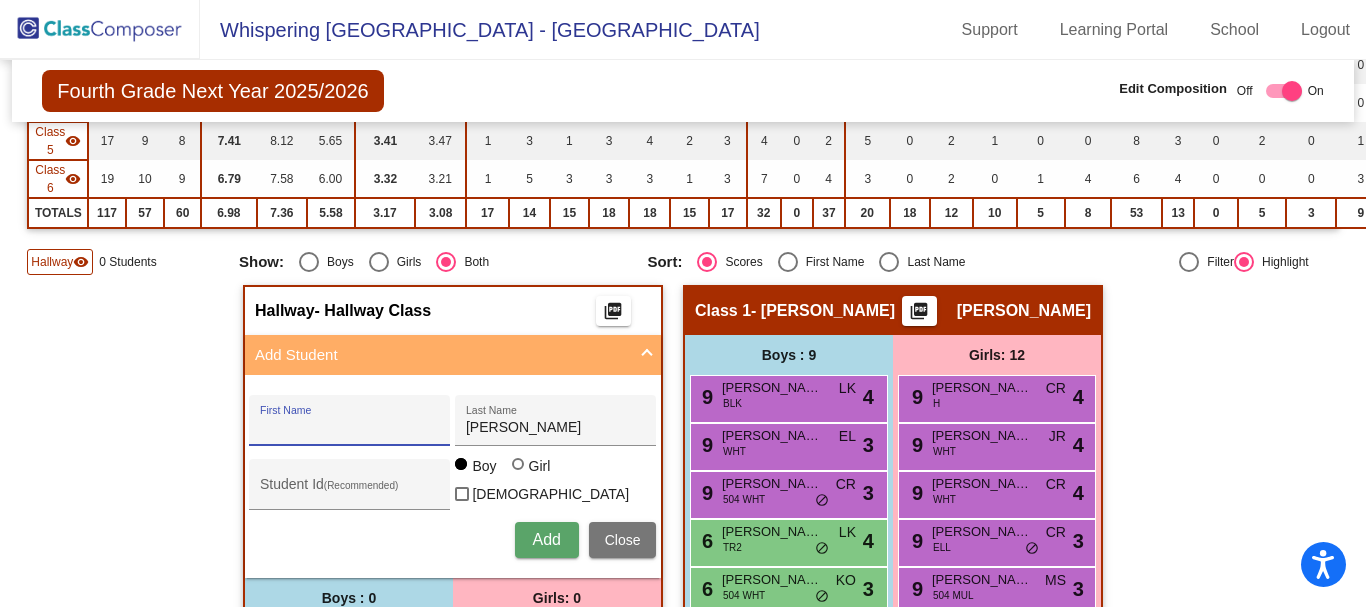 paste on "[PERSON_NAME]" 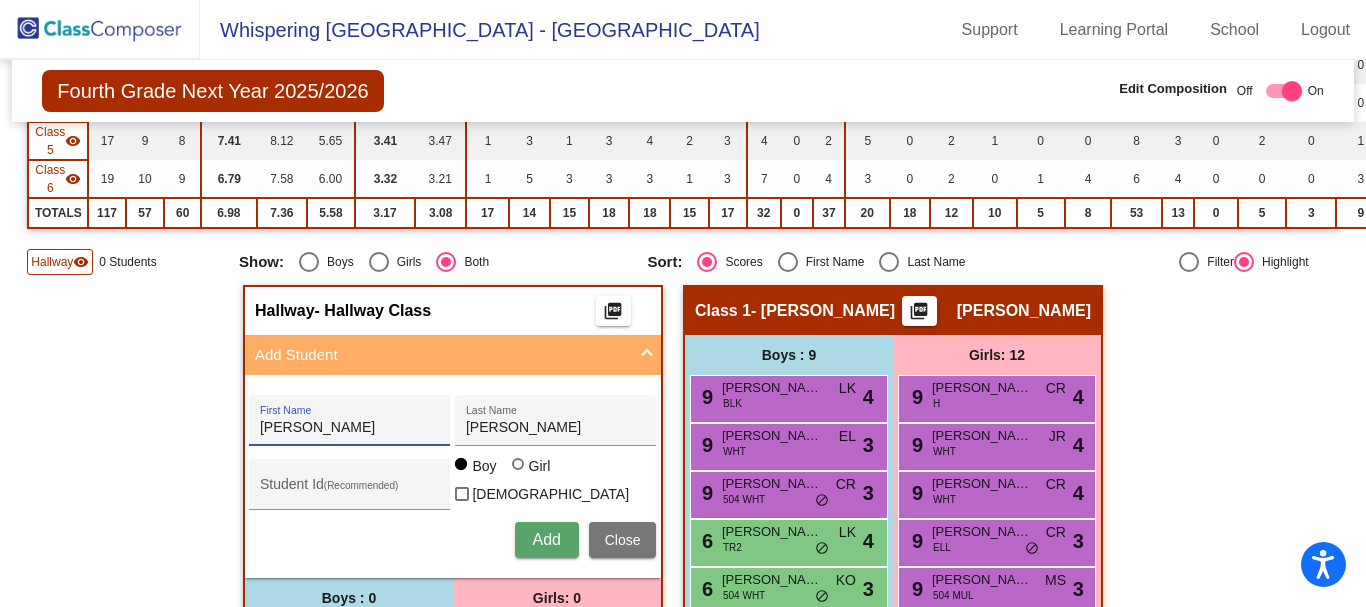 type on "[PERSON_NAME]" 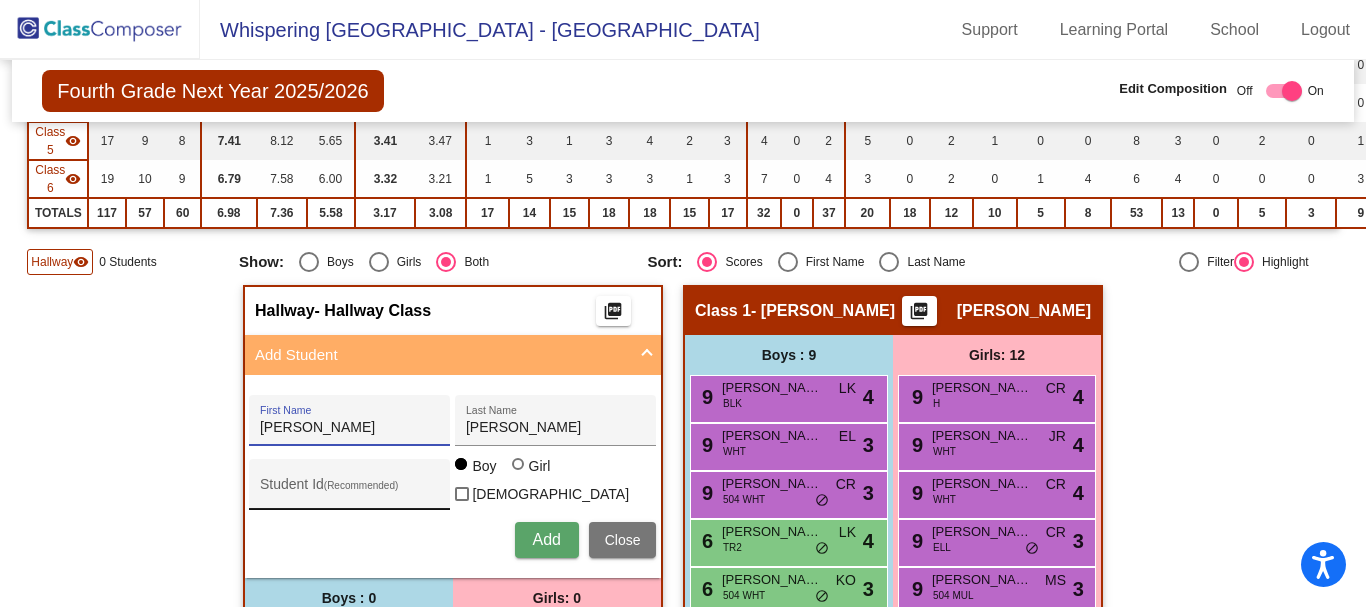 click on "Student Id  (Recommended)" at bounding box center (350, 492) 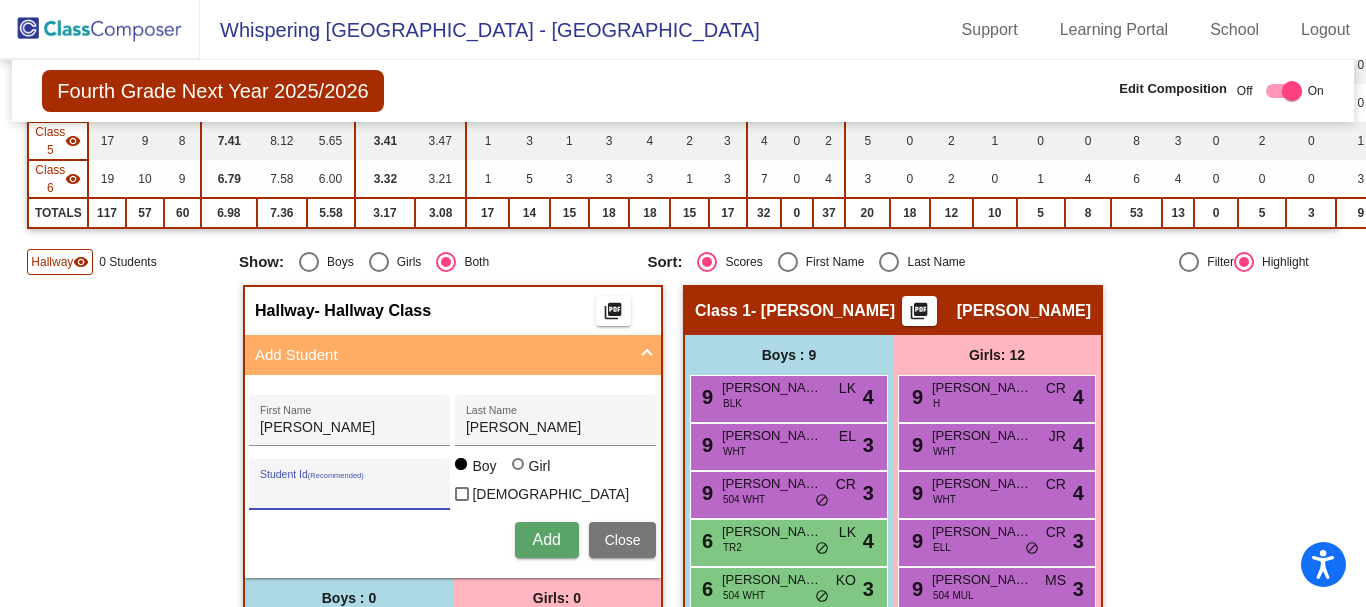 paste on "4806905645" 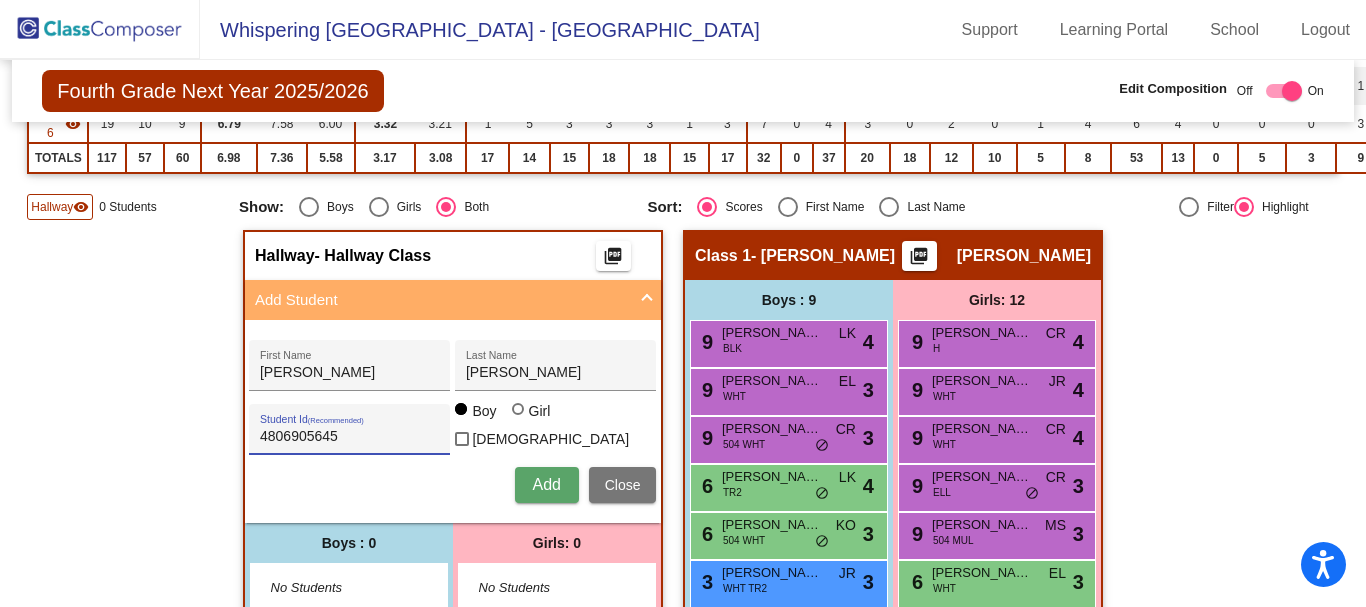 scroll, scrollTop: 500, scrollLeft: 0, axis: vertical 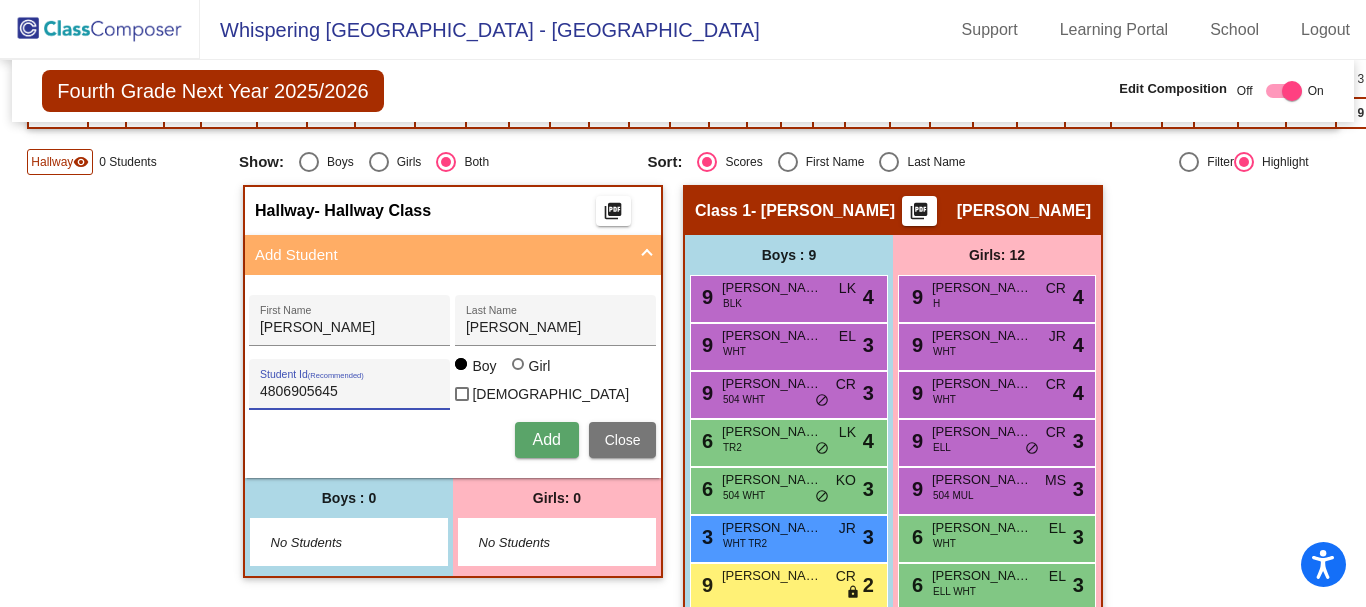 type on "4806905645" 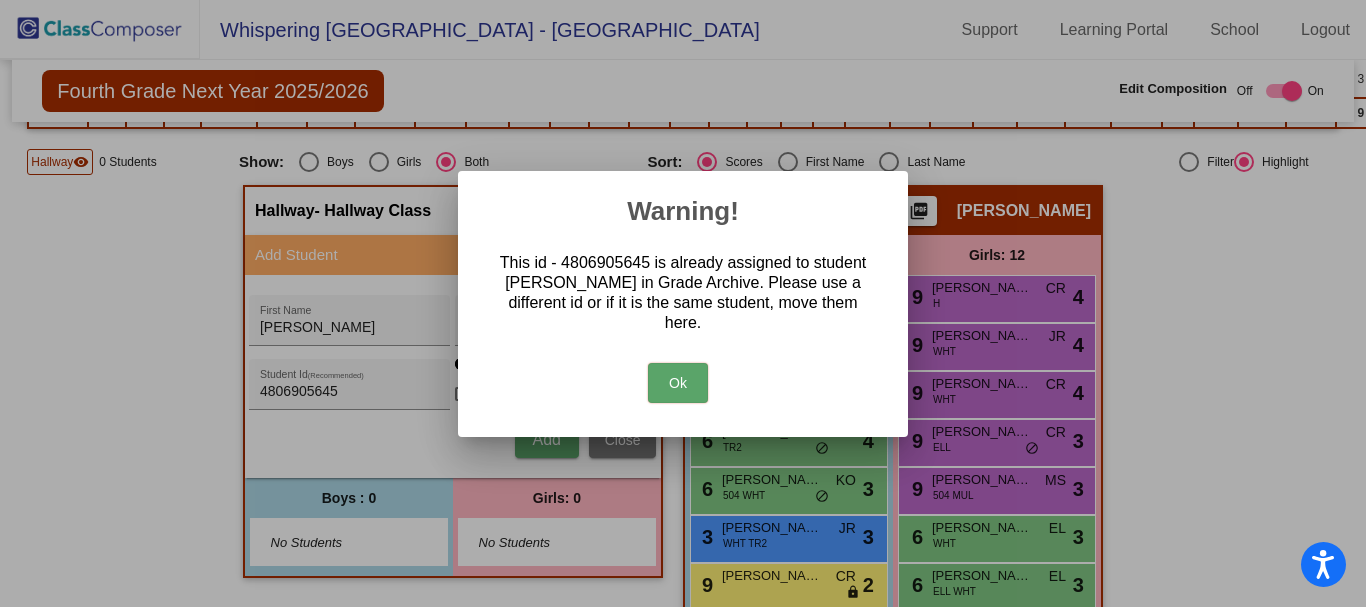 click on "Ok" at bounding box center (678, 383) 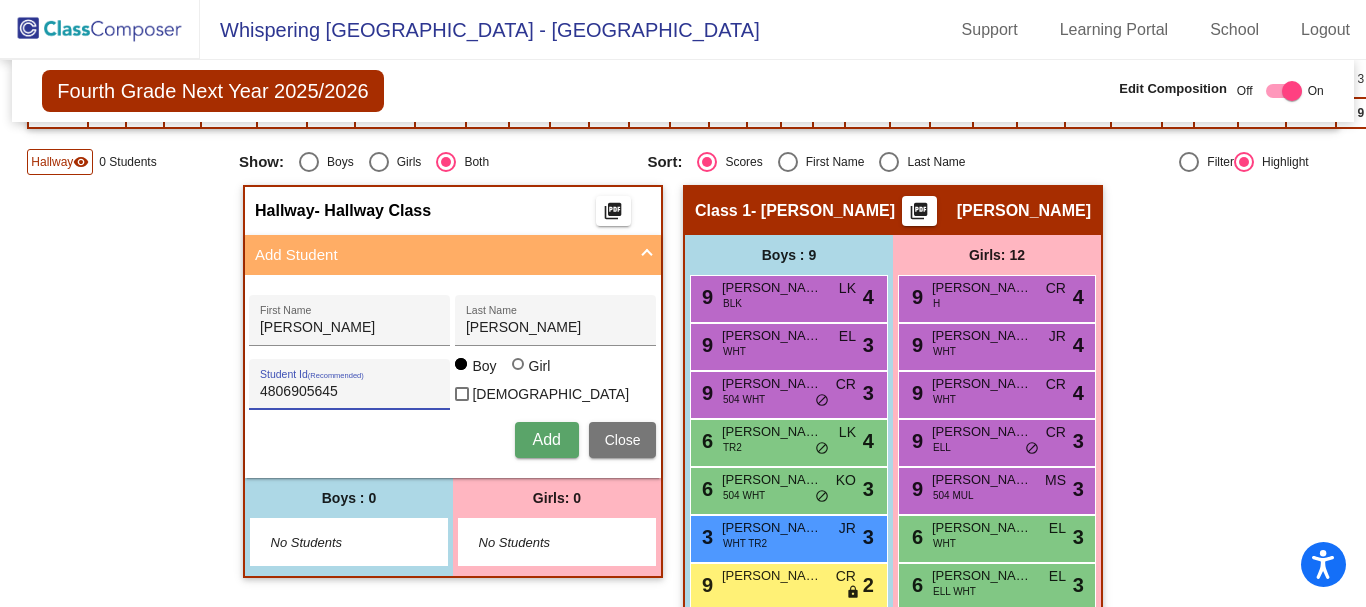 drag, startPoint x: 371, startPoint y: 392, endPoint x: 182, endPoint y: 378, distance: 189.5178 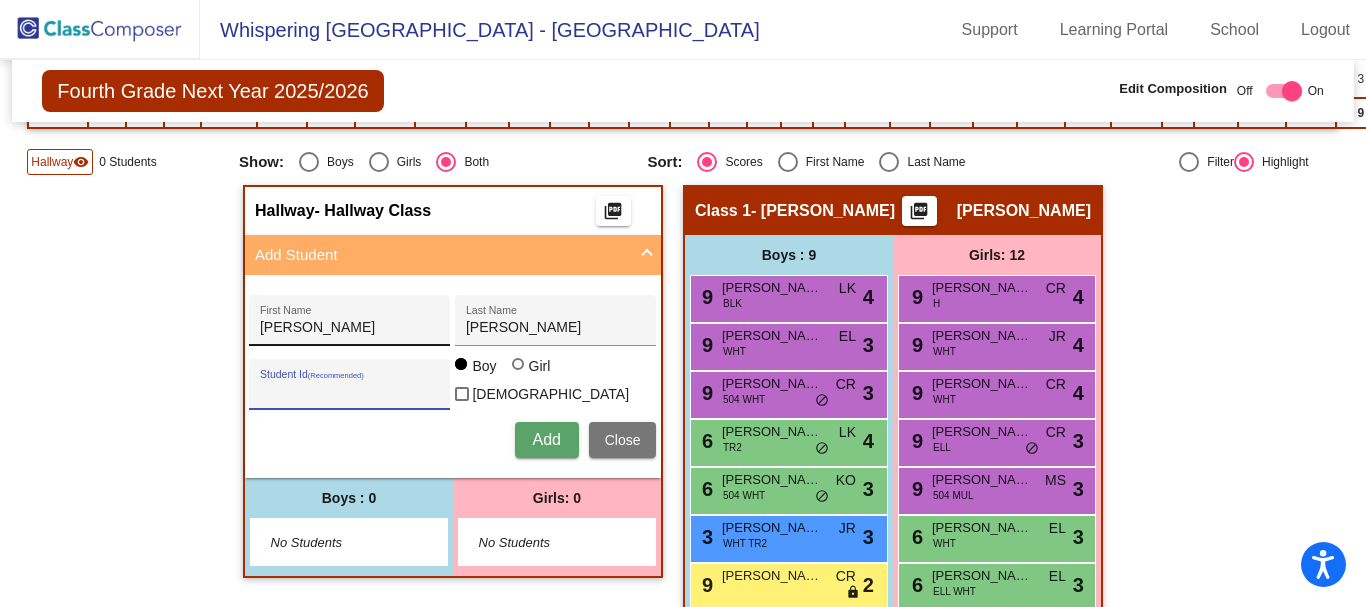 type 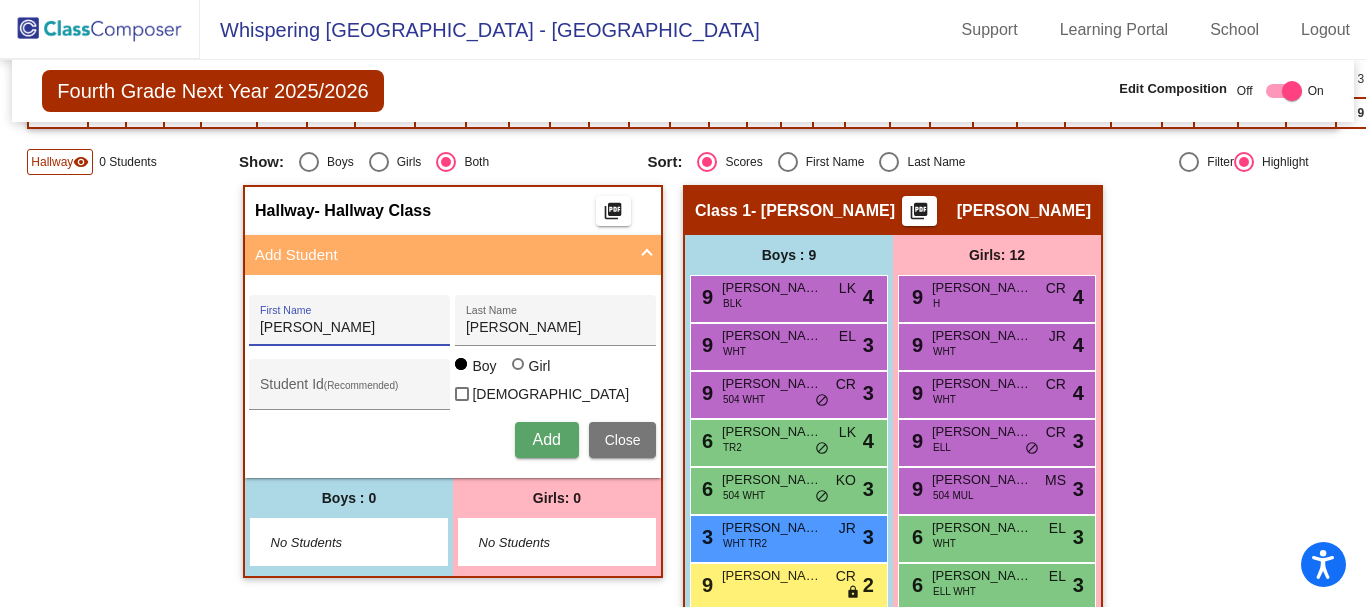 drag, startPoint x: 314, startPoint y: 323, endPoint x: 131, endPoint y: 323, distance: 183 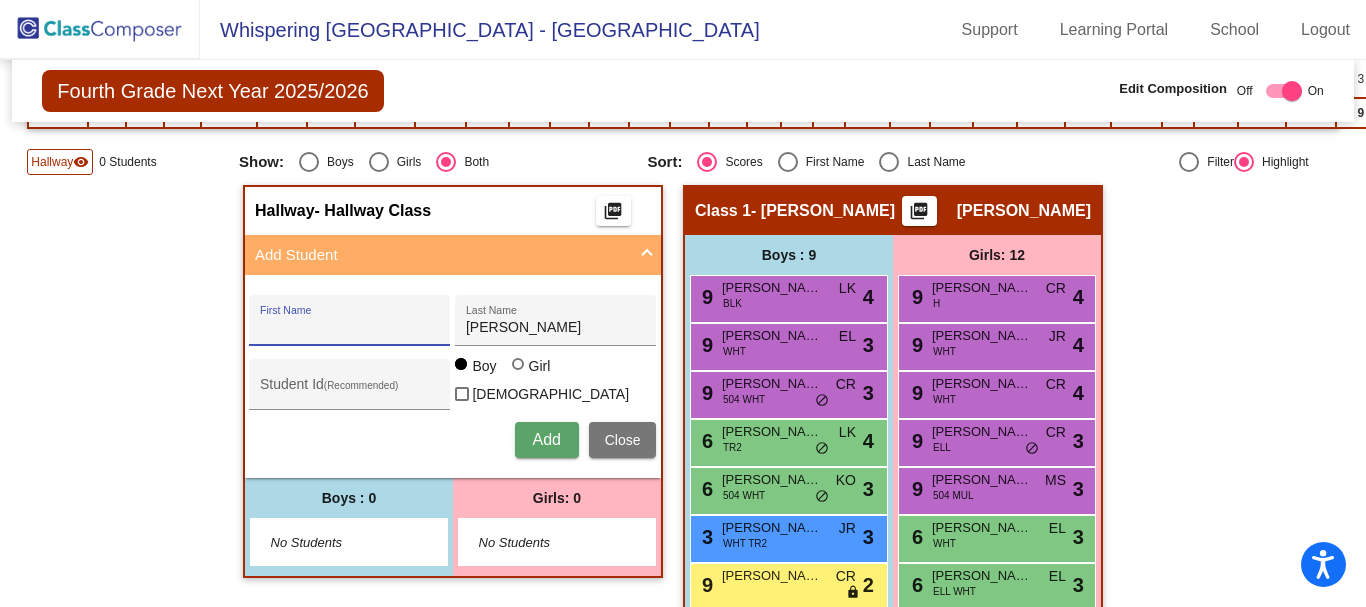 type 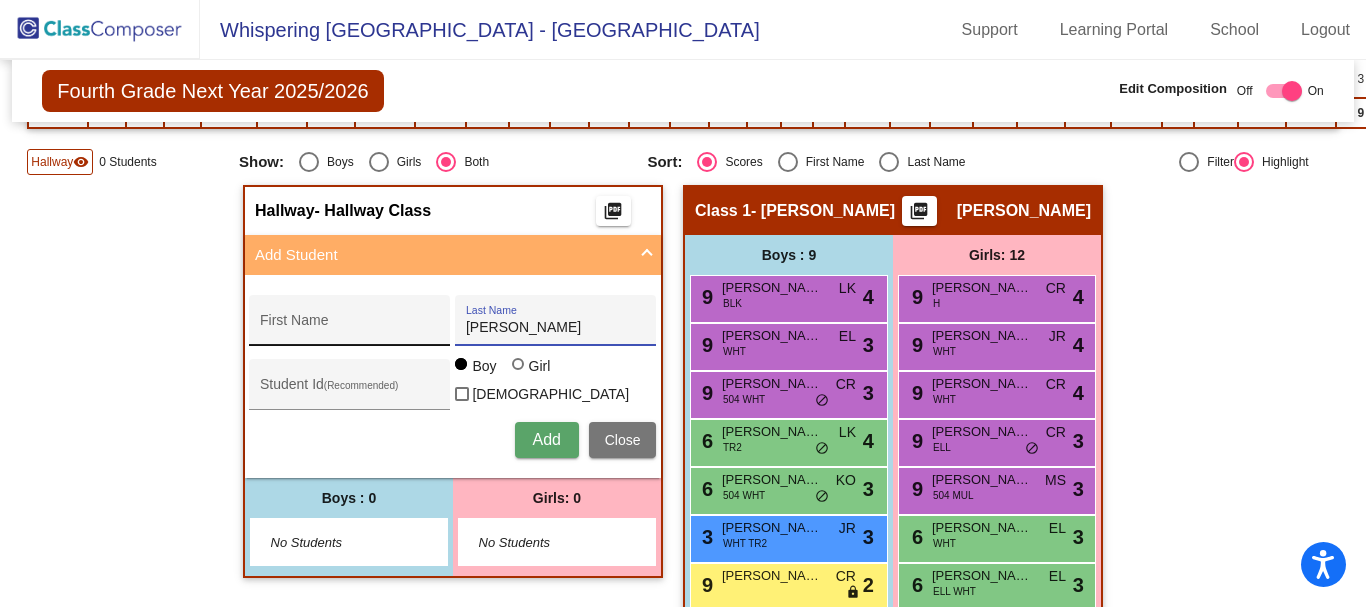 click on "First Name [PERSON_NAME] Last Name" at bounding box center [452, 320] 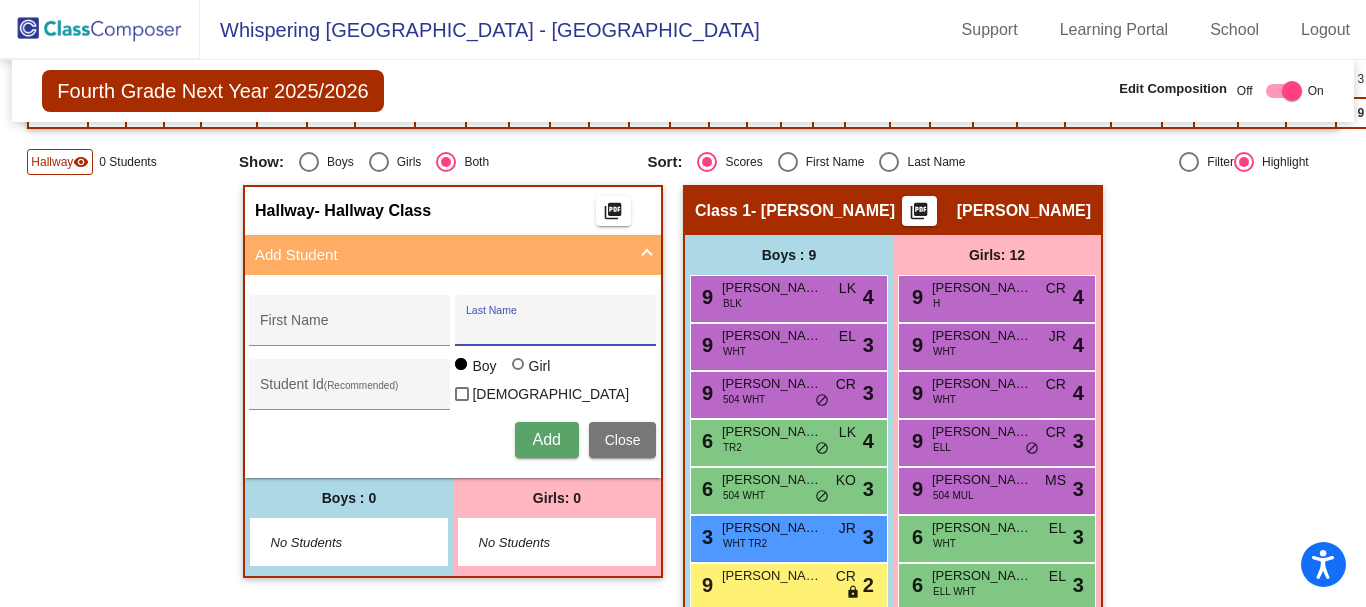 type 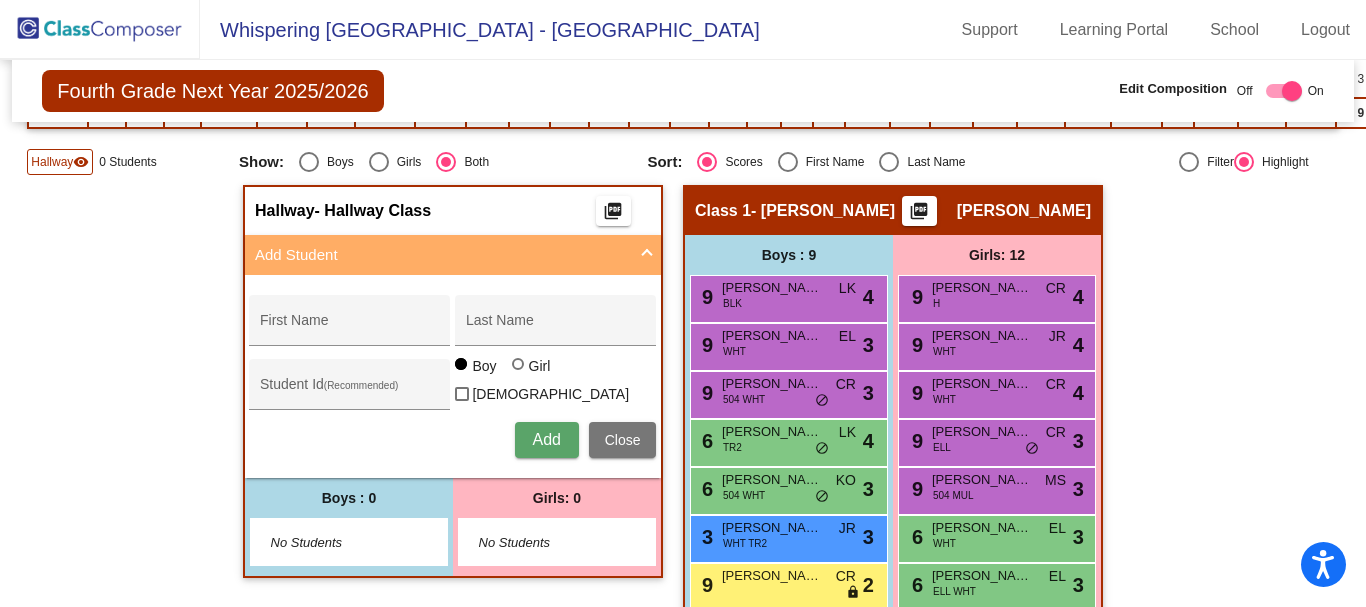 click 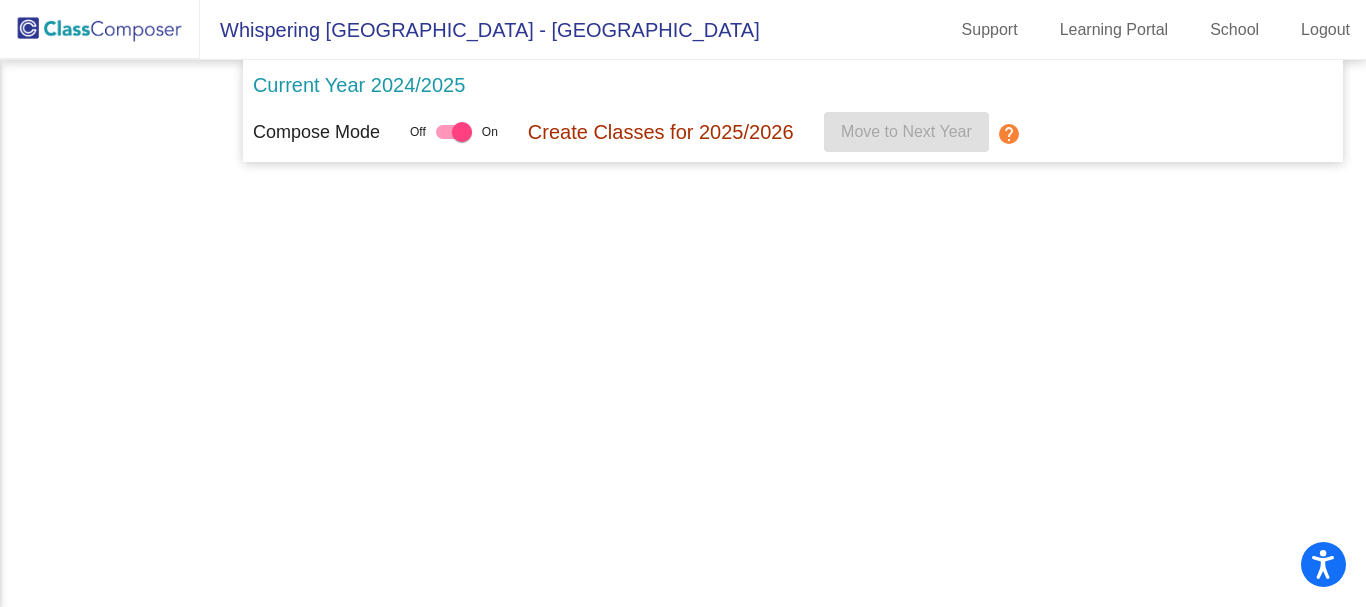 scroll, scrollTop: 0, scrollLeft: 0, axis: both 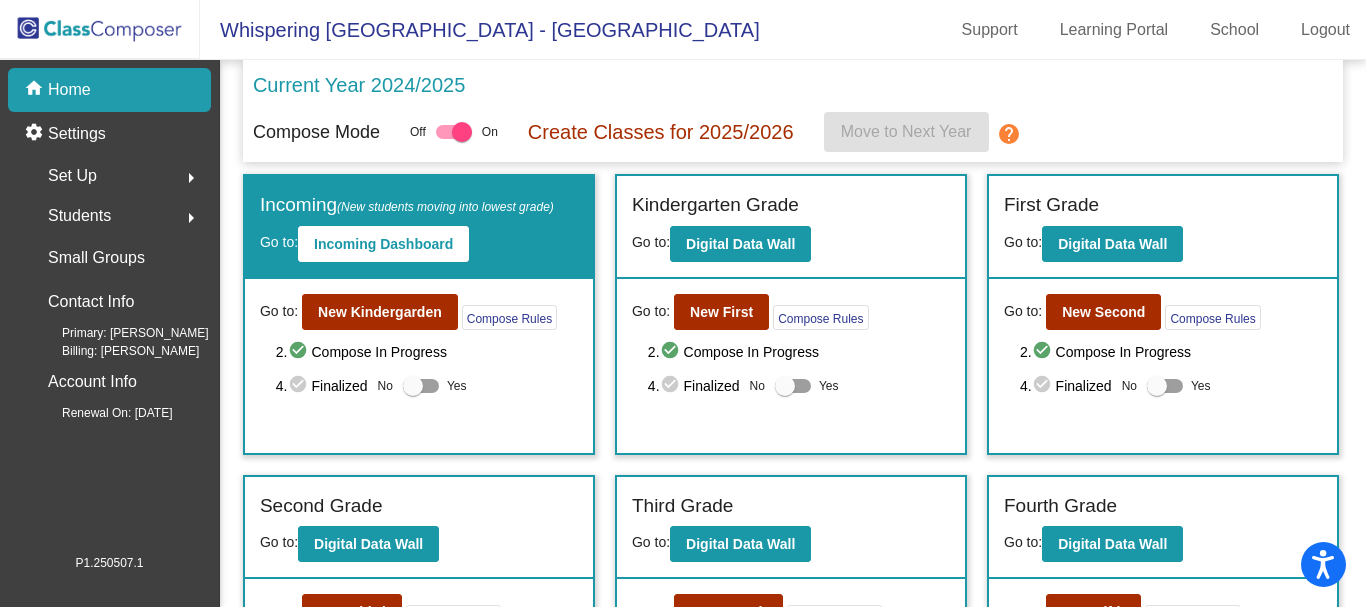 click on "arrow_right" 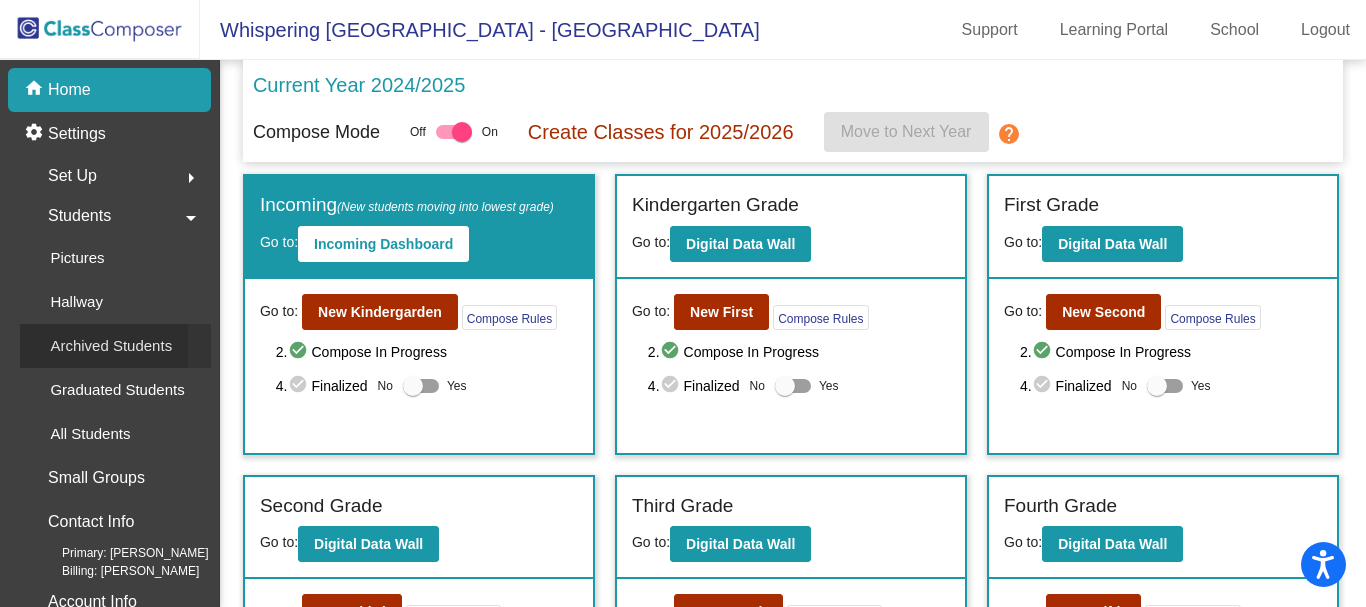 click on "Archived Students" 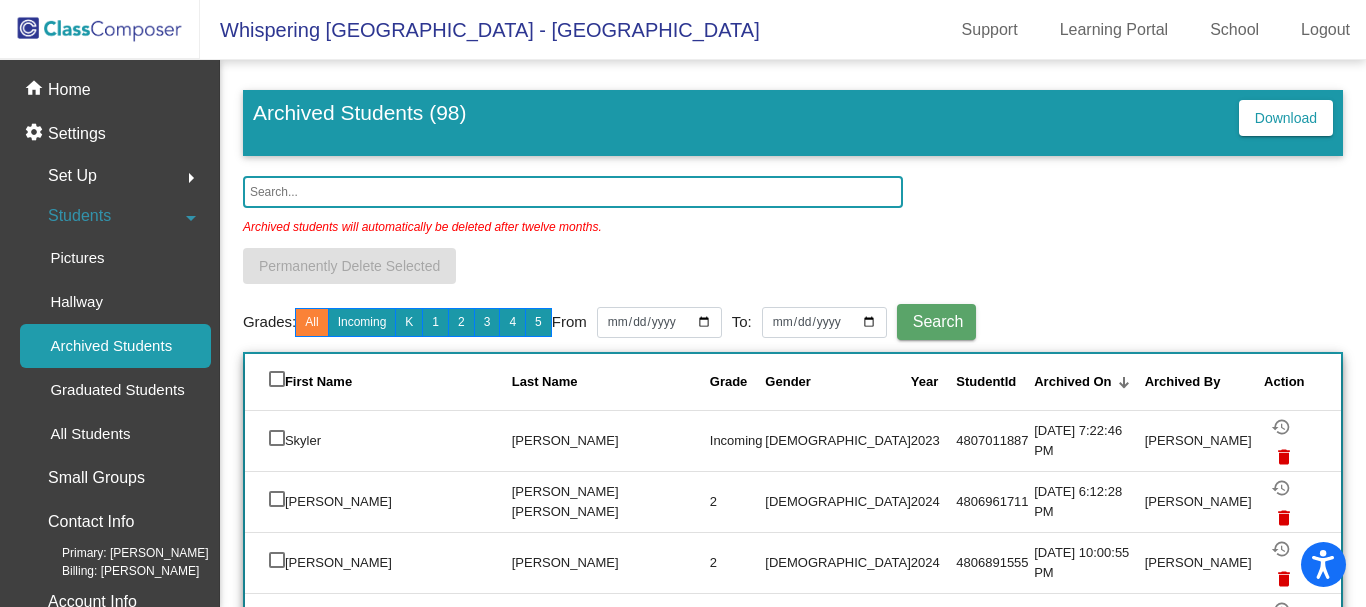 click 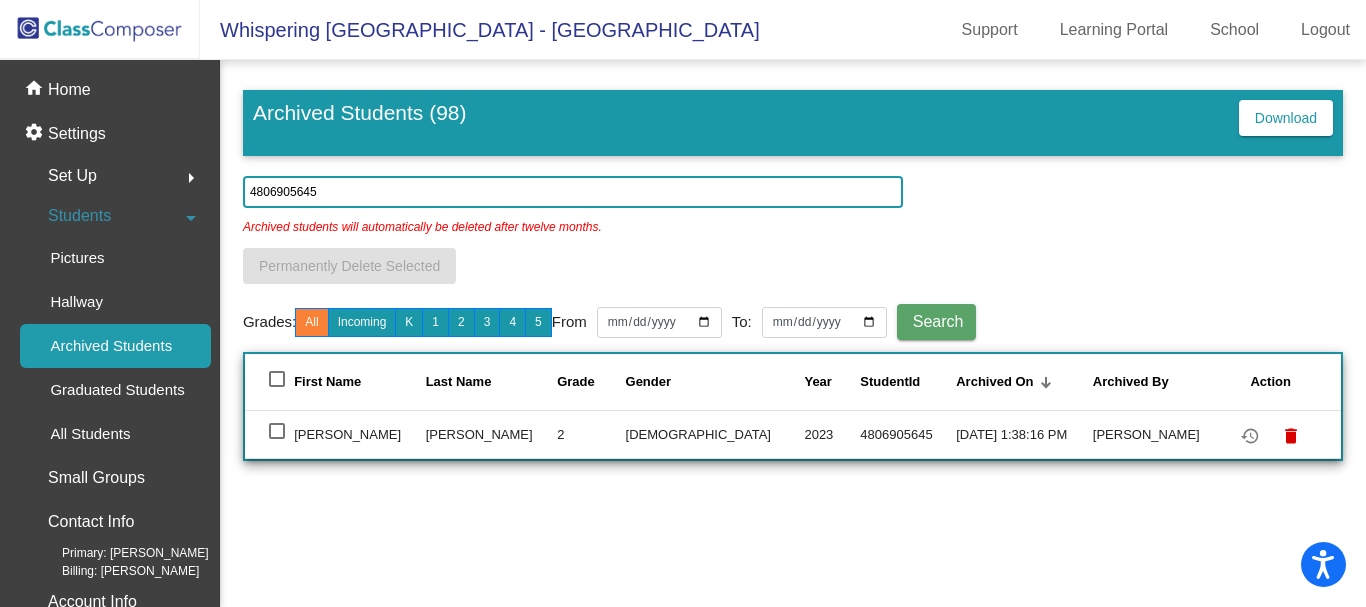 type on "4806905645" 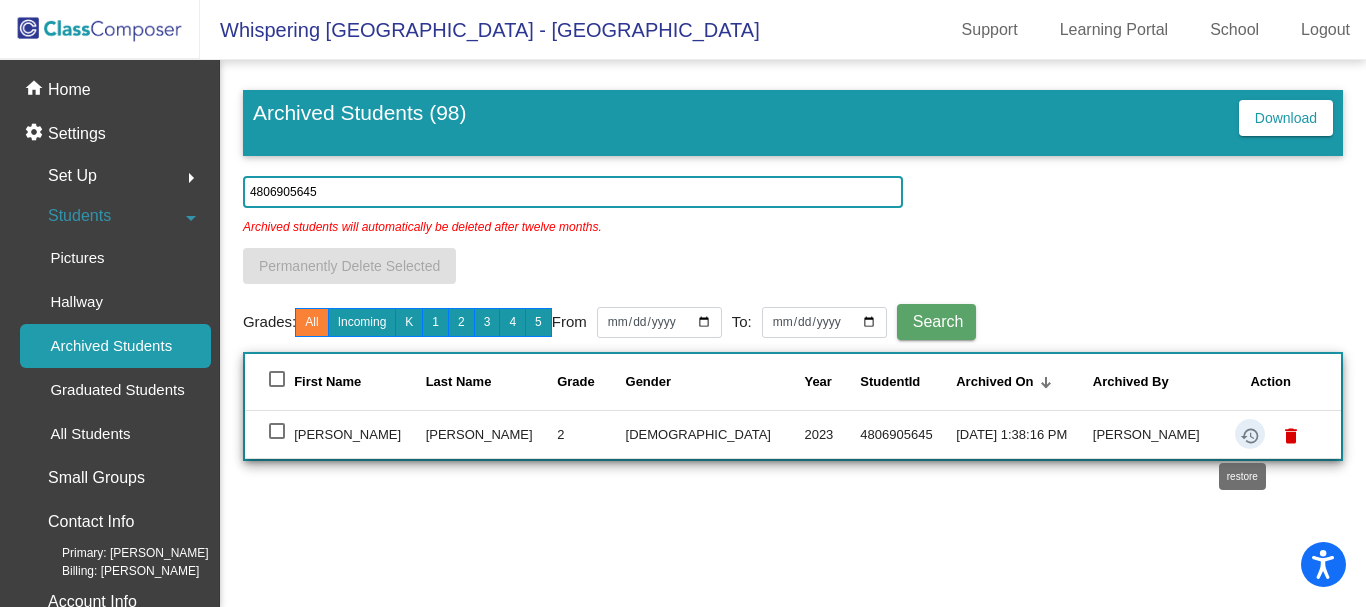click on "restore" 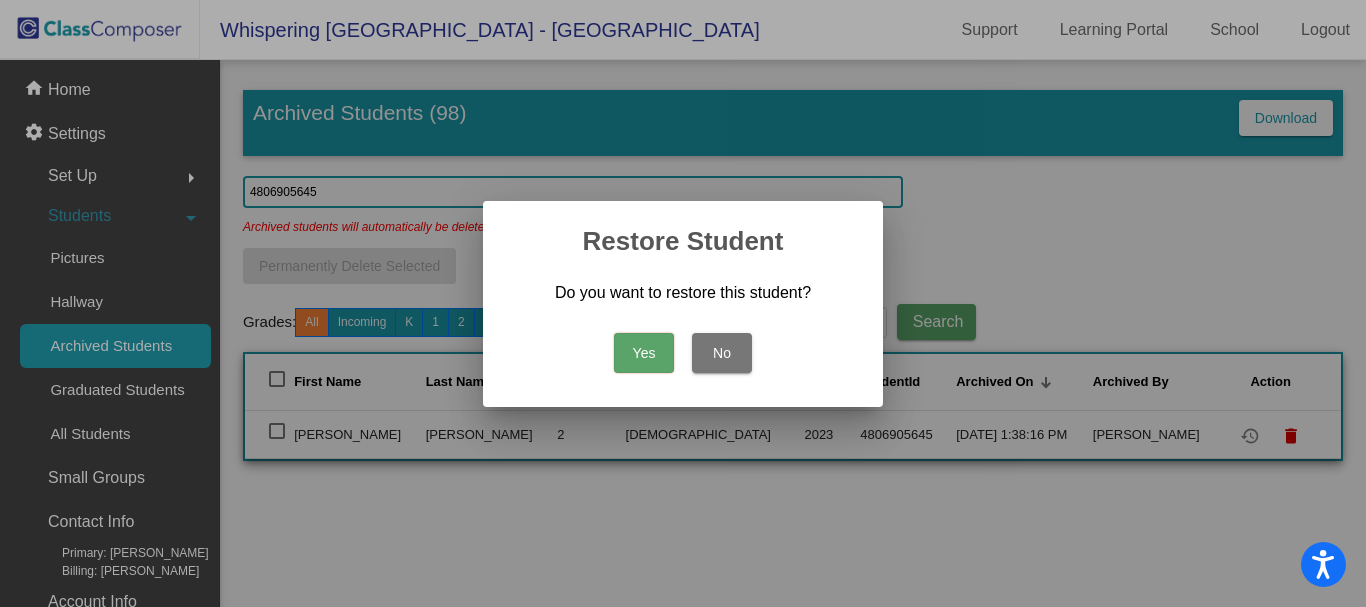 click on "Yes" at bounding box center [644, 353] 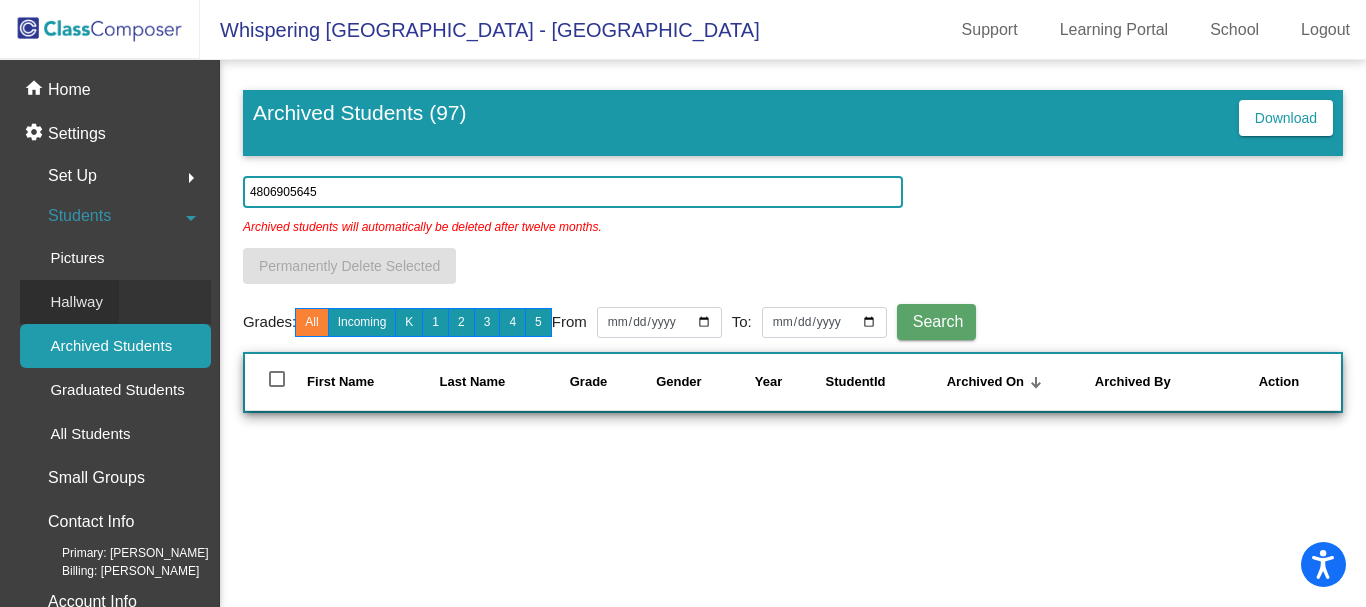 click on "Hallway" 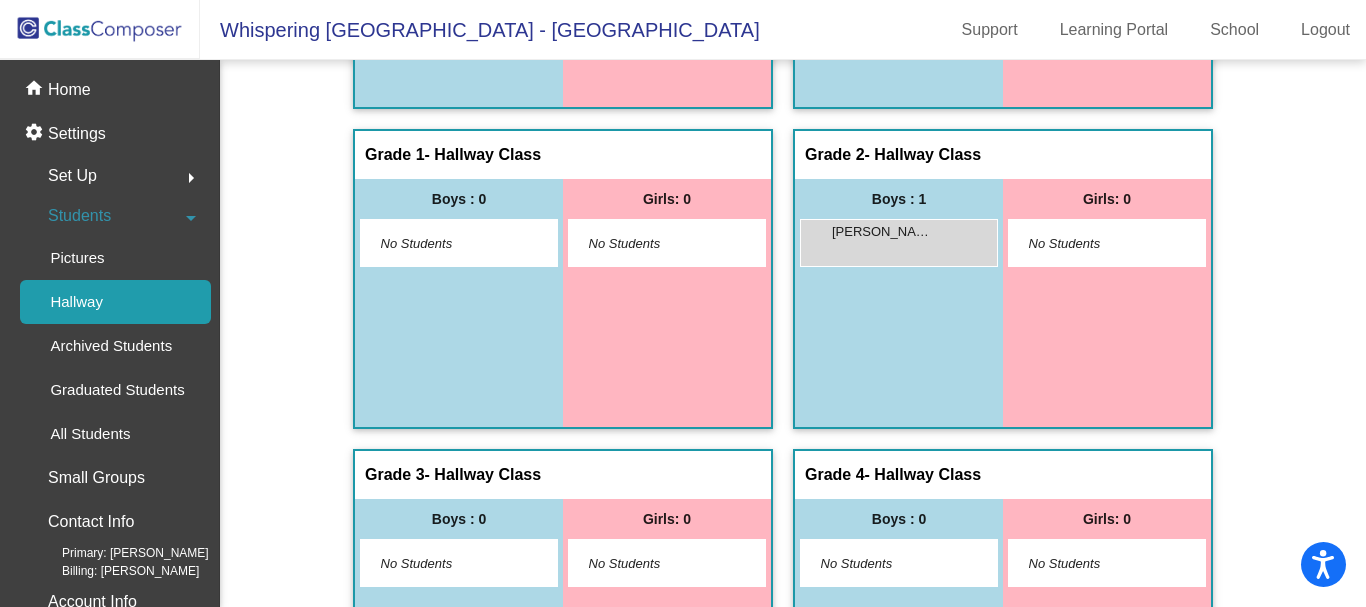 scroll, scrollTop: 300, scrollLeft: 0, axis: vertical 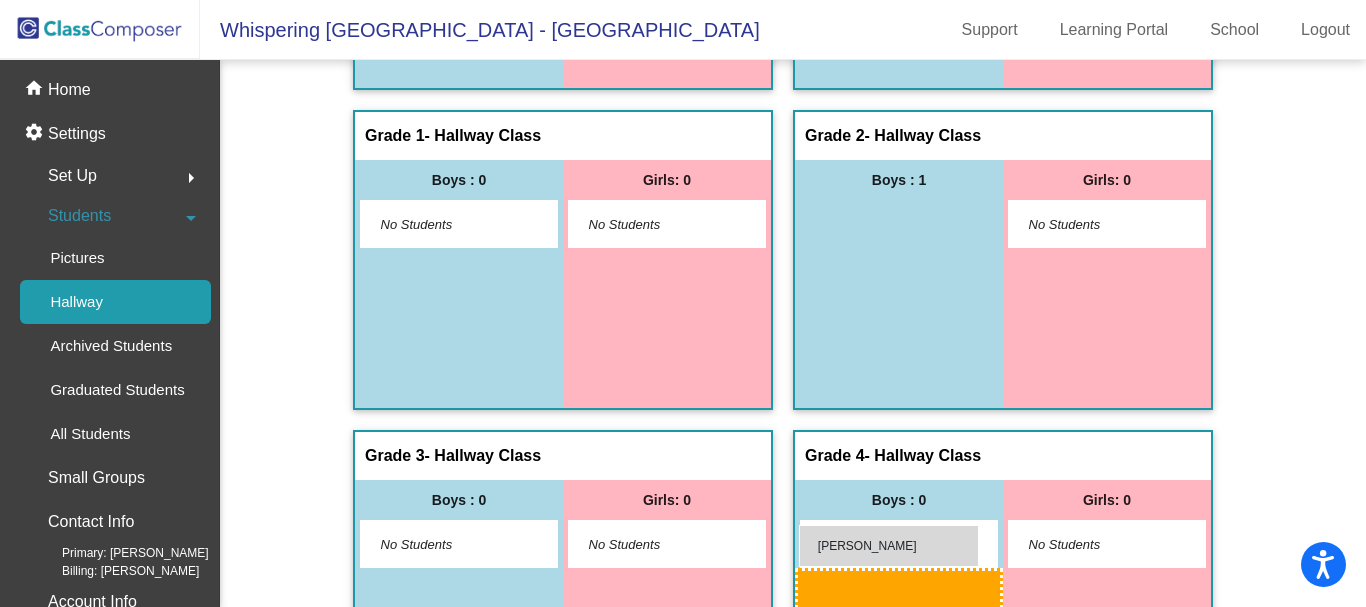 drag, startPoint x: 872, startPoint y: 224, endPoint x: 799, endPoint y: 525, distance: 309.72568 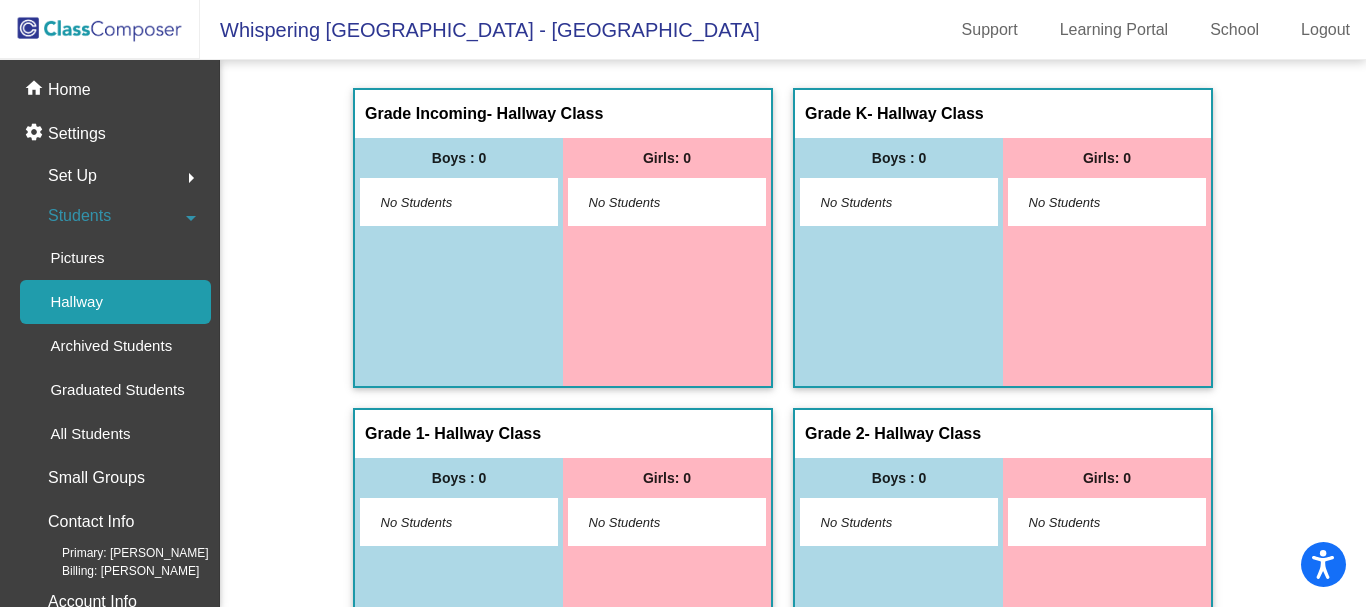 scroll, scrollTop: 0, scrollLeft: 0, axis: both 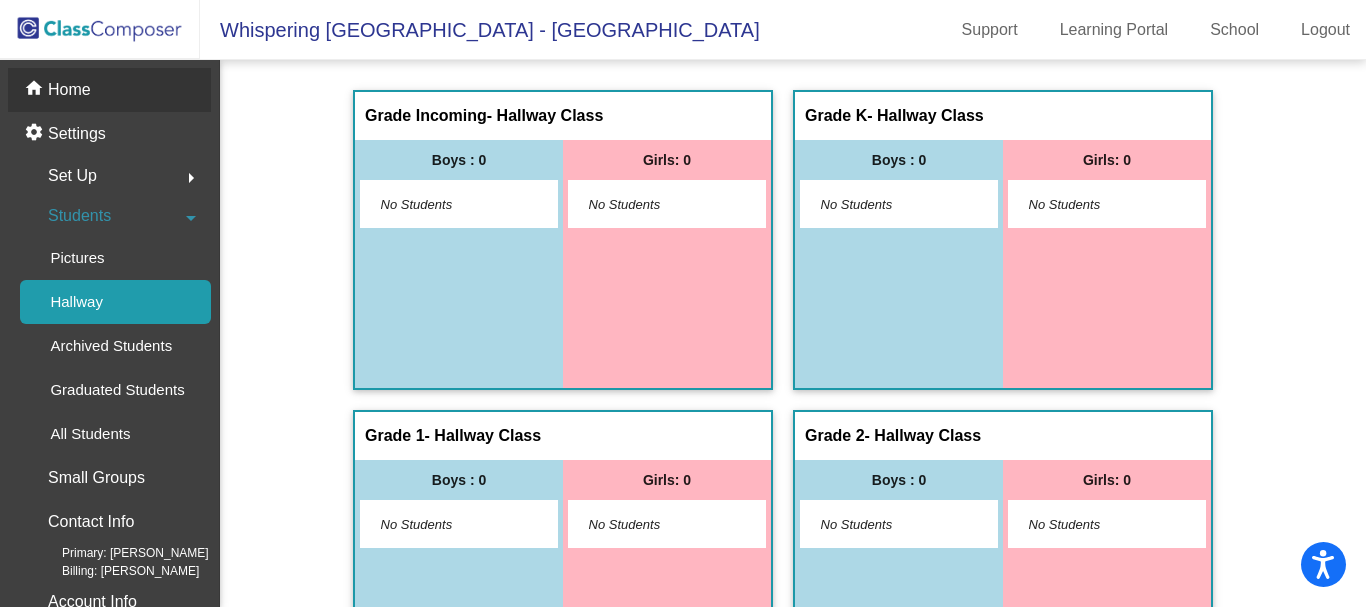click on "Home" 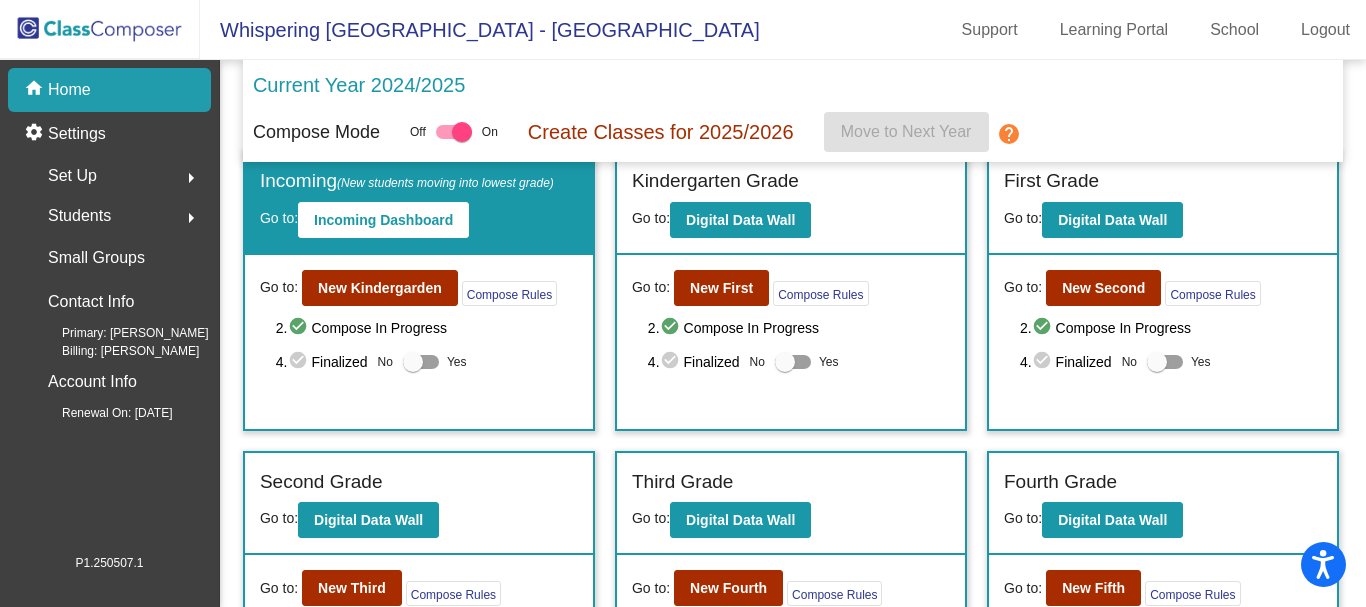 scroll, scrollTop: 275, scrollLeft: 0, axis: vertical 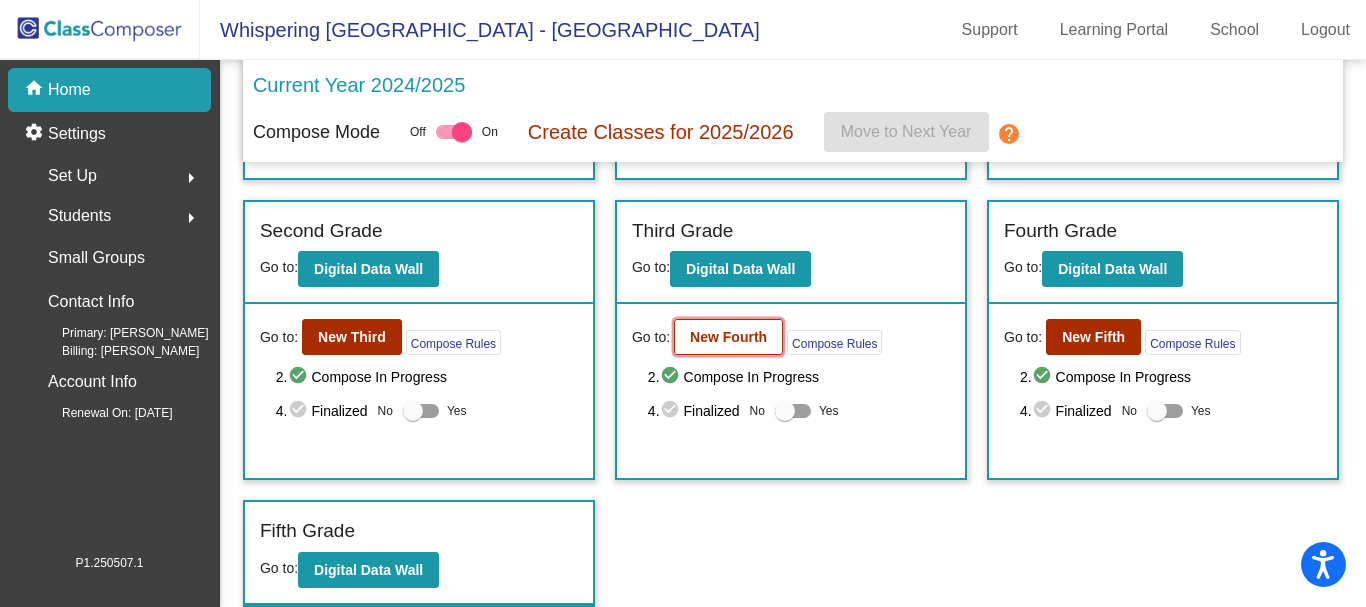 click on "New Fourth" 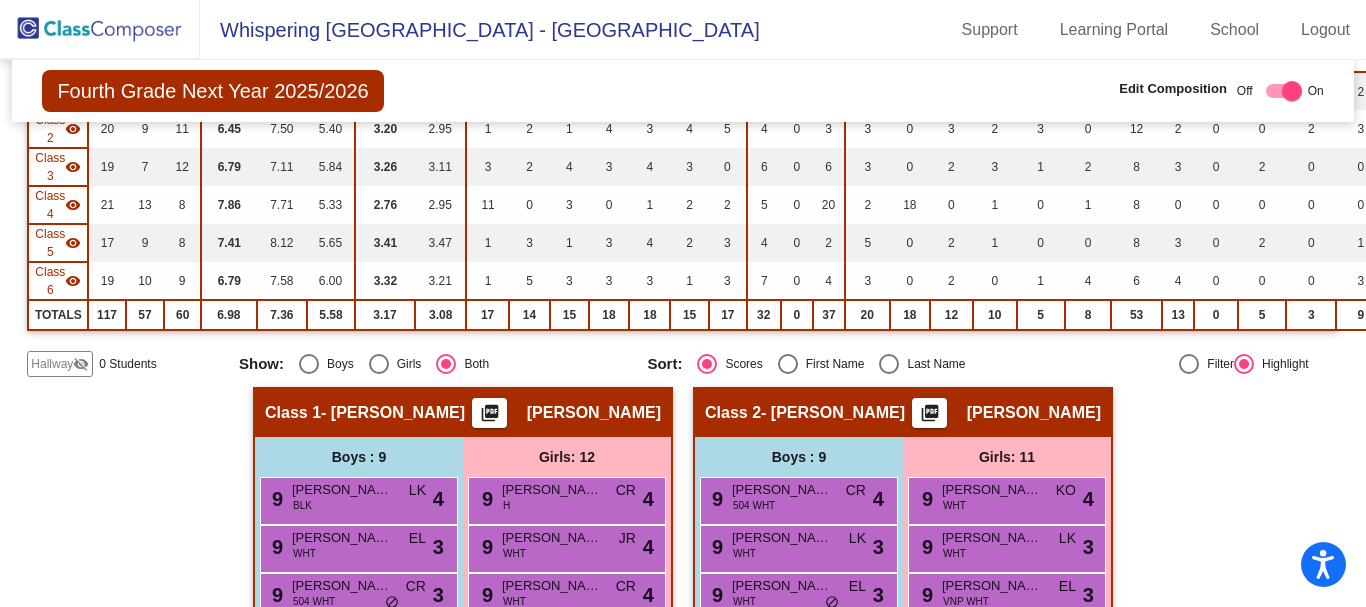 scroll, scrollTop: 300, scrollLeft: 0, axis: vertical 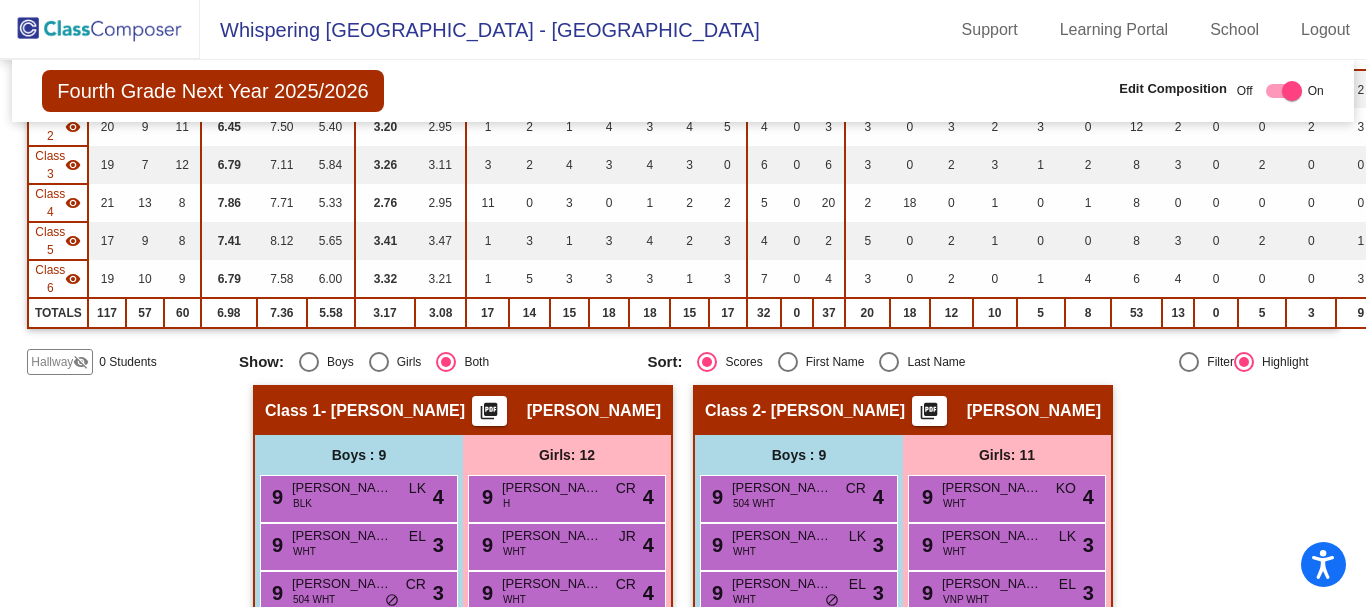 click on "visibility_off" 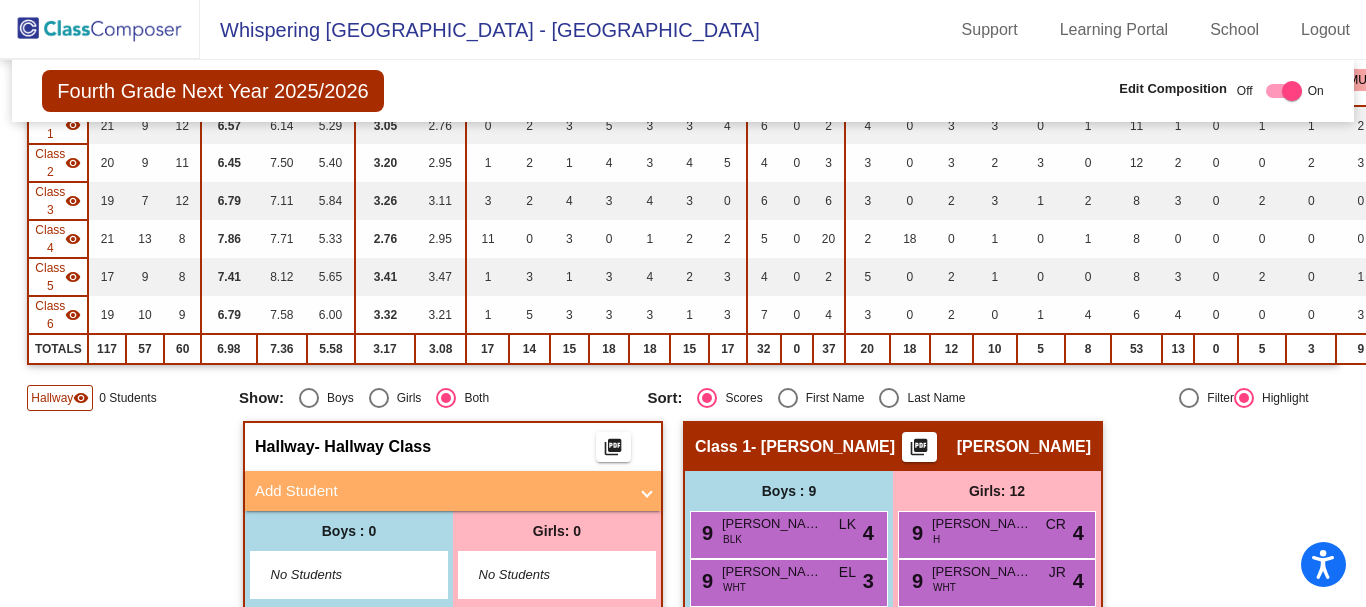 scroll, scrollTop: 200, scrollLeft: 0, axis: vertical 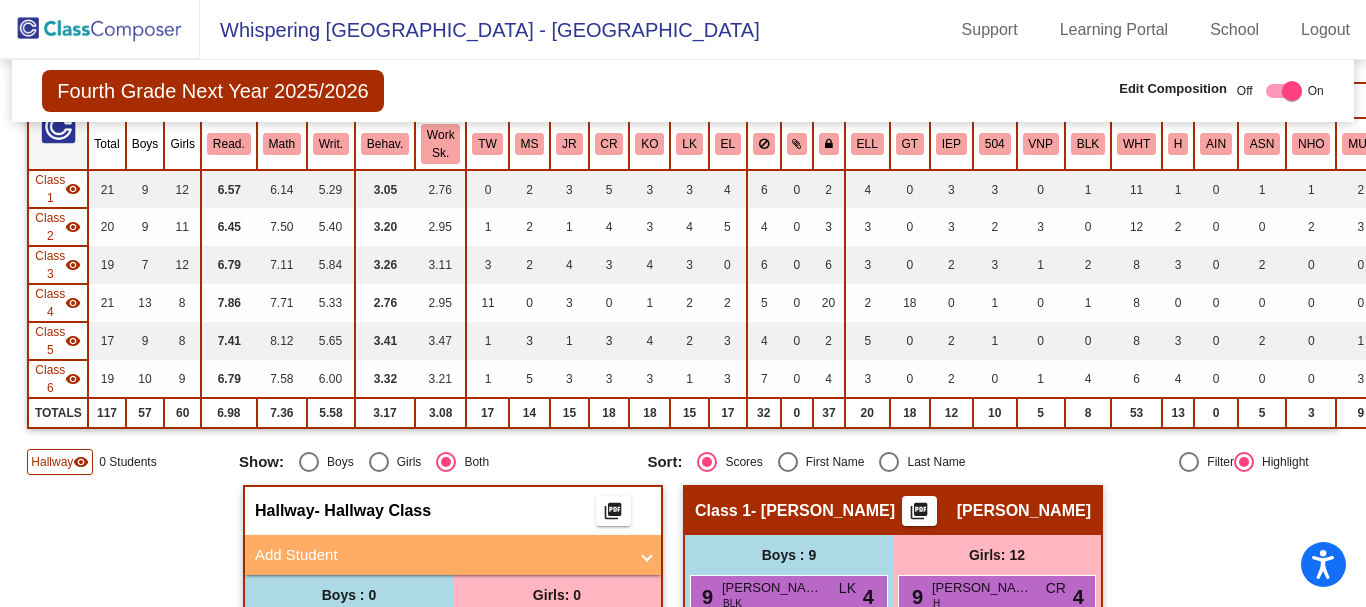 click 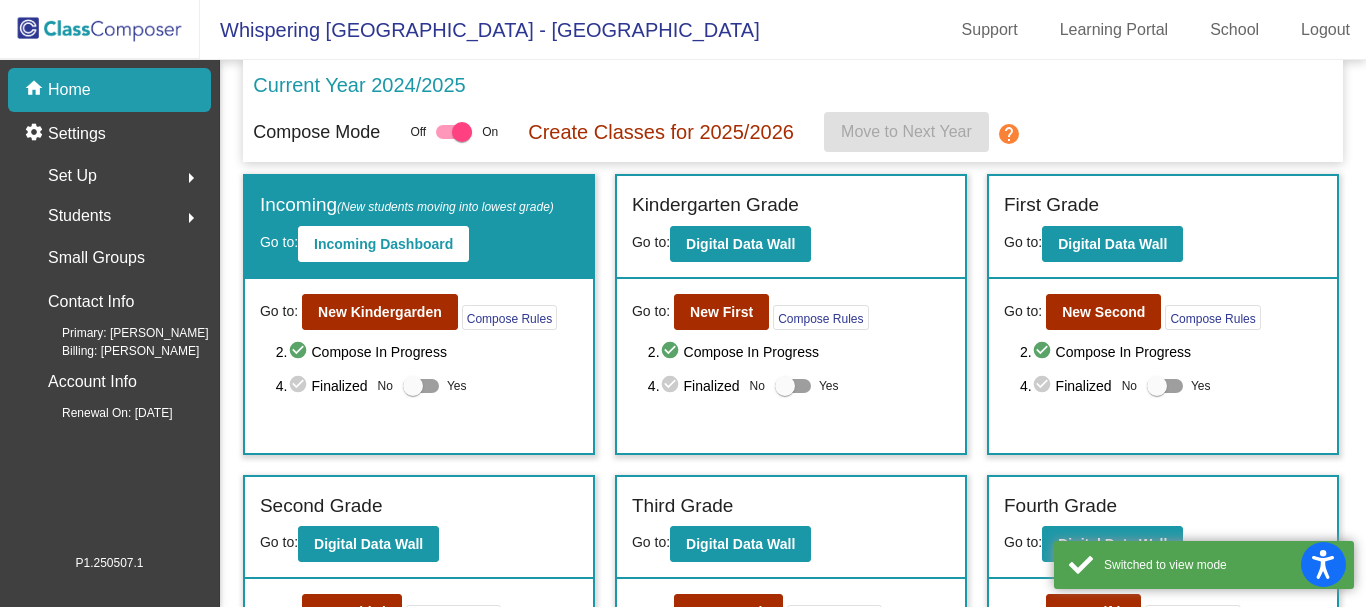 scroll, scrollTop: 275, scrollLeft: 0, axis: vertical 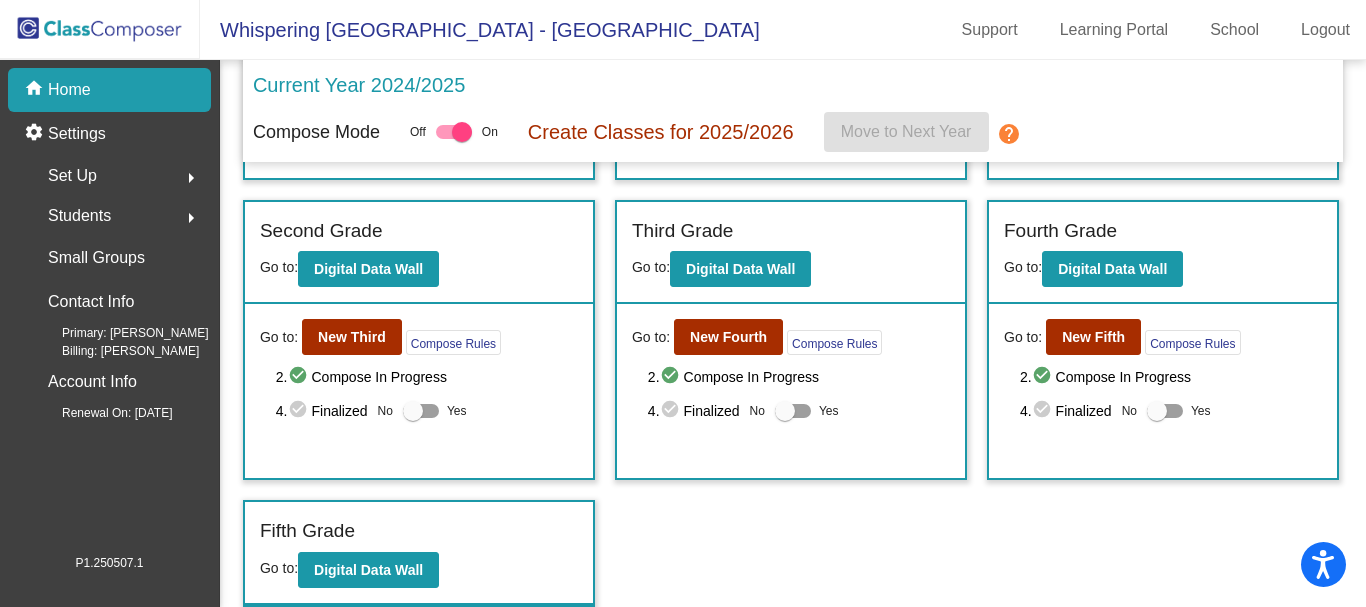 click on "arrow_right" 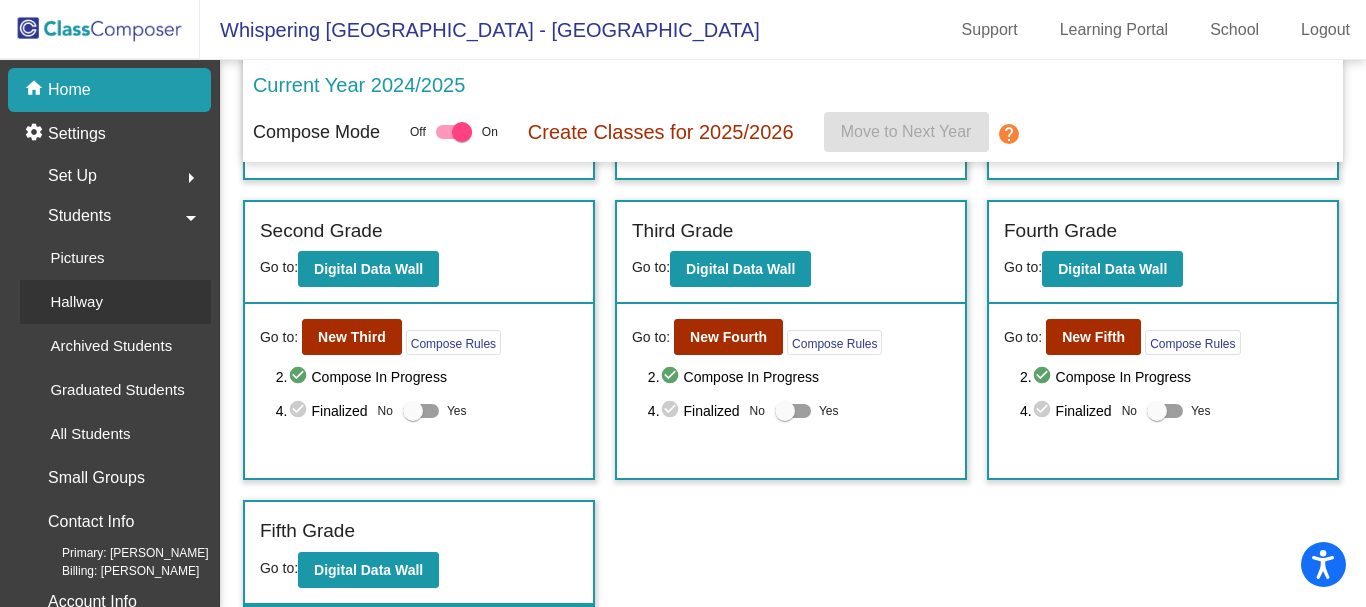 click on "Hallway" 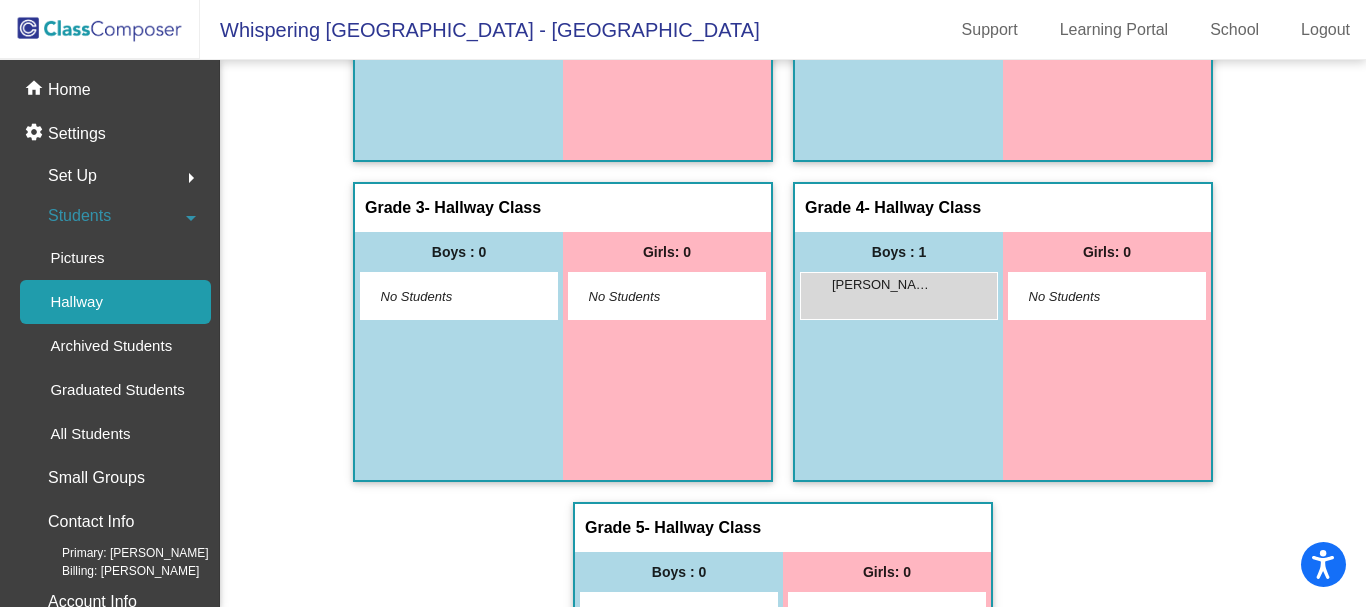 scroll, scrollTop: 500, scrollLeft: 0, axis: vertical 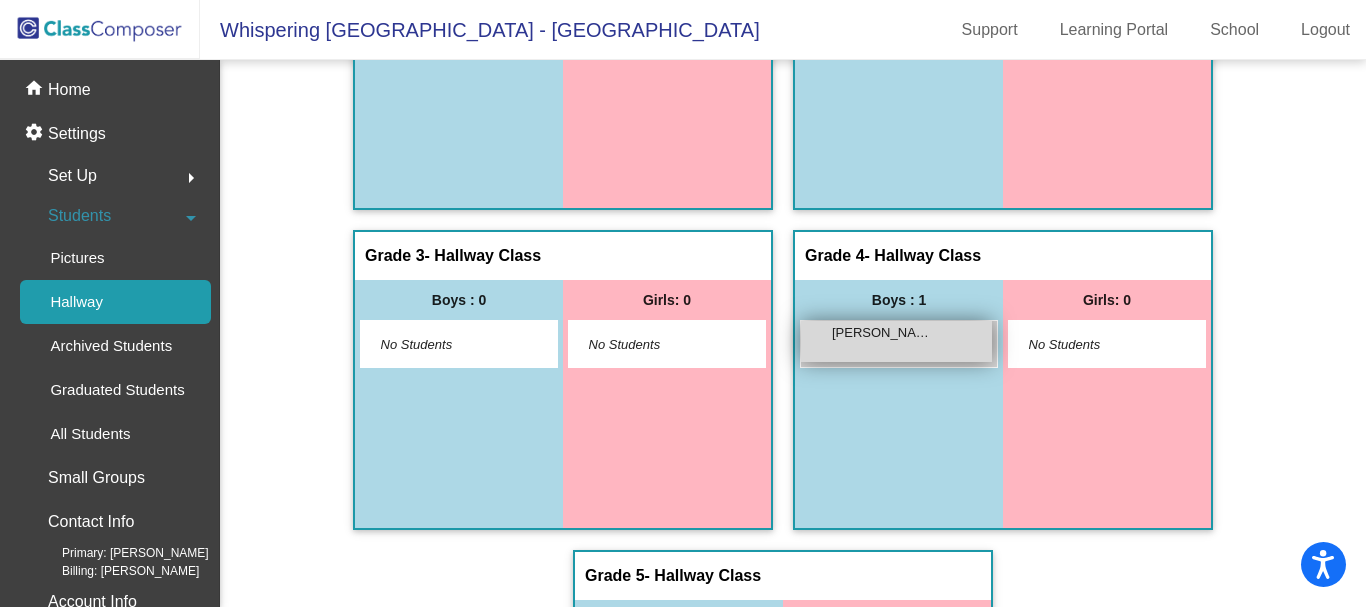 click on "[PERSON_NAME]" at bounding box center (882, 333) 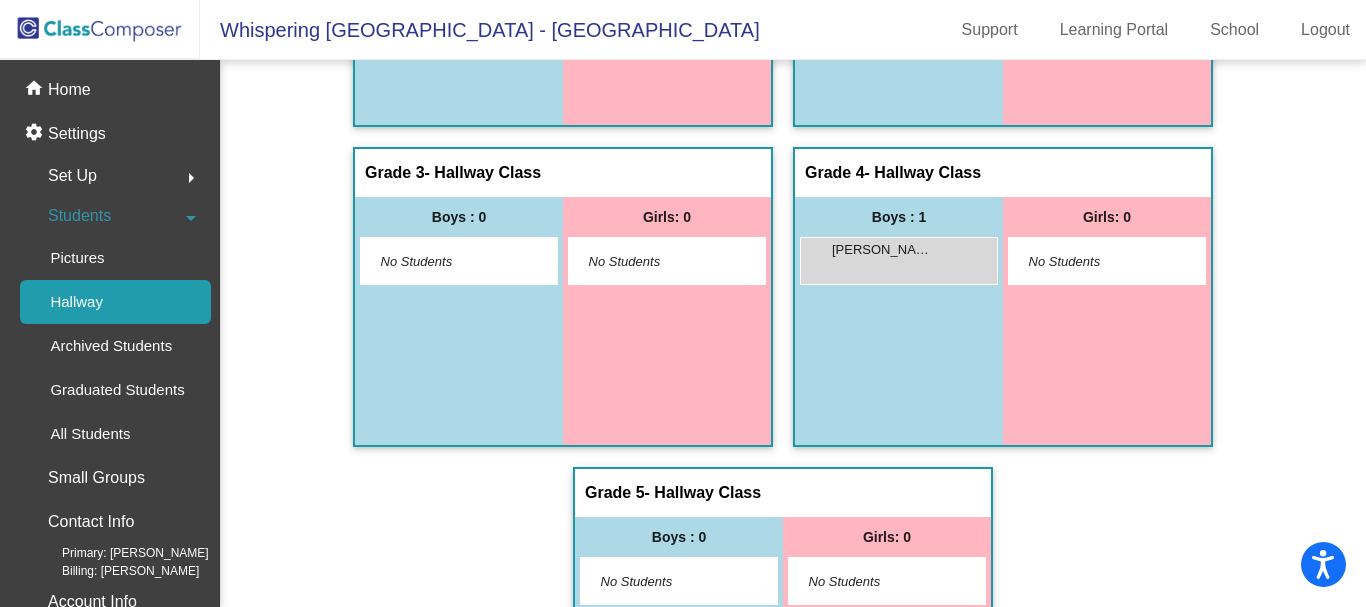 scroll, scrollTop: 563, scrollLeft: 0, axis: vertical 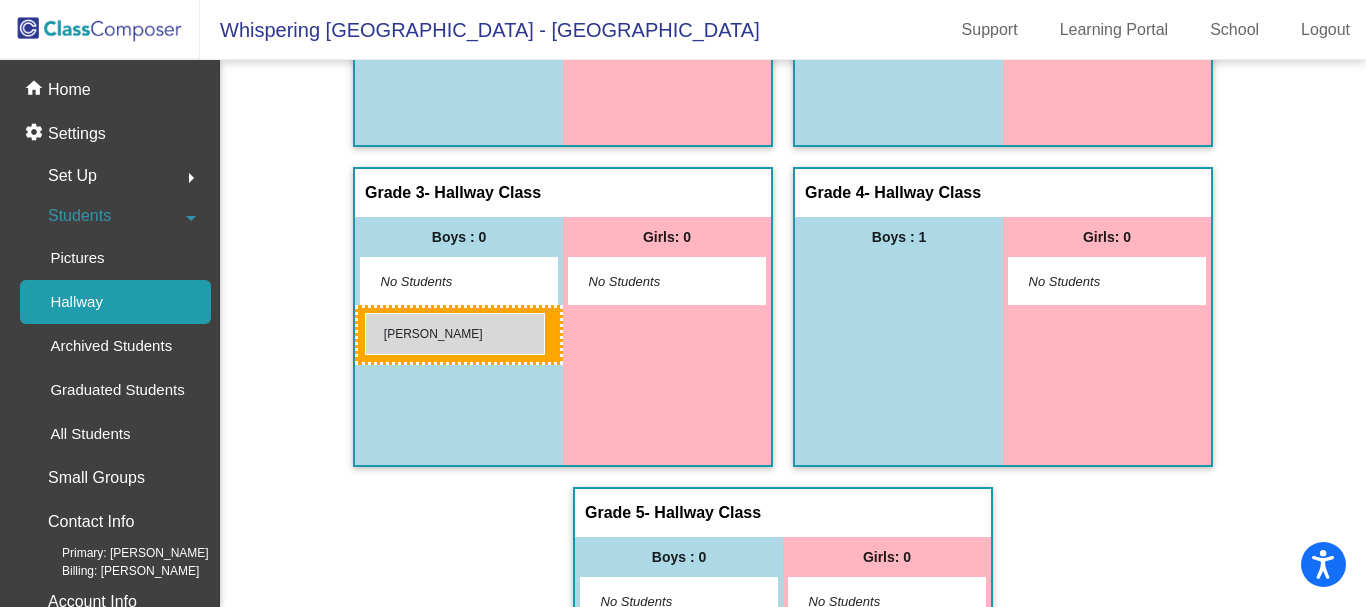 drag, startPoint x: 875, startPoint y: 280, endPoint x: 382, endPoint y: 309, distance: 493.8522 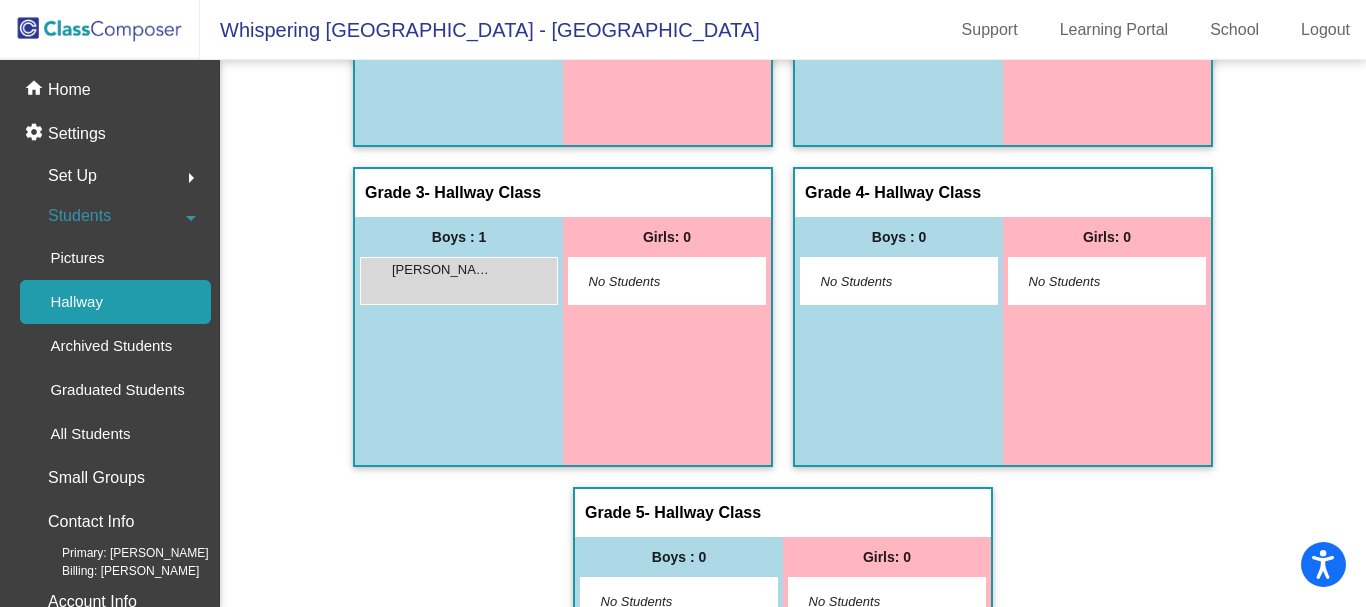 click on "Hallway" 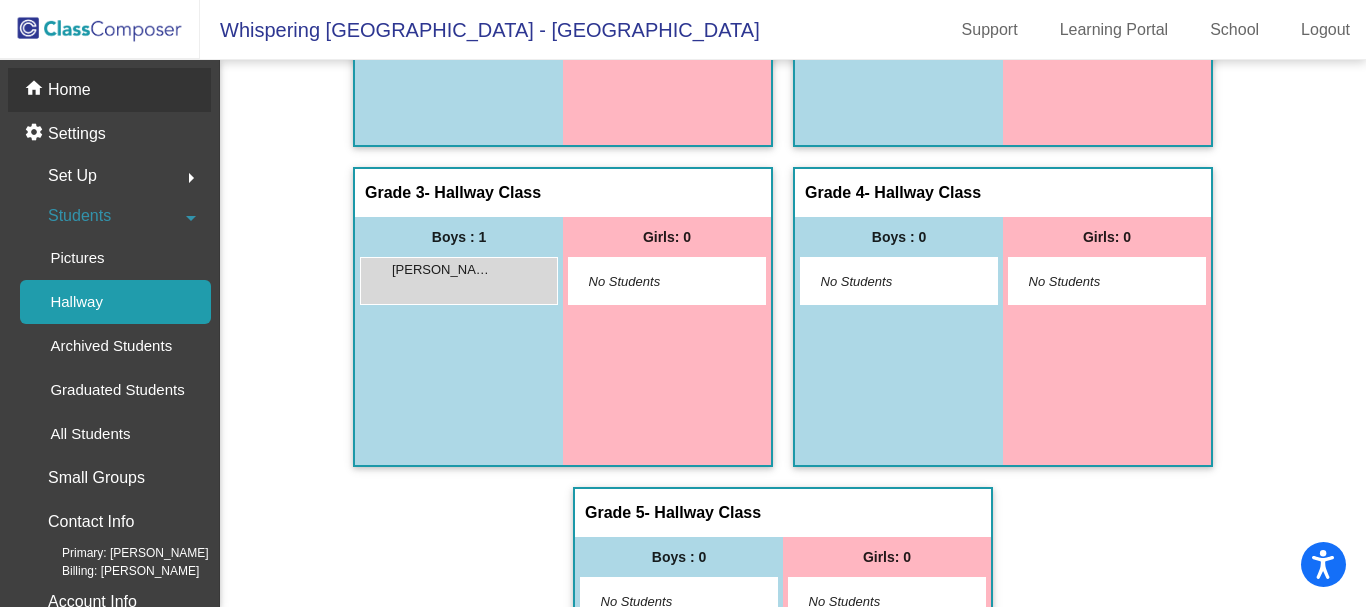 click on "Home" 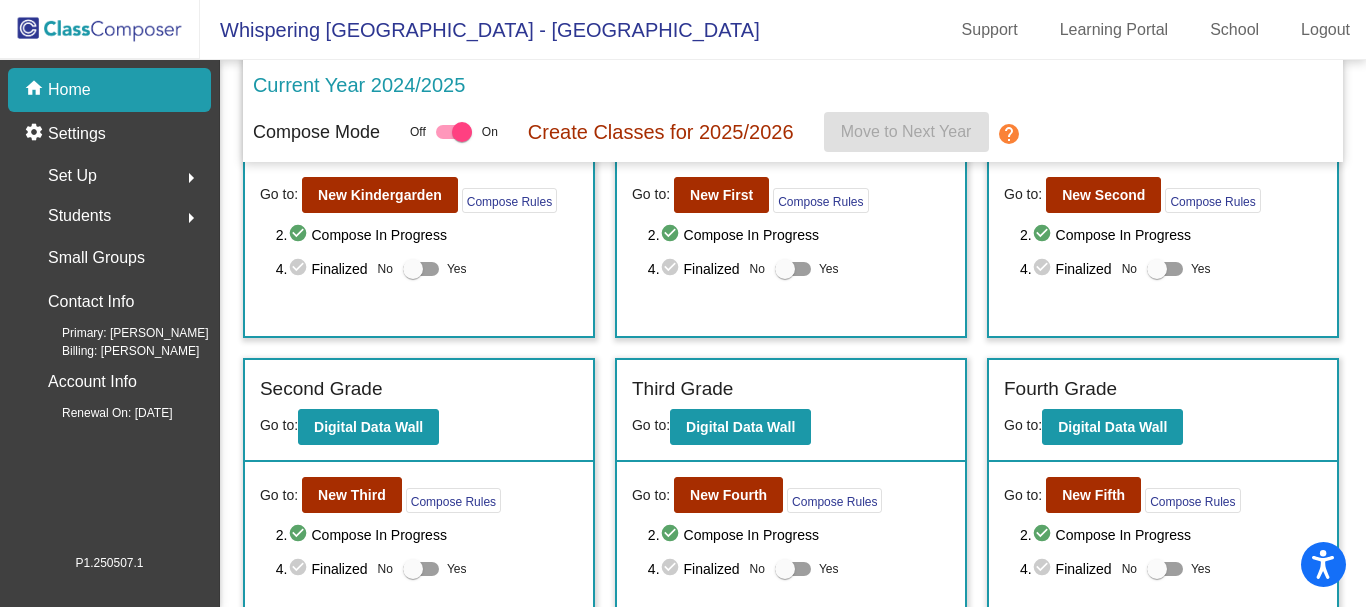 scroll, scrollTop: 275, scrollLeft: 0, axis: vertical 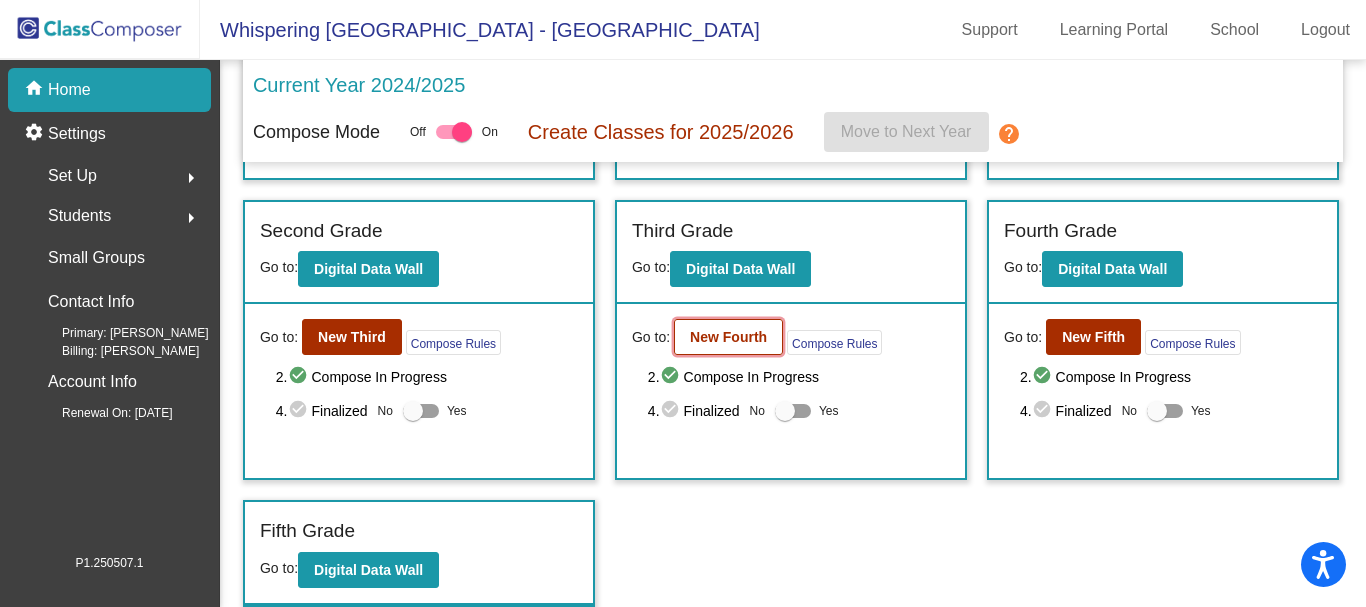 click on "New Fourth" 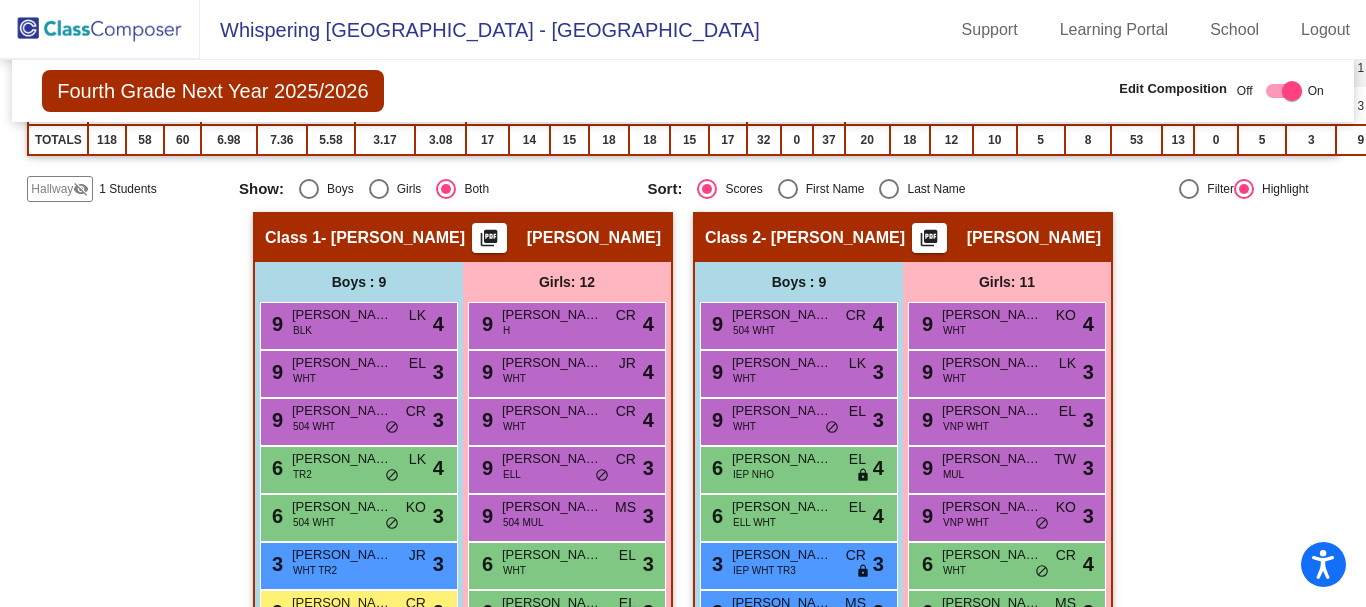 scroll, scrollTop: 400, scrollLeft: 0, axis: vertical 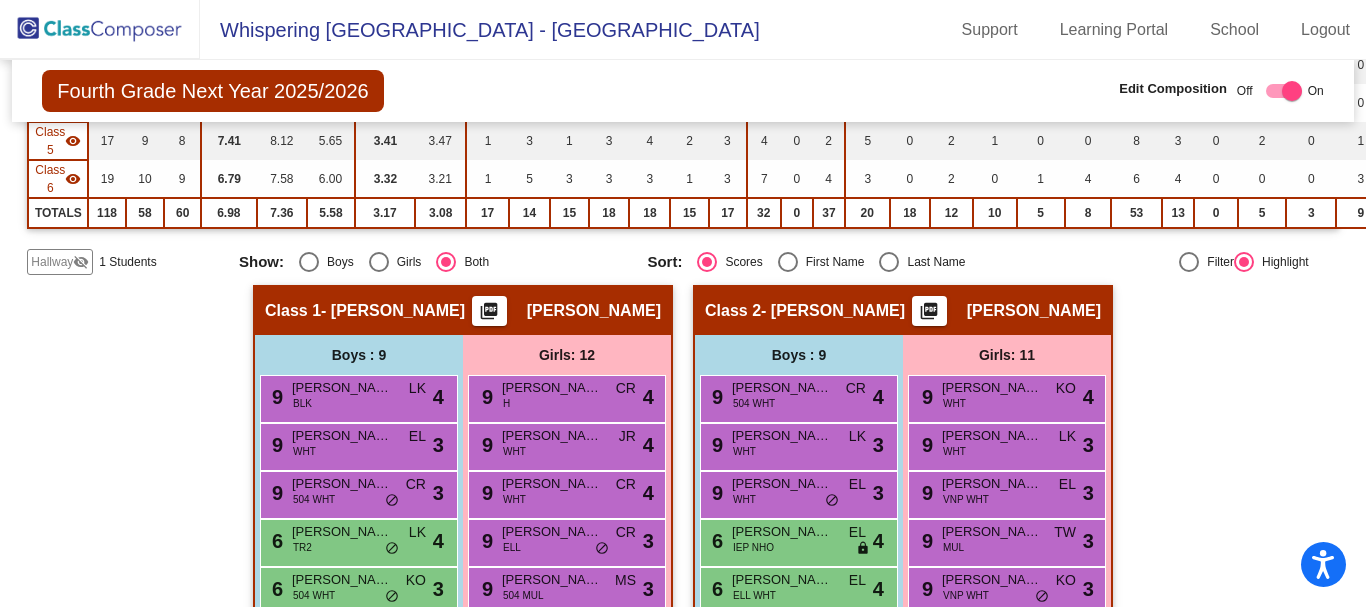 click on "Hallway" 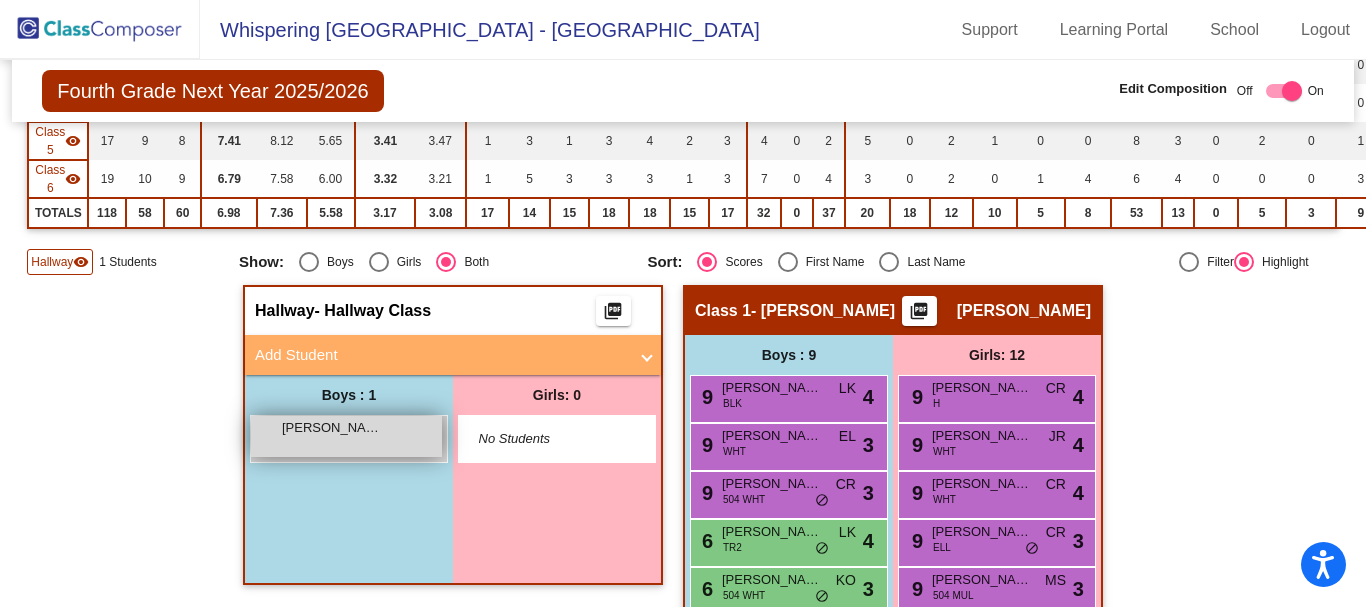 click on "[PERSON_NAME] lock do_not_disturb_alt" at bounding box center (346, 436) 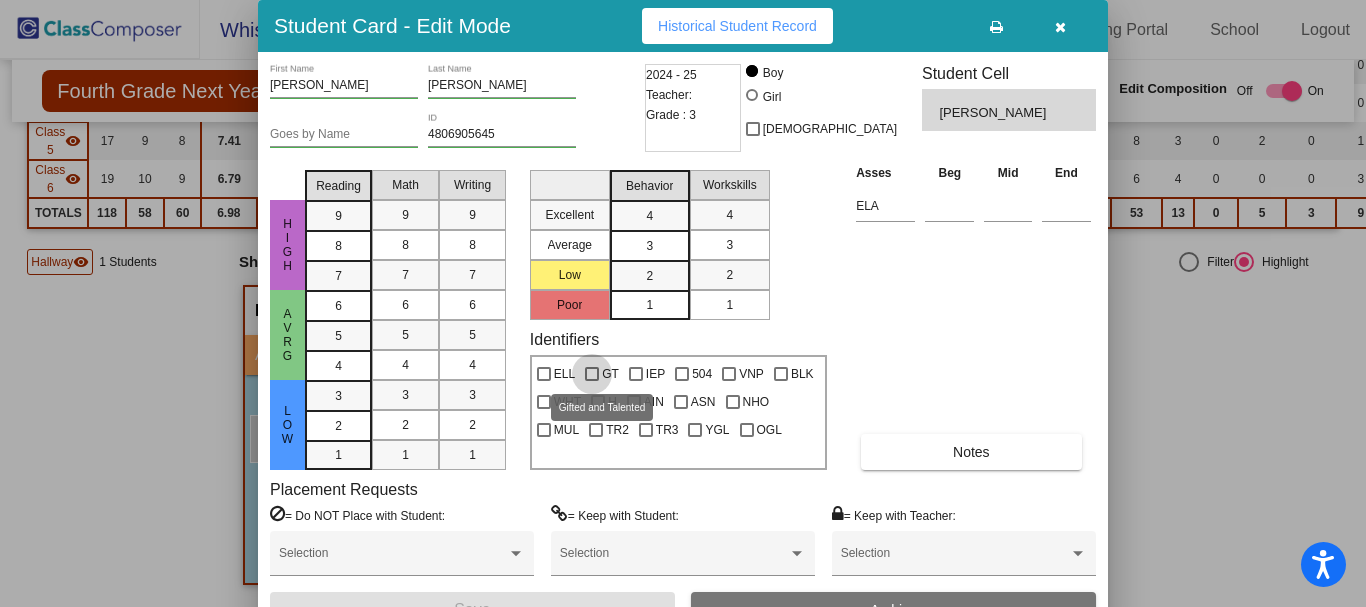 click at bounding box center (592, 374) 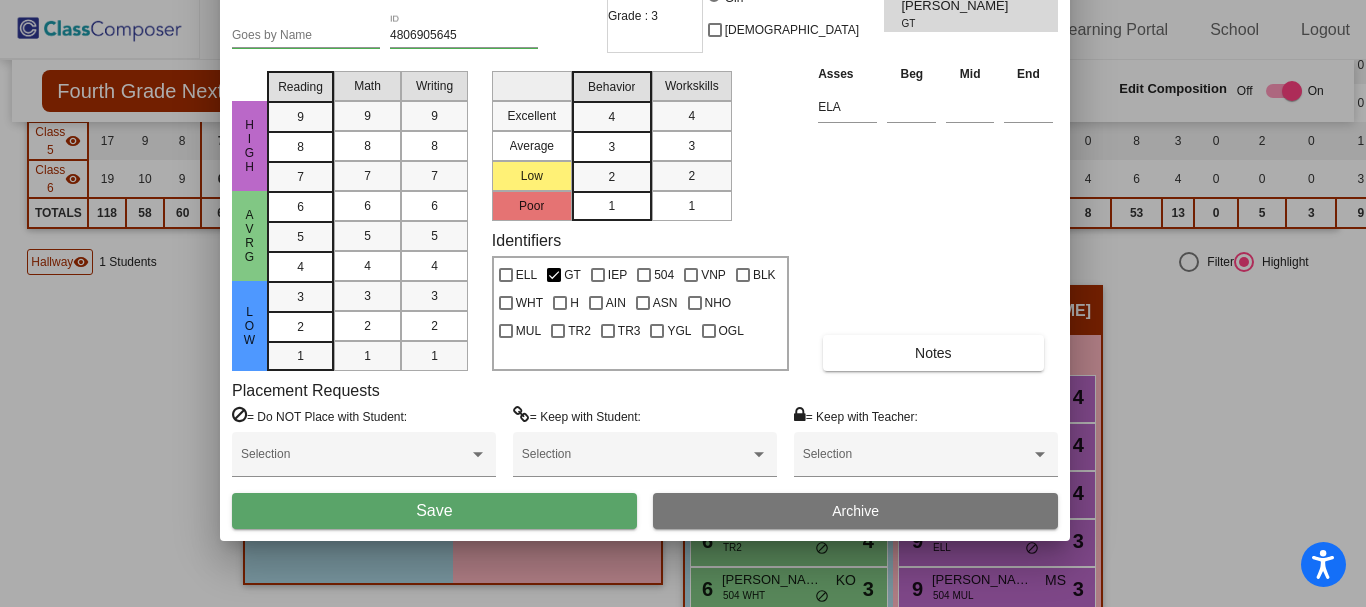 drag, startPoint x: 582, startPoint y: 32, endPoint x: 544, endPoint y: -67, distance: 106.04244 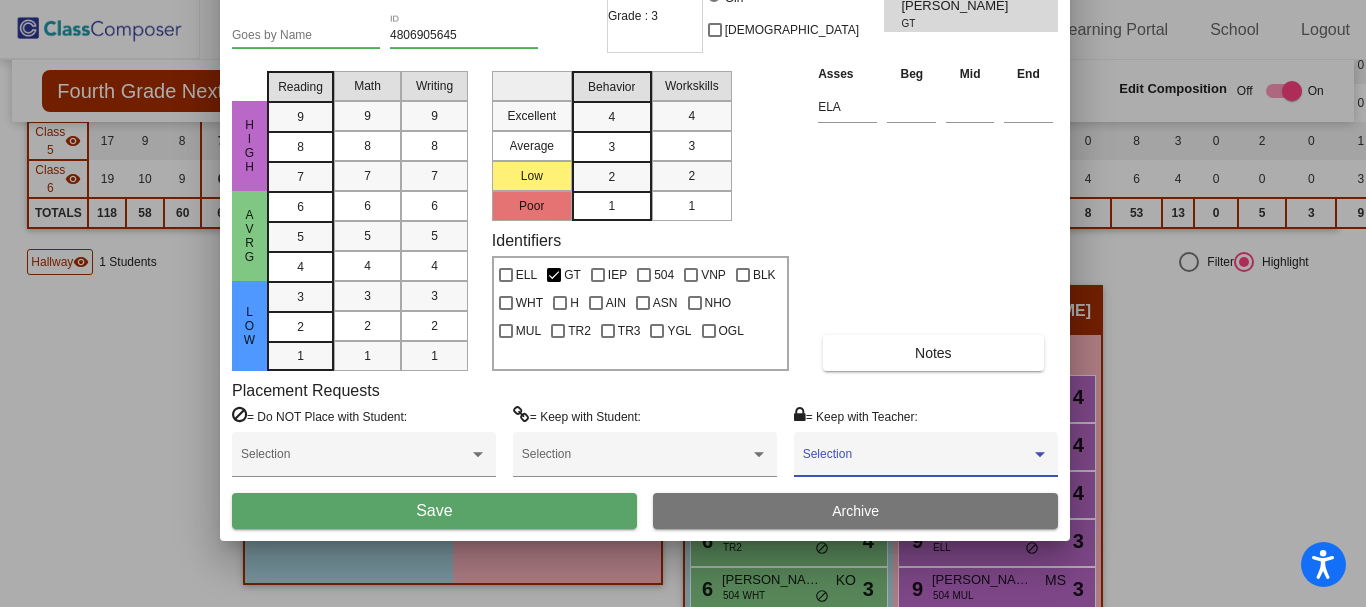click at bounding box center (1040, 455) 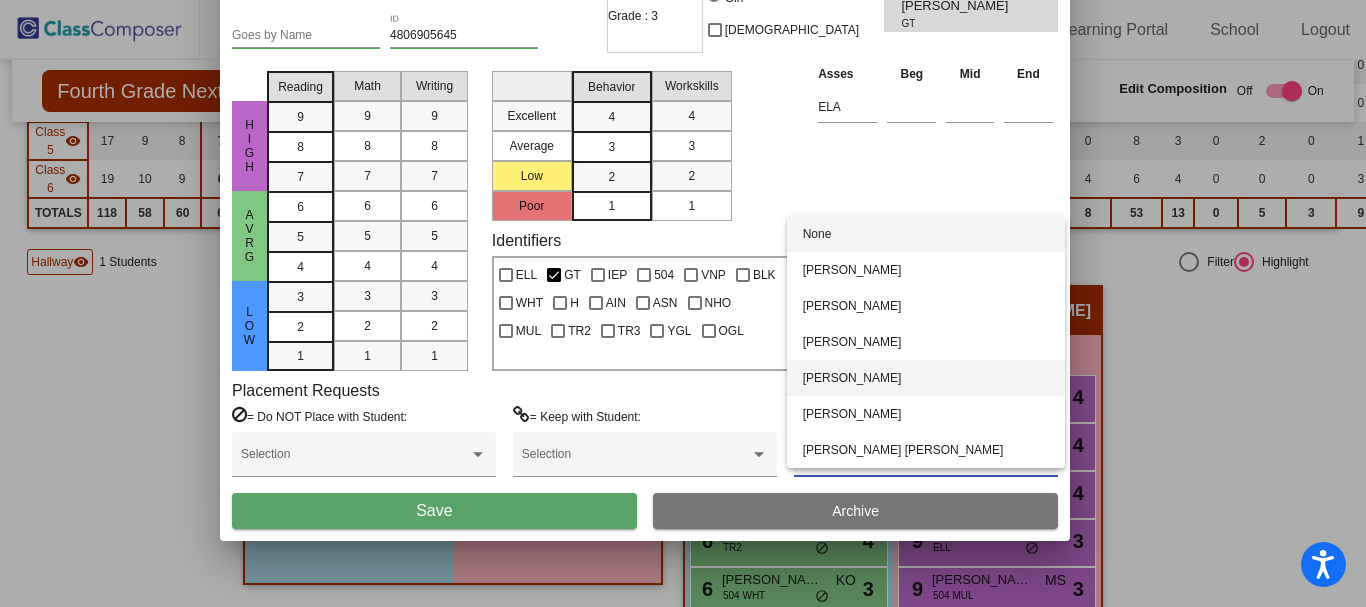 click on "[PERSON_NAME]" at bounding box center [926, 378] 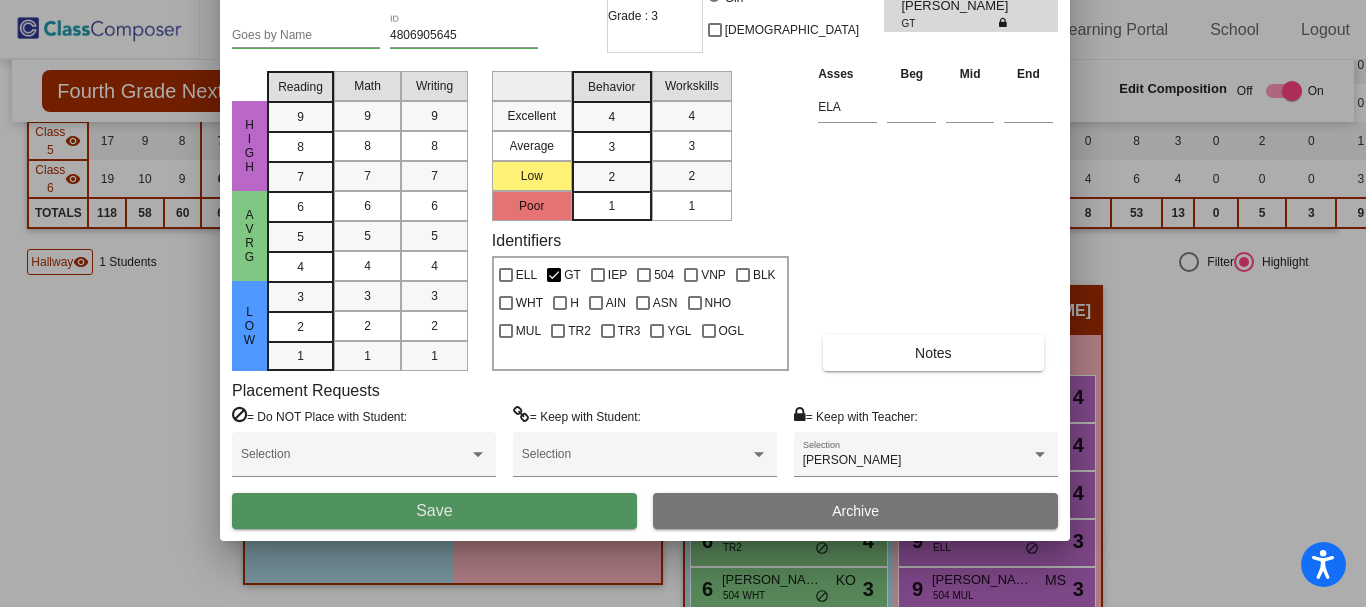 click on "Save" at bounding box center [434, 511] 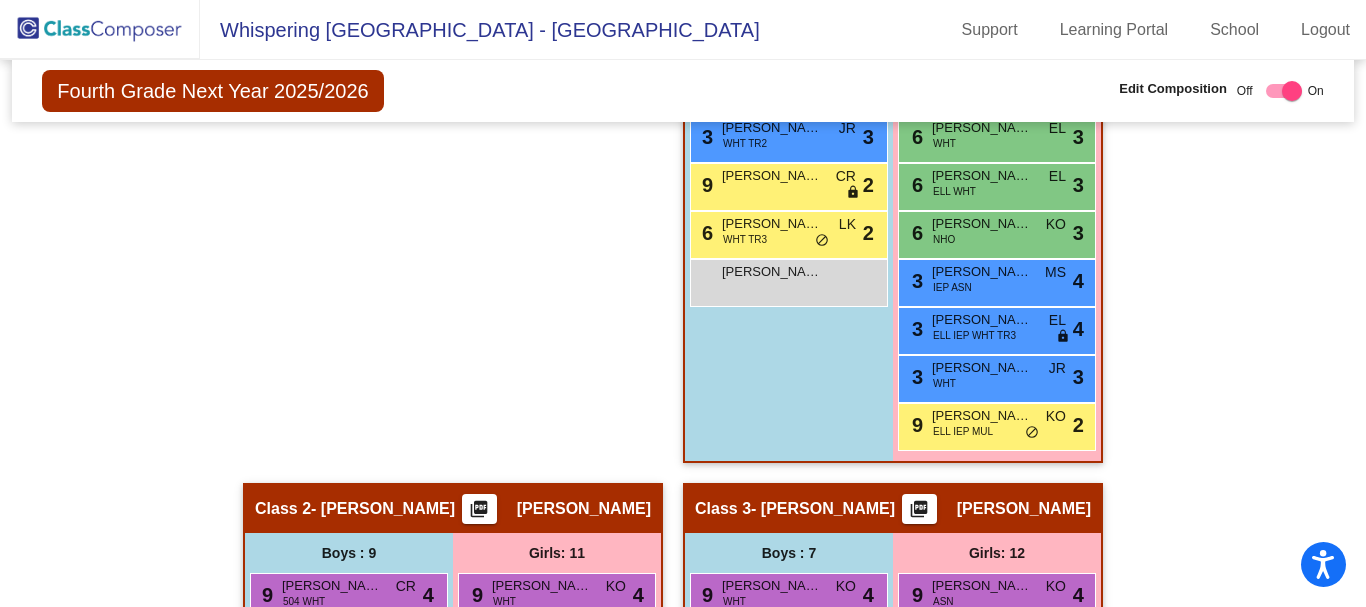 scroll, scrollTop: 700, scrollLeft: 0, axis: vertical 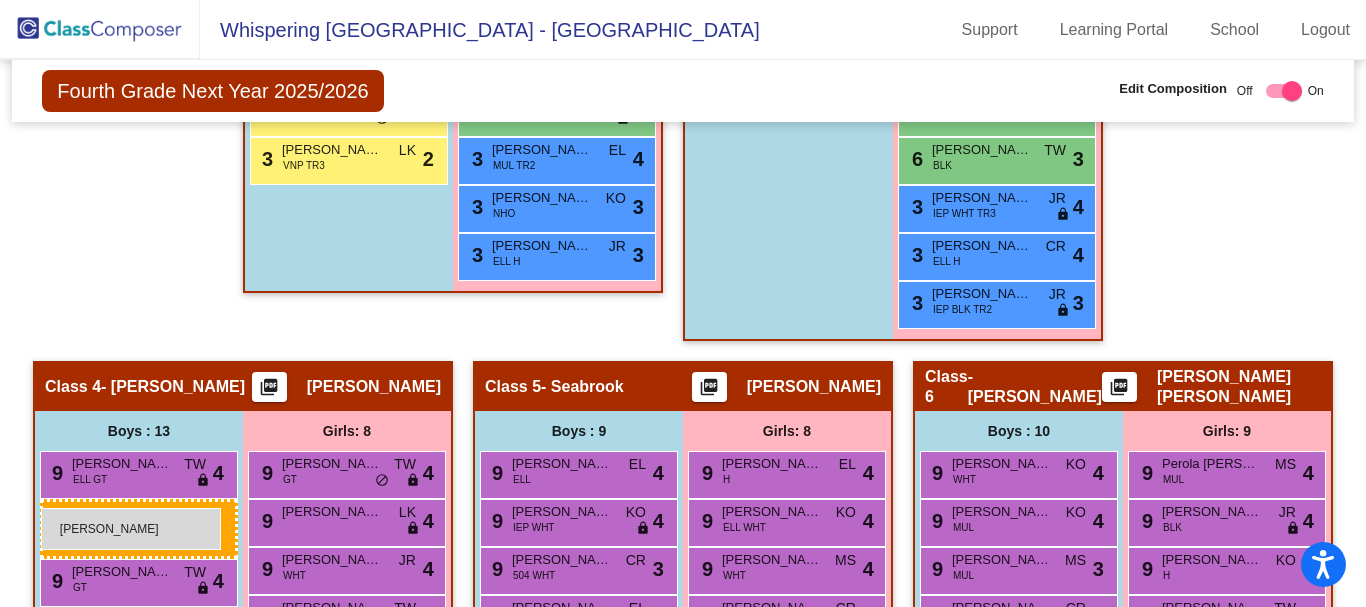 drag, startPoint x: 306, startPoint y: 143, endPoint x: 41, endPoint y: 508, distance: 451.05432 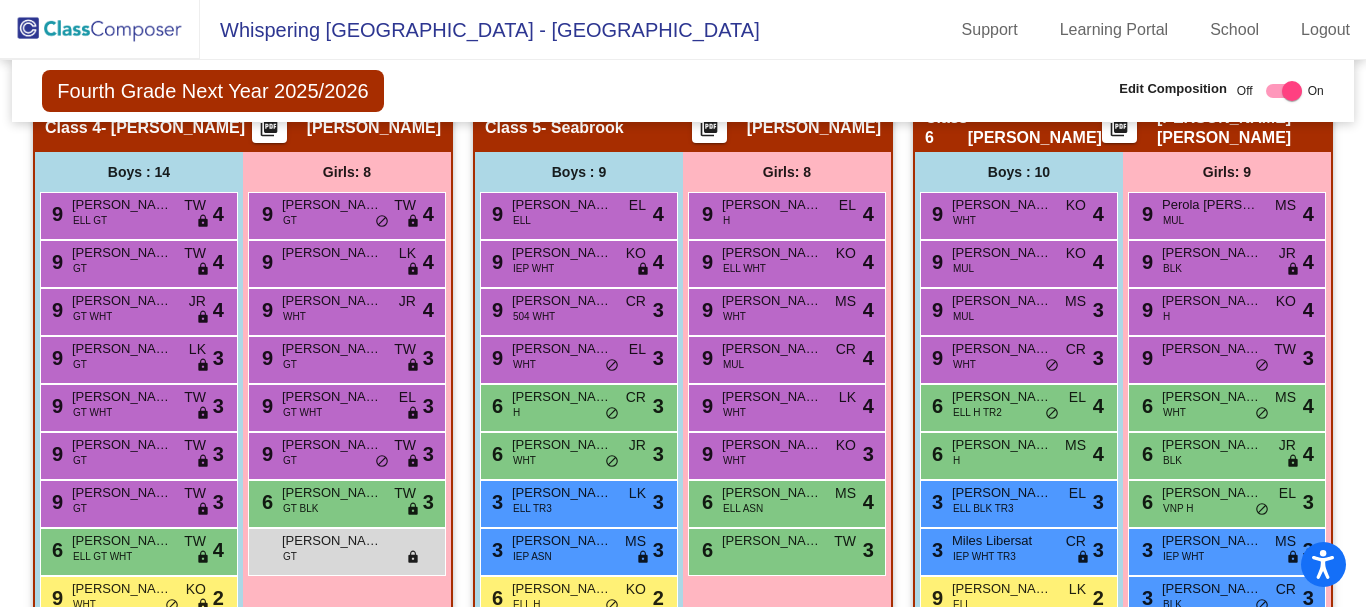 scroll, scrollTop: 1778, scrollLeft: 0, axis: vertical 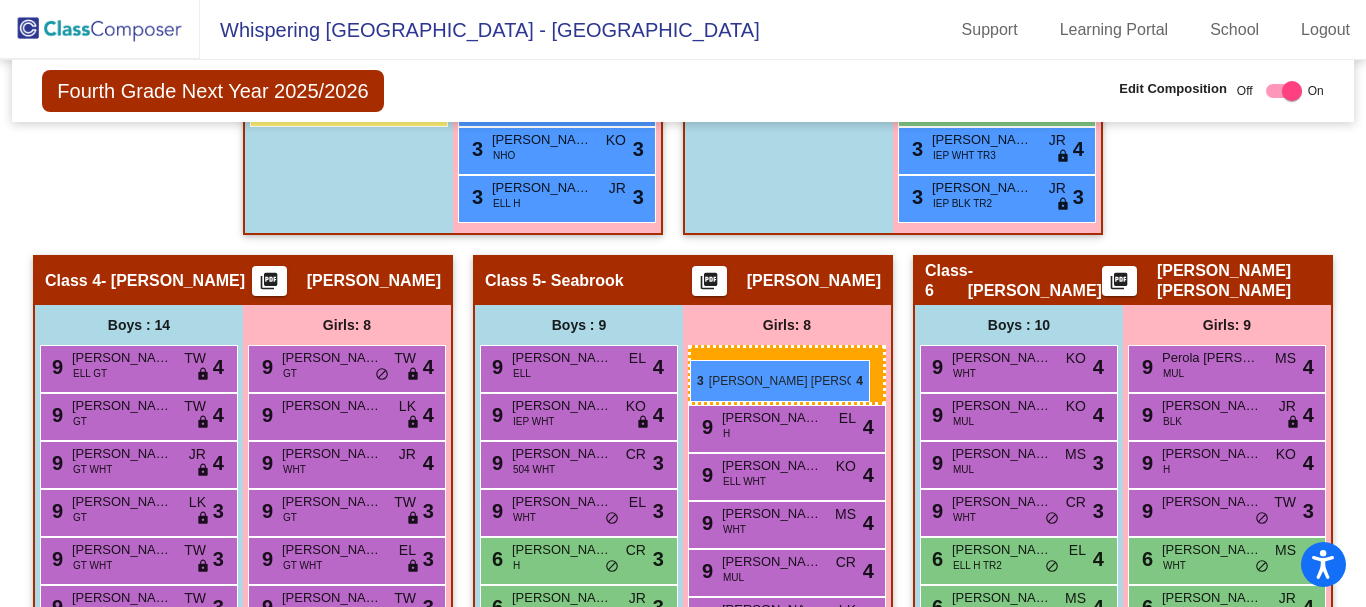drag, startPoint x: 971, startPoint y: 196, endPoint x: 690, endPoint y: 360, distance: 325.35672 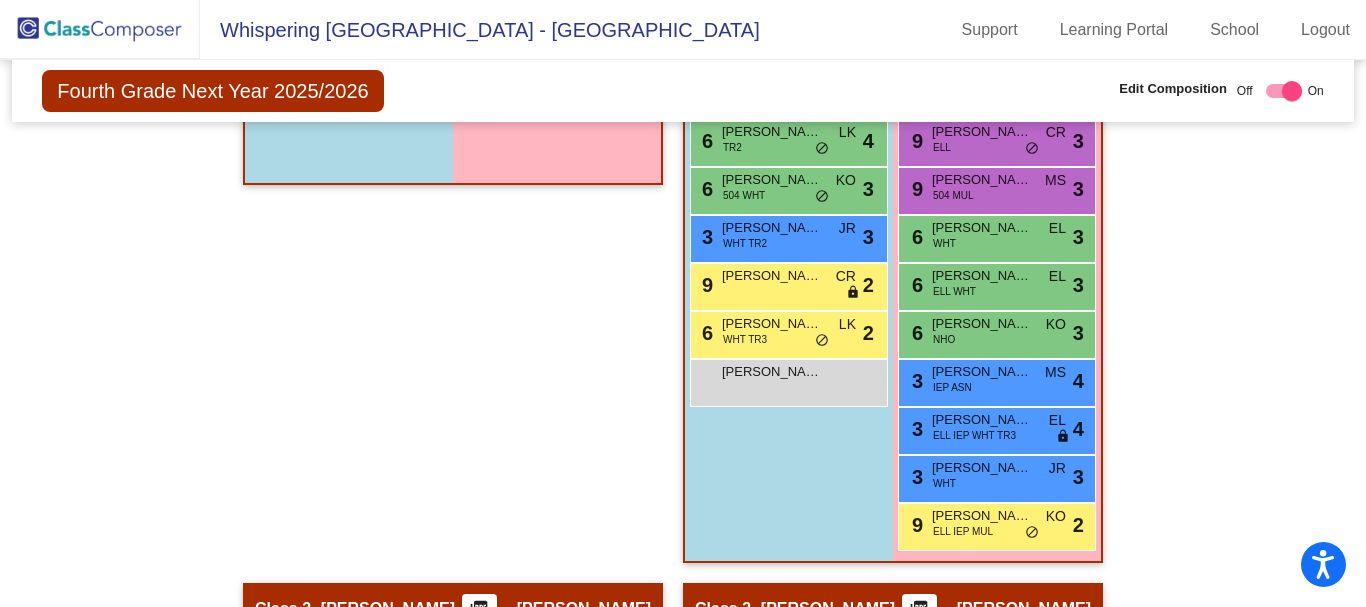 scroll, scrollTop: 900, scrollLeft: 0, axis: vertical 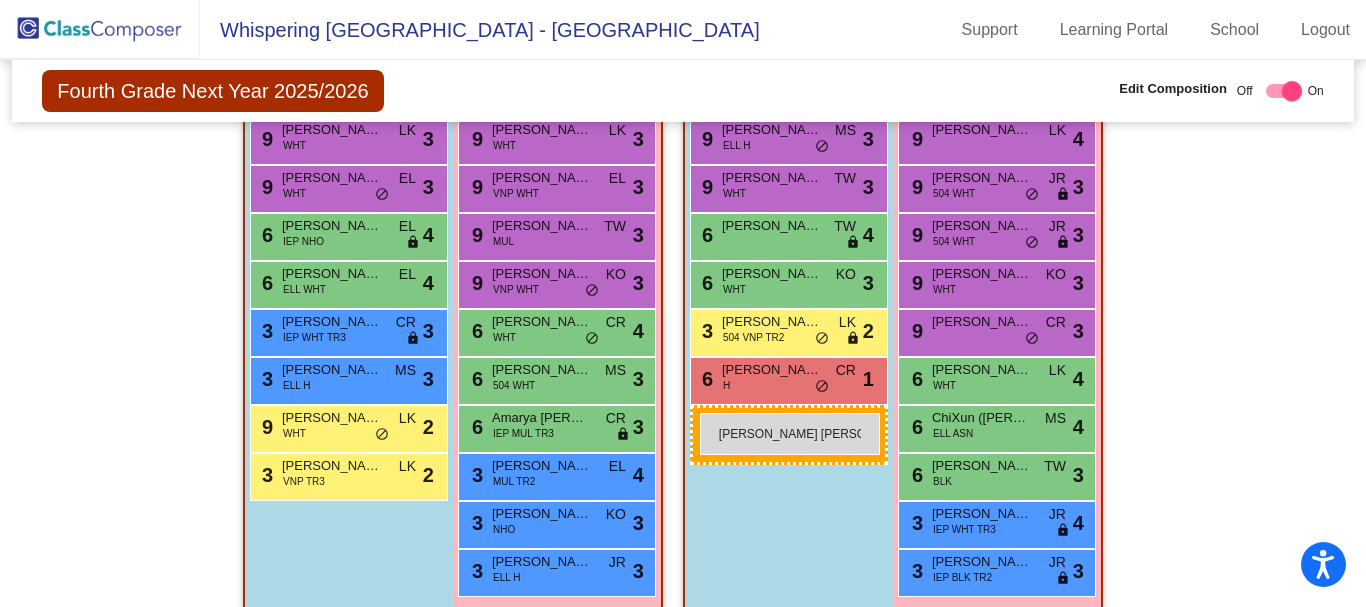 drag, startPoint x: 741, startPoint y: 278, endPoint x: 700, endPoint y: 413, distance: 141.08862 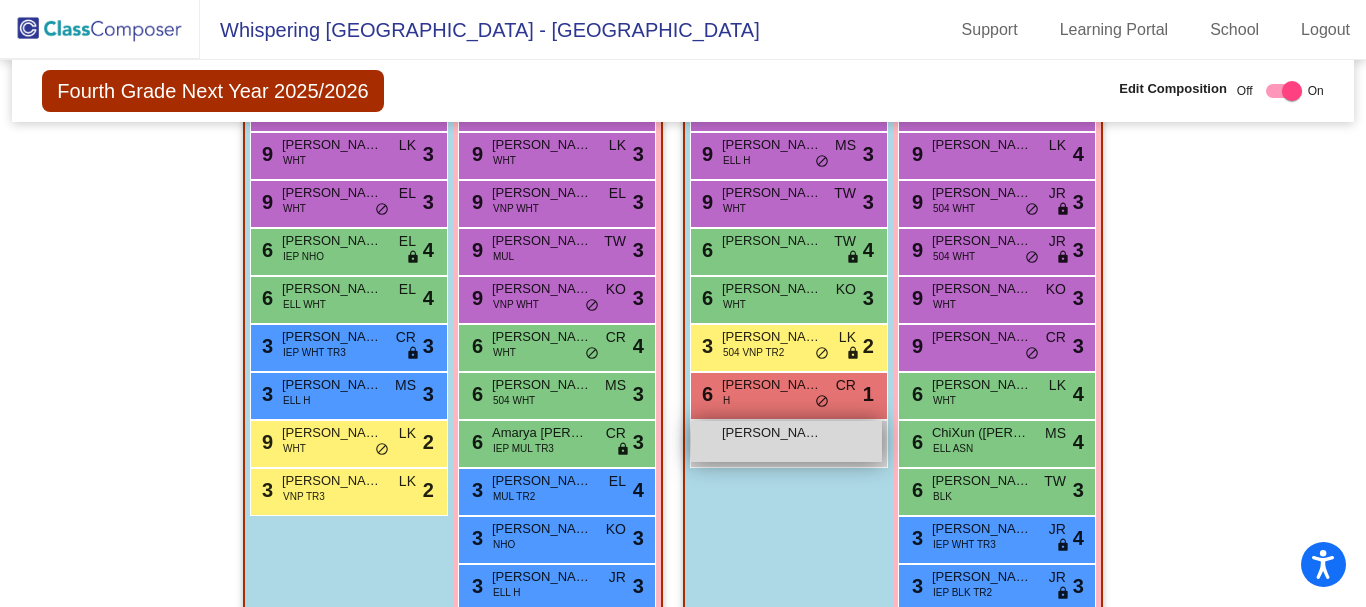 scroll, scrollTop: 1404, scrollLeft: 0, axis: vertical 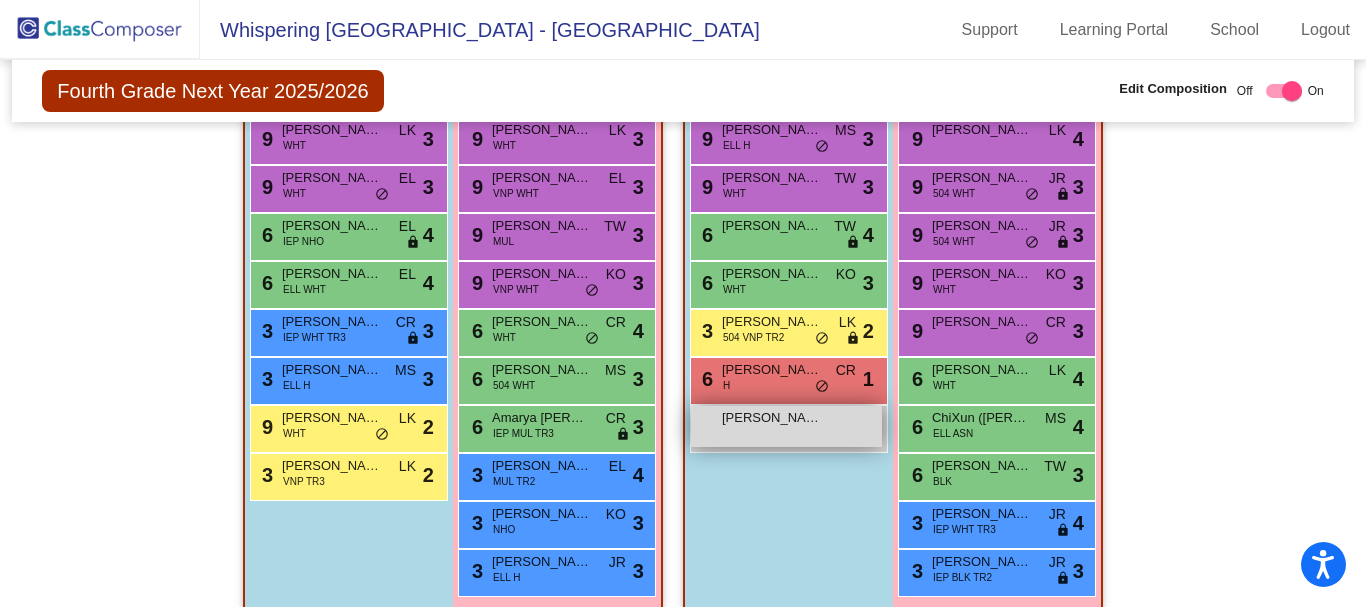 click on "[PERSON_NAME] [PERSON_NAME] lock do_not_disturb_alt" at bounding box center (786, 426) 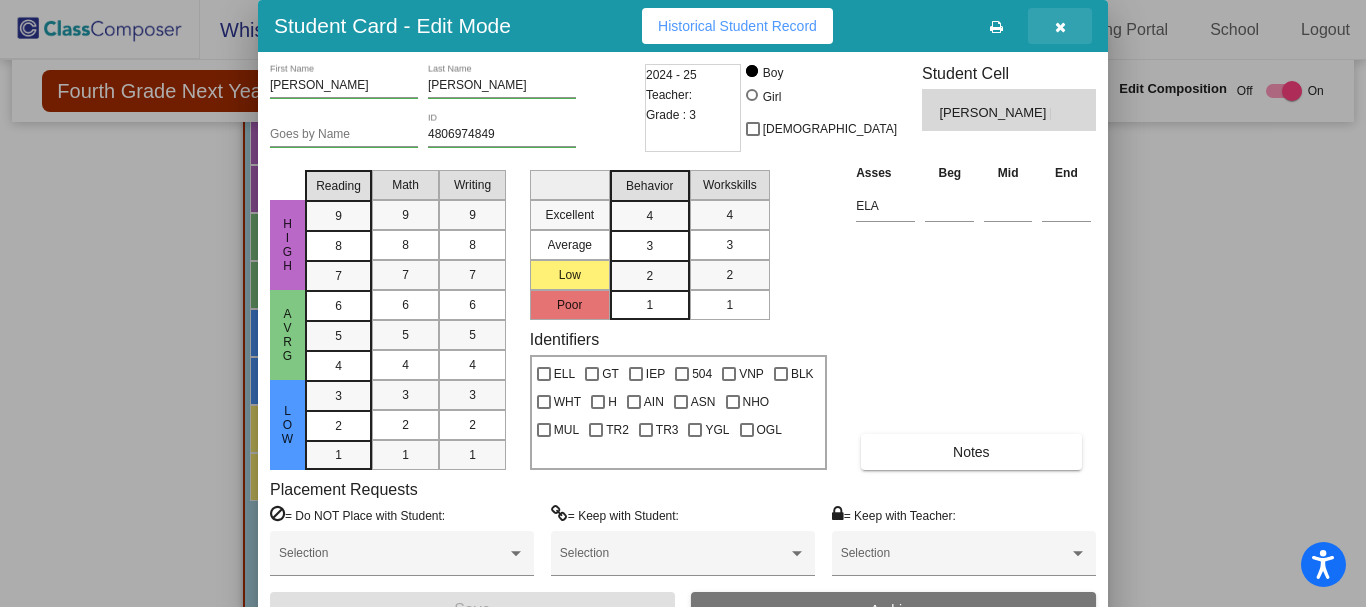 click at bounding box center (1060, 27) 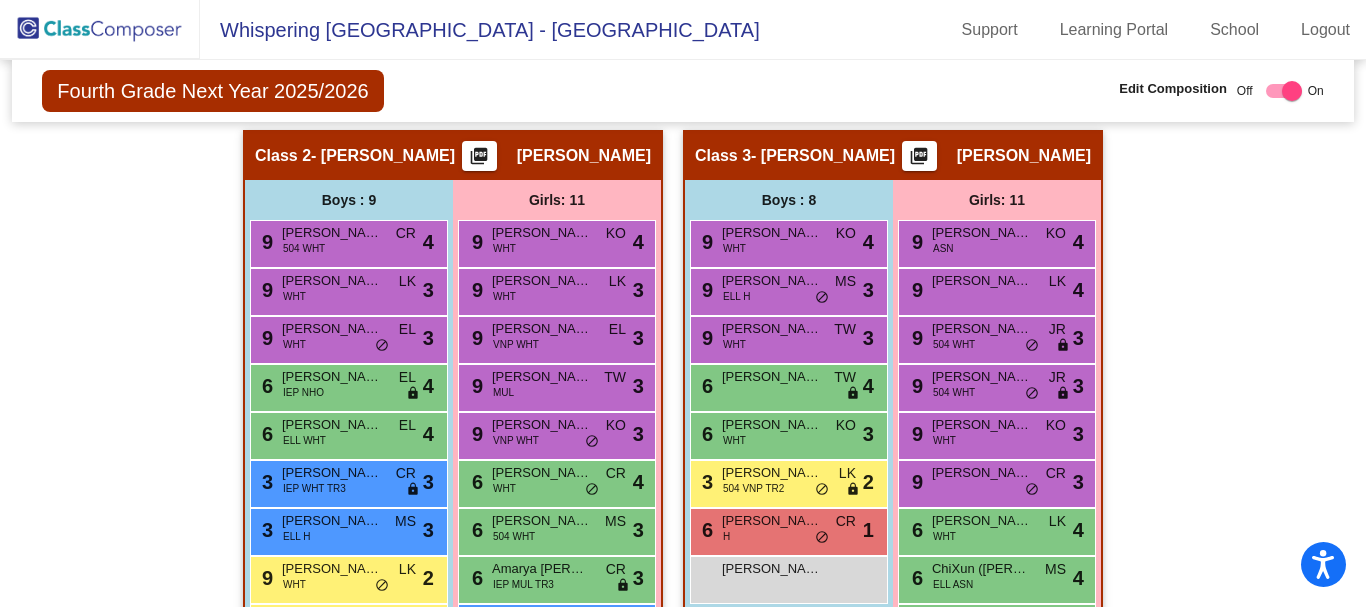 scroll, scrollTop: 1230, scrollLeft: 0, axis: vertical 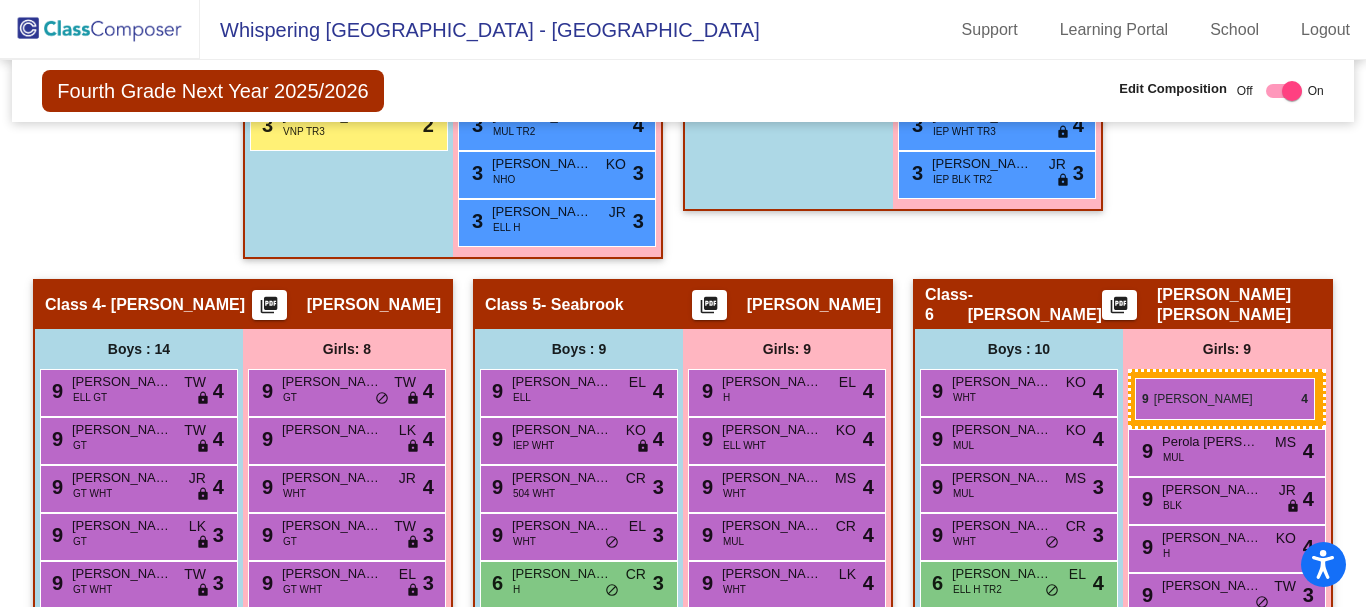 drag, startPoint x: 938, startPoint y: 264, endPoint x: 1135, endPoint y: 378, distance: 227.60712 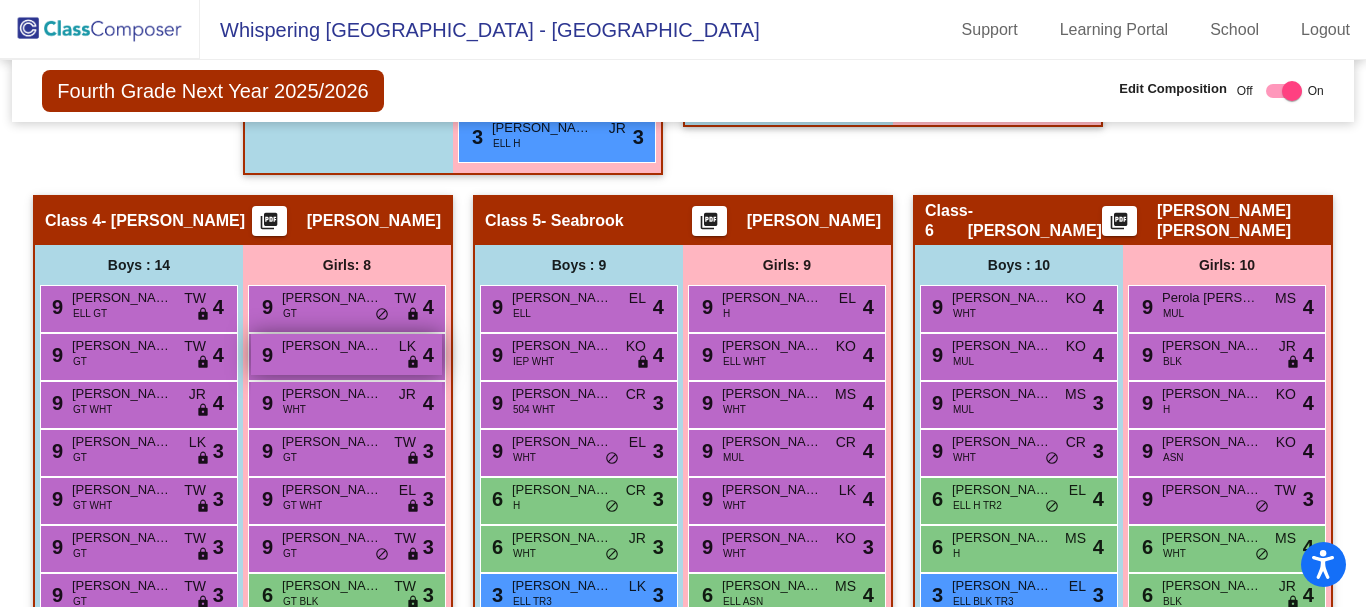 scroll, scrollTop: 1854, scrollLeft: 0, axis: vertical 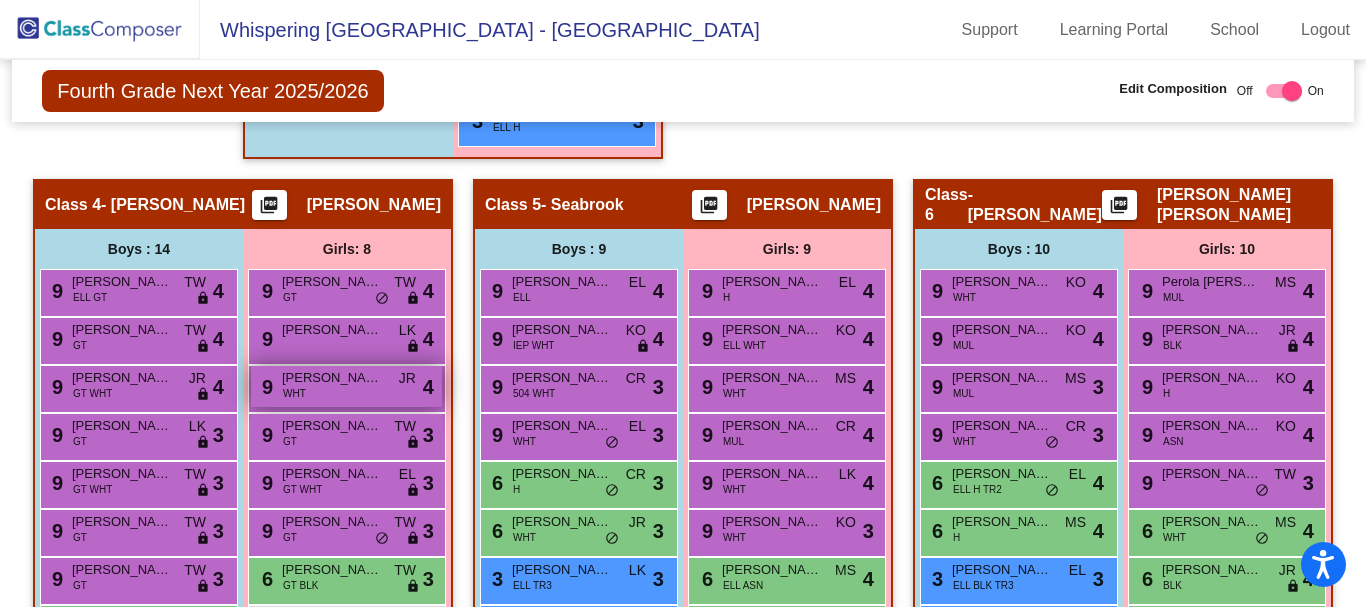 click on "9 [PERSON_NAME] lock do_not_disturb_alt 4" at bounding box center (346, 386) 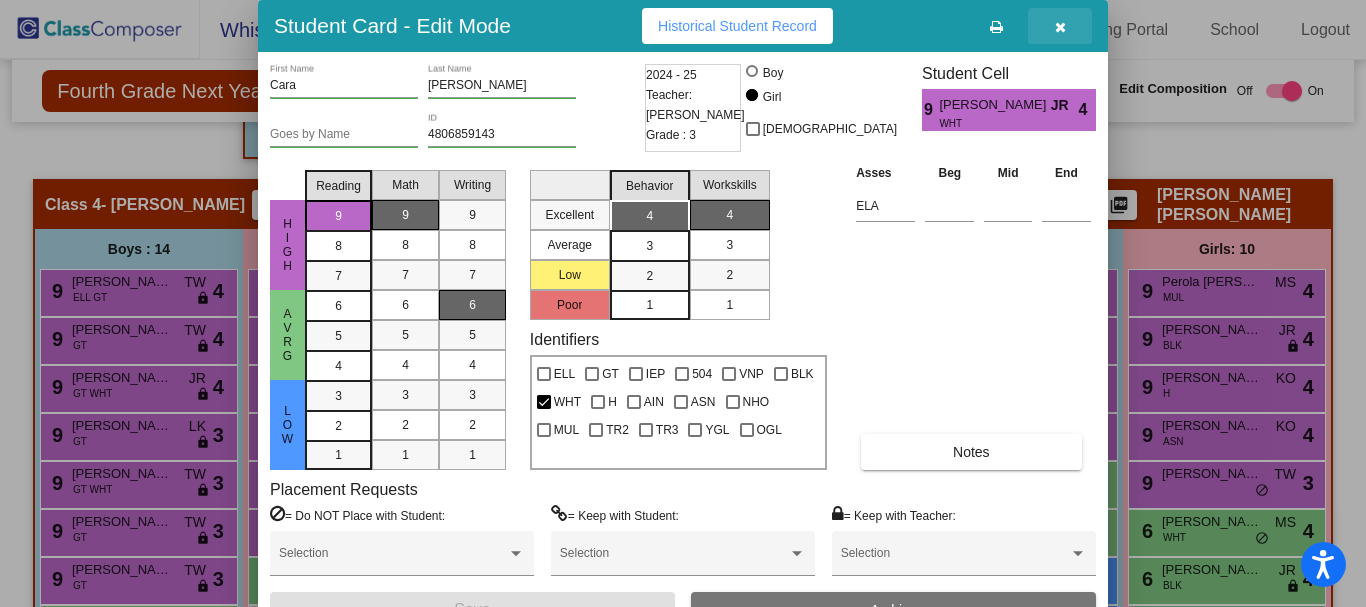 click at bounding box center [1060, 27] 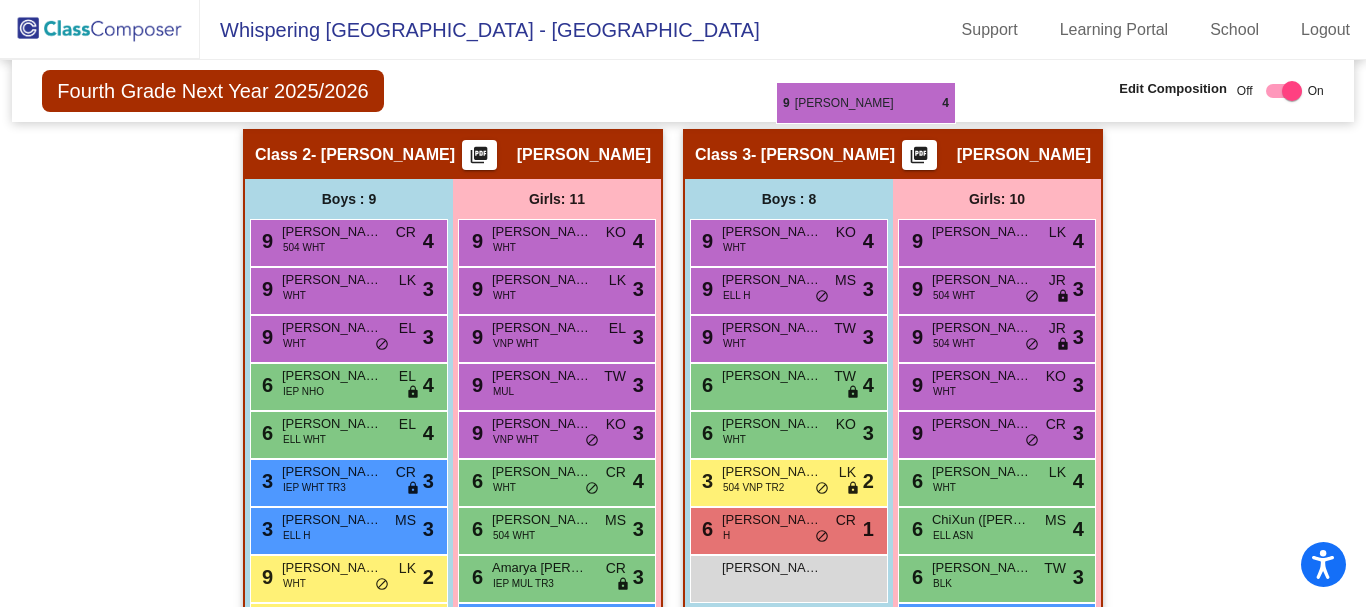 scroll, scrollTop: 1218, scrollLeft: 0, axis: vertical 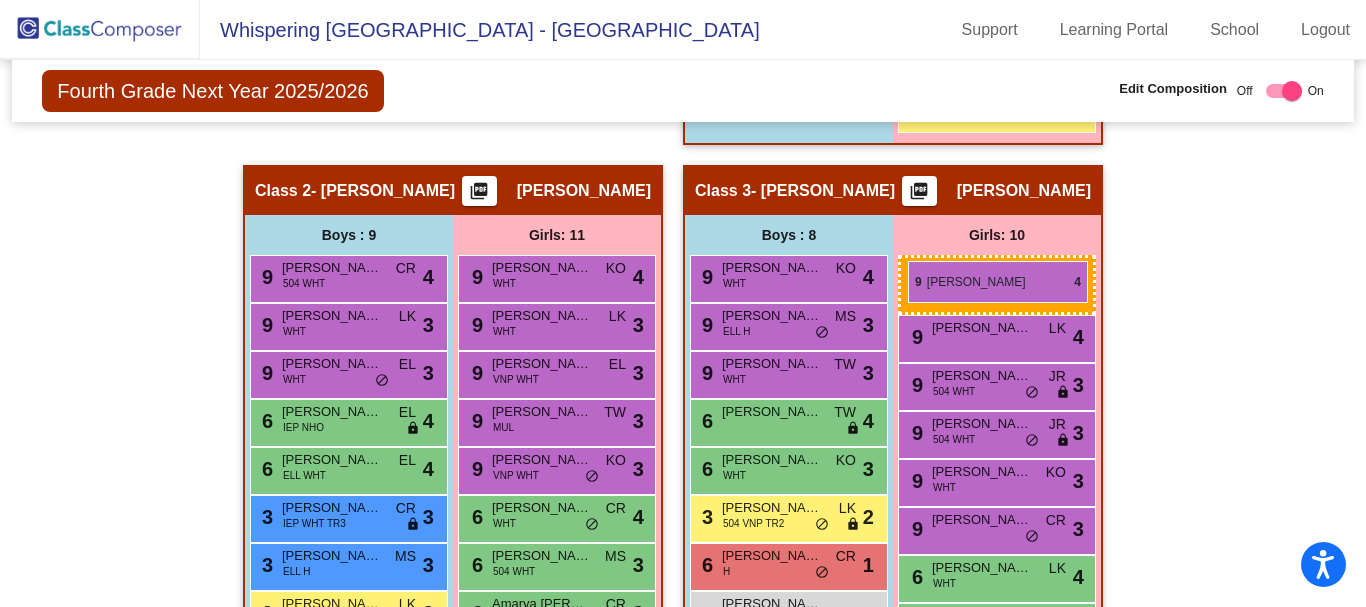 drag, startPoint x: 322, startPoint y: 390, endPoint x: 908, endPoint y: 261, distance: 600.0308 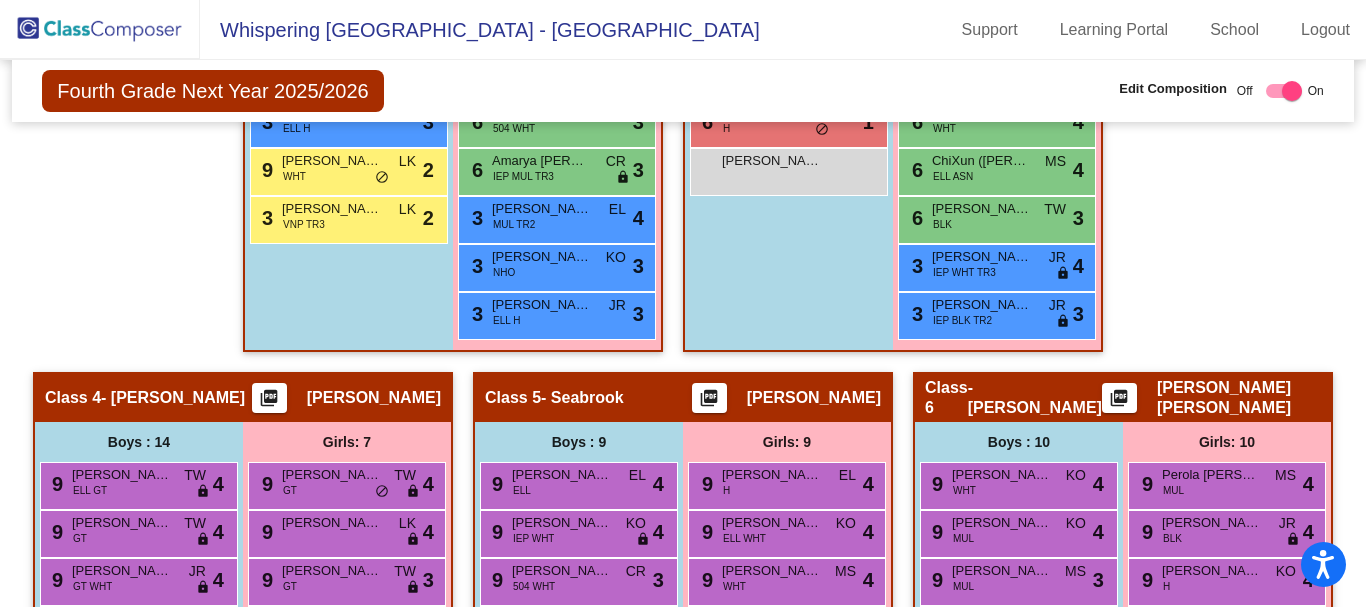 scroll, scrollTop: 1730, scrollLeft: 0, axis: vertical 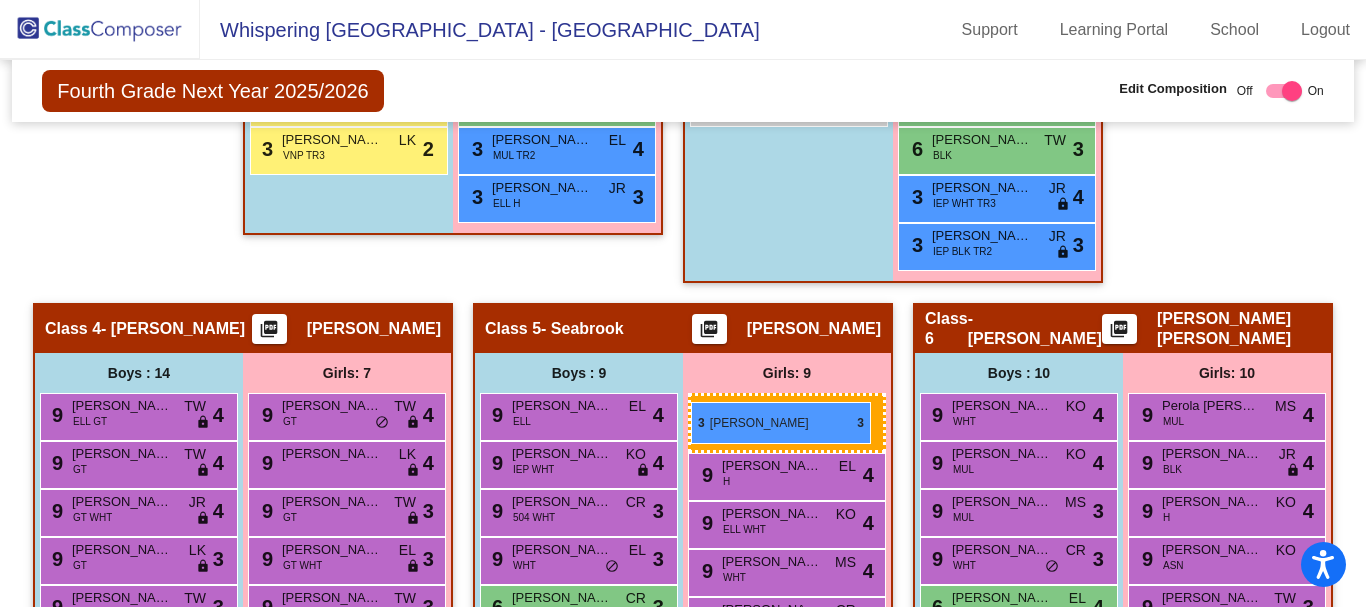 drag, startPoint x: 548, startPoint y: 189, endPoint x: 691, endPoint y: 402, distance: 256.5502 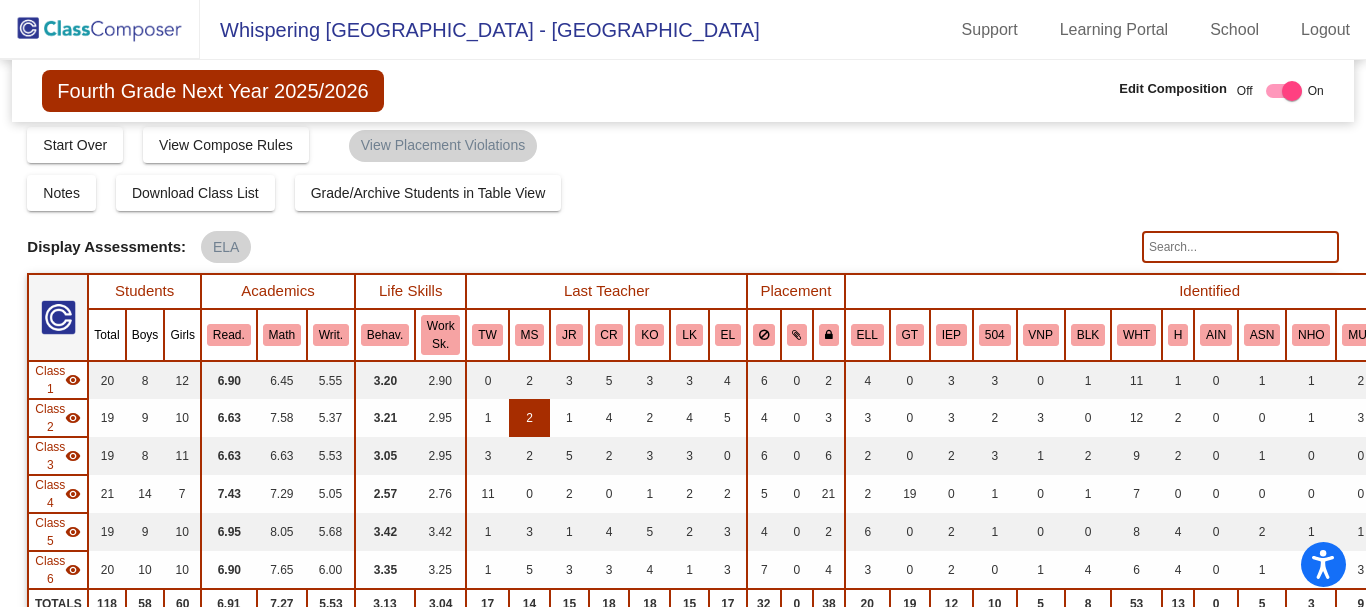 scroll, scrollTop: 0, scrollLeft: 0, axis: both 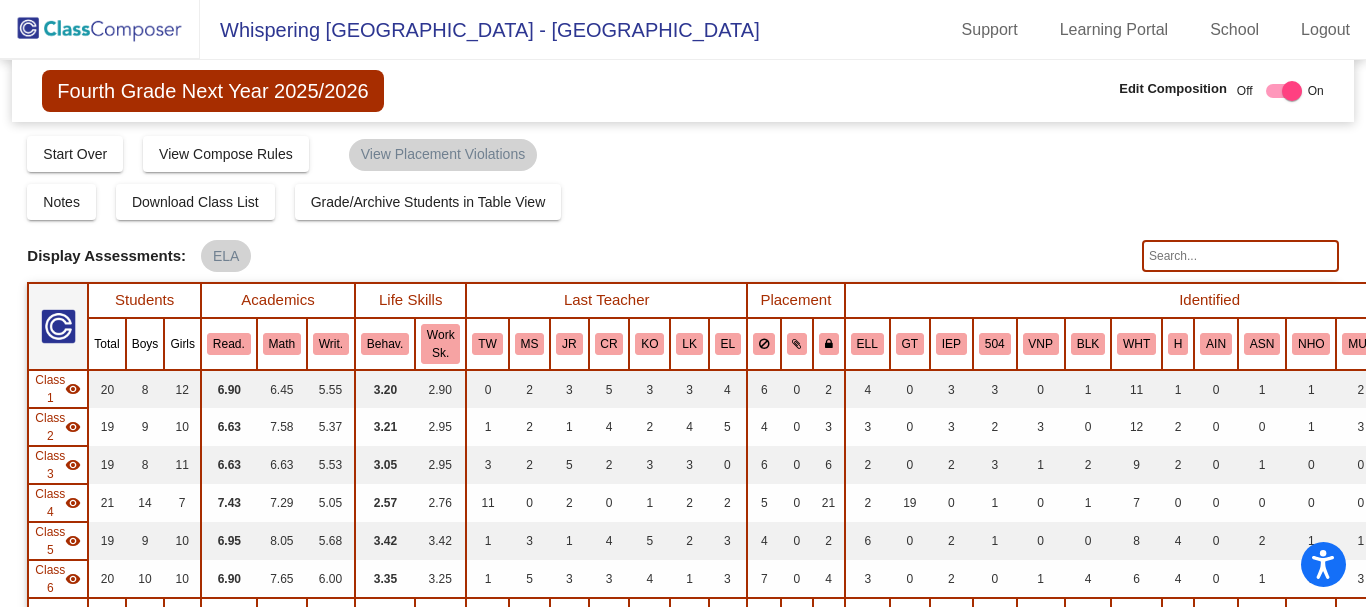 click 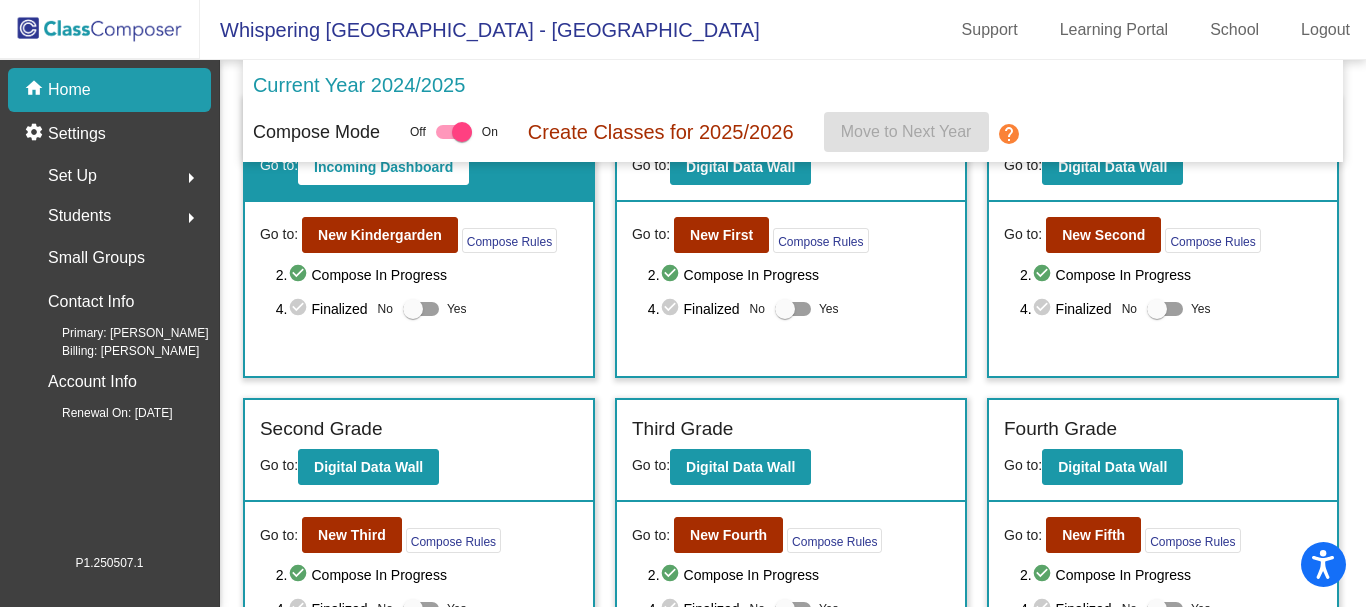 scroll, scrollTop: 75, scrollLeft: 0, axis: vertical 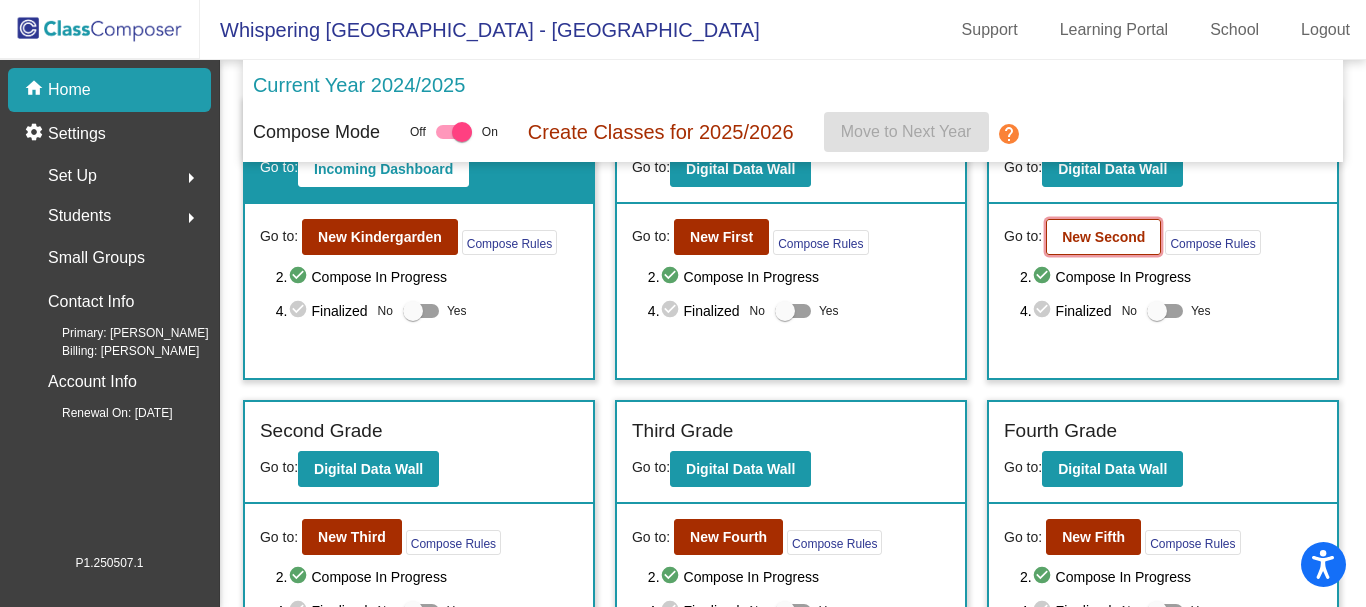 click on "New Second" 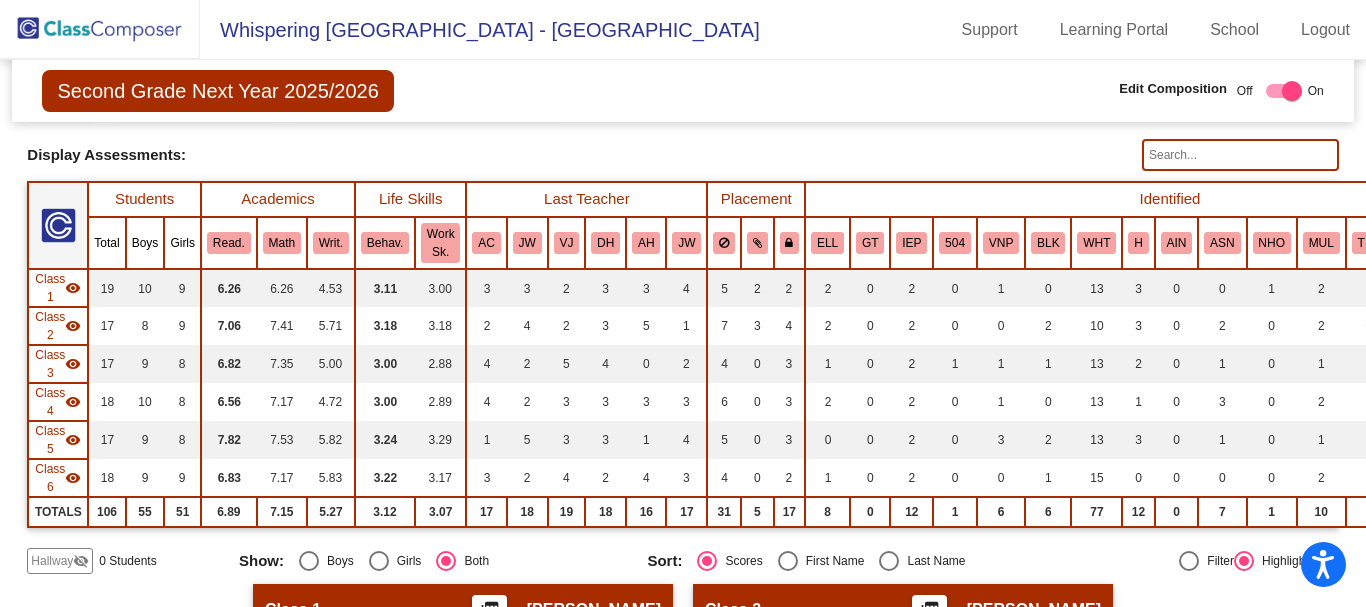 scroll, scrollTop: 100, scrollLeft: 0, axis: vertical 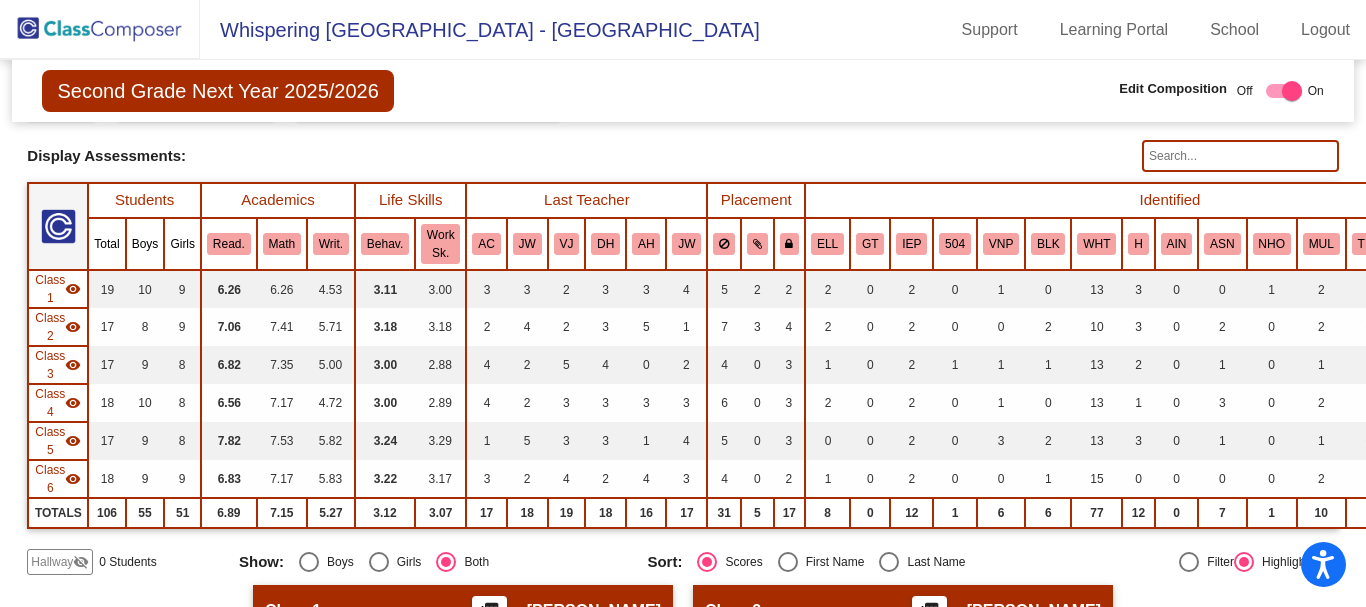 click on "Hallway" 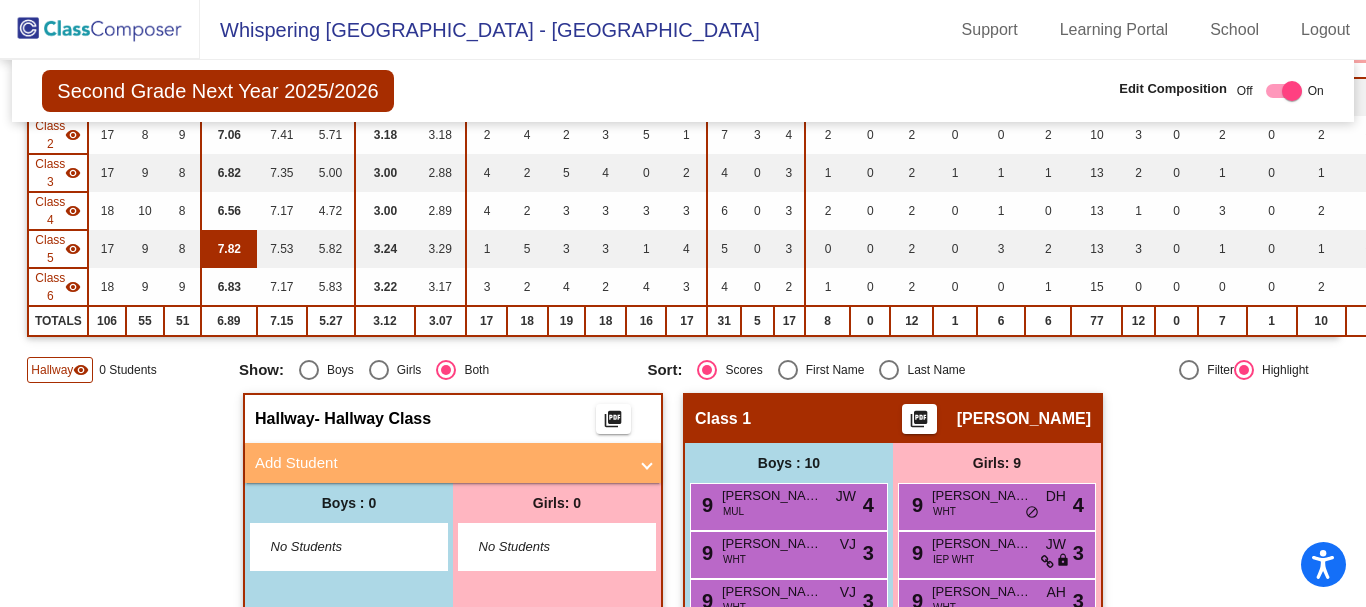 scroll, scrollTop: 400, scrollLeft: 0, axis: vertical 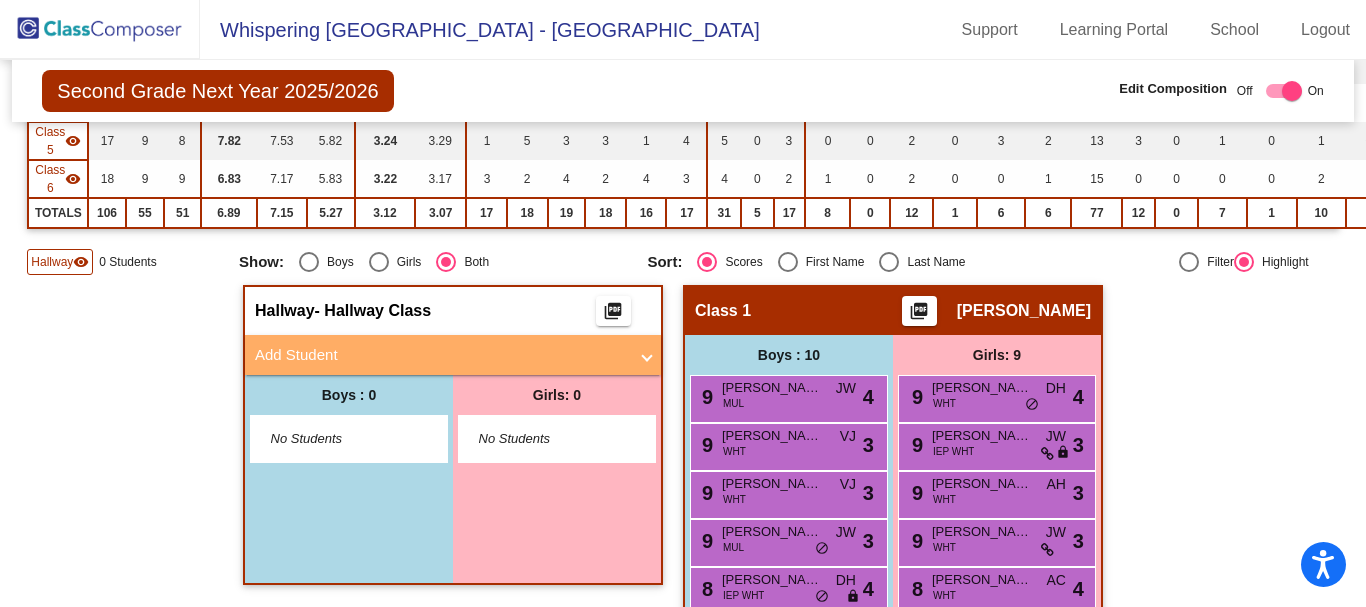click on "Add Student" at bounding box center [449, 355] 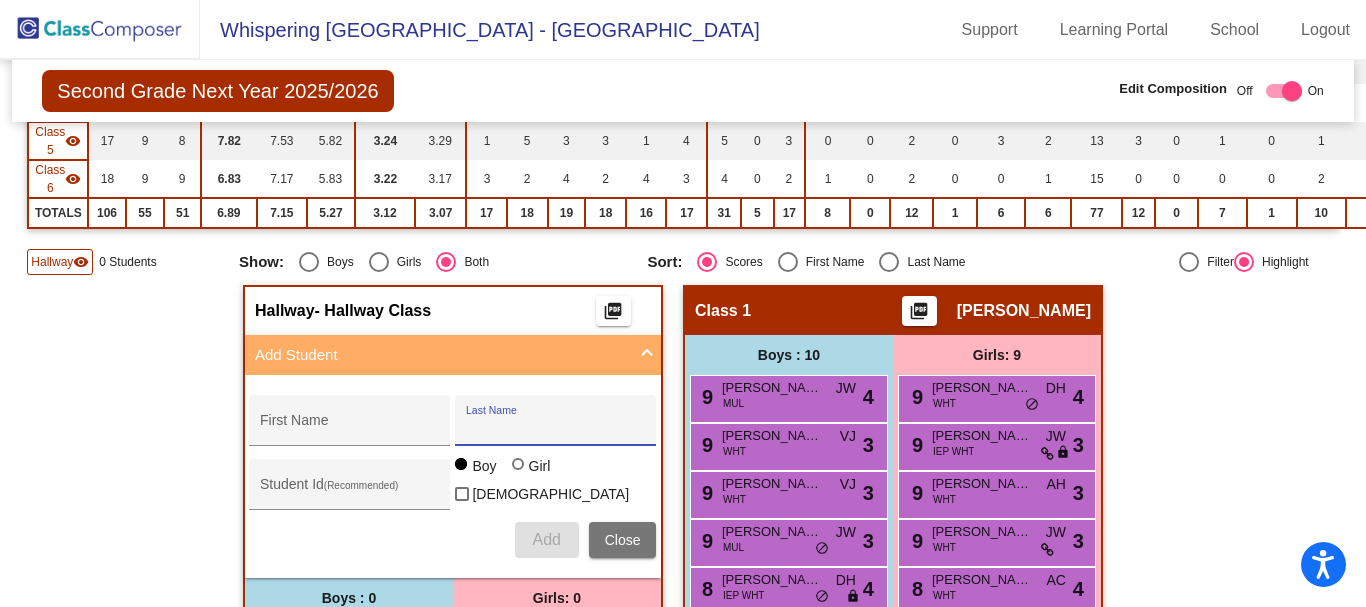paste on "[PERSON_NAME]" 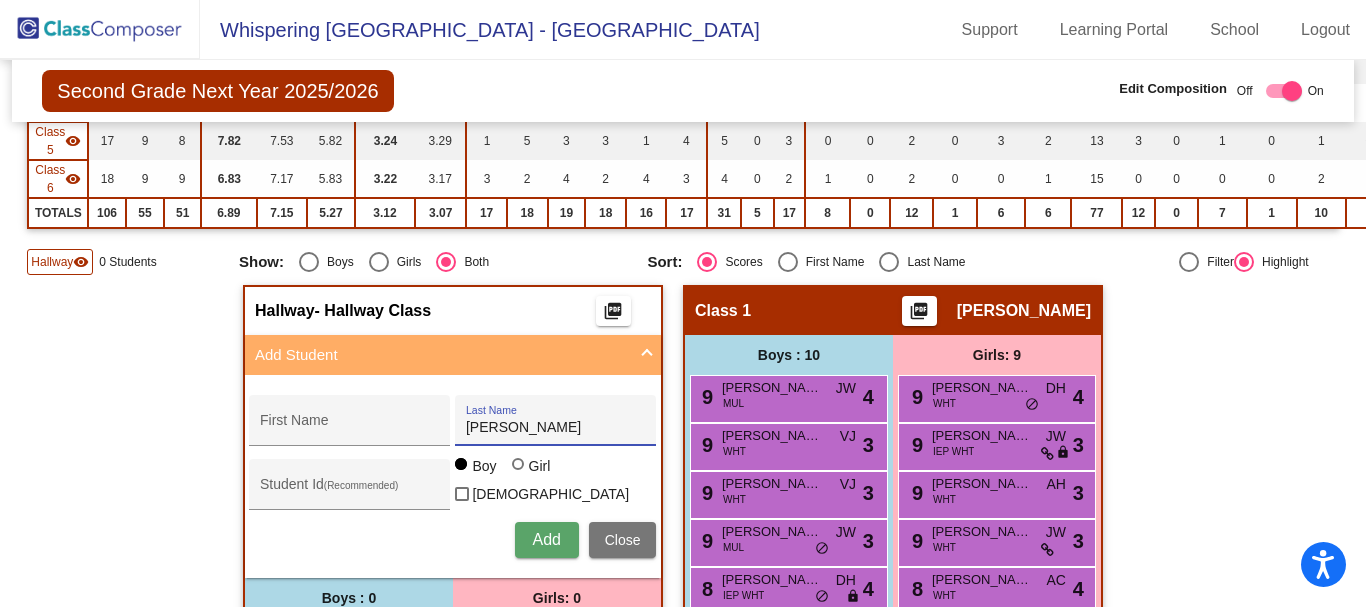 type on "[PERSON_NAME]" 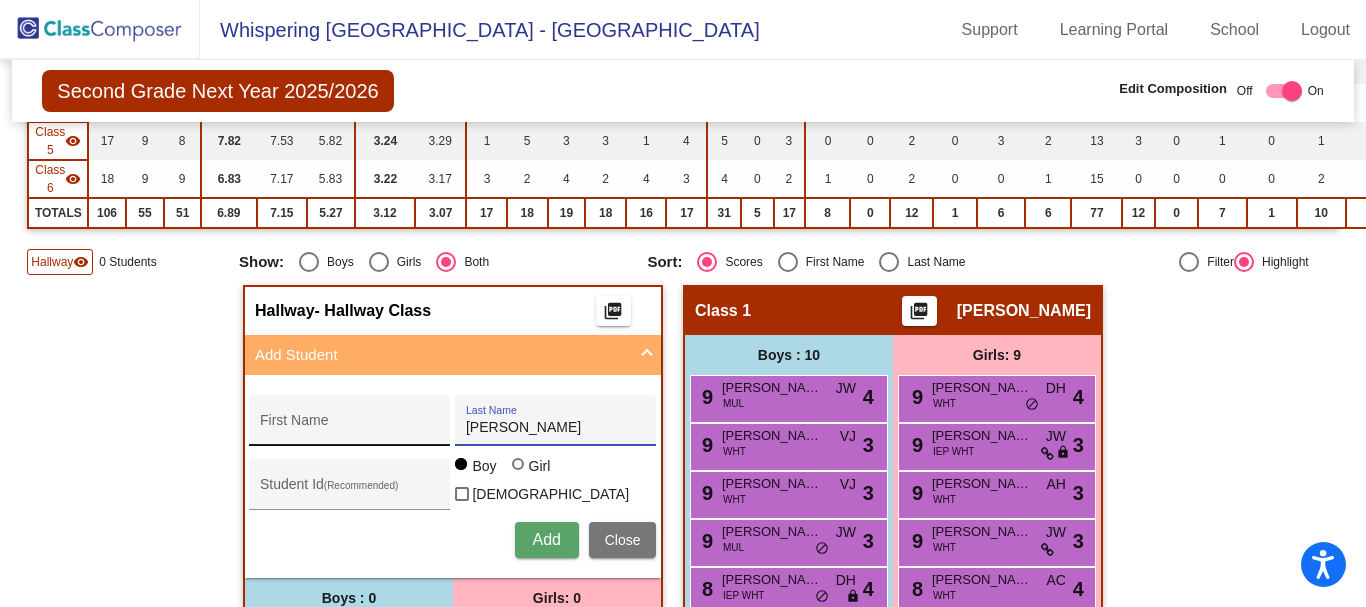 click on "First Name" at bounding box center [350, 428] 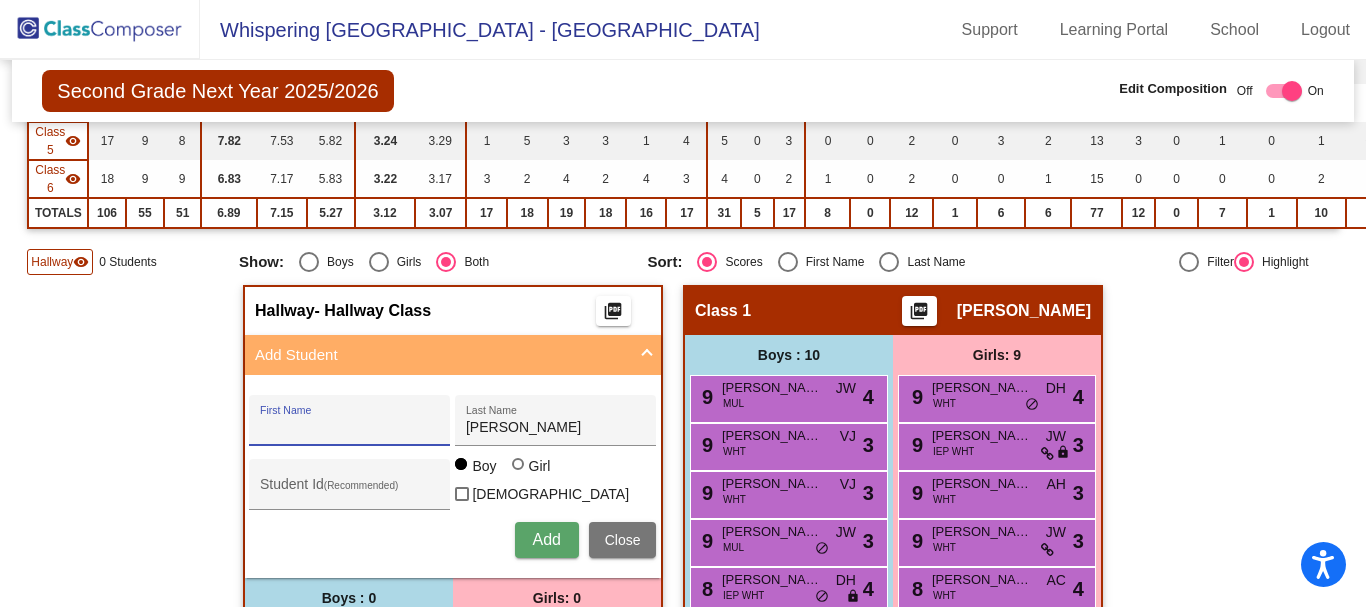 paste on "[PERSON_NAME]" 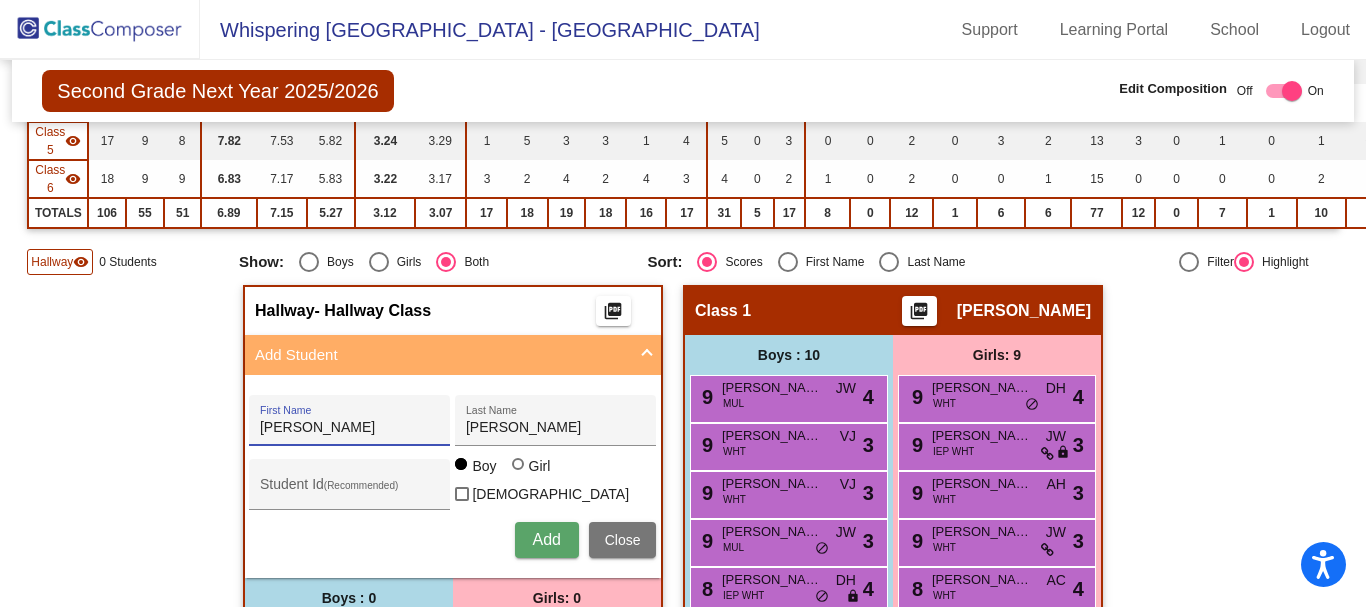 type on "[PERSON_NAME]" 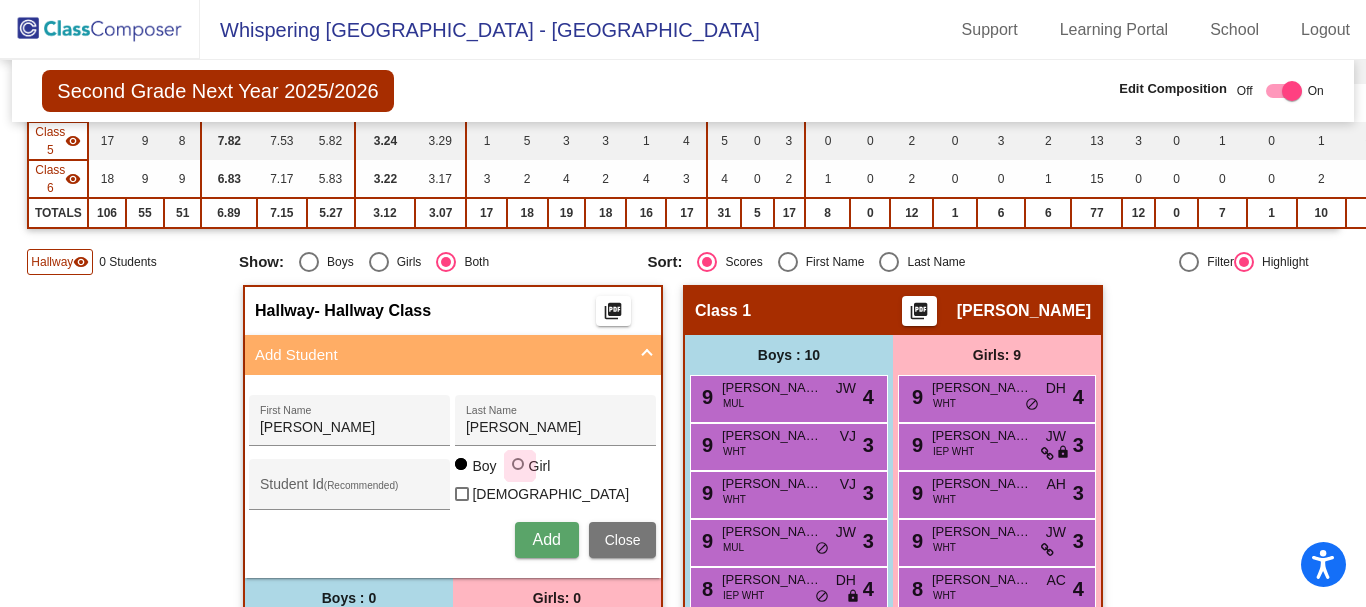 click at bounding box center (518, 464) 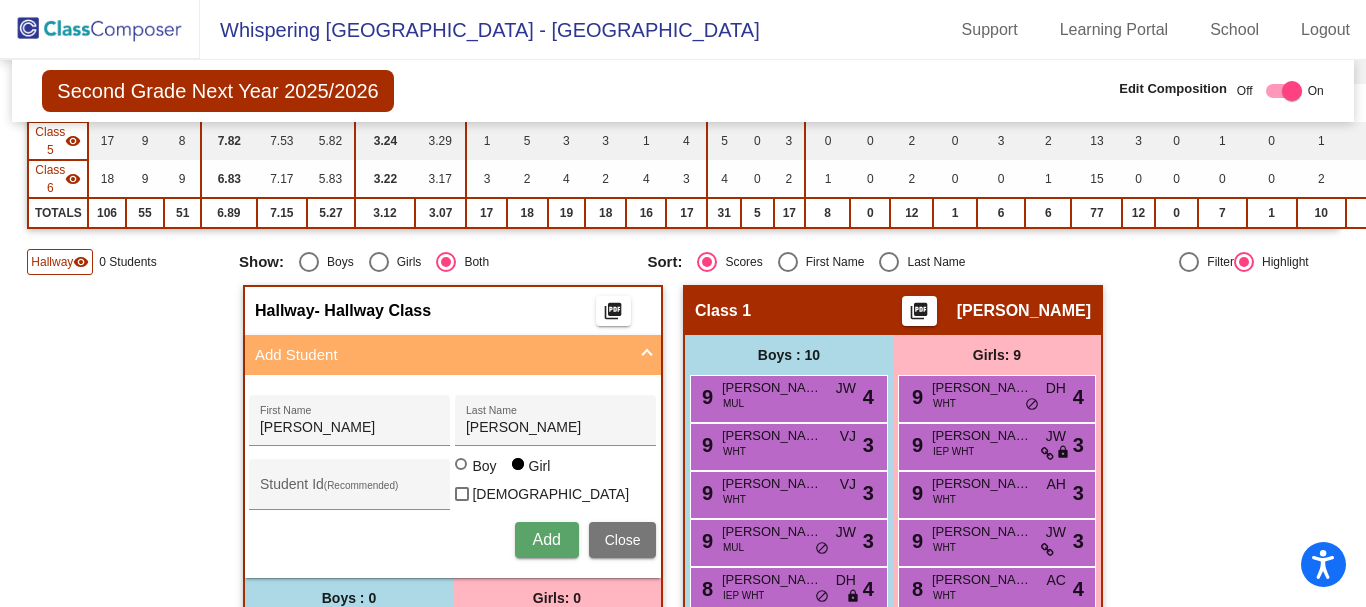 click on "Add" at bounding box center [546, 539] 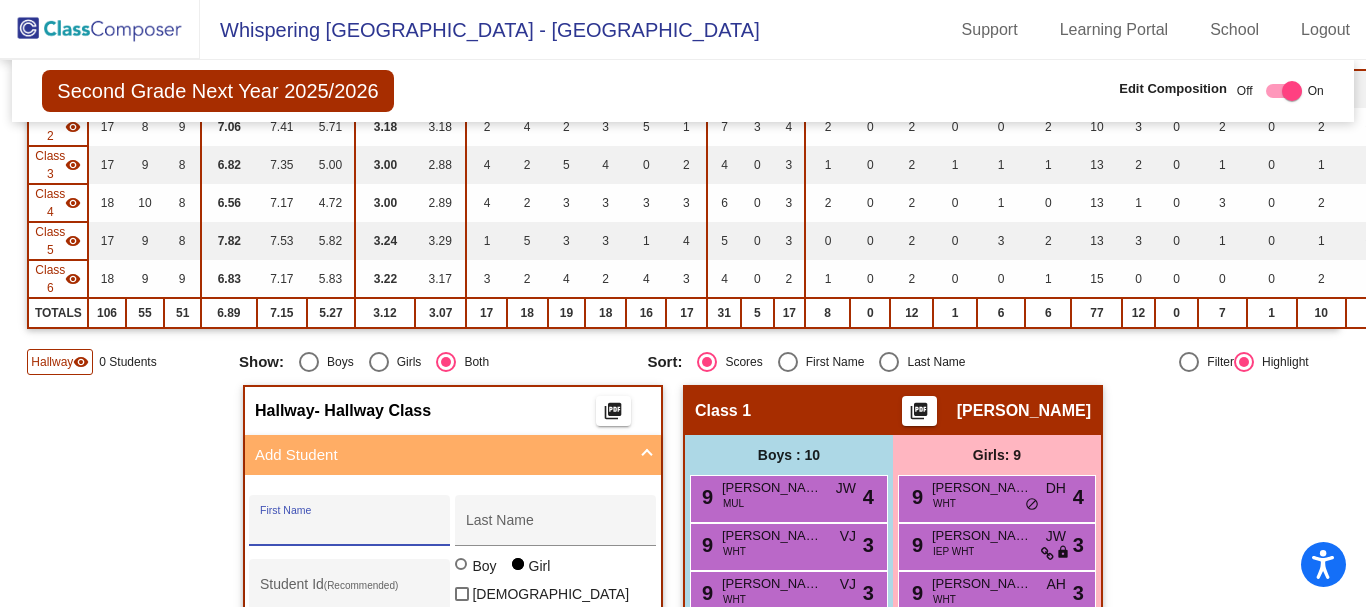scroll, scrollTop: 400, scrollLeft: 0, axis: vertical 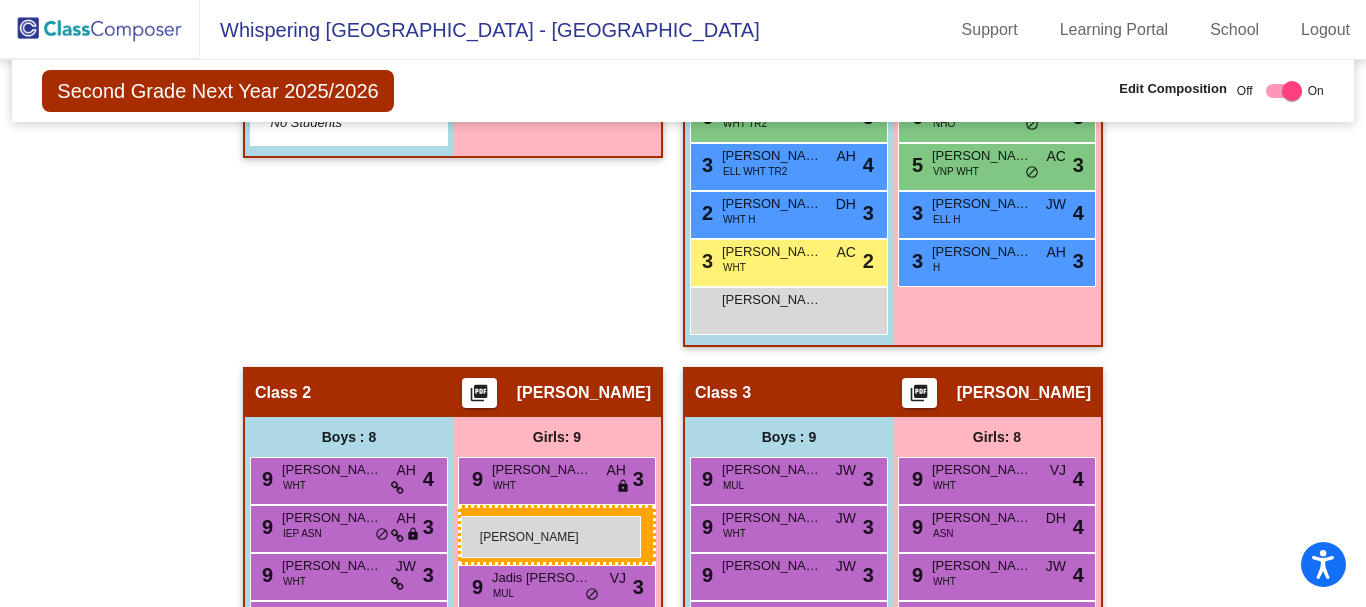 drag, startPoint x: 526, startPoint y: 338, endPoint x: 461, endPoint y: 516, distance: 189.4967 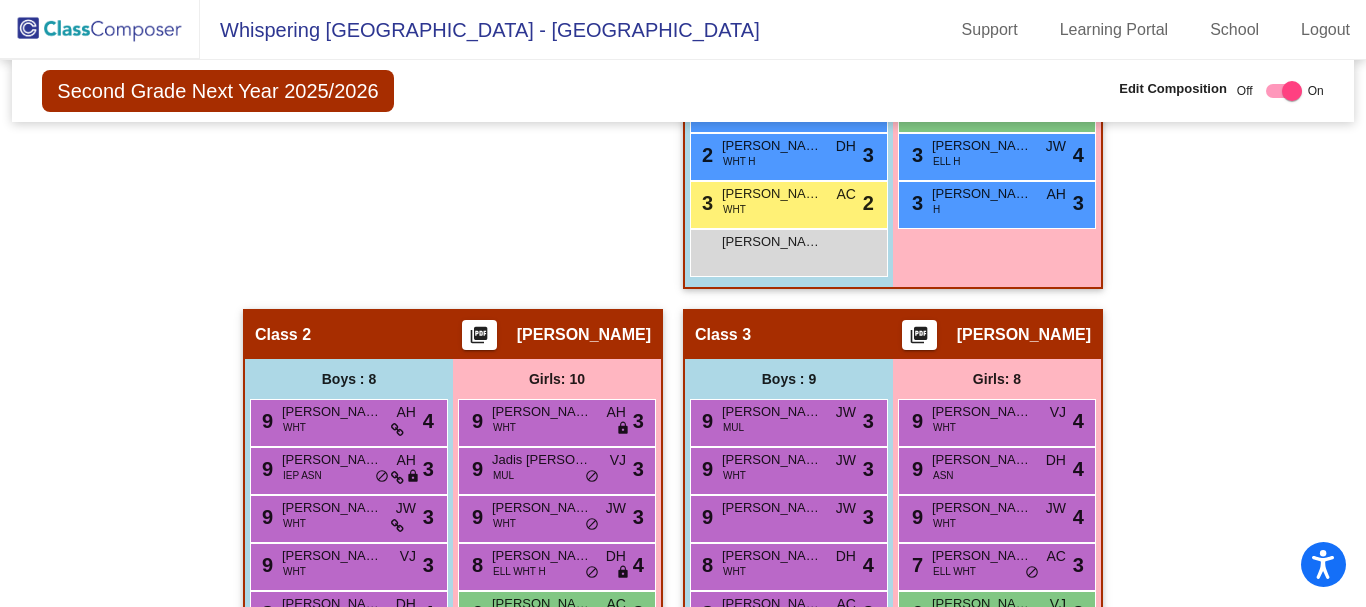 scroll, scrollTop: 1000, scrollLeft: 0, axis: vertical 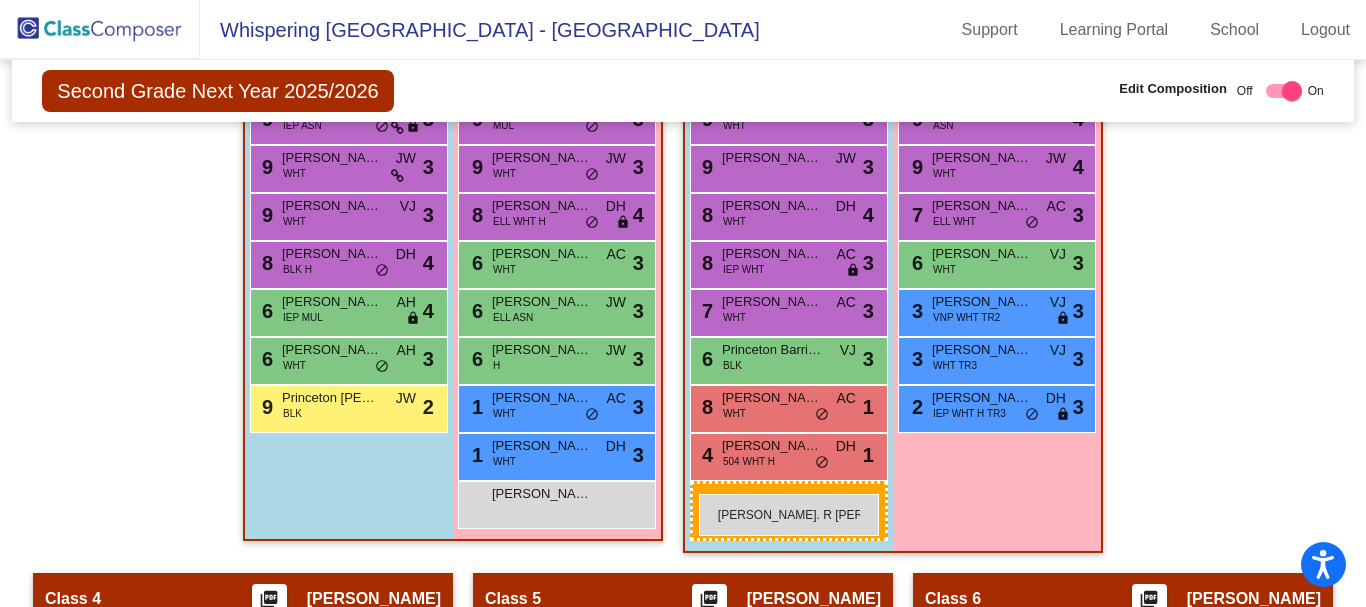 drag, startPoint x: 770, startPoint y: 228, endPoint x: 699, endPoint y: 494, distance: 275.31256 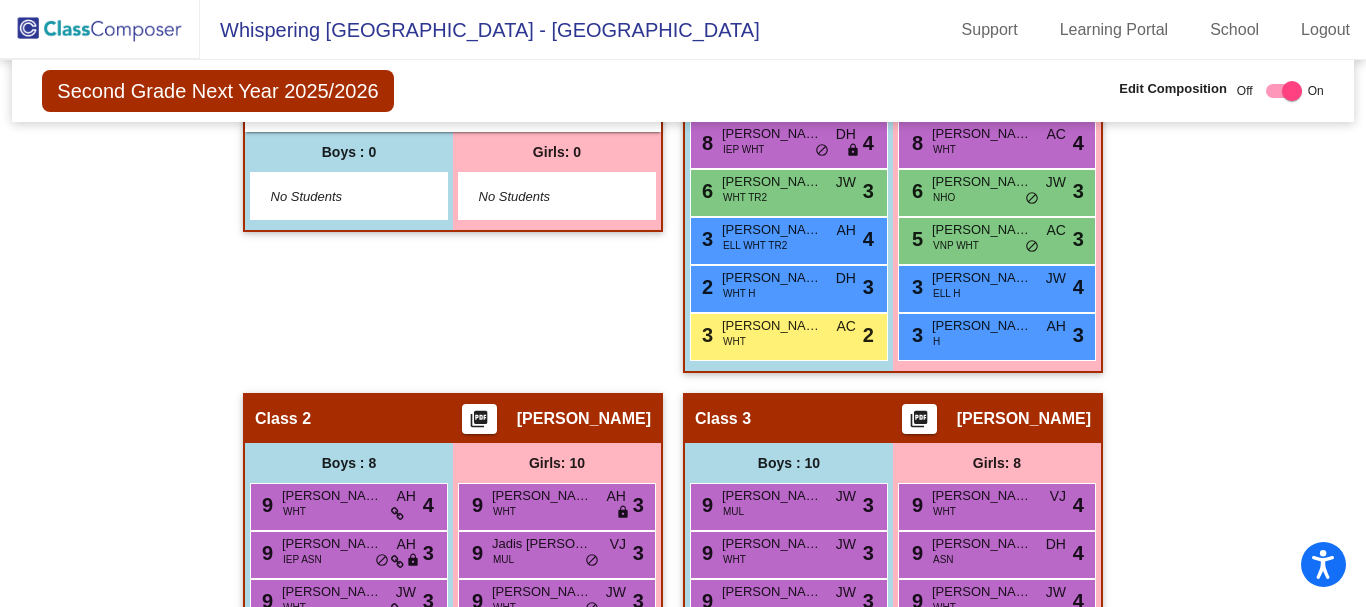 scroll, scrollTop: 0, scrollLeft: 0, axis: both 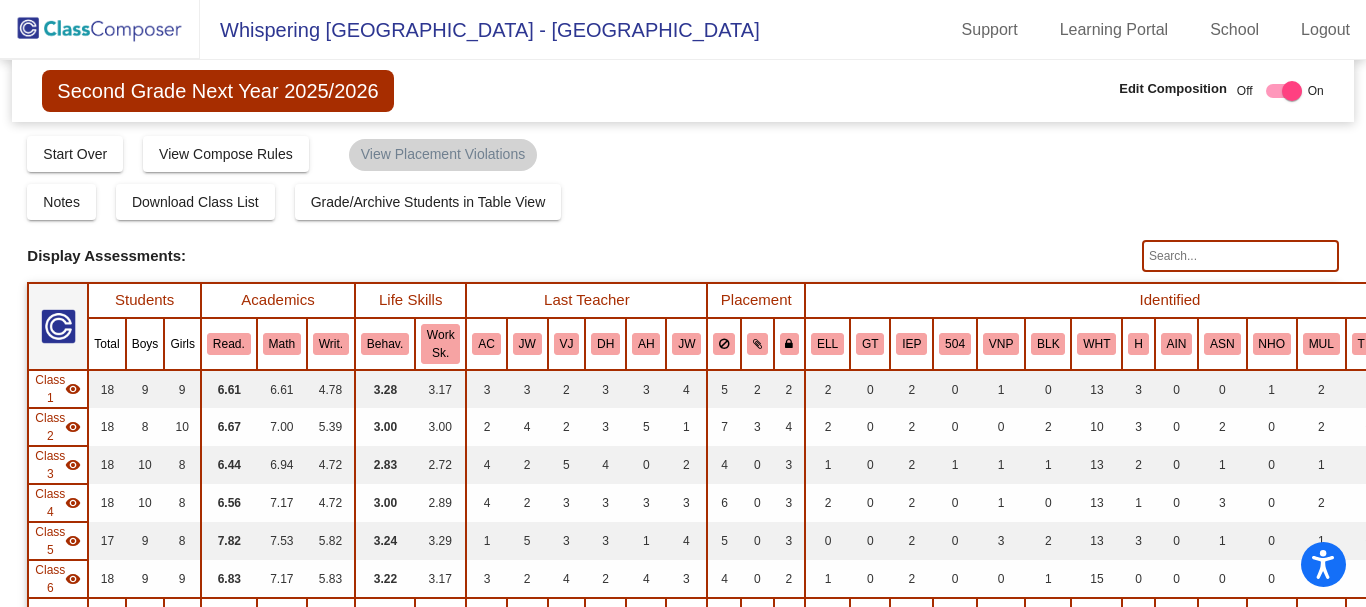 click 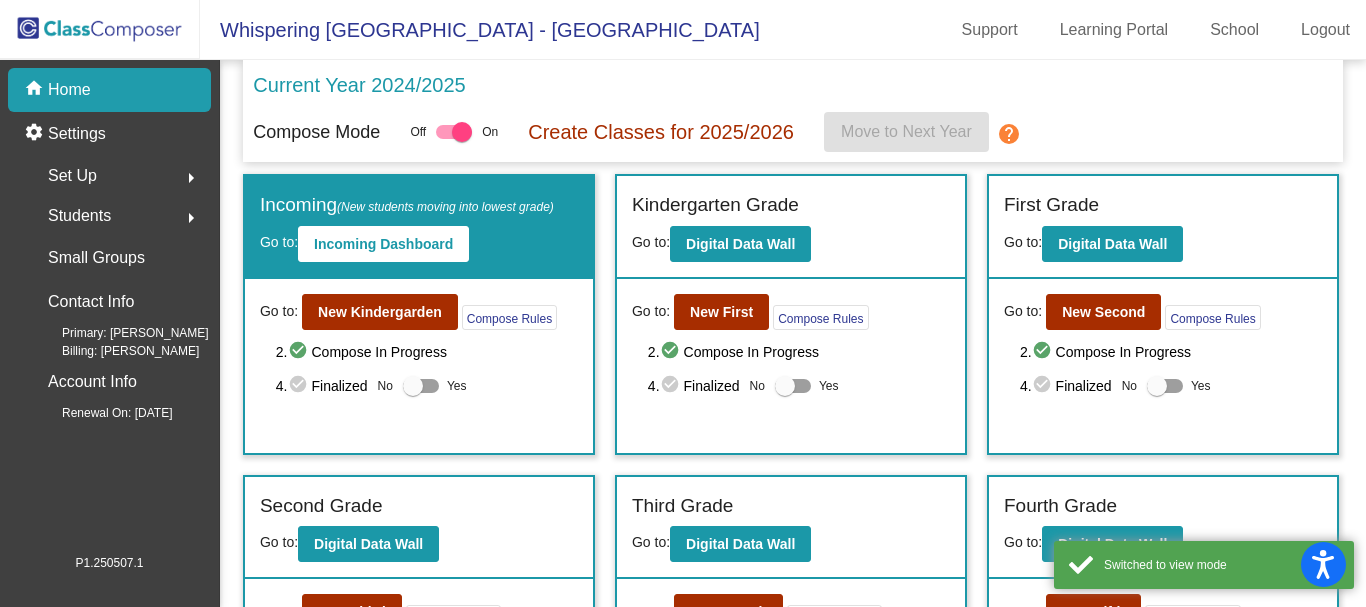 scroll, scrollTop: 275, scrollLeft: 0, axis: vertical 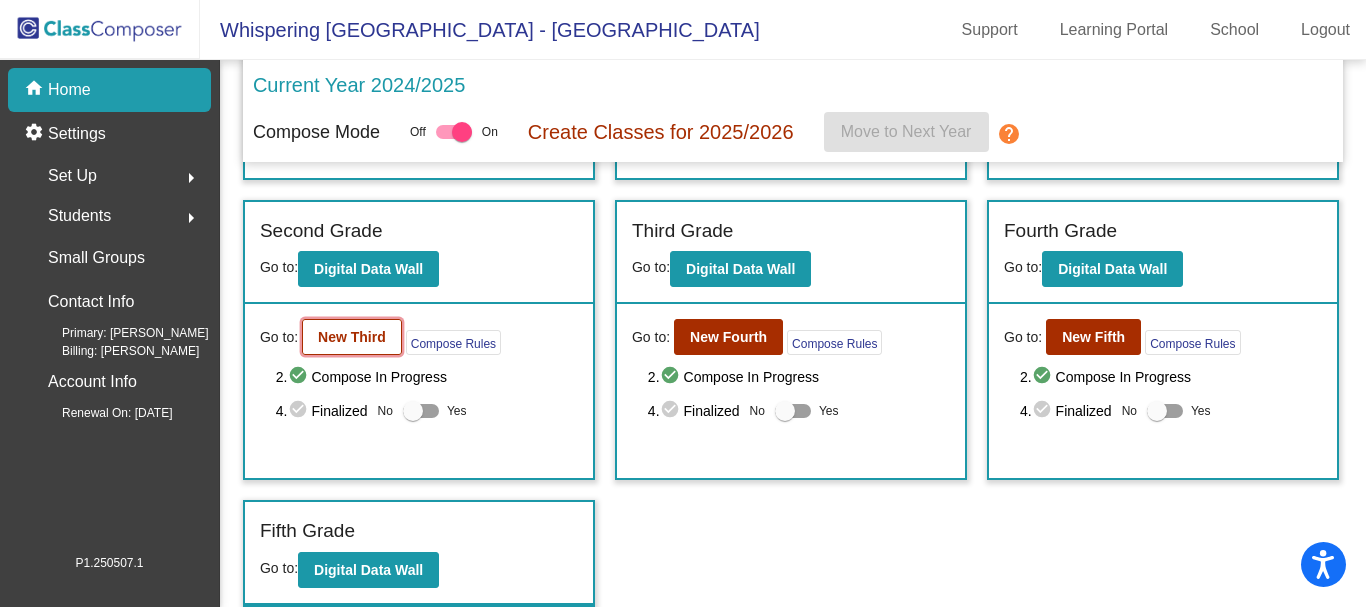 click on "New Third" 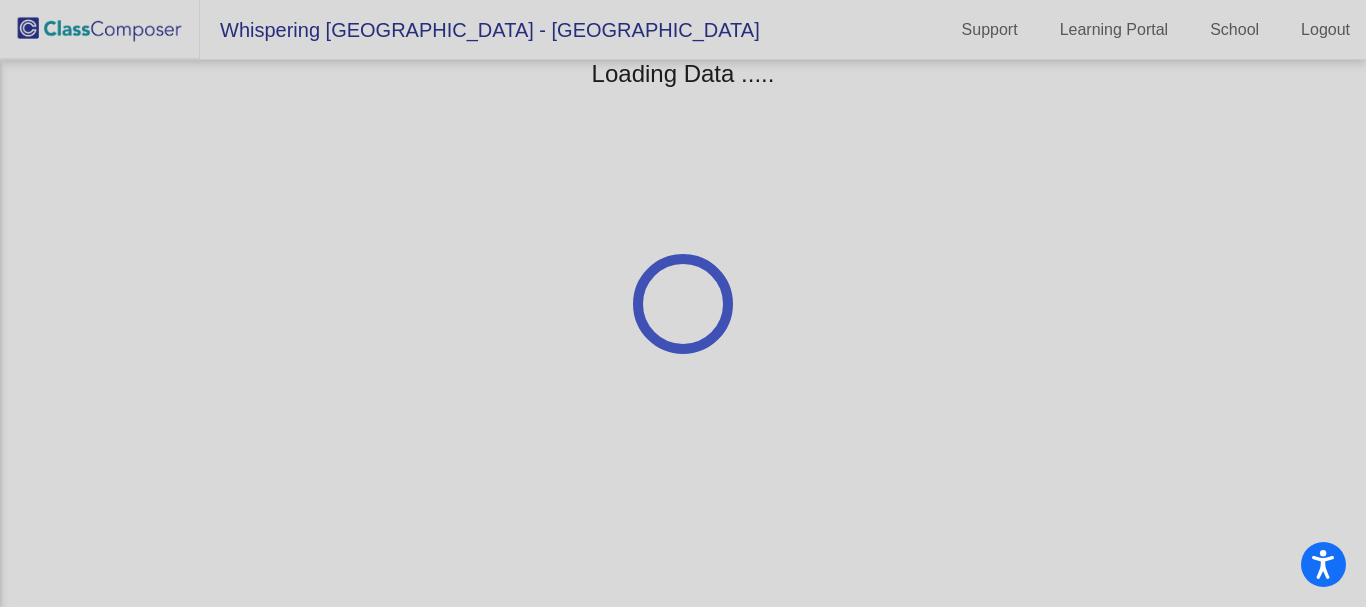 scroll, scrollTop: 0, scrollLeft: 0, axis: both 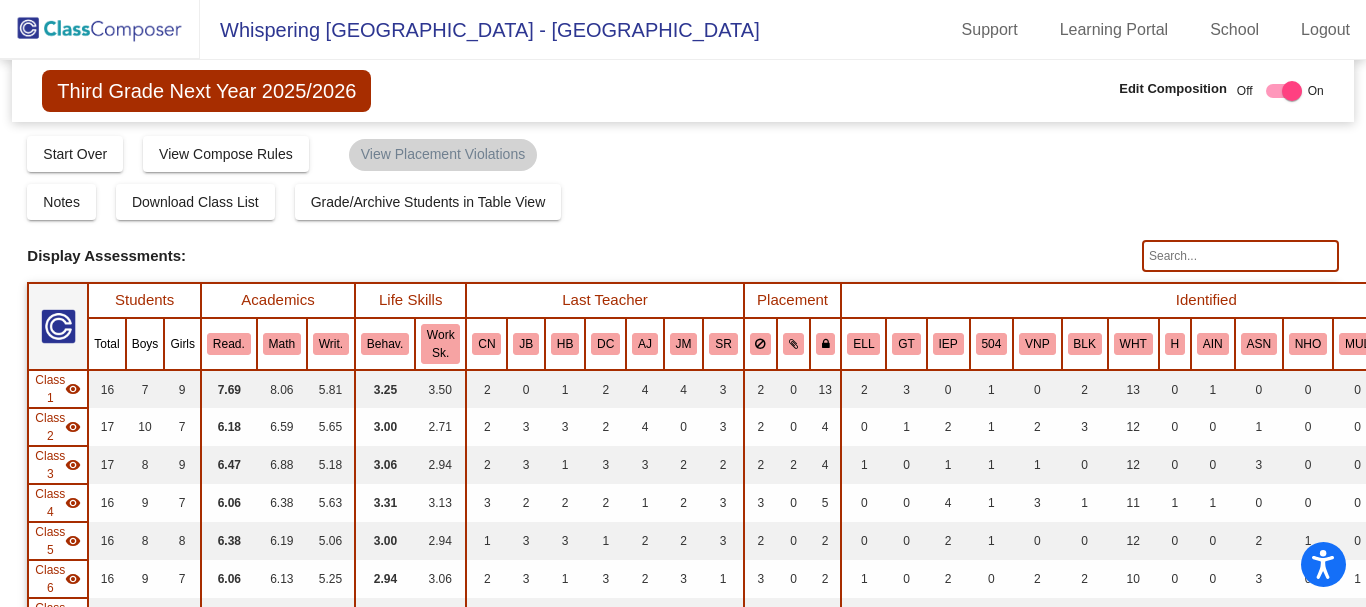 click 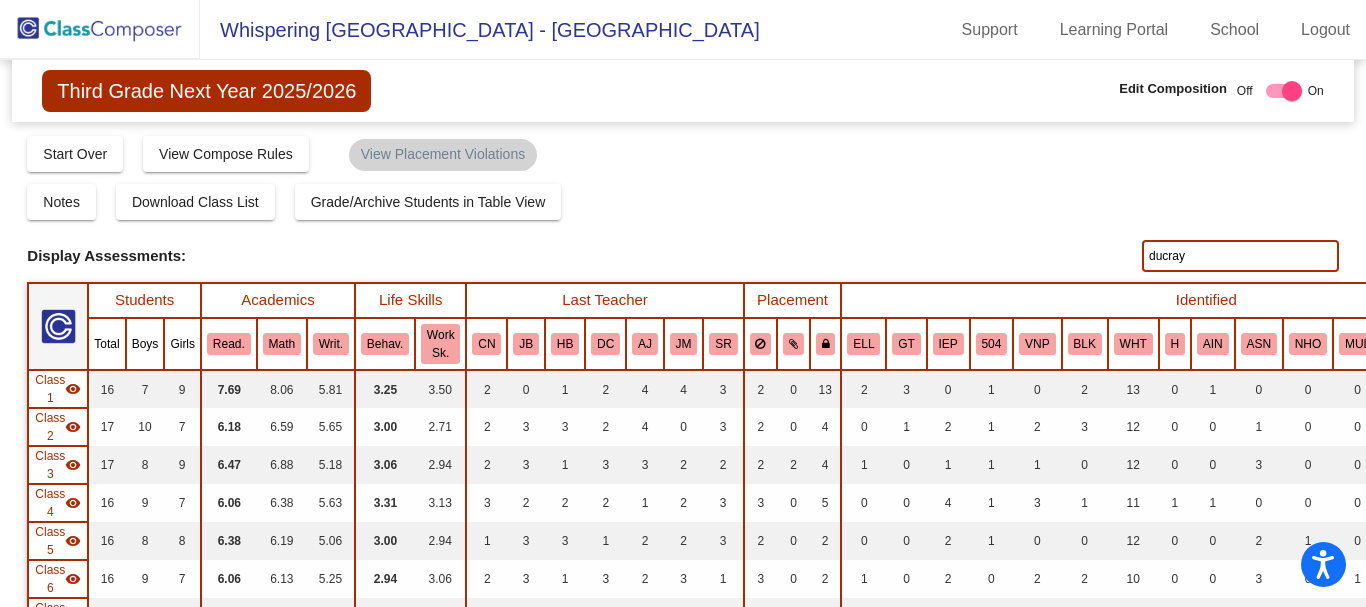type on "ducray" 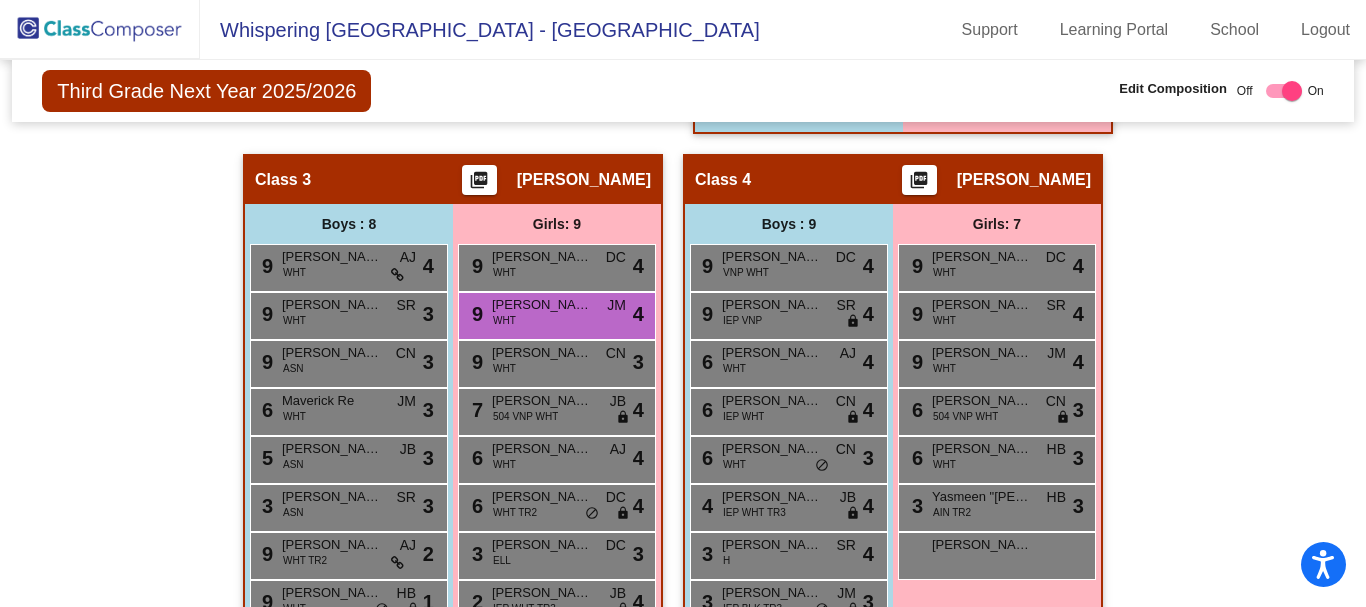 scroll, scrollTop: 1300, scrollLeft: 0, axis: vertical 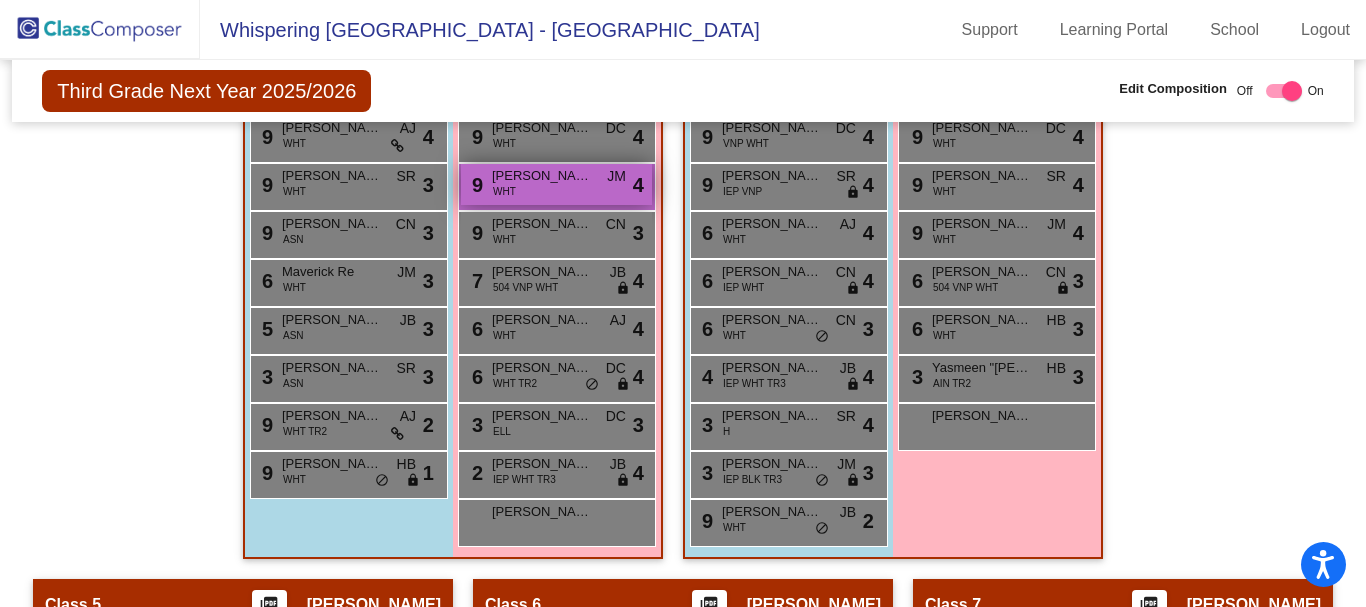 click on "[PERSON_NAME]" at bounding box center (542, 176) 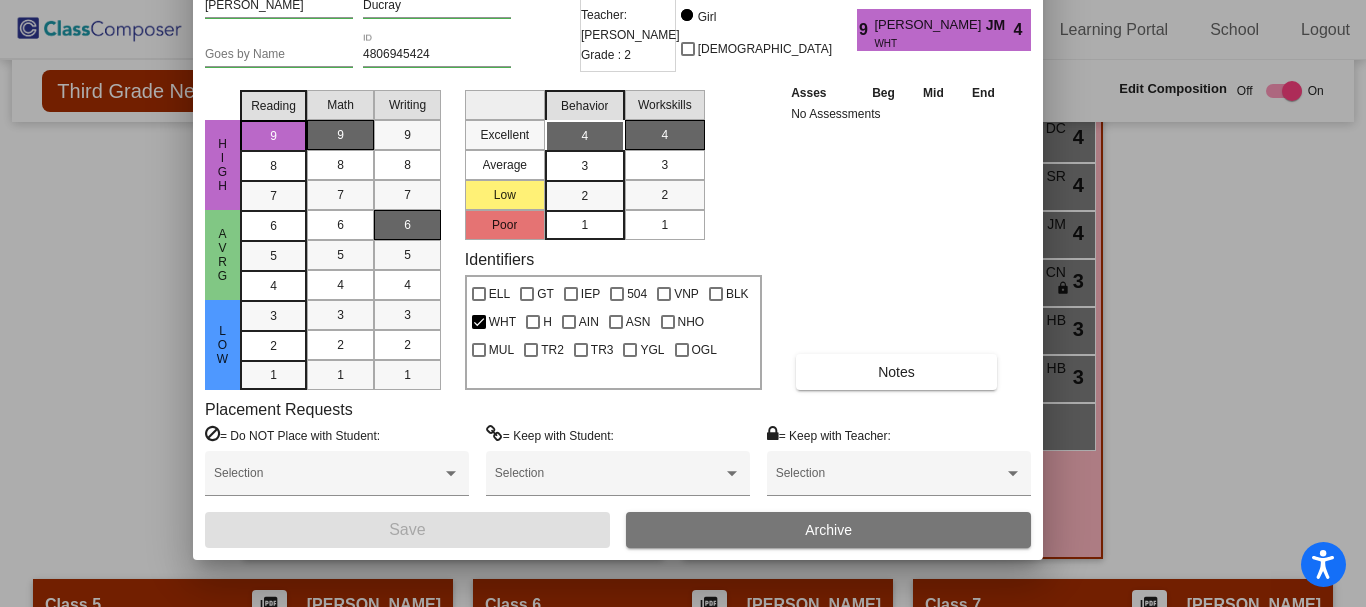 drag, startPoint x: 553, startPoint y: 35, endPoint x: 487, endPoint y: -46, distance: 104.48445 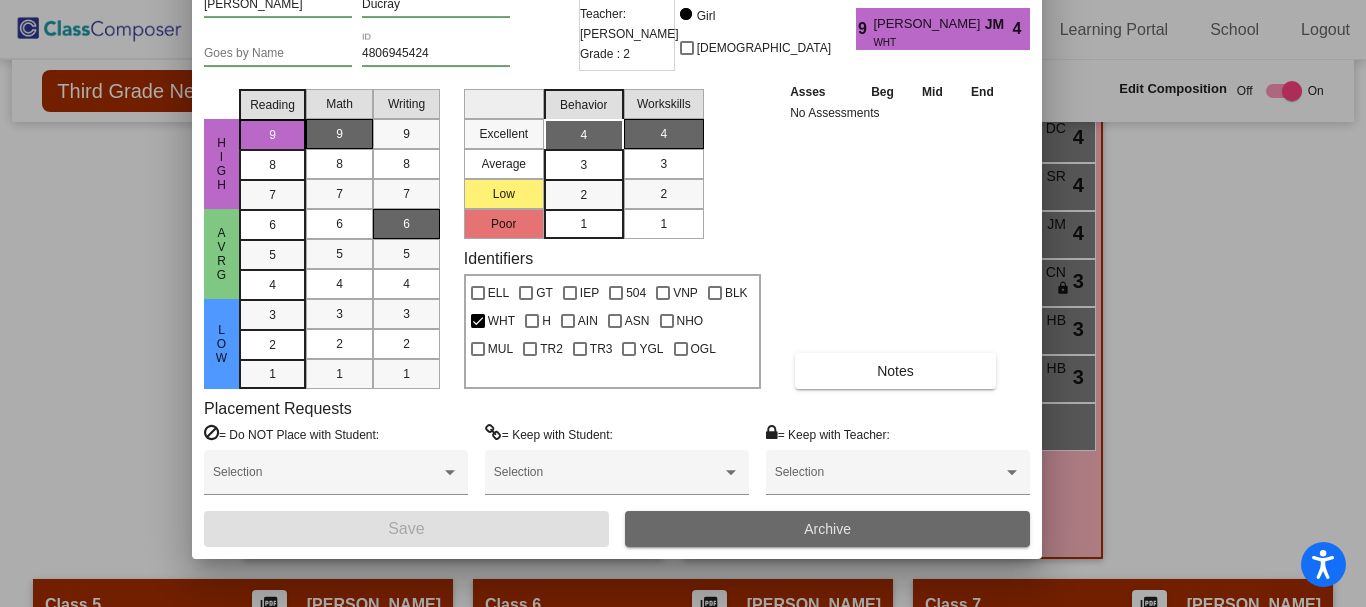 click on "Archive" at bounding box center [827, 529] 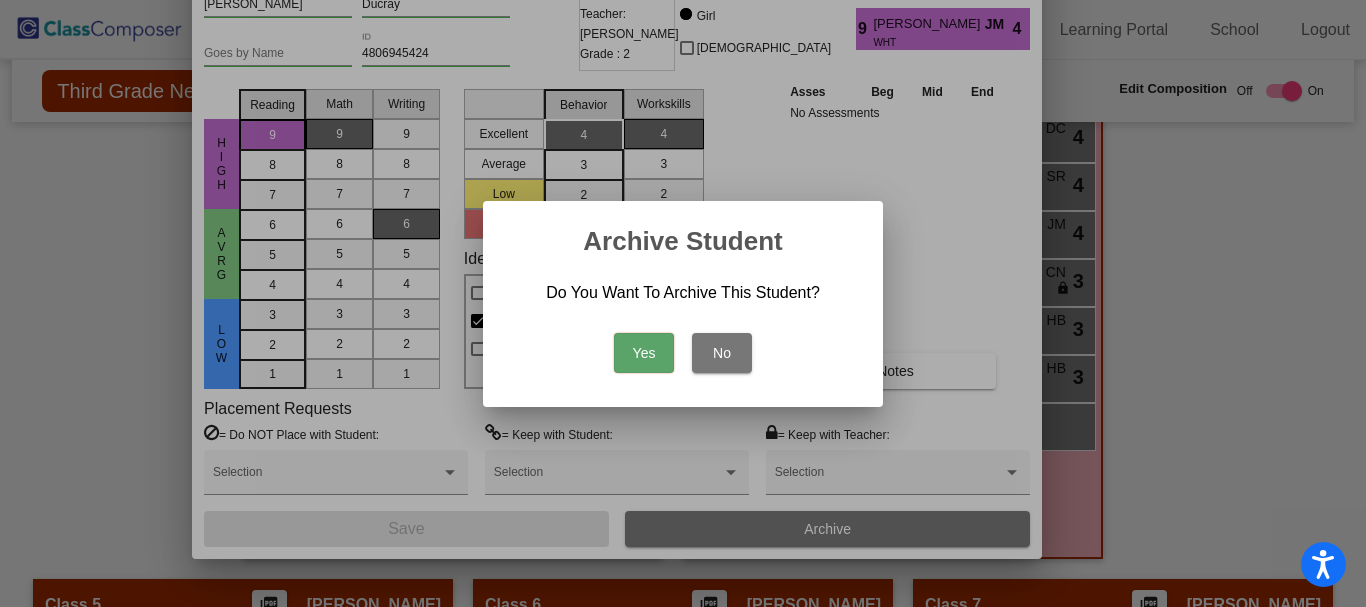 click on "Yes" at bounding box center (644, 353) 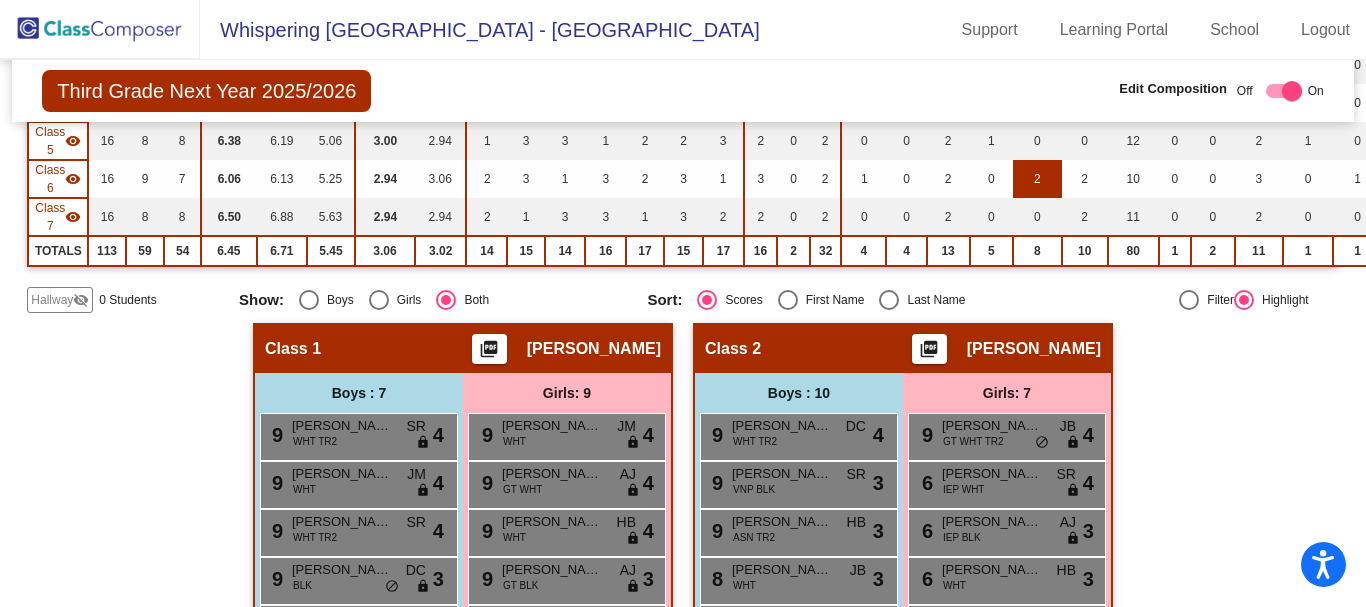scroll, scrollTop: 0, scrollLeft: 0, axis: both 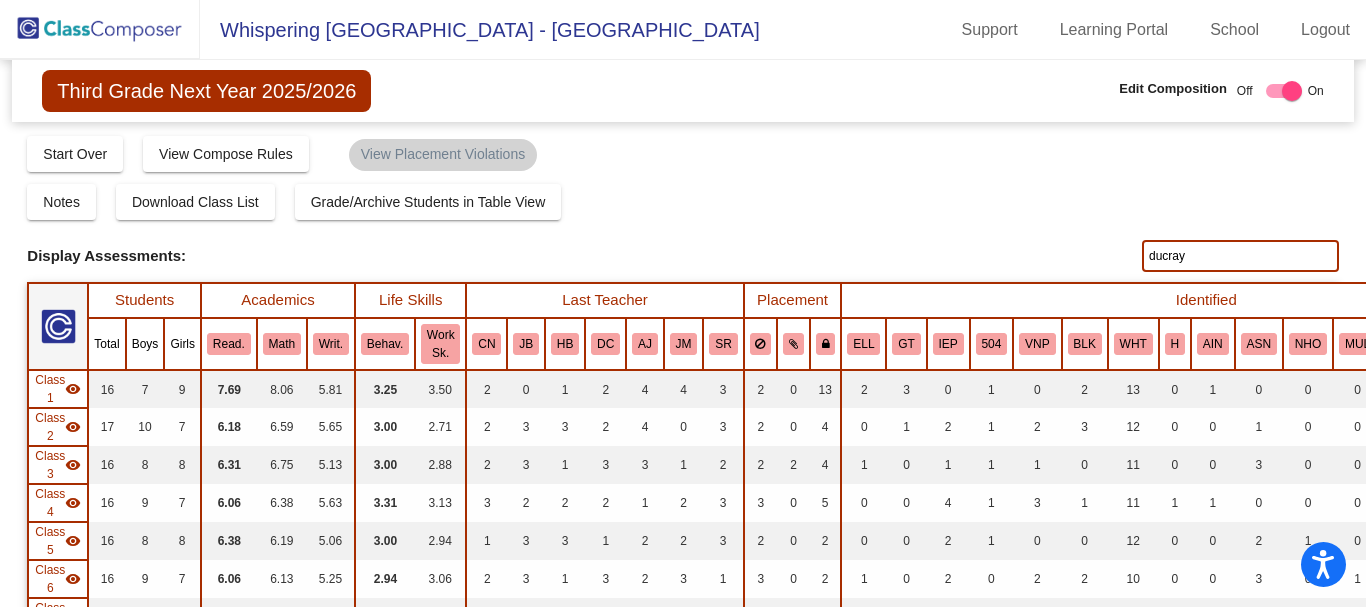 drag, startPoint x: 1193, startPoint y: 256, endPoint x: 1092, endPoint y: 260, distance: 101.07918 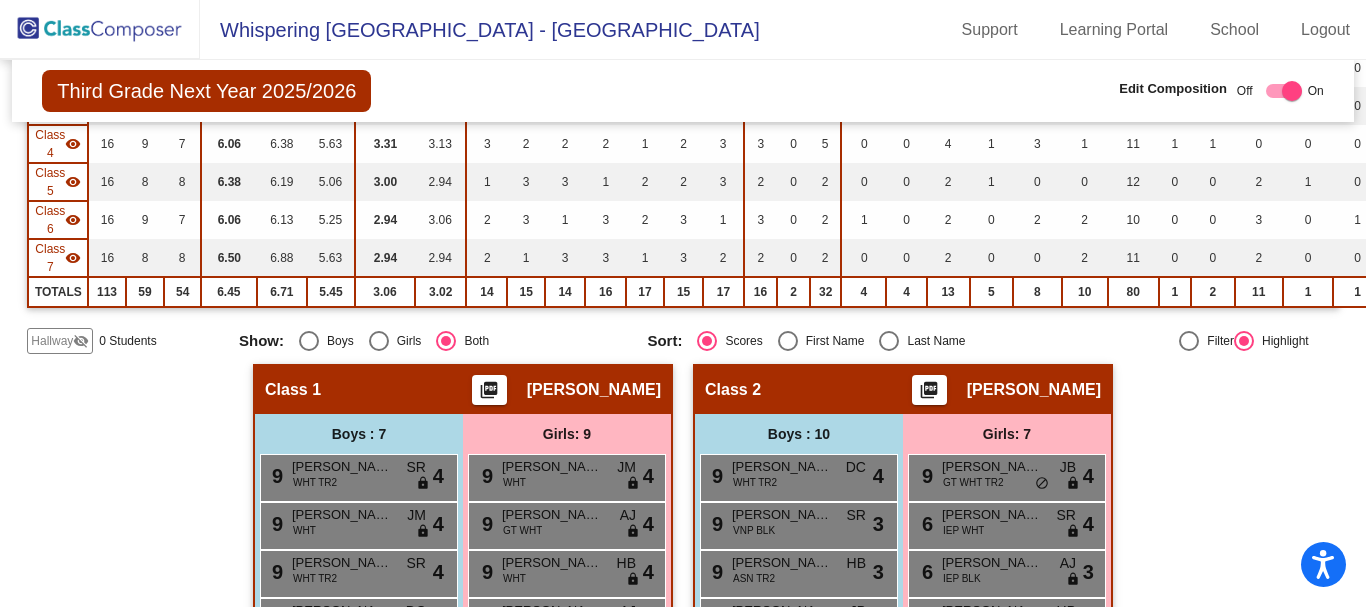 scroll, scrollTop: 0, scrollLeft: 0, axis: both 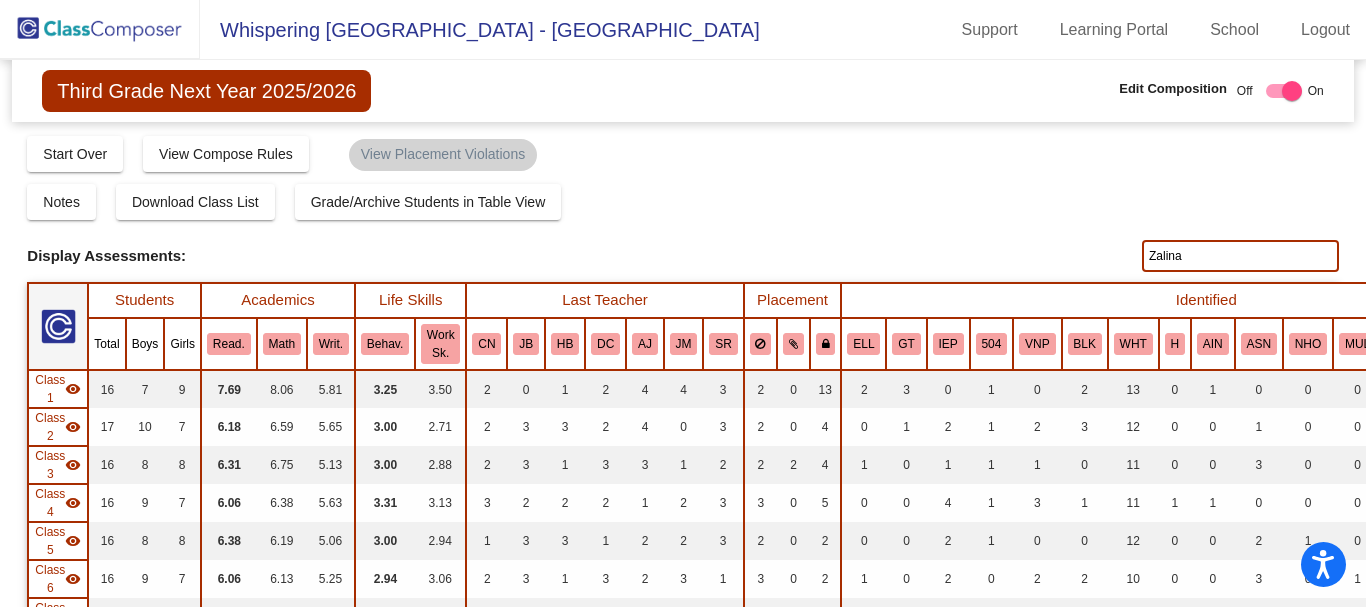type on "Zalina" 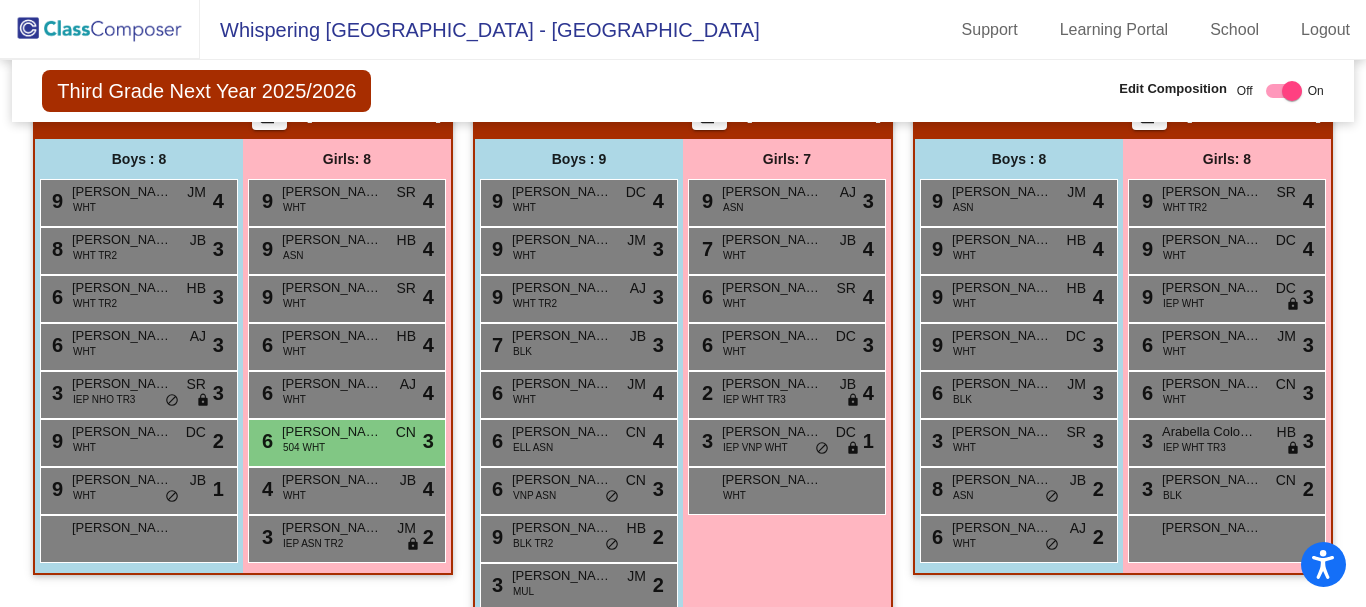 scroll, scrollTop: 1800, scrollLeft: 0, axis: vertical 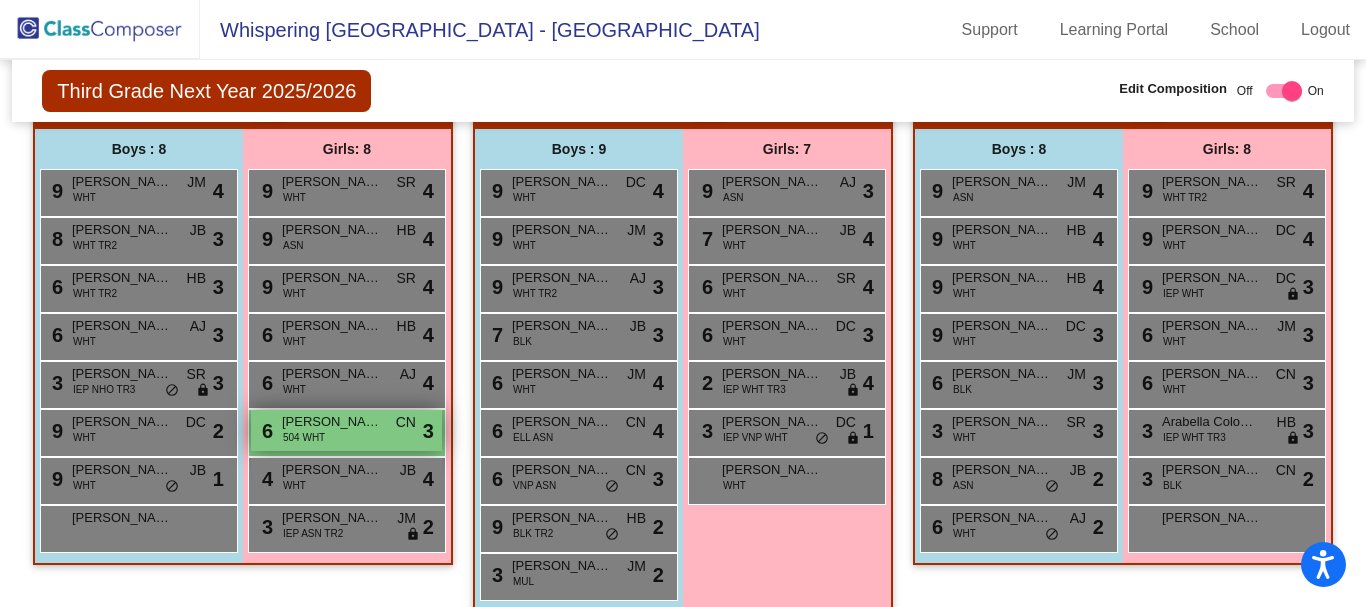 click on "504 WHT" at bounding box center [304, 437] 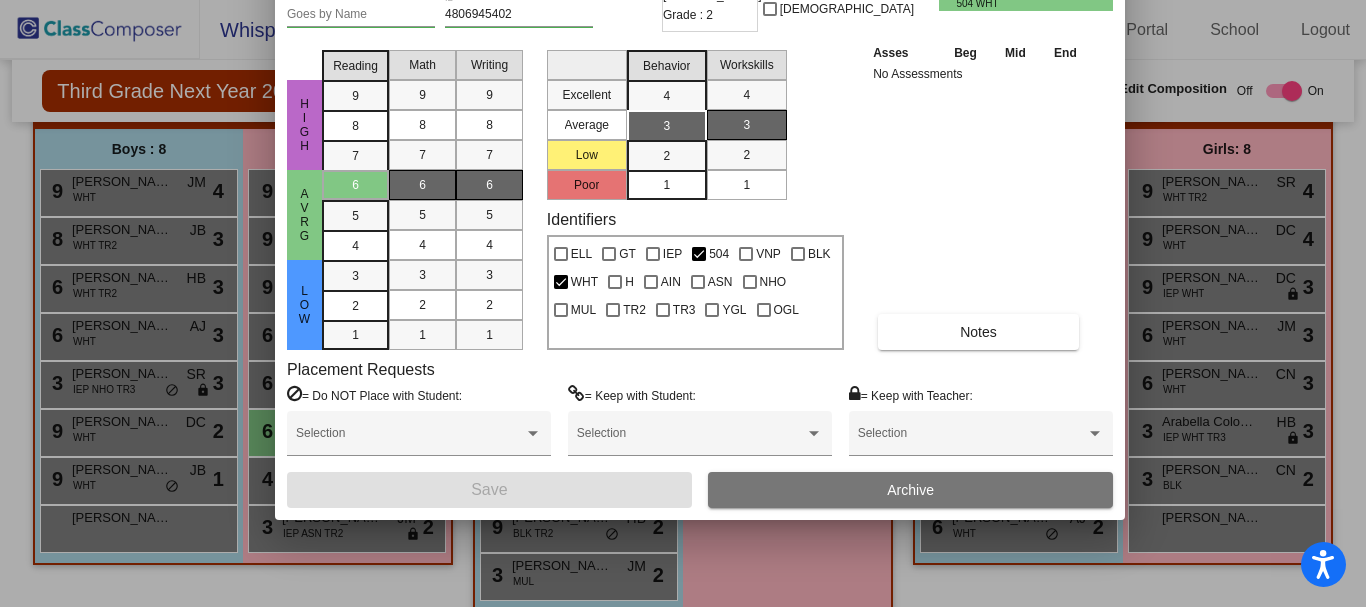 drag, startPoint x: 546, startPoint y: 32, endPoint x: 563, endPoint y: -88, distance: 121.19818 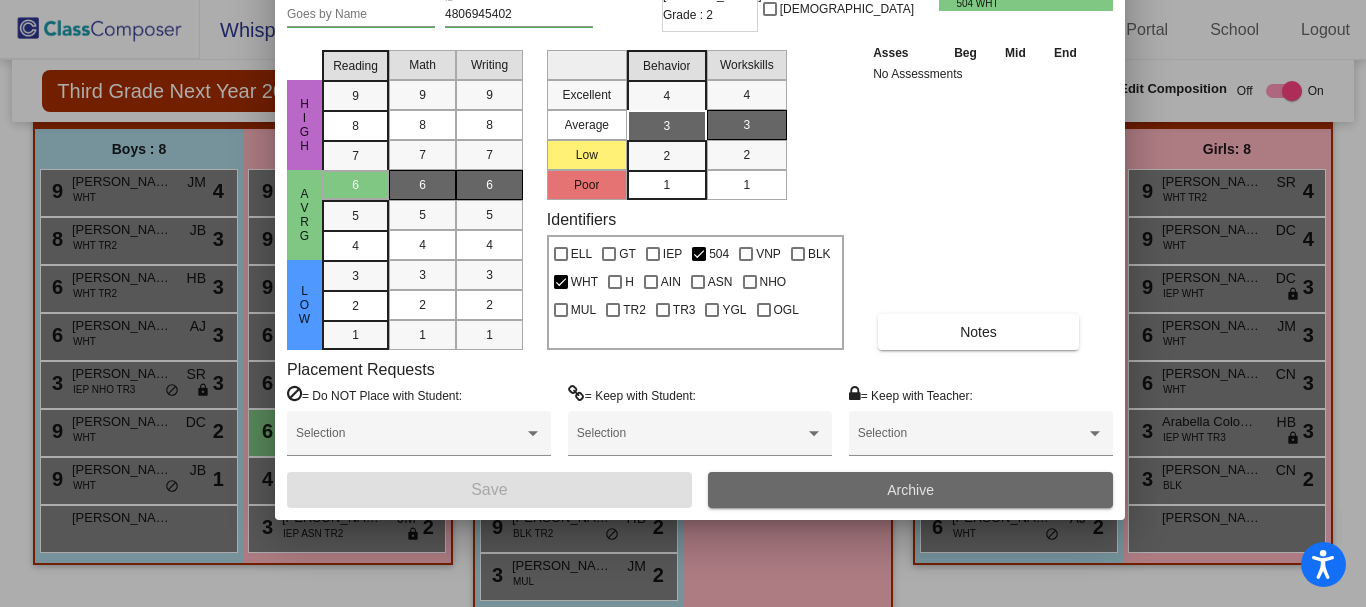 click on "Archive" at bounding box center (910, 490) 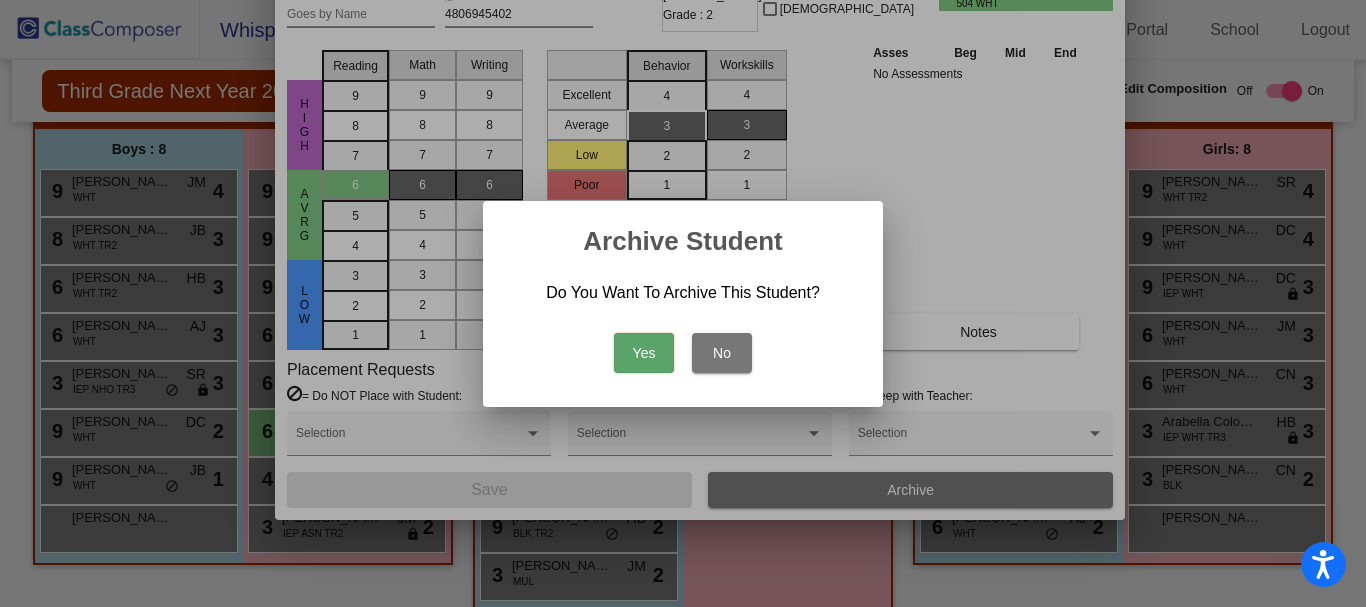 click on "Yes" at bounding box center [644, 353] 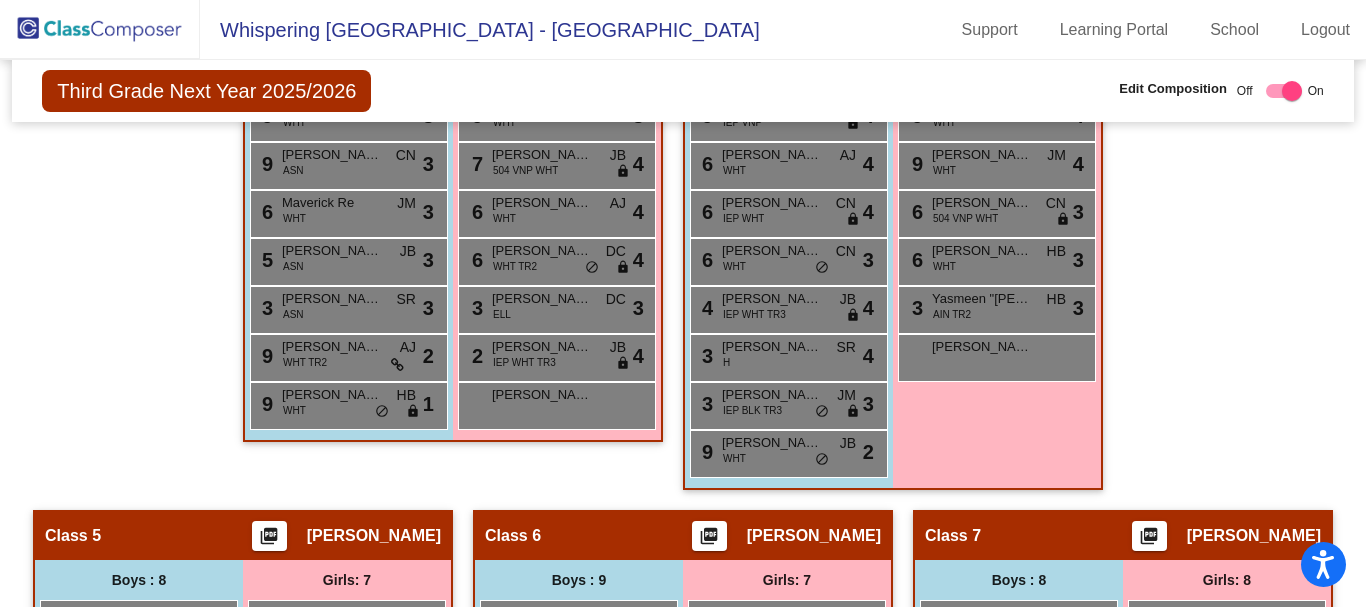 scroll, scrollTop: 1300, scrollLeft: 0, axis: vertical 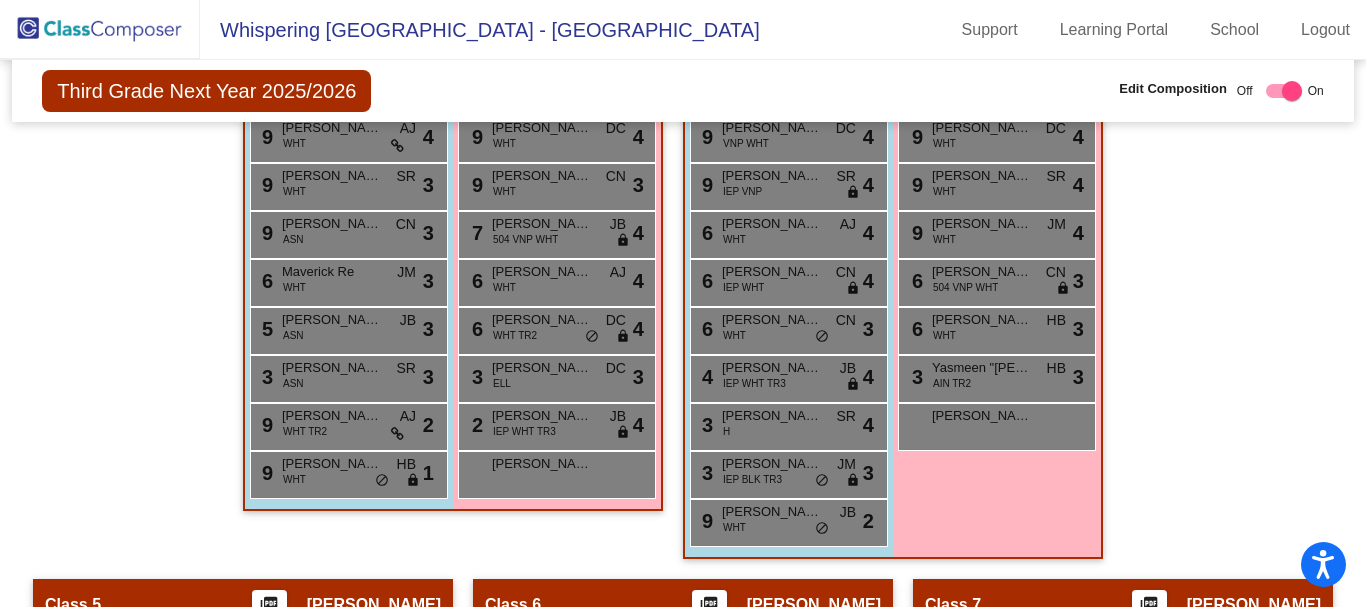 click 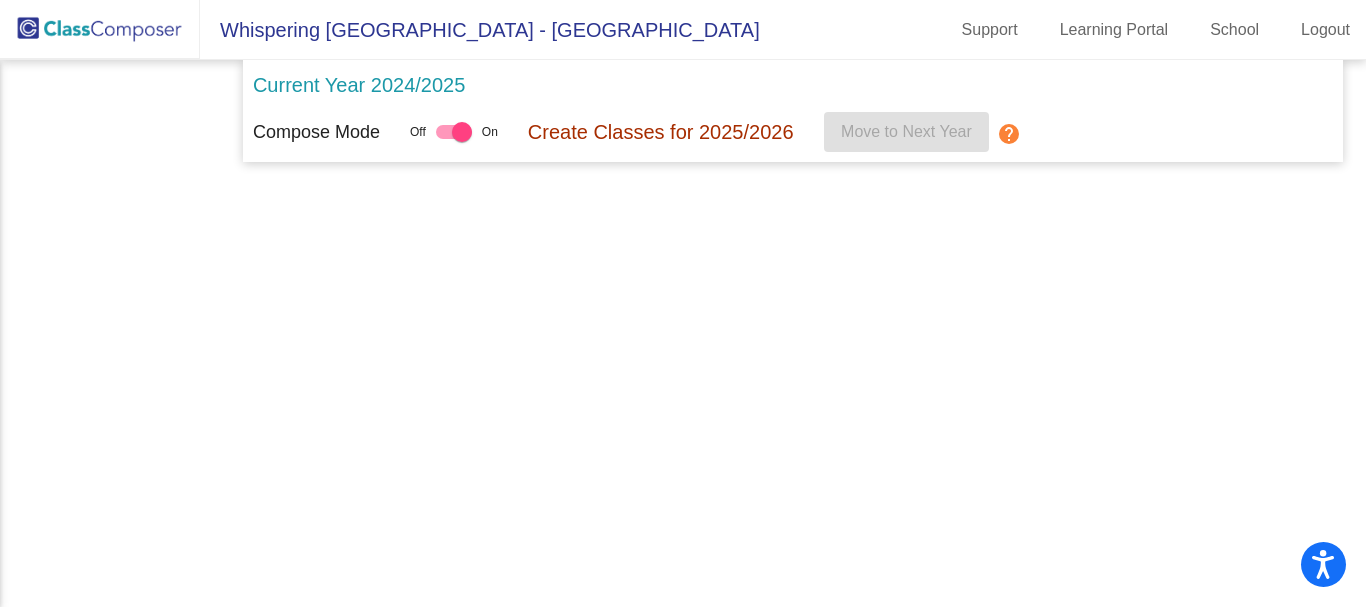 scroll, scrollTop: 0, scrollLeft: 0, axis: both 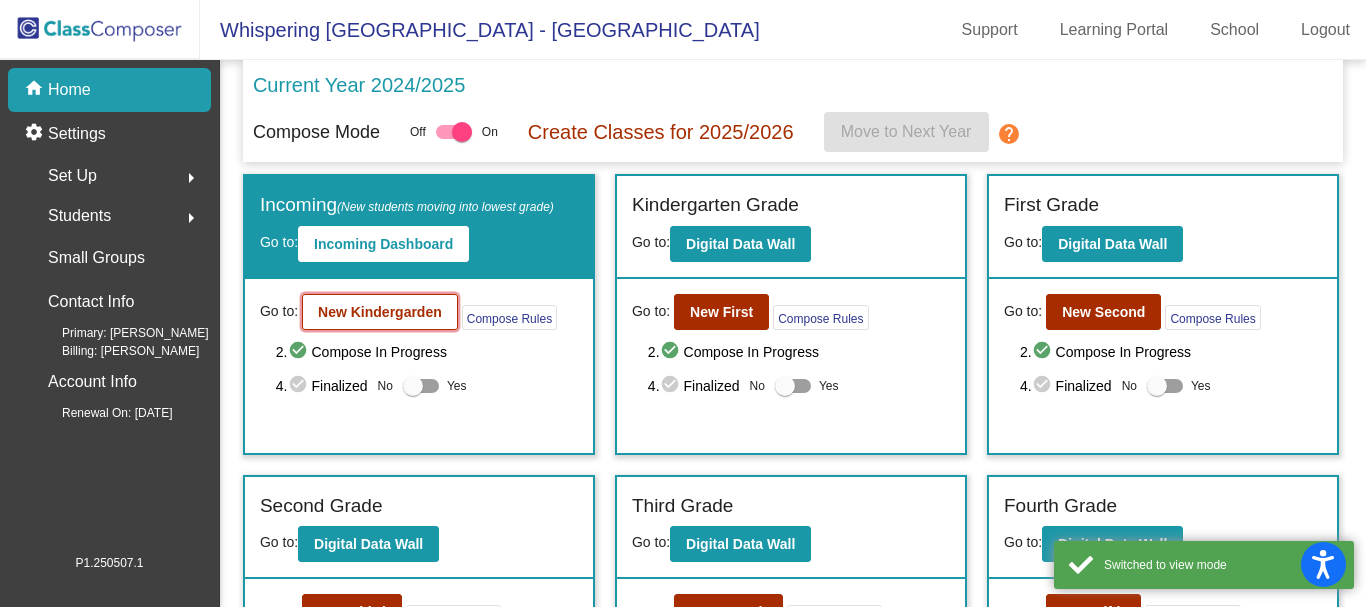 click on "New Kindergarden" 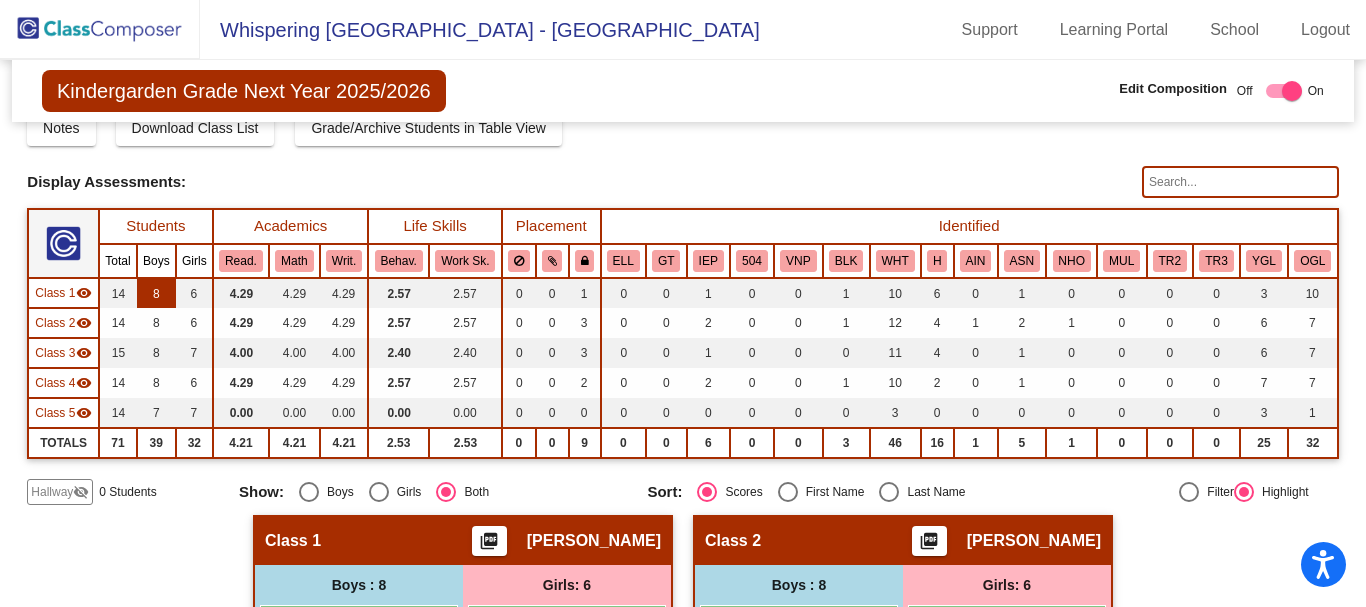 scroll, scrollTop: 300, scrollLeft: 0, axis: vertical 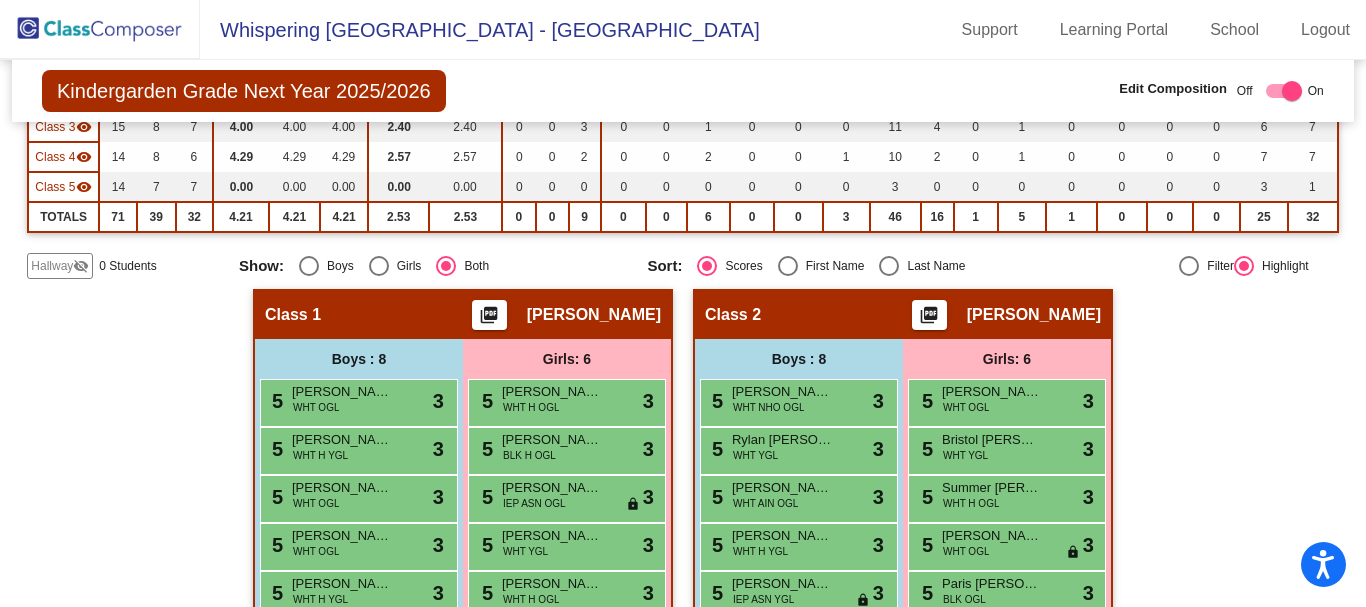click on "Hallway" 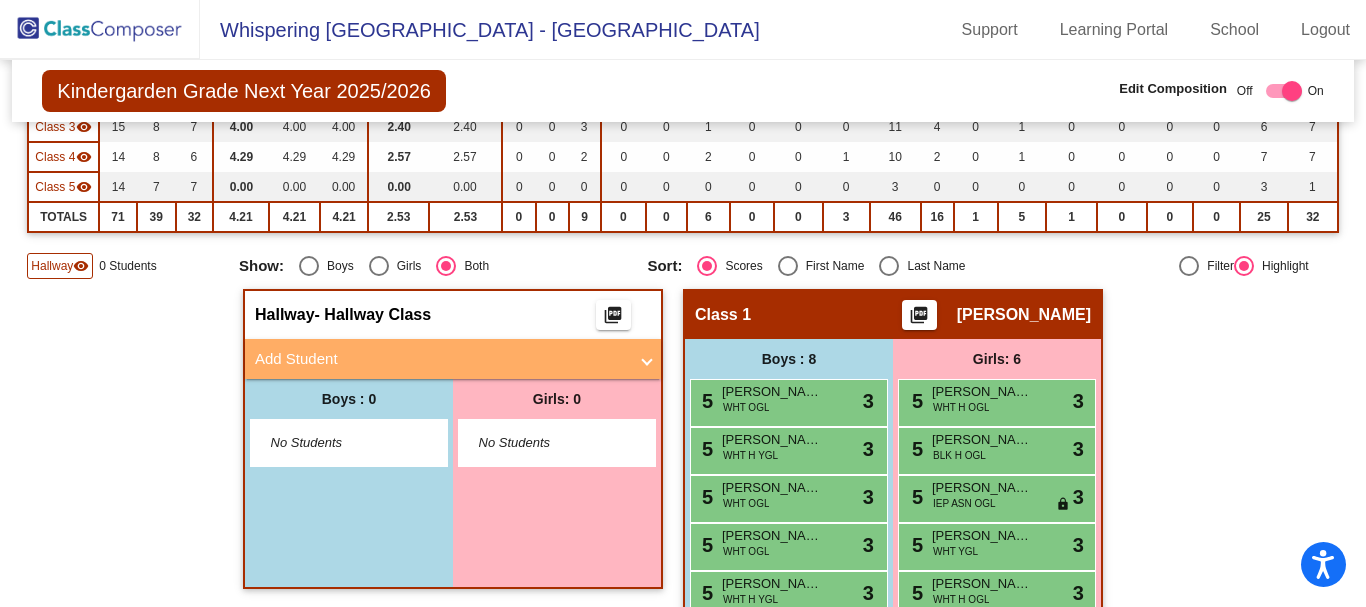 click on "Add Student" at bounding box center (449, 359) 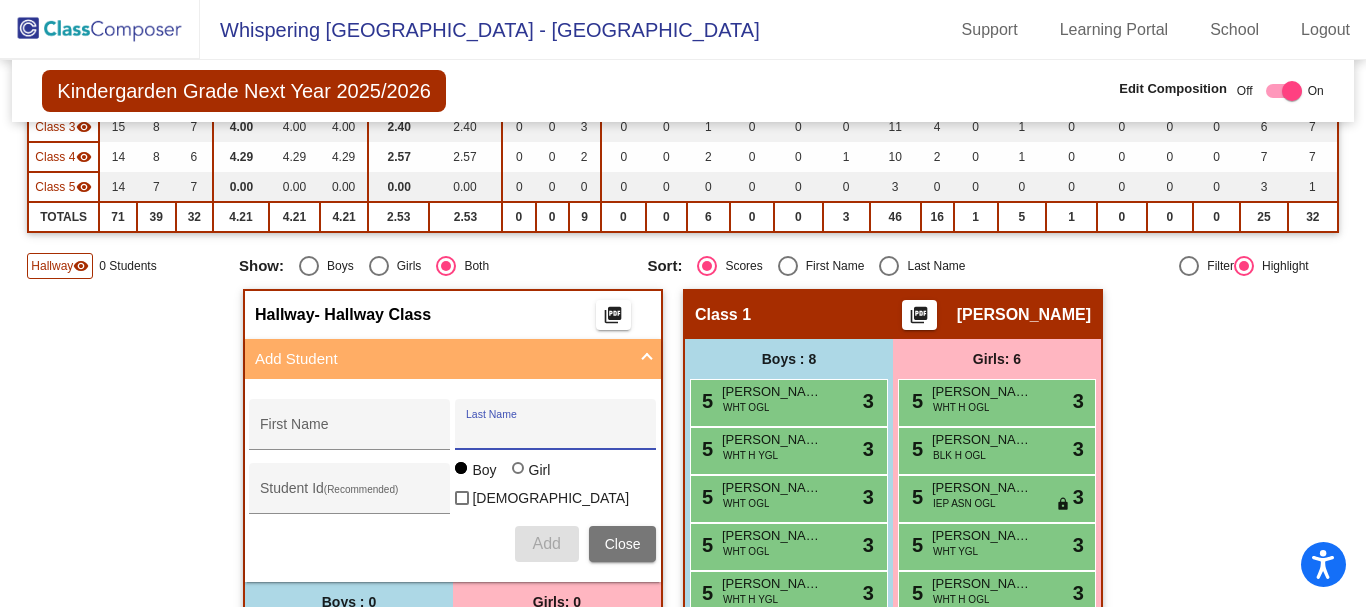 click on "Last Name" at bounding box center [556, 432] 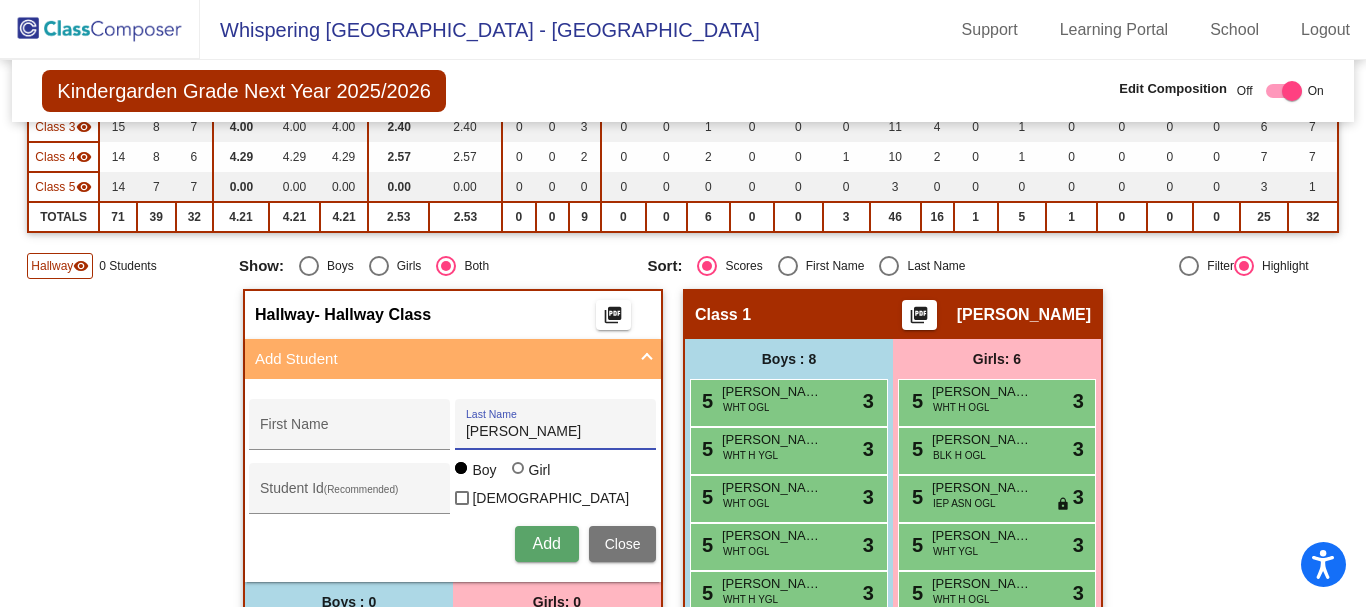 type on "[PERSON_NAME]" 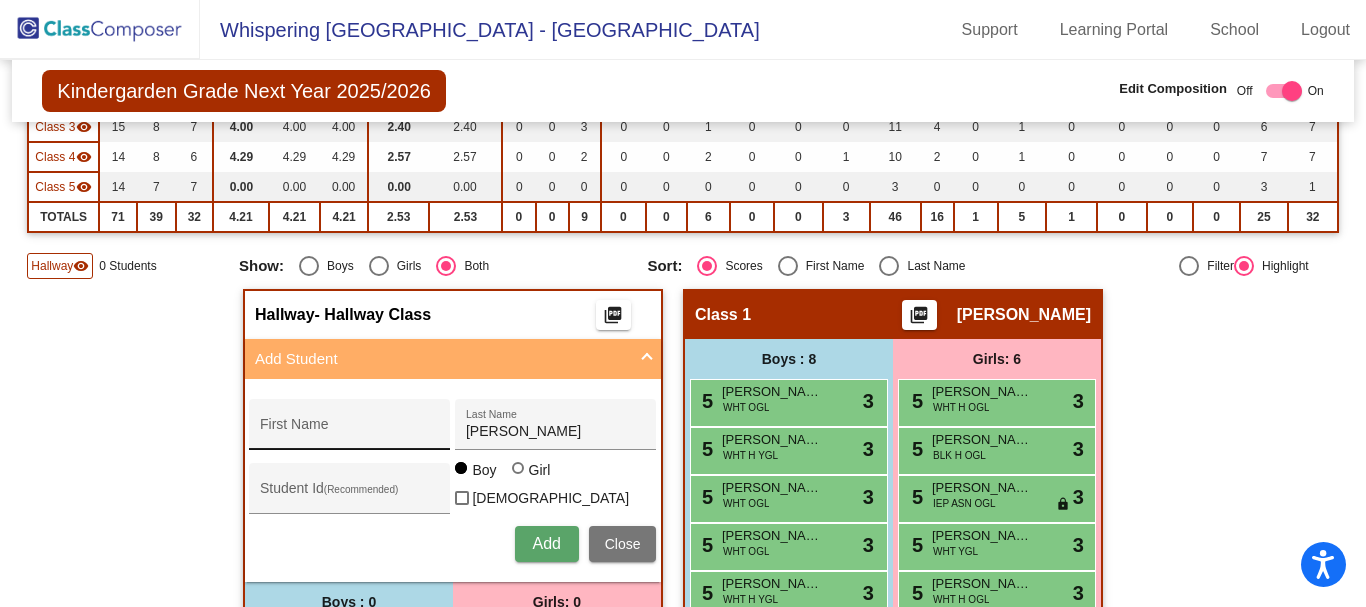 click on "First Name" at bounding box center [350, 430] 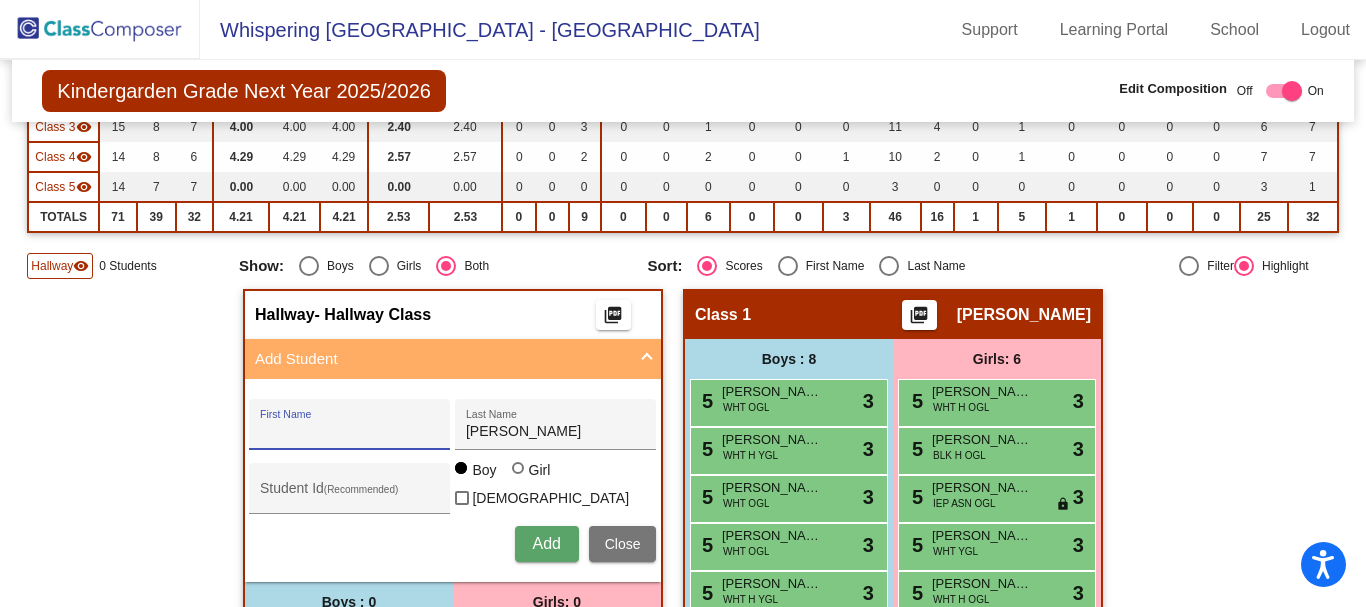 paste on "Prince O." 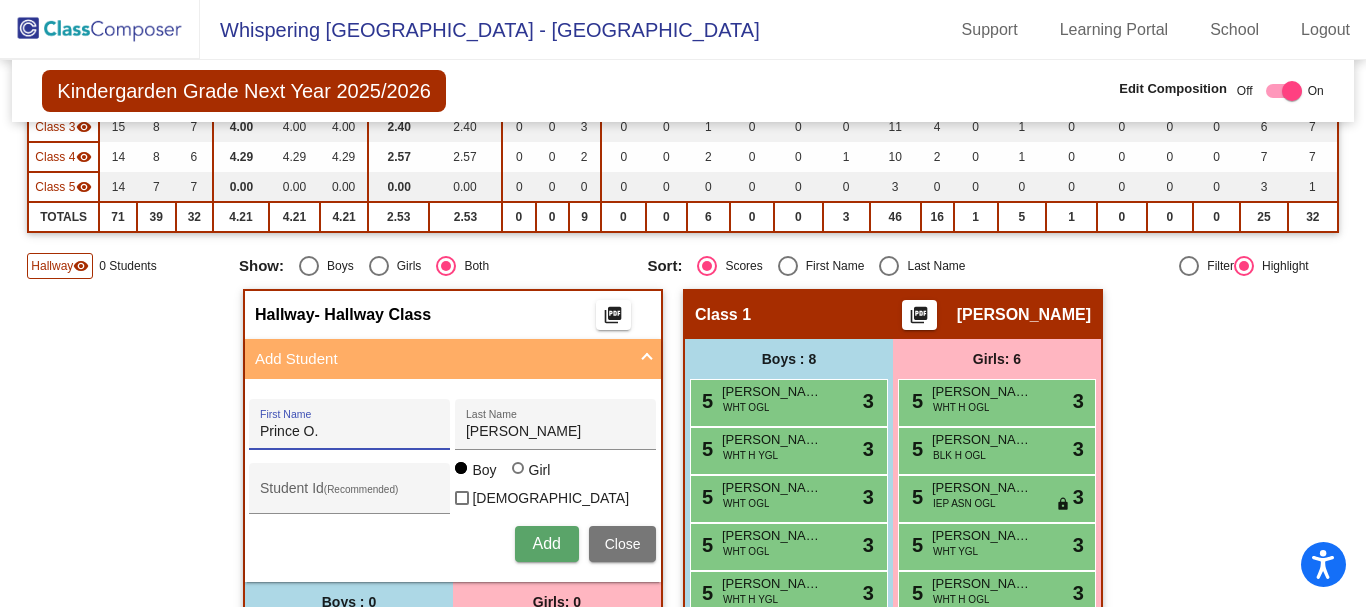 type on "Prince O." 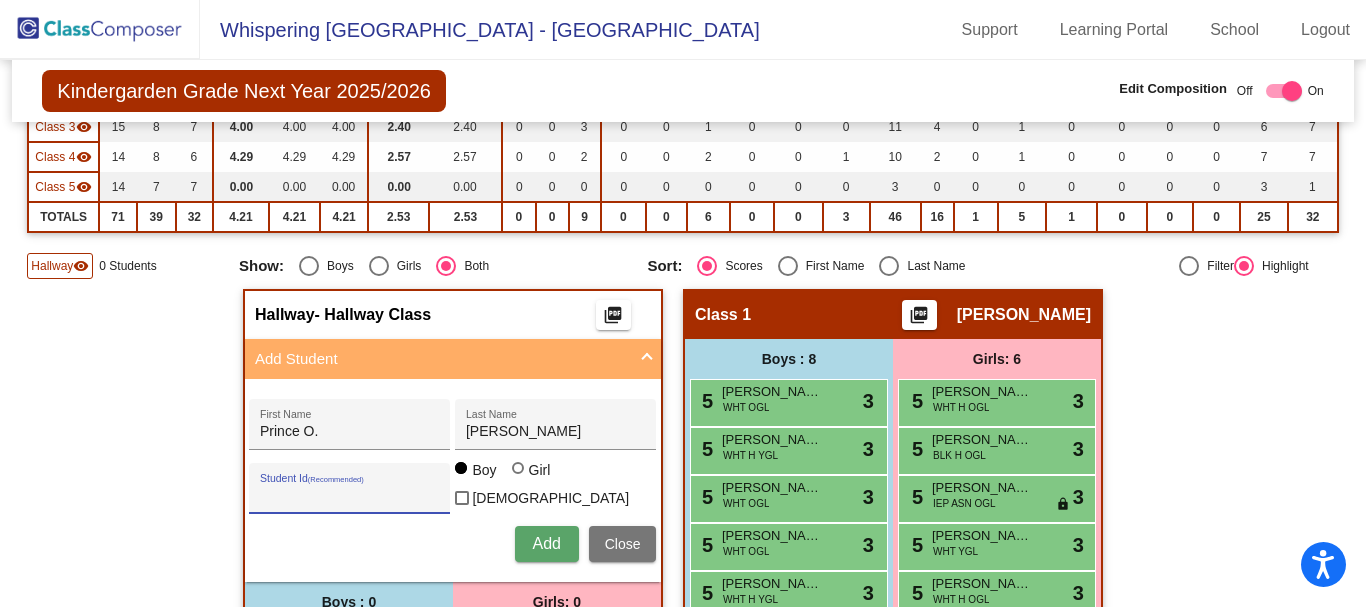click on "Student Id  (Recommended)" at bounding box center [350, 496] 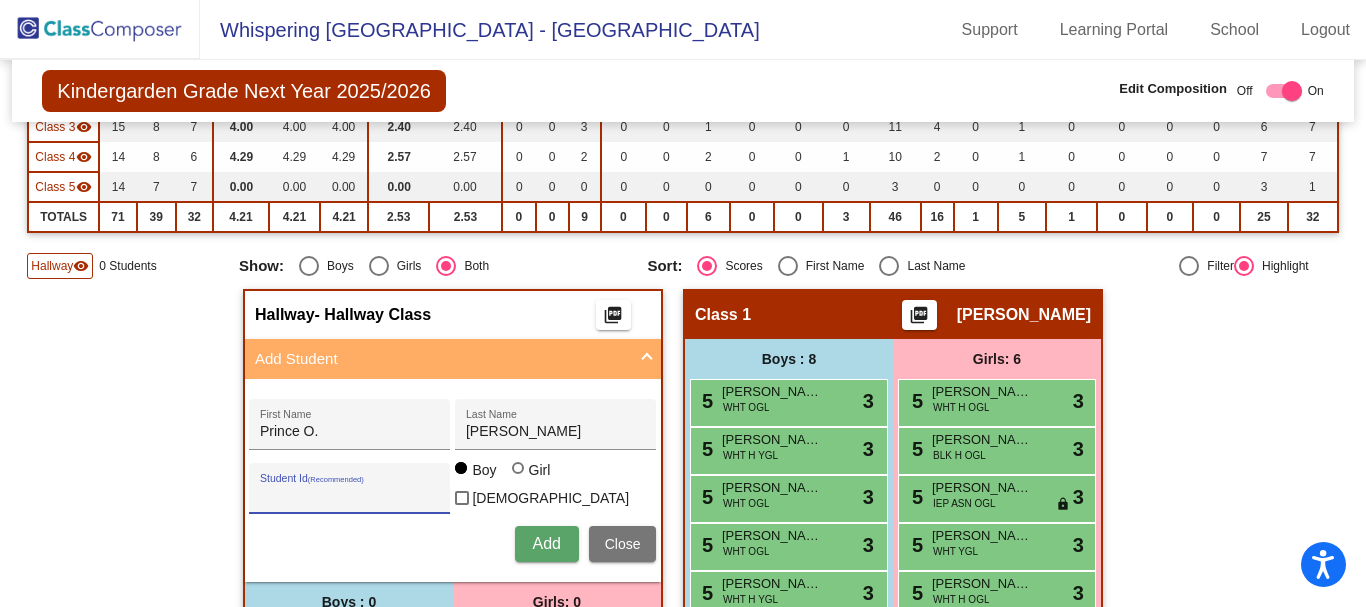 paste on "4807012218" 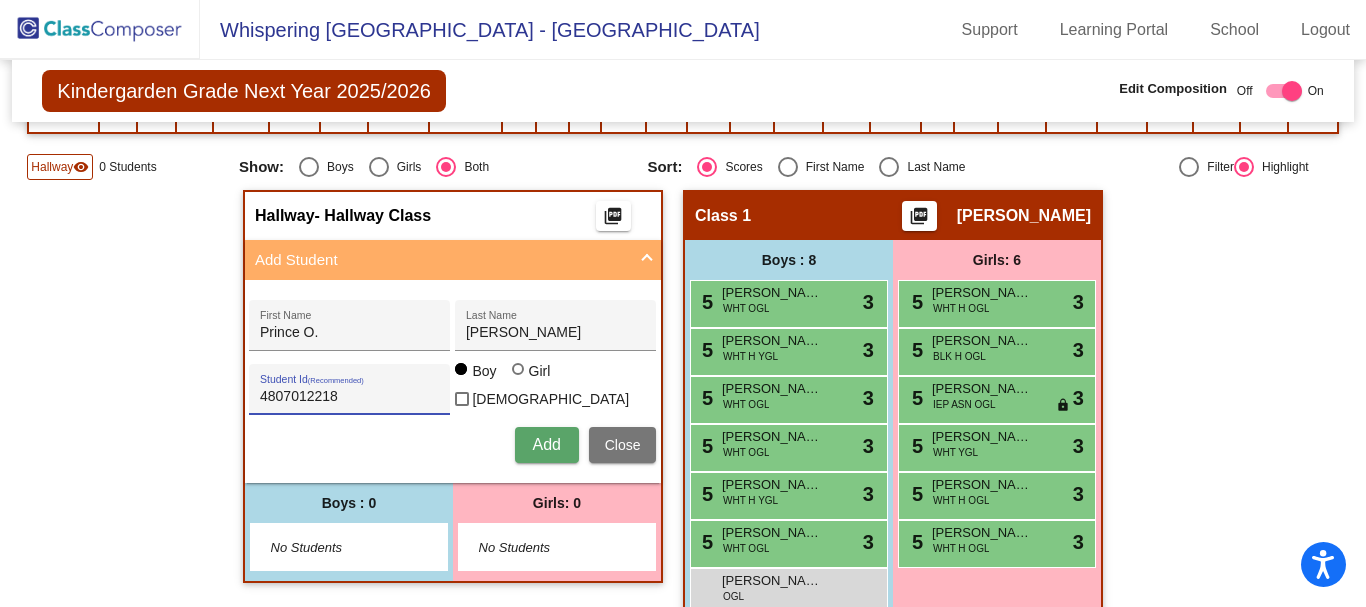 scroll, scrollTop: 400, scrollLeft: 0, axis: vertical 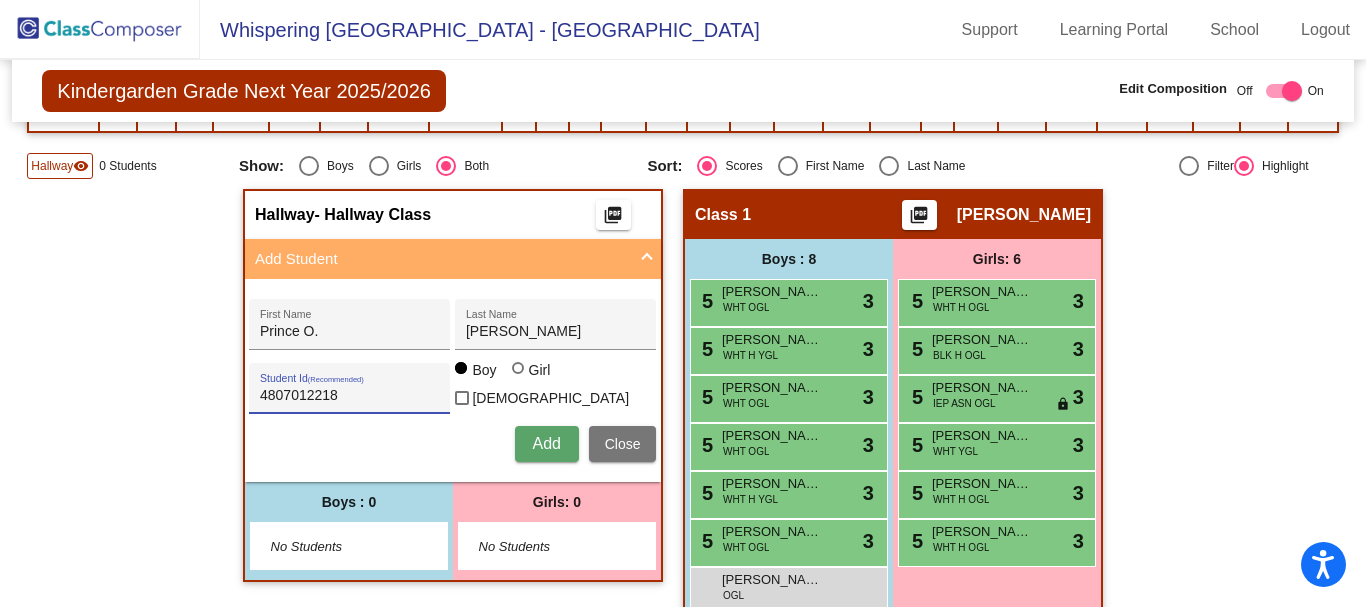 type on "4807012218" 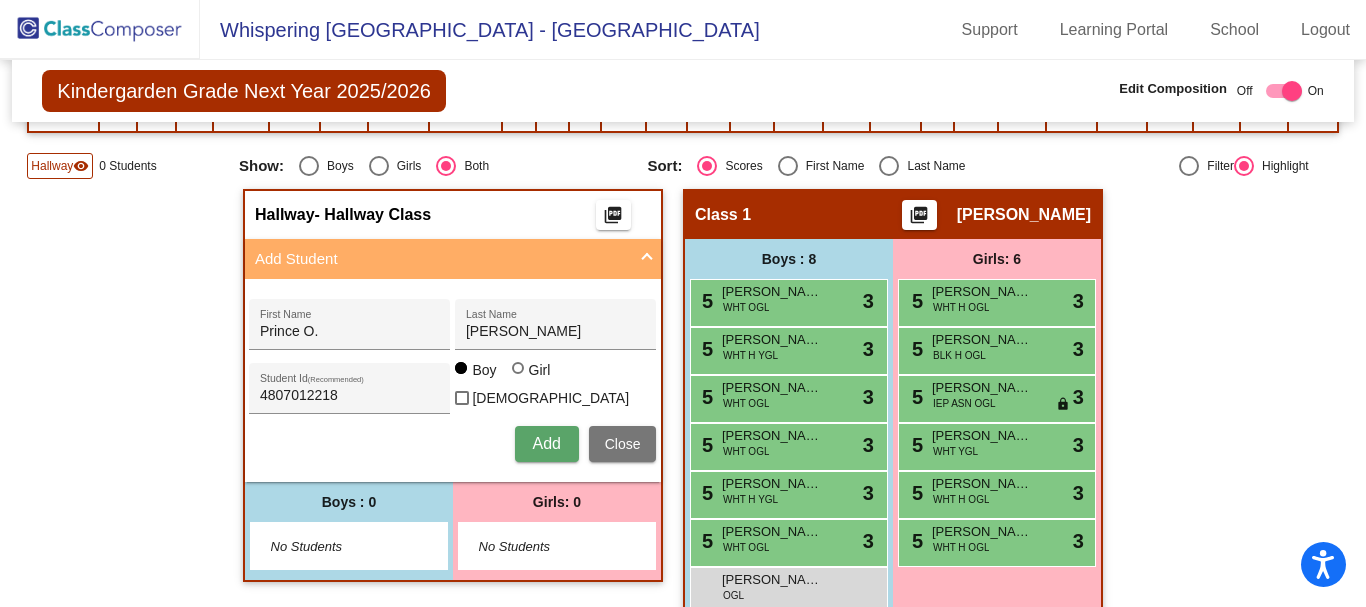 type 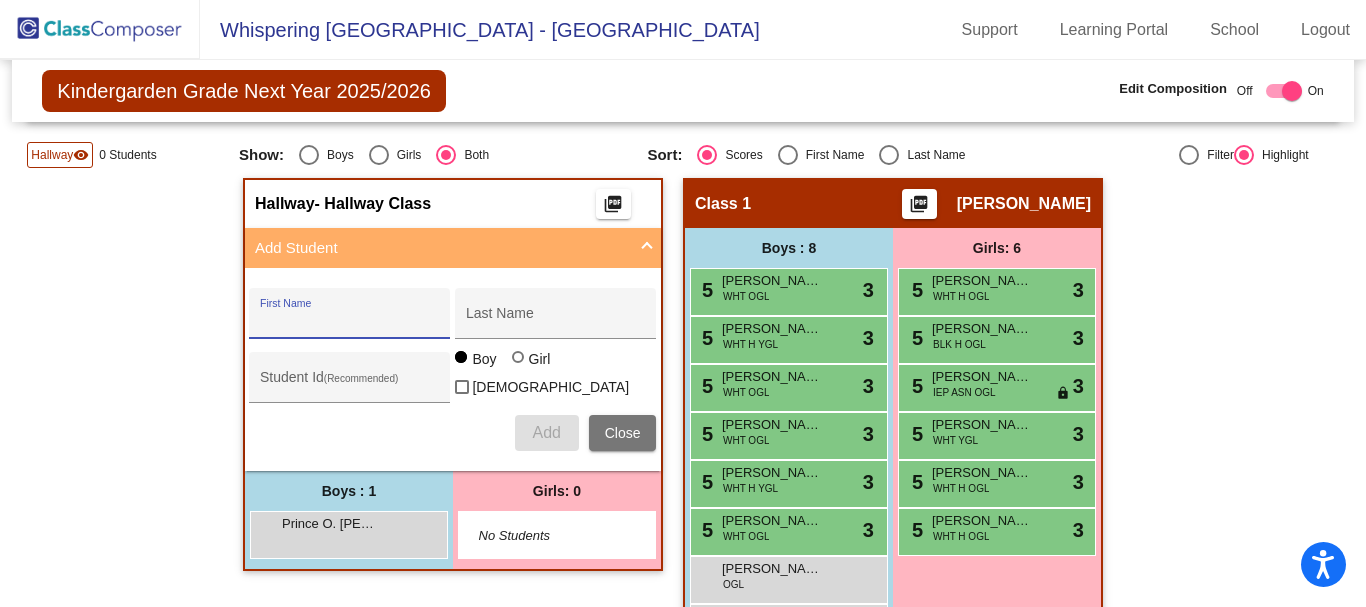 scroll, scrollTop: 400, scrollLeft: 0, axis: vertical 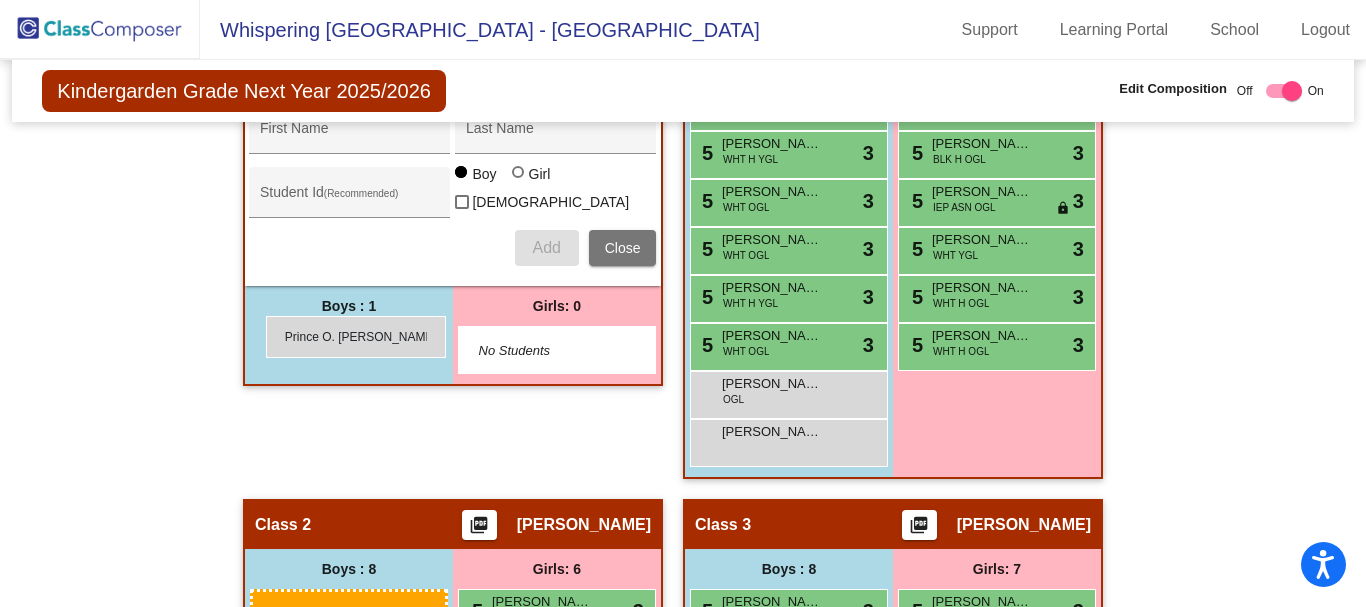 drag, startPoint x: 328, startPoint y: 540, endPoint x: 266, endPoint y: 316, distance: 232.42203 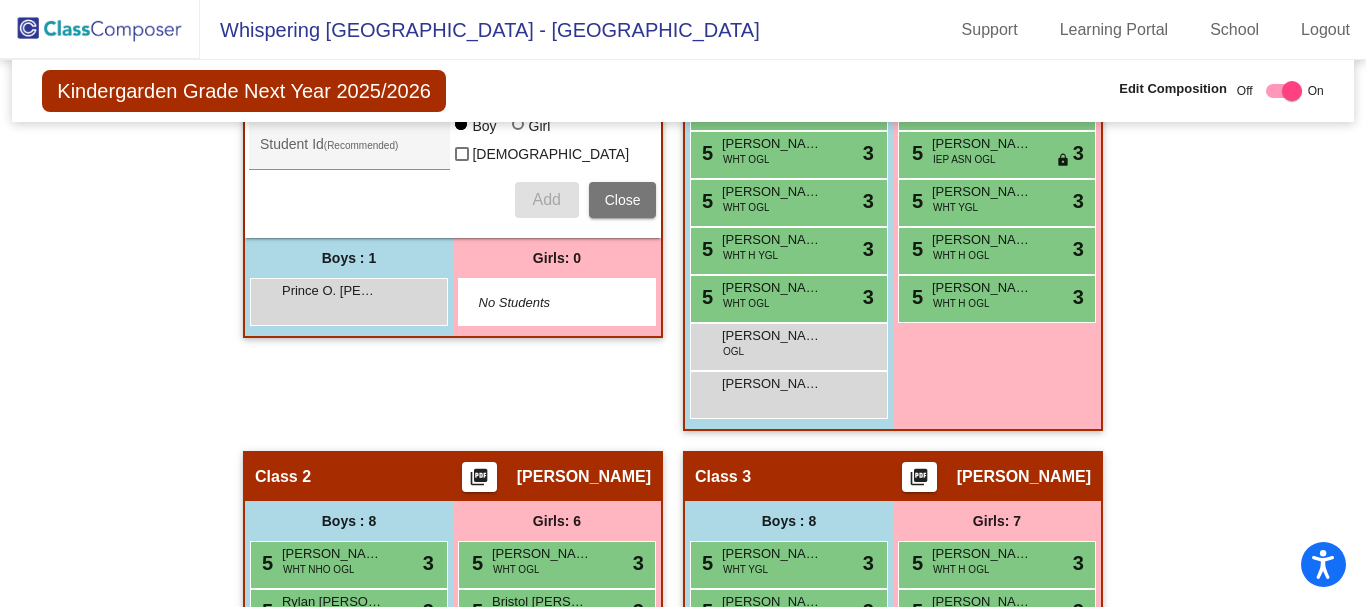 scroll, scrollTop: 696, scrollLeft: 0, axis: vertical 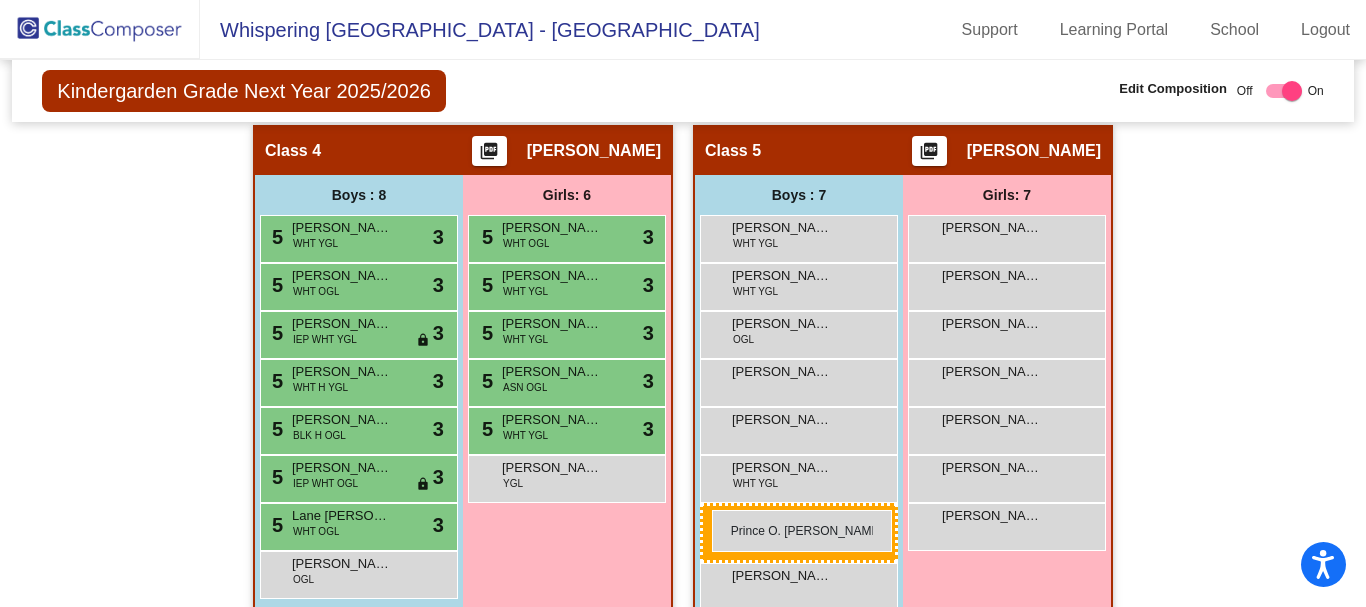 drag, startPoint x: 309, startPoint y: 238, endPoint x: 712, endPoint y: 510, distance: 486.20264 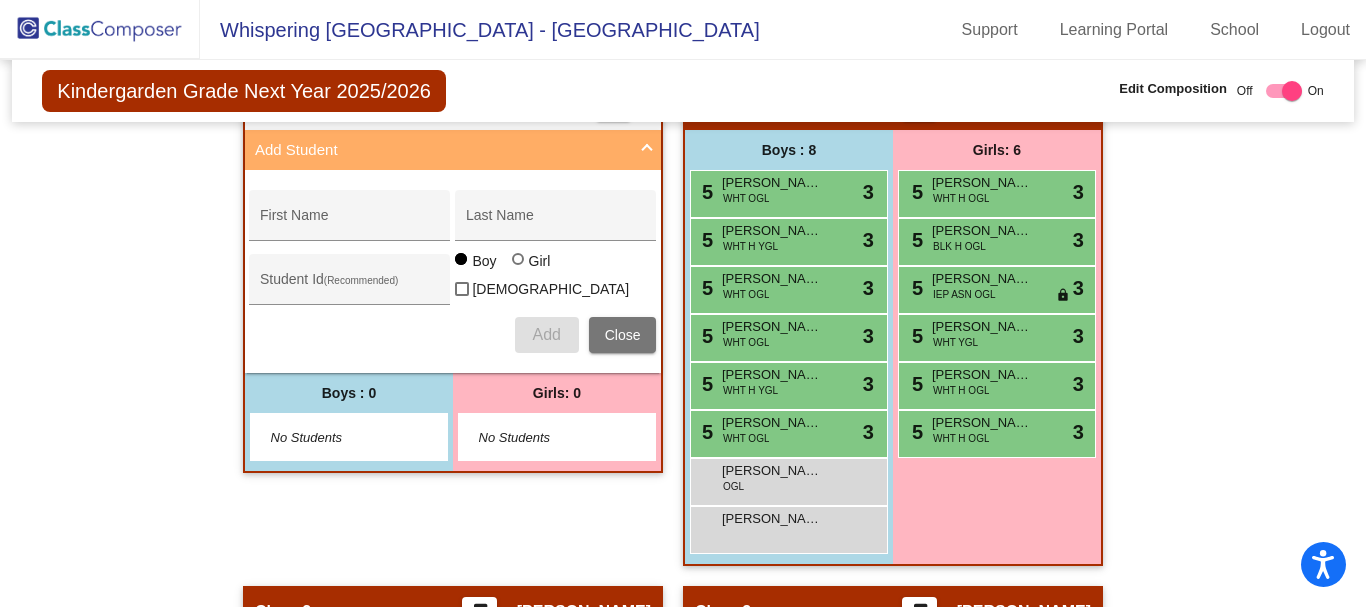 scroll, scrollTop: 0, scrollLeft: 0, axis: both 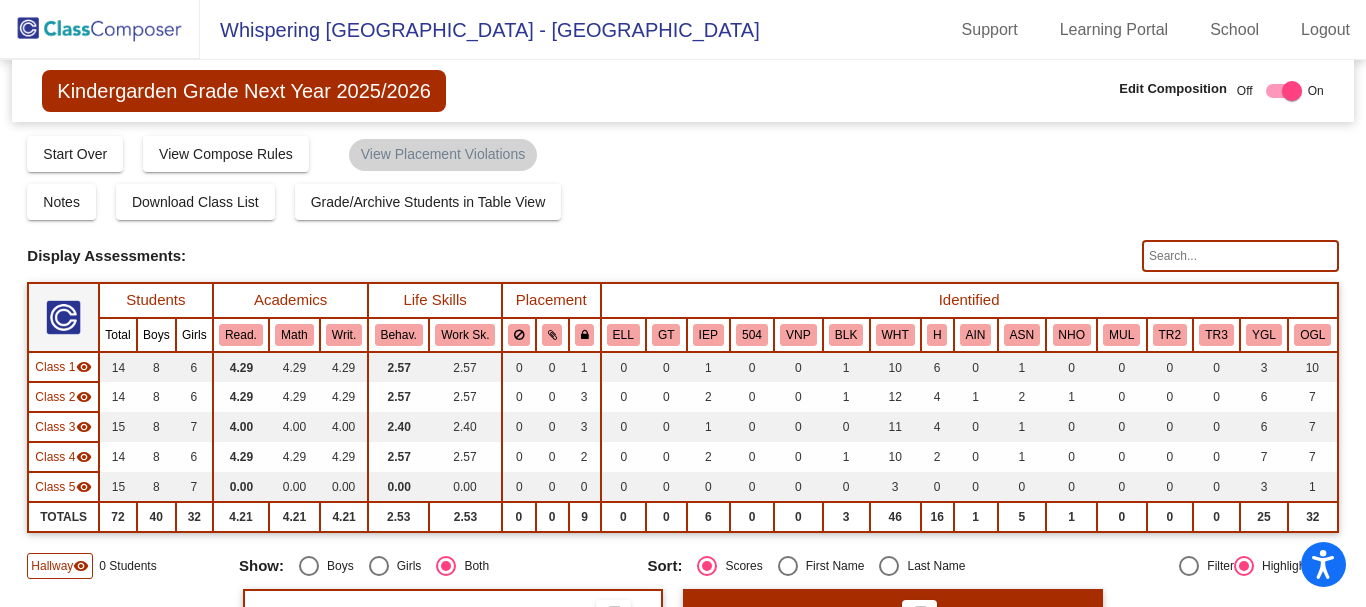 click 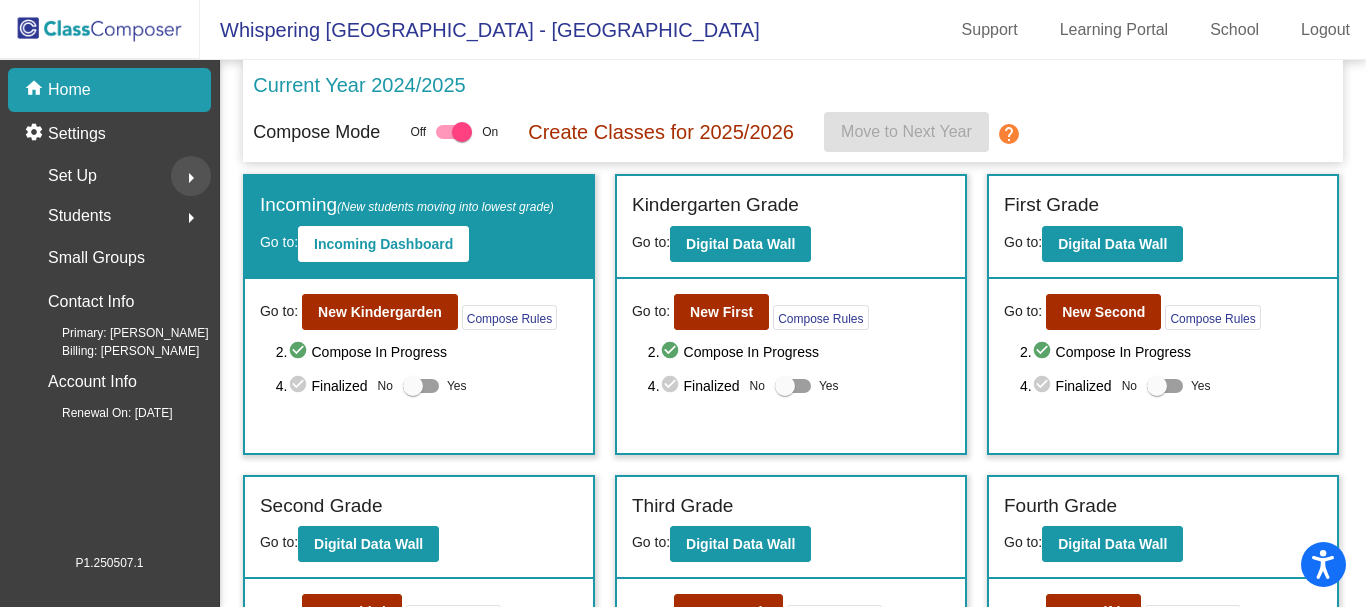 click on "arrow_right" 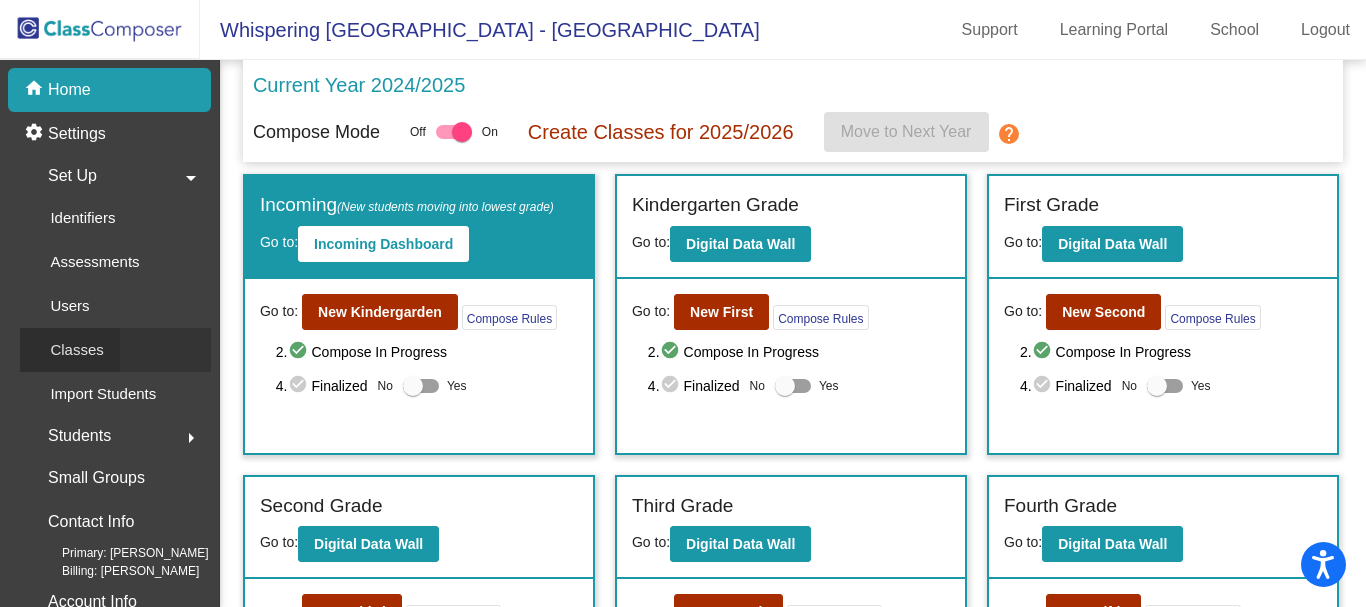 click on "Classes" 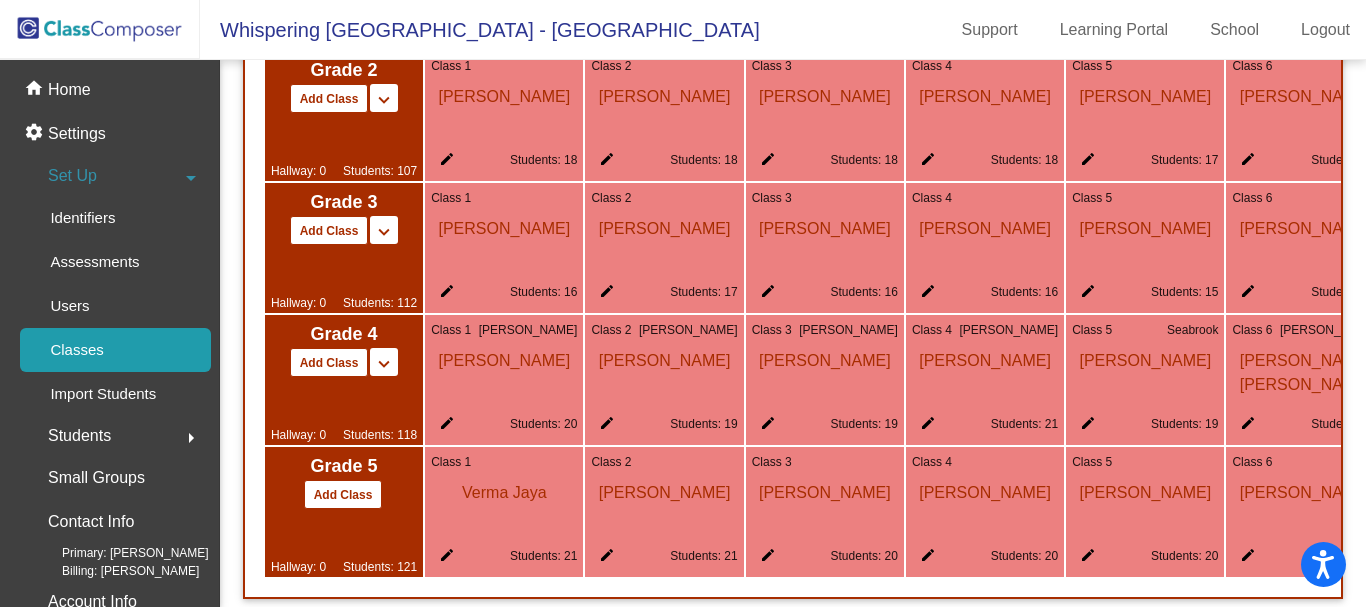 scroll, scrollTop: 1448, scrollLeft: 0, axis: vertical 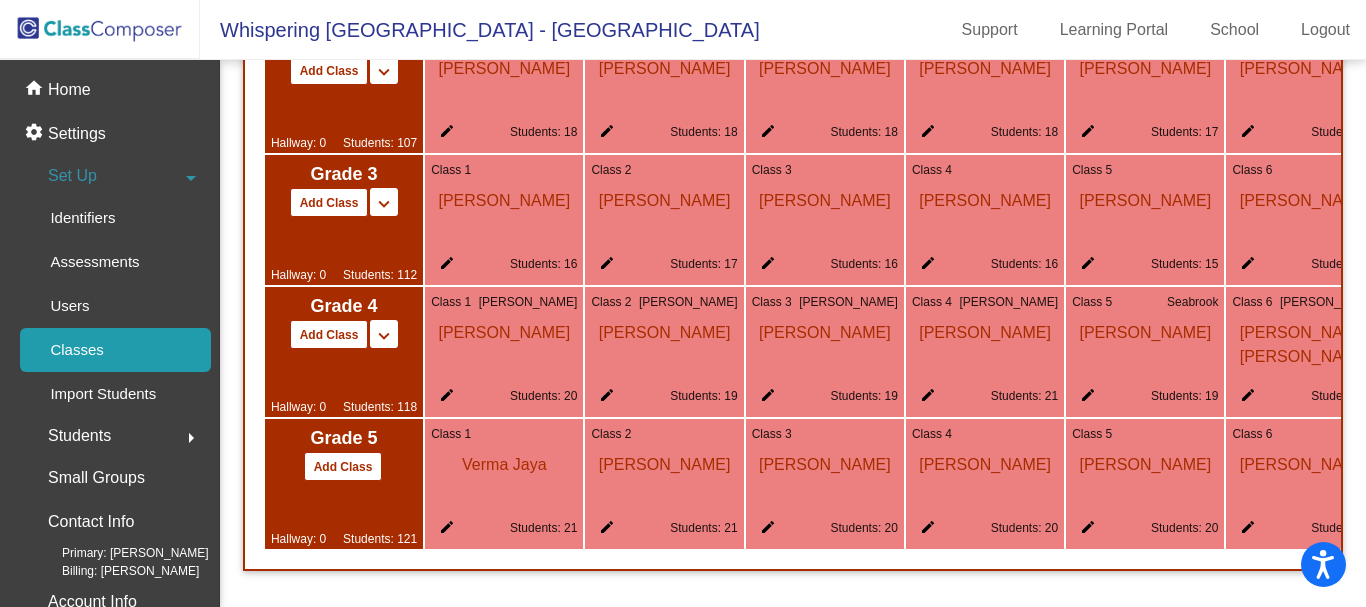 drag, startPoint x: 611, startPoint y: 558, endPoint x: 705, endPoint y: 558, distance: 94 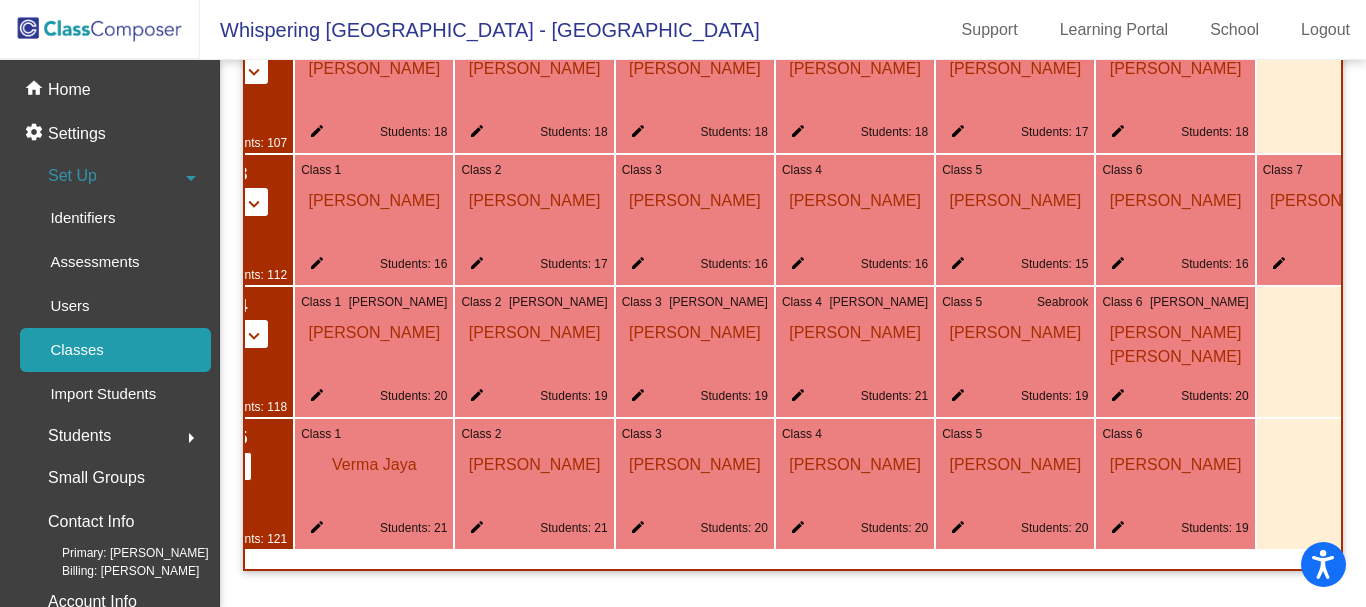scroll, scrollTop: 0, scrollLeft: 133, axis: horizontal 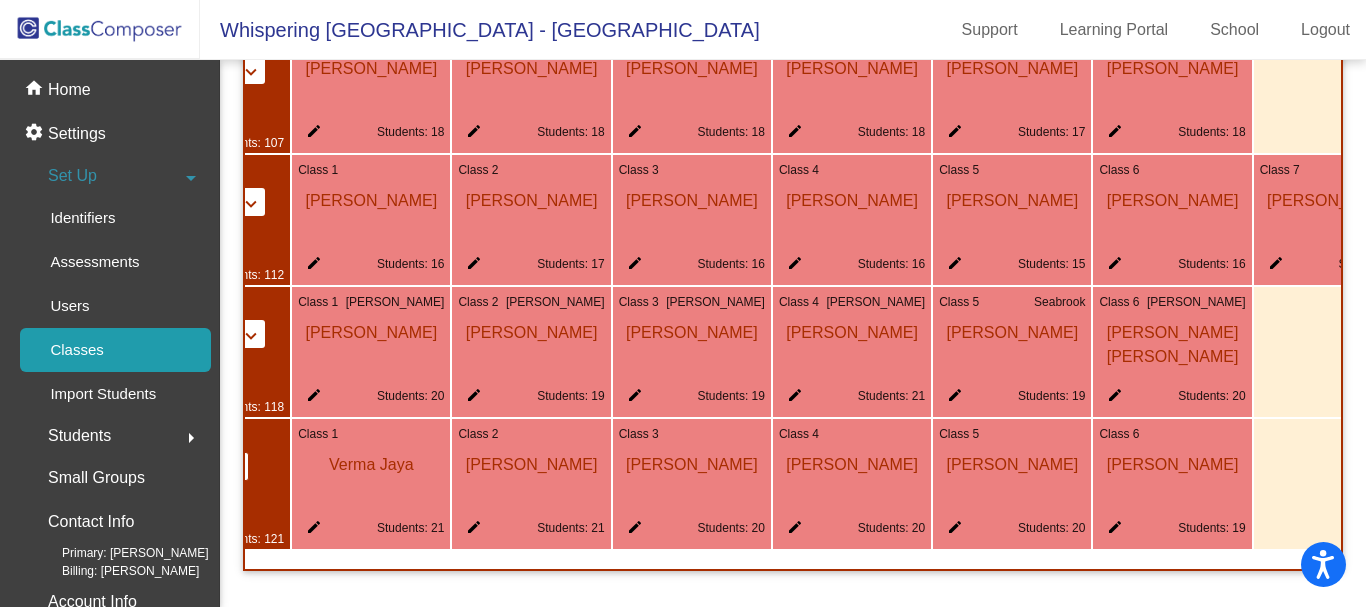 click on "edit" 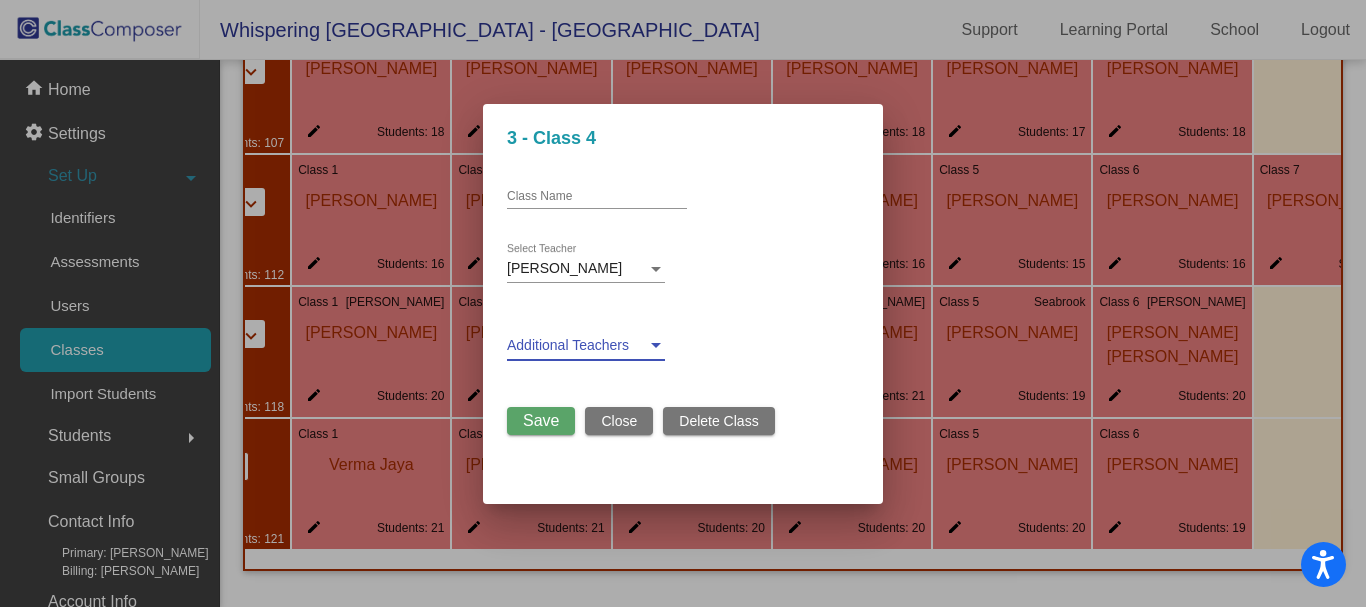 click at bounding box center (656, 345) 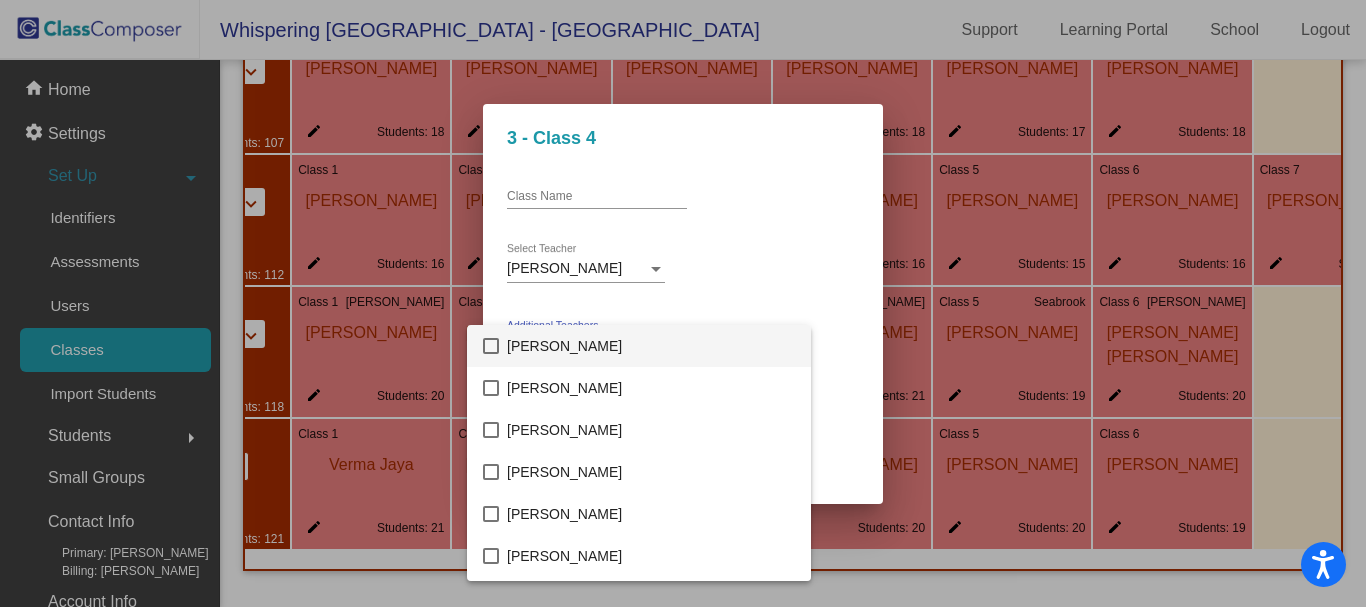click at bounding box center [683, 303] 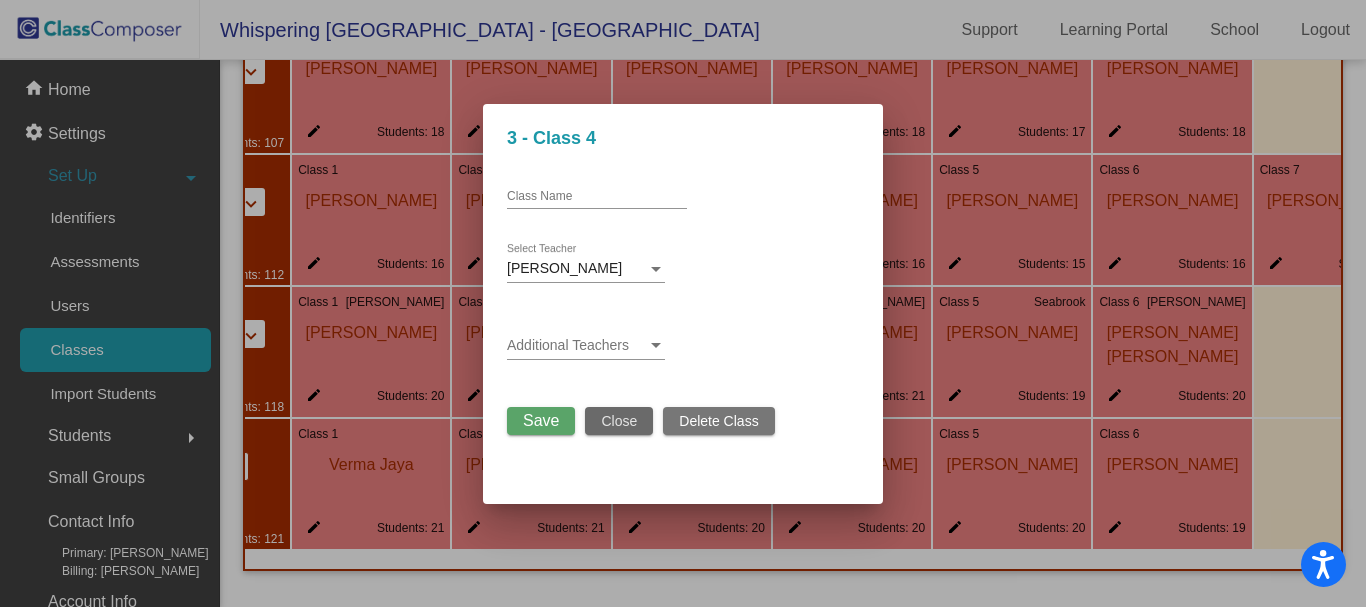 click on "Close" at bounding box center (619, 421) 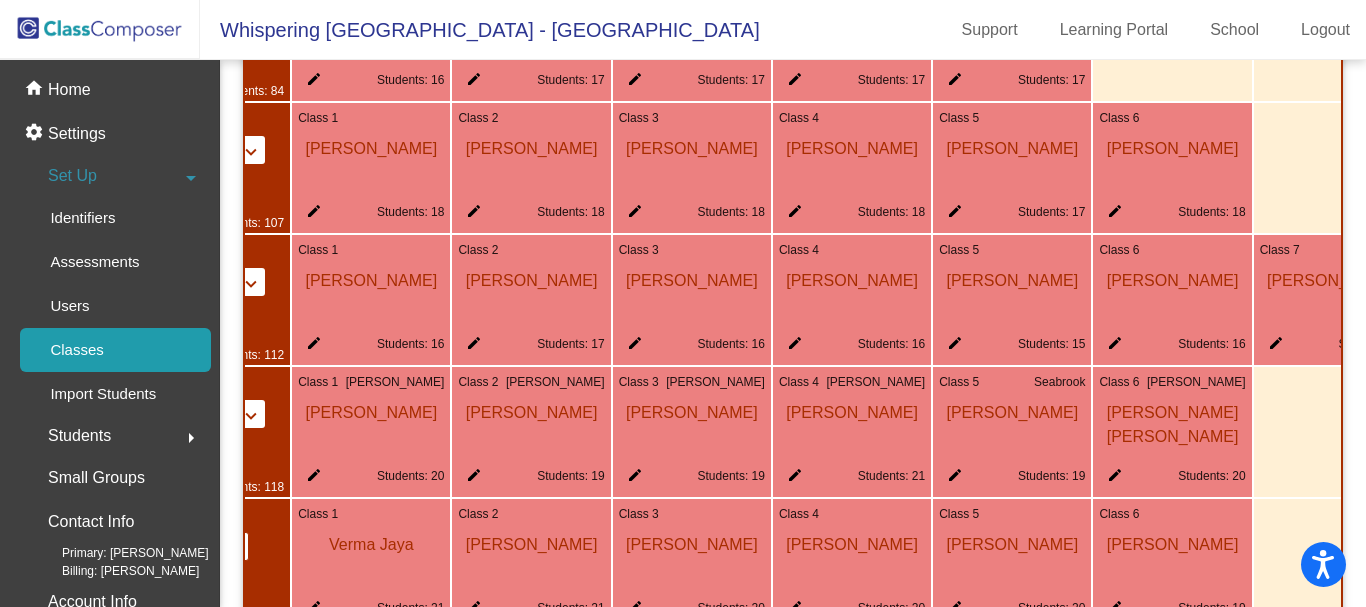 scroll, scrollTop: 1448, scrollLeft: 0, axis: vertical 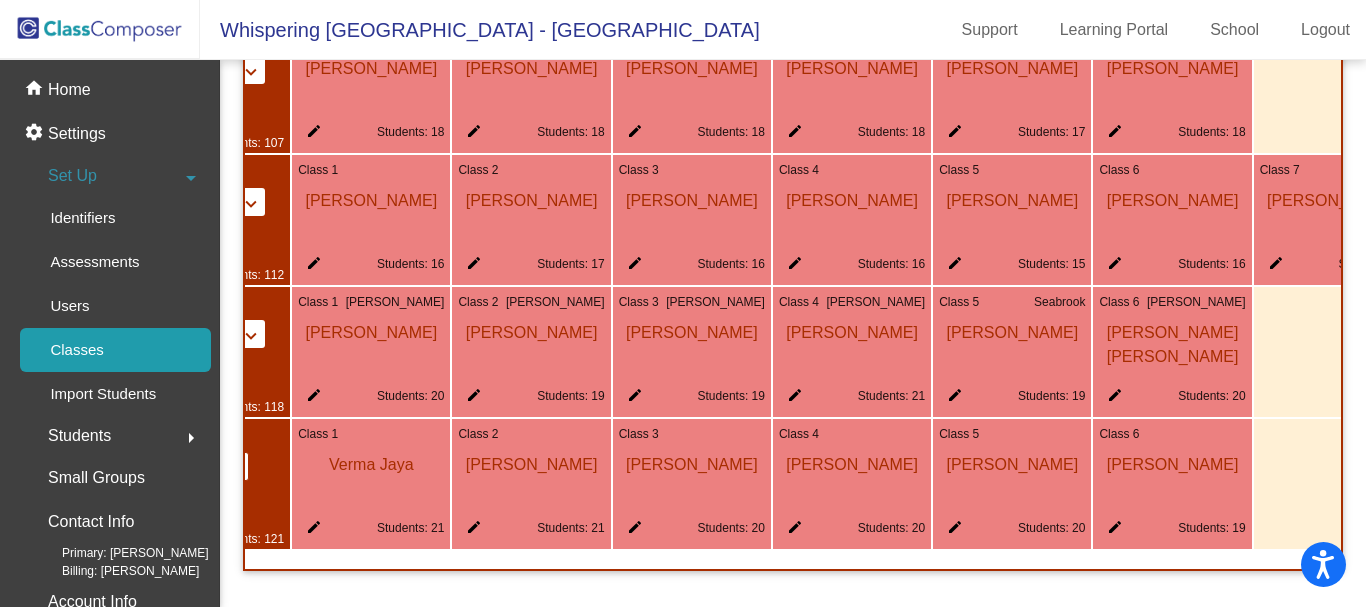 click on "edit" 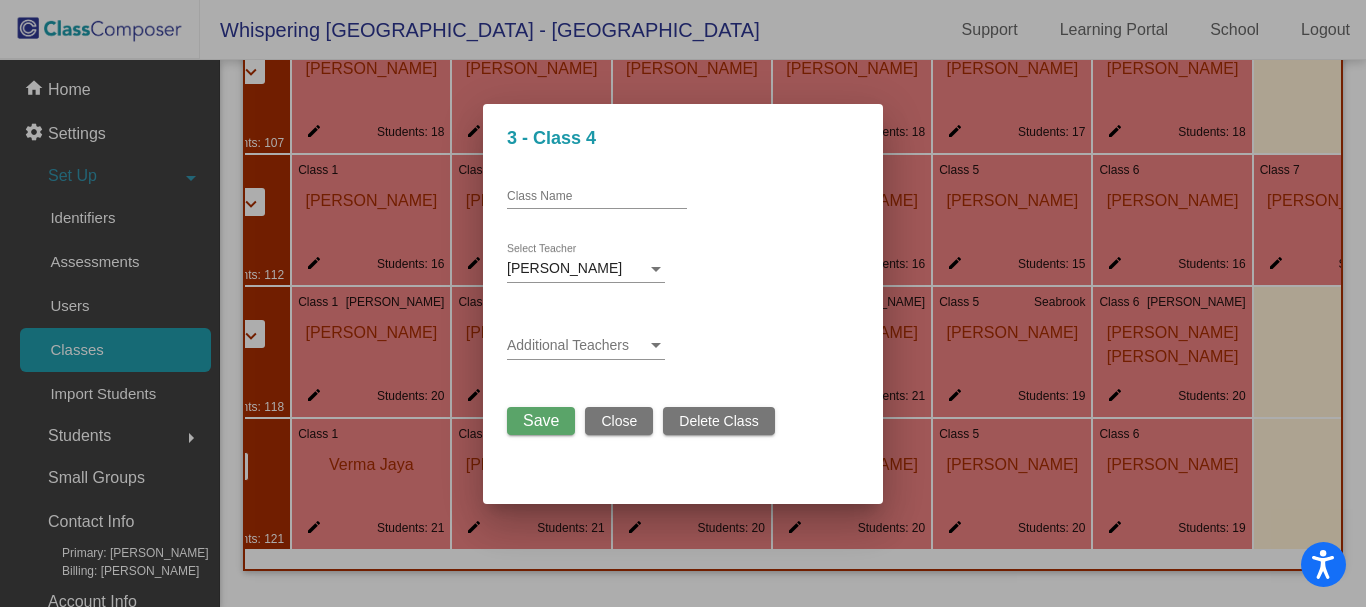 click on "Class Name" at bounding box center [597, 197] 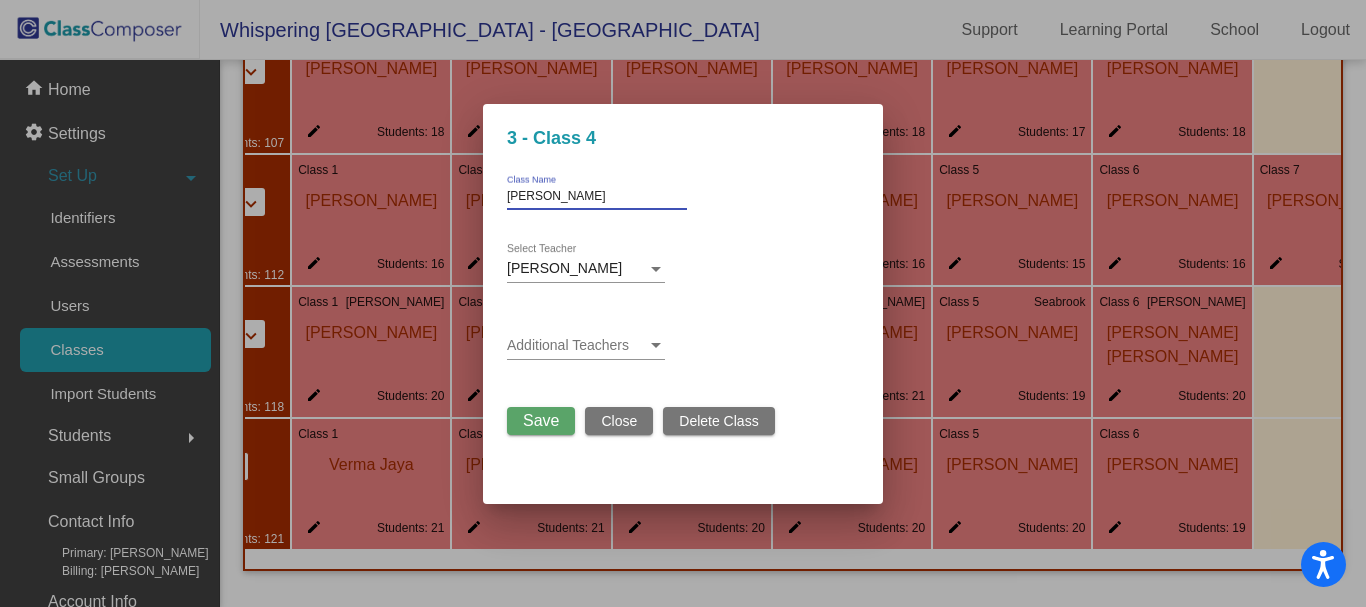 type on "[PERSON_NAME]" 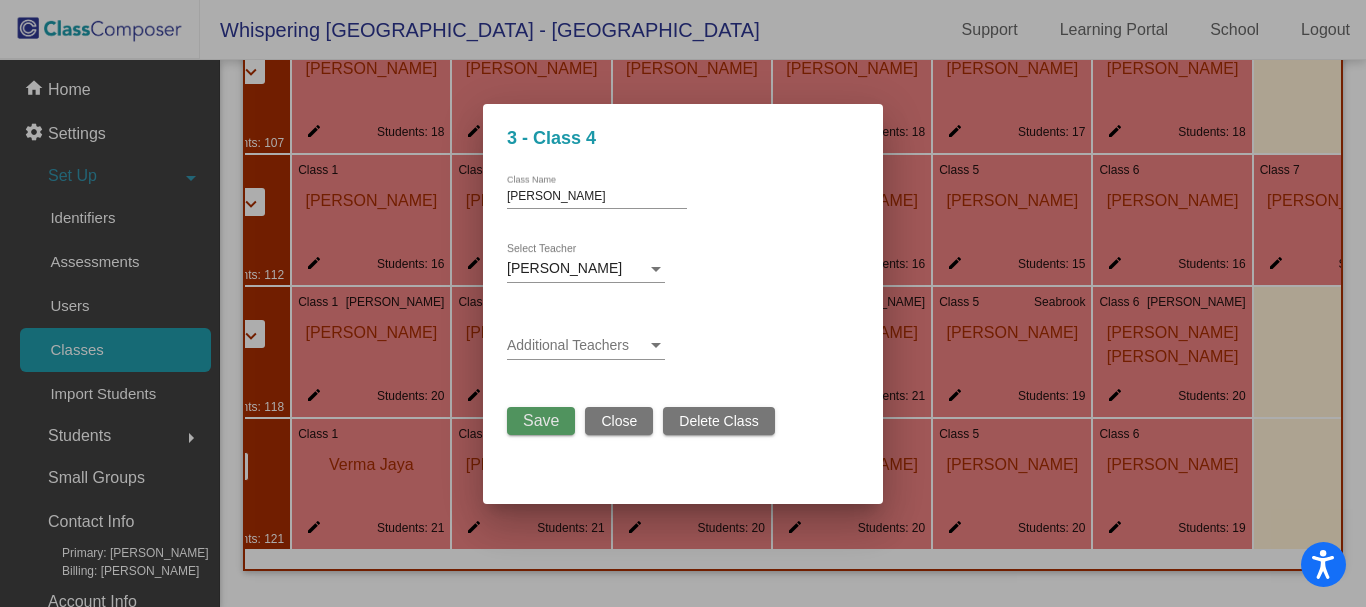 click on "Save" at bounding box center (541, 420) 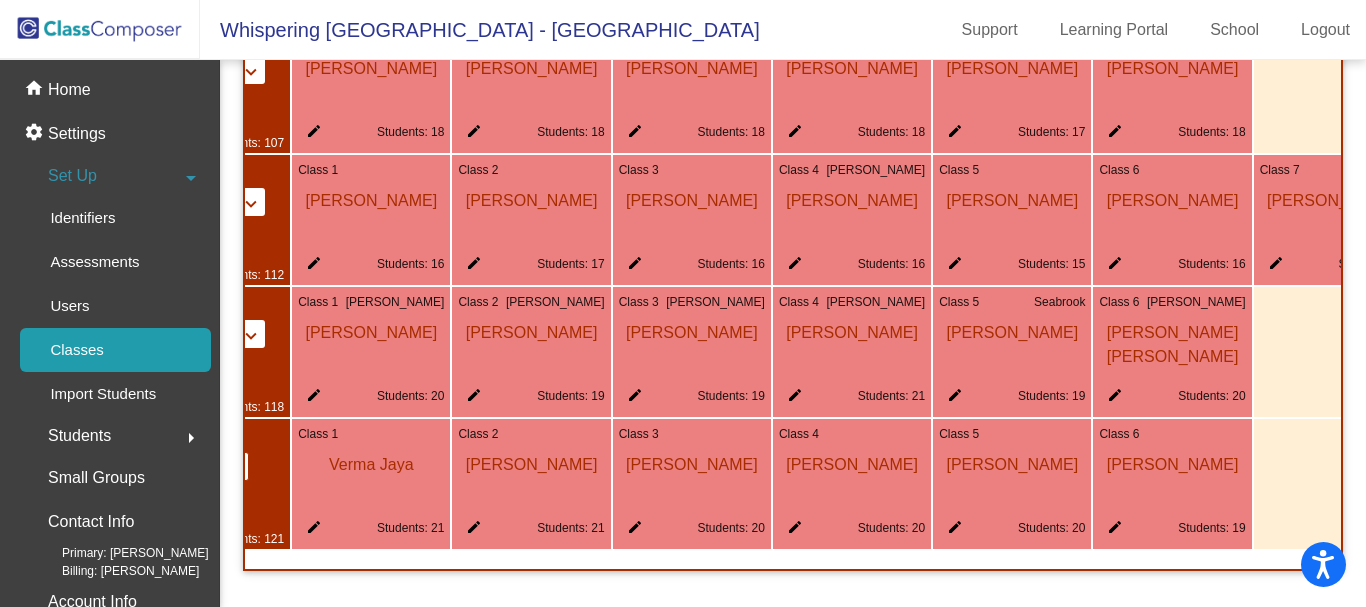 click on "edit" 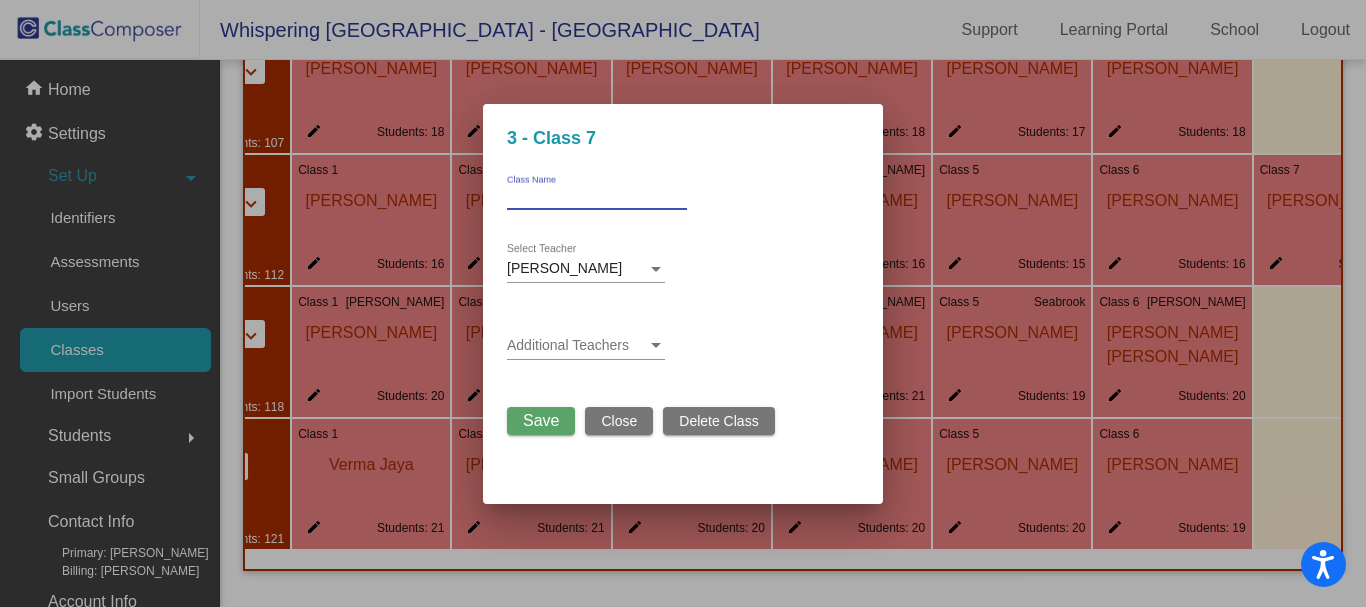 click on "Class Name" at bounding box center [597, 197] 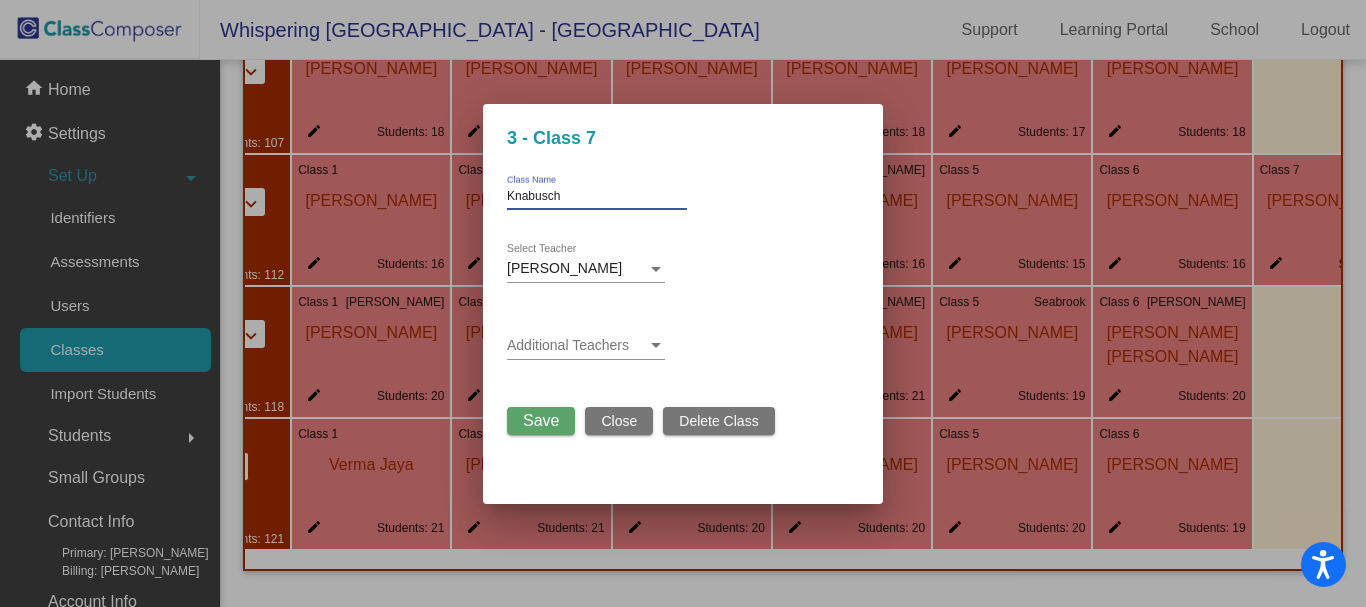 type on "Knabusch" 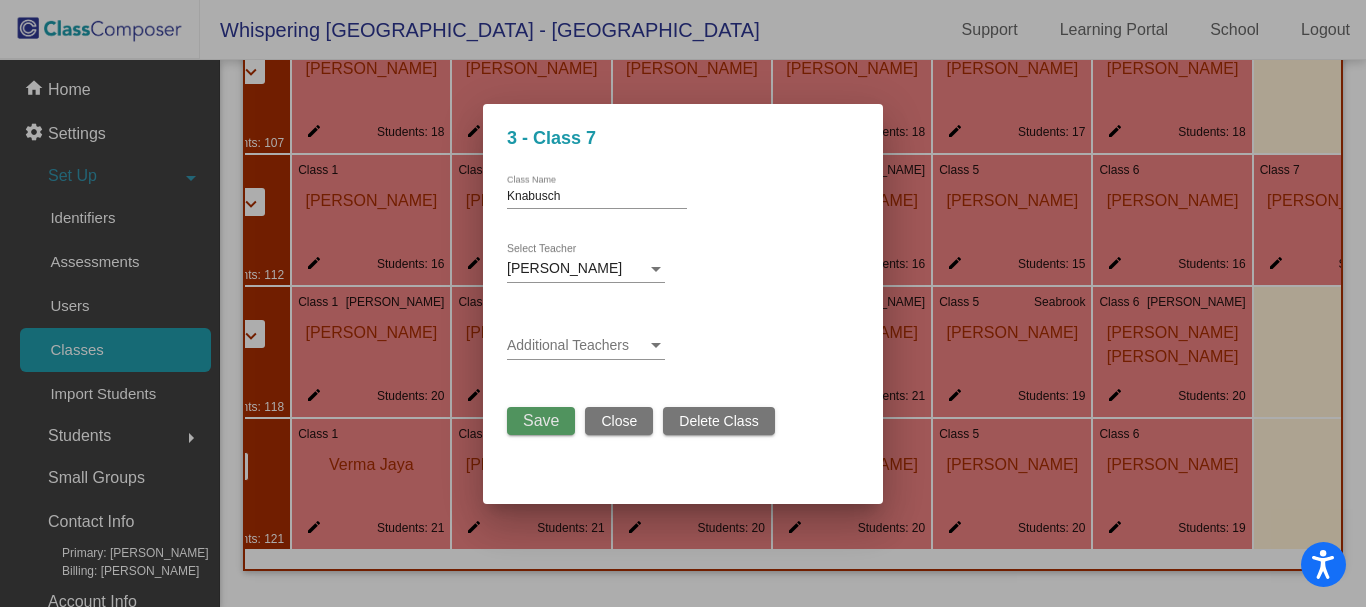 click on "Save" at bounding box center [541, 420] 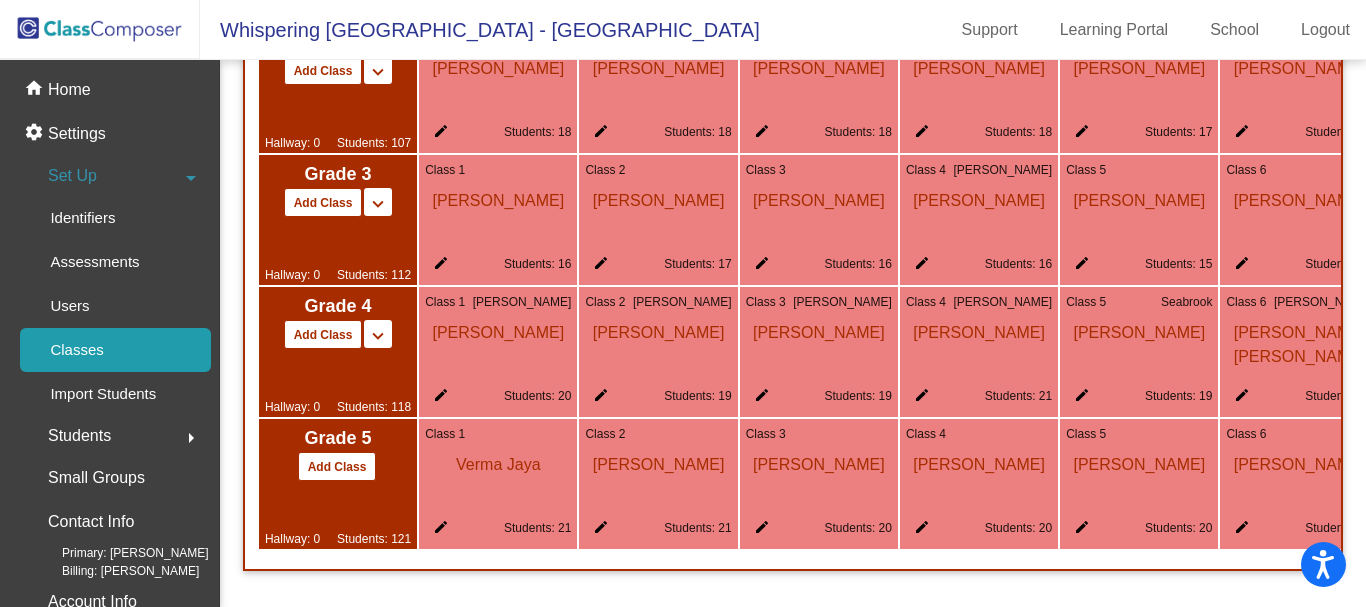 scroll, scrollTop: 0, scrollLeft: 4, axis: horizontal 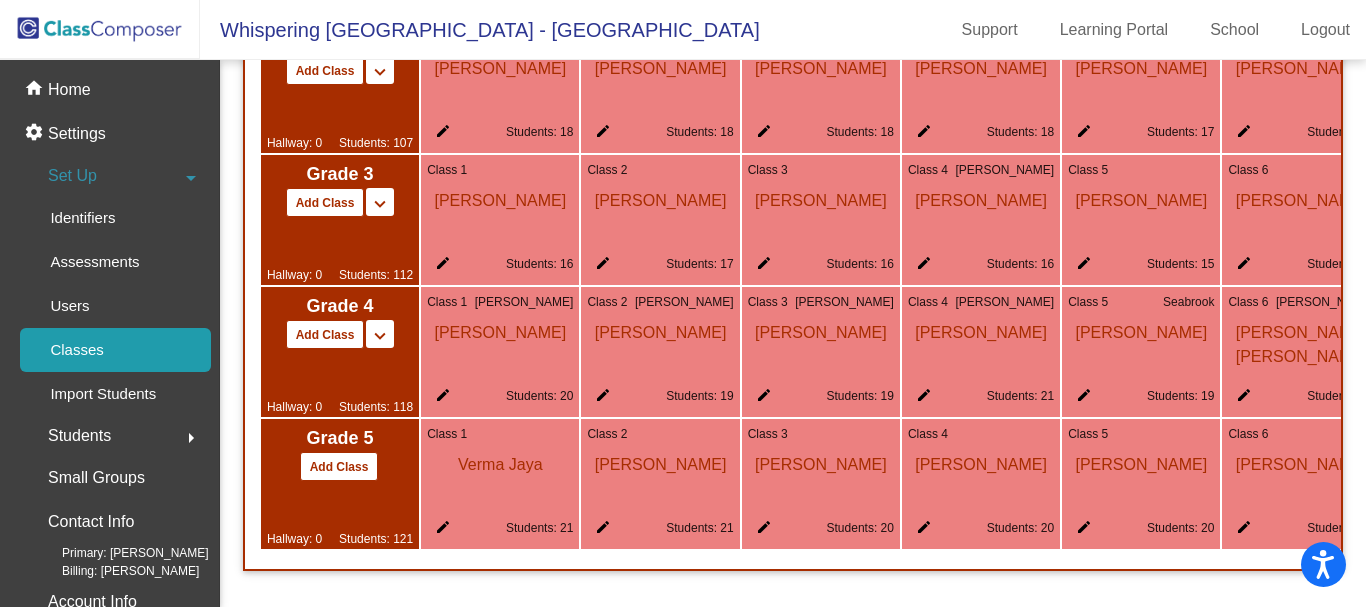 drag, startPoint x: 752, startPoint y: 558, endPoint x: 822, endPoint y: 558, distance: 70 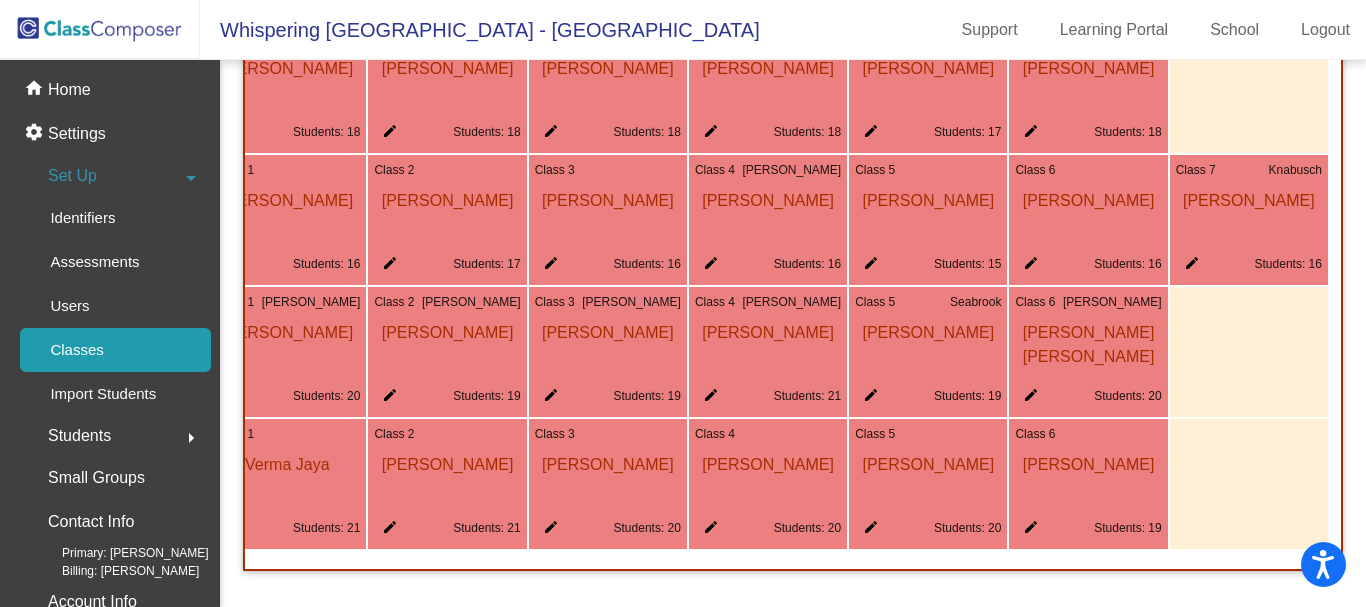 scroll, scrollTop: 0, scrollLeft: 233, axis: horizontal 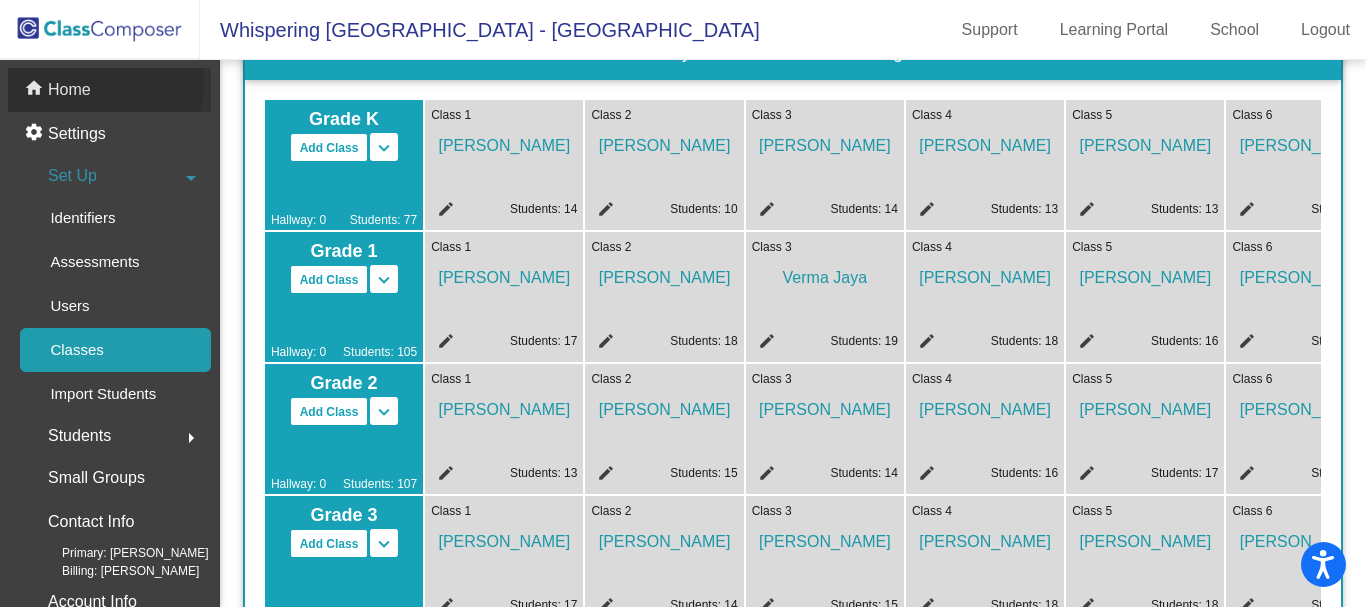 click on "home Home" 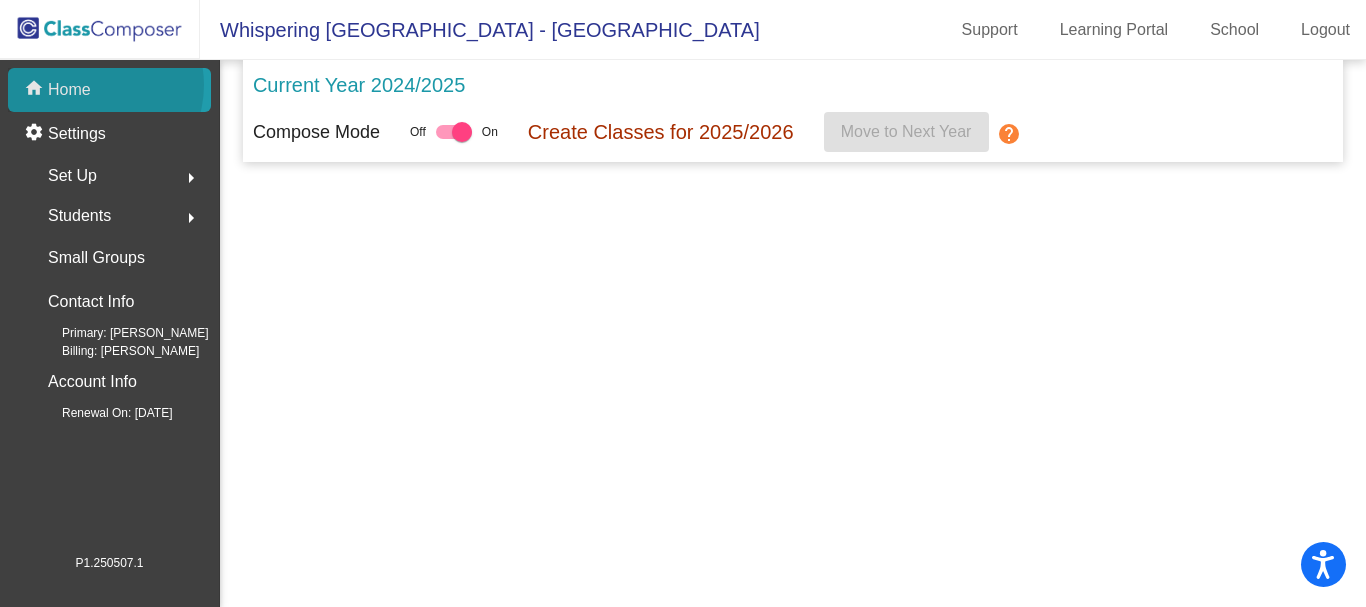 scroll, scrollTop: 0, scrollLeft: 0, axis: both 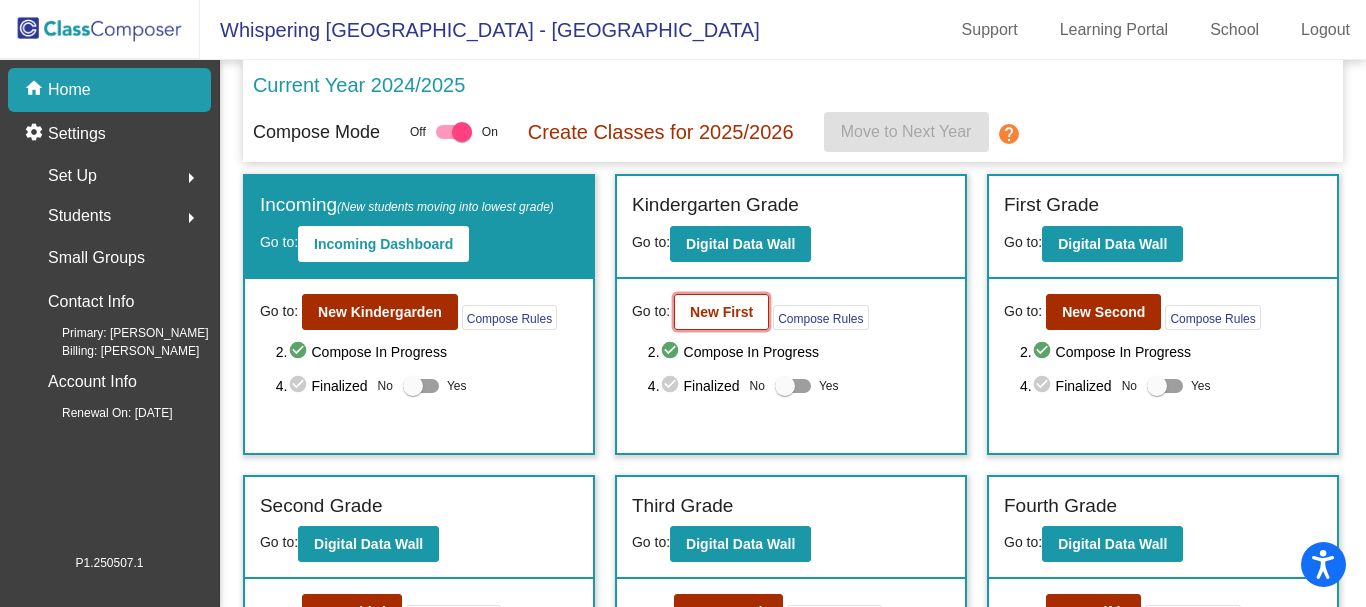 click on "New First" 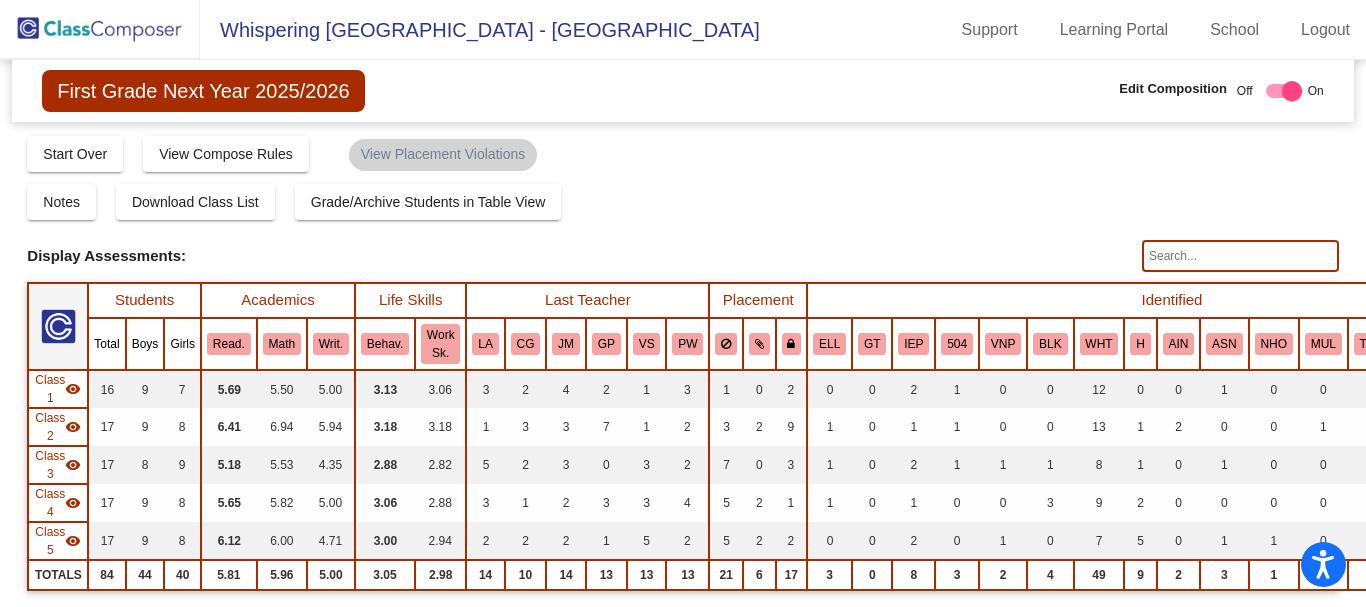 click 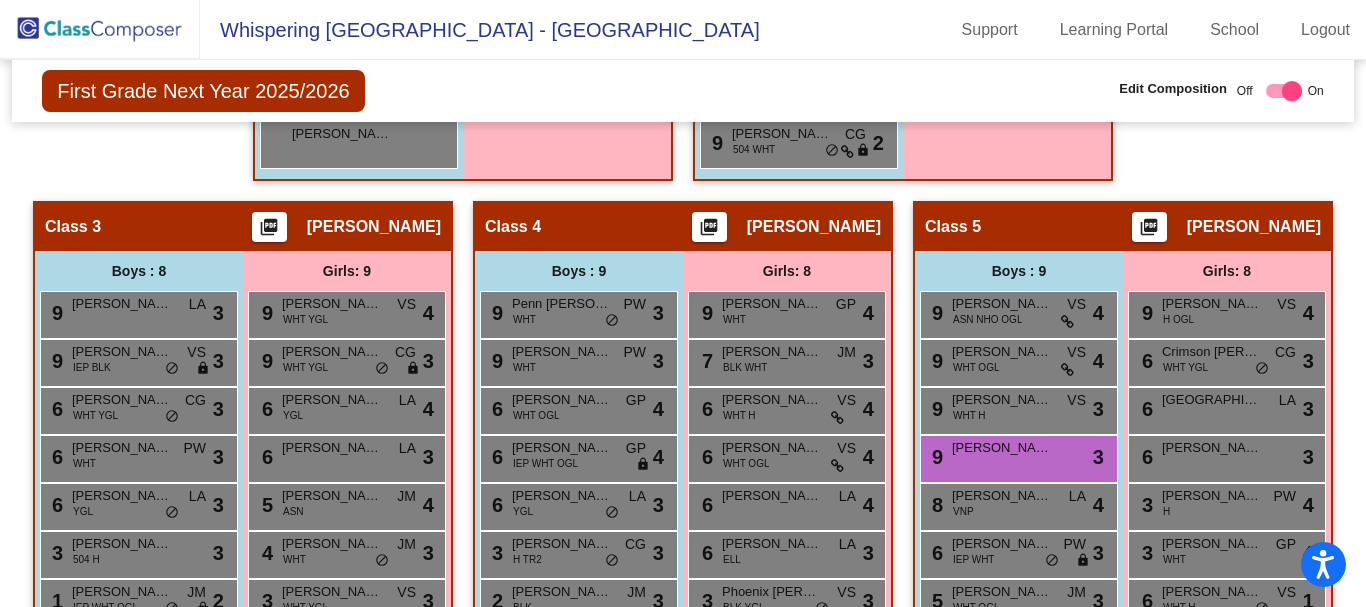 scroll, scrollTop: 1158, scrollLeft: 0, axis: vertical 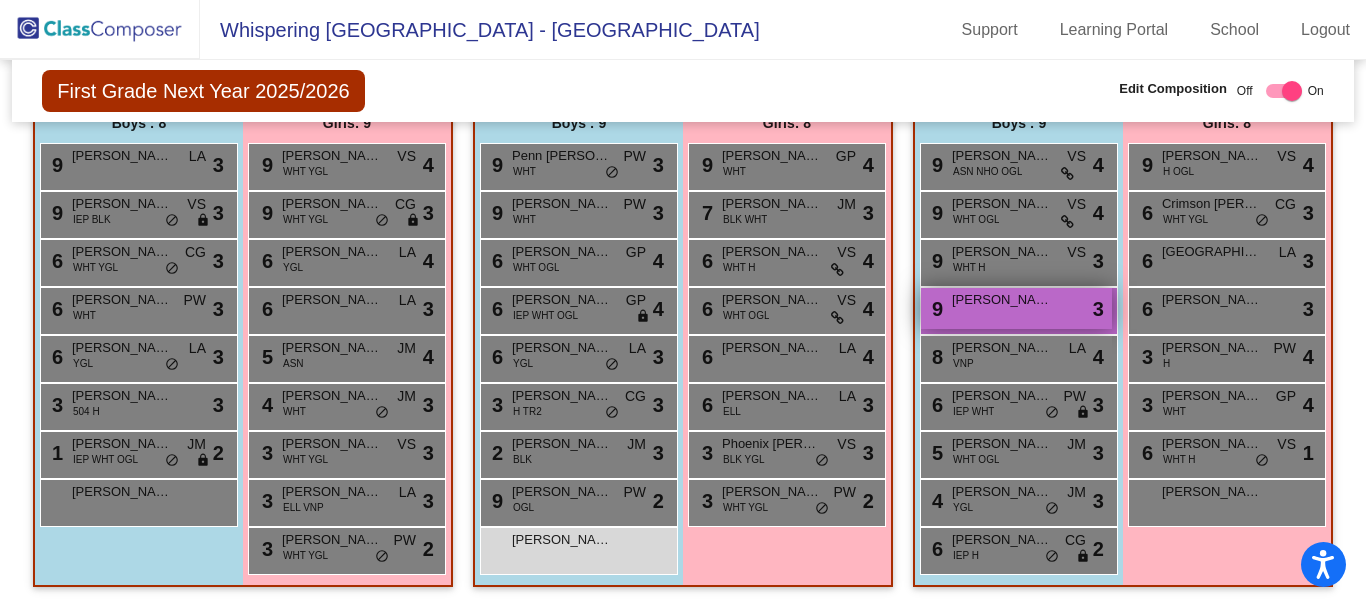 type on "[PERSON_NAME]" 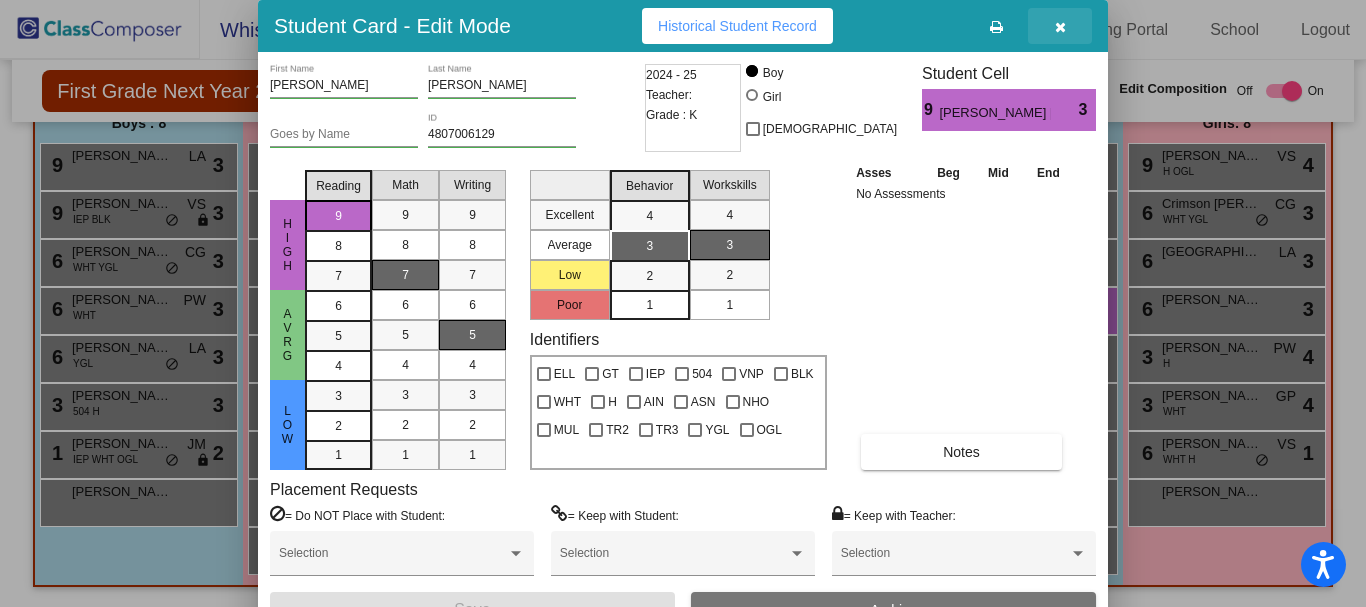 click at bounding box center (1060, 27) 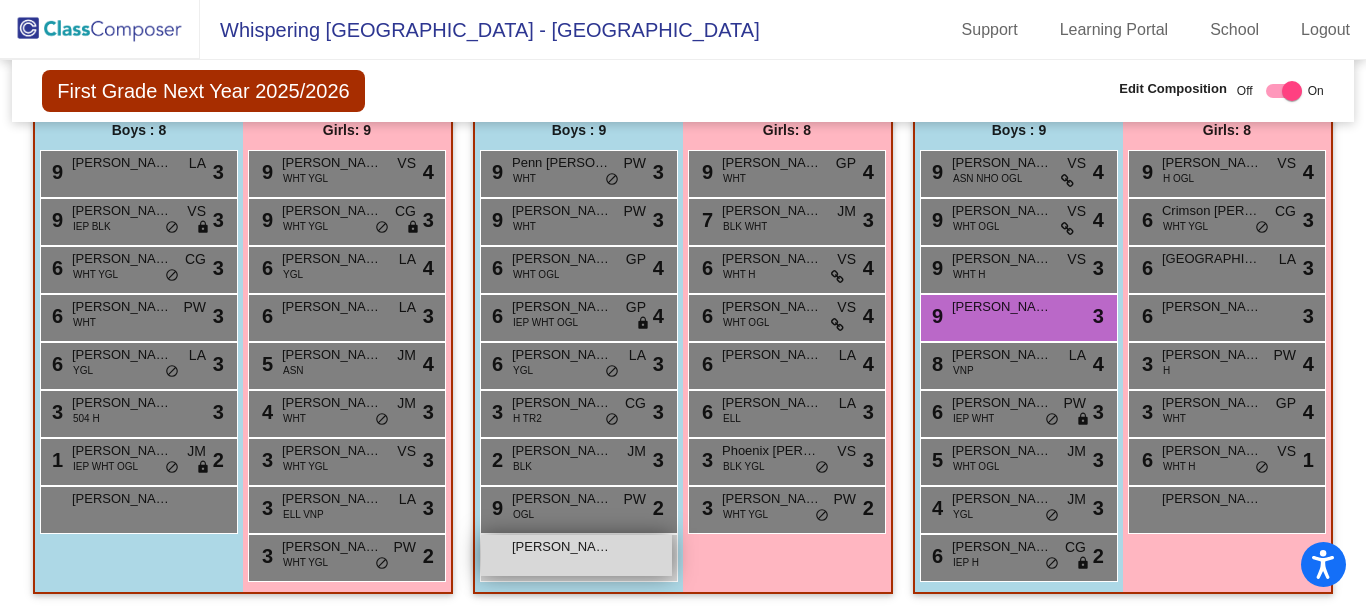 scroll, scrollTop: 1158, scrollLeft: 0, axis: vertical 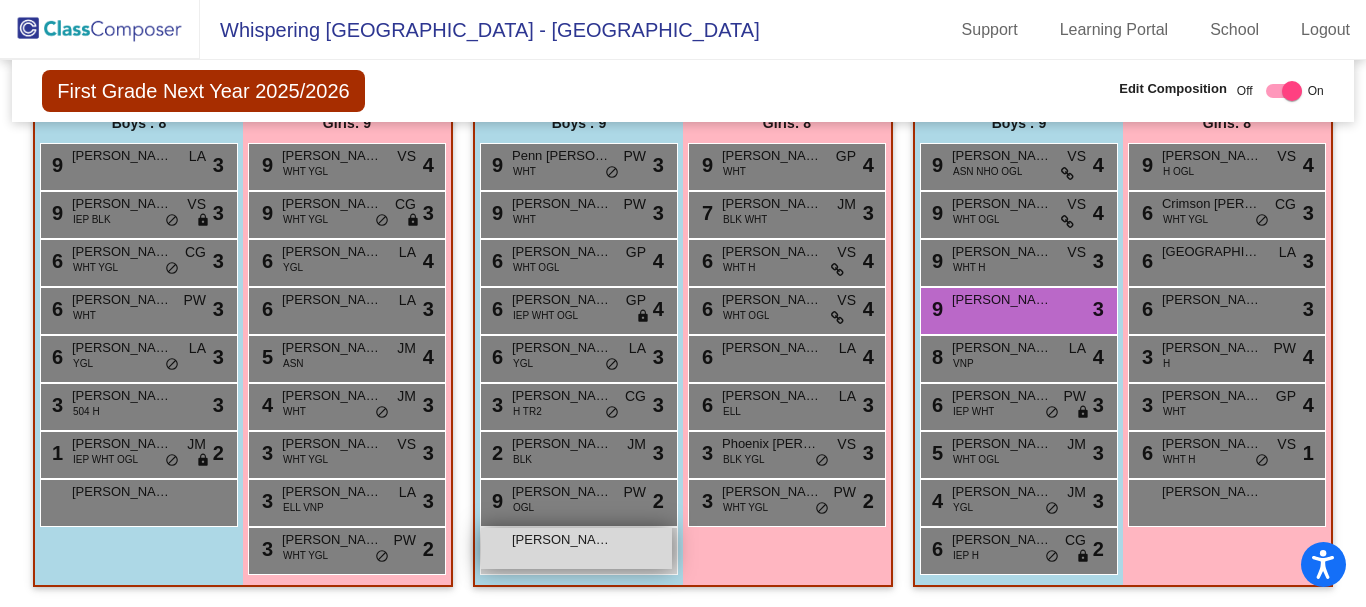 click on "[PERSON_NAME] [PERSON_NAME]" at bounding box center (562, 540) 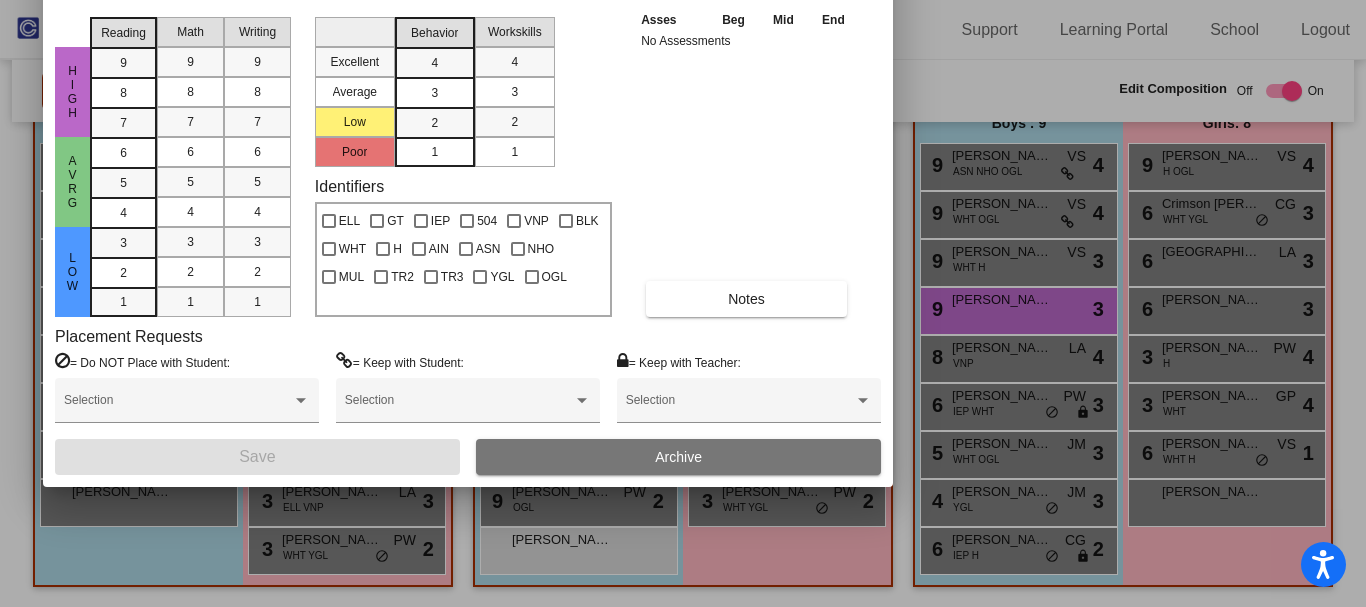 drag, startPoint x: 557, startPoint y: 32, endPoint x: 445, endPoint y: 336, distance: 323.9753 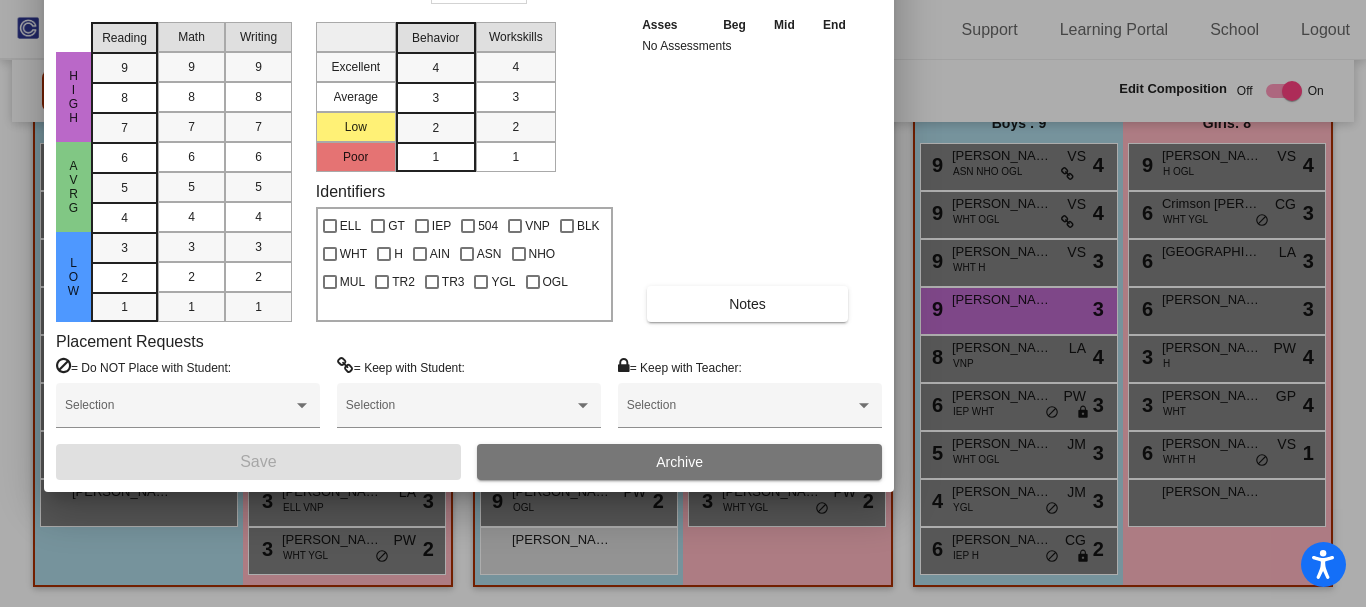 drag, startPoint x: 644, startPoint y: 158, endPoint x: 655, endPoint y: 272, distance: 114.52947 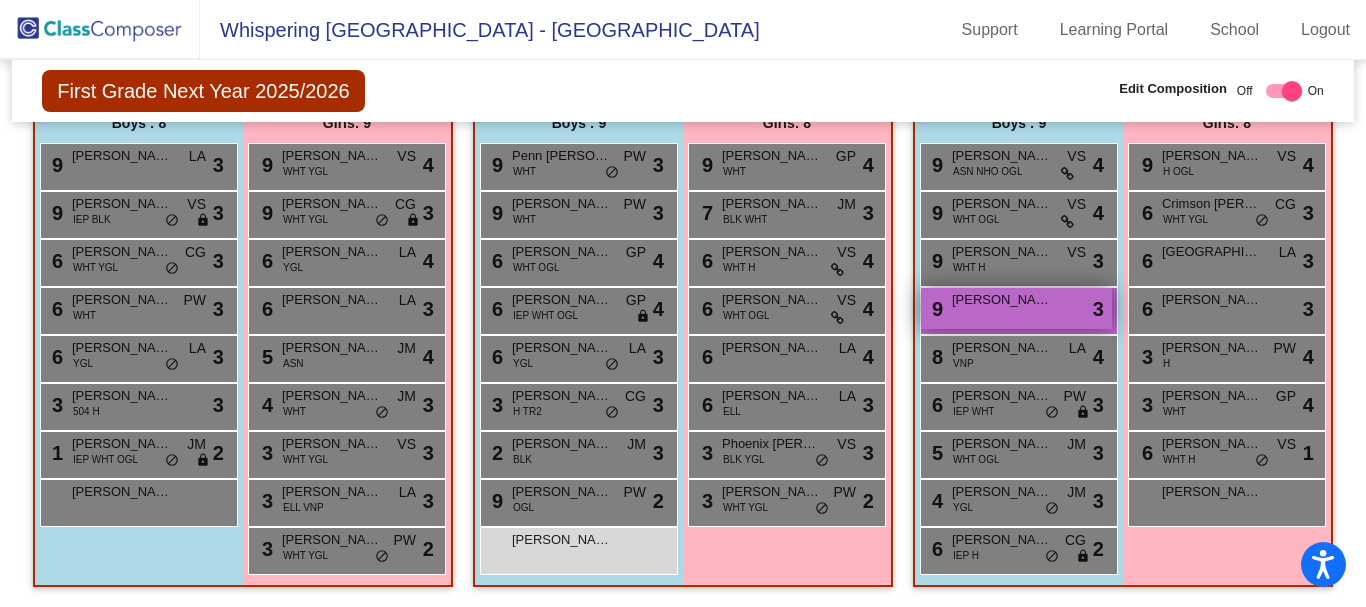 click on "9 [PERSON_NAME] [PERSON_NAME] lock do_not_disturb_alt 3" at bounding box center (1016, 308) 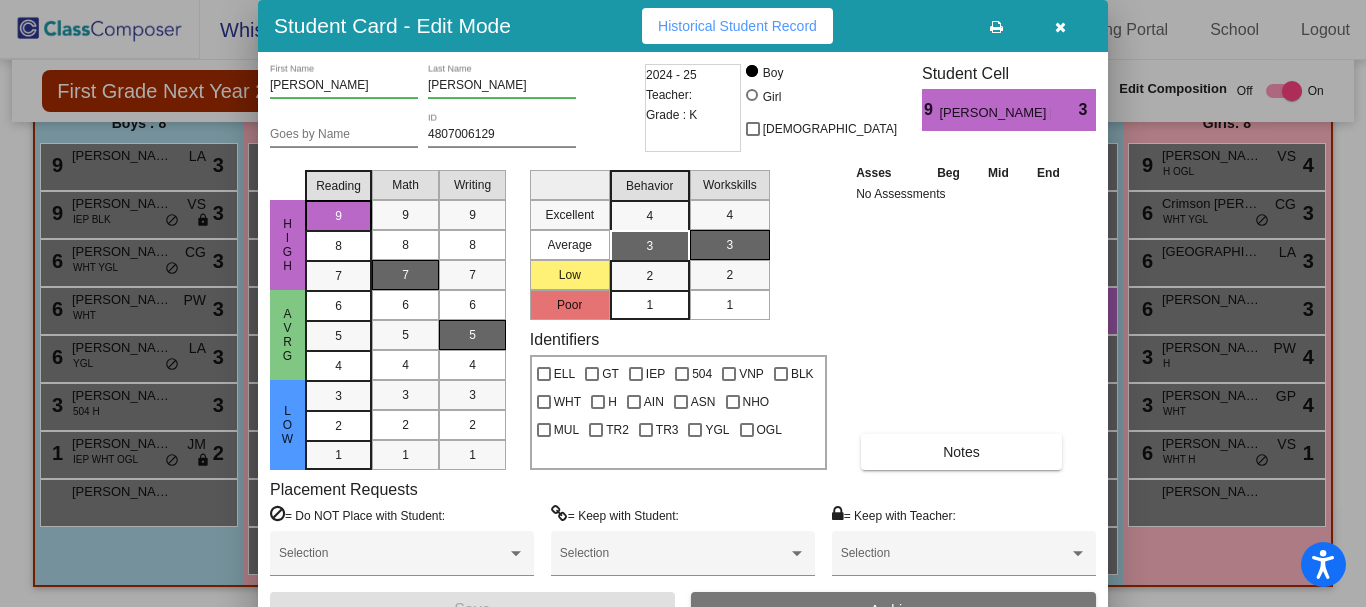 click at bounding box center [1060, 26] 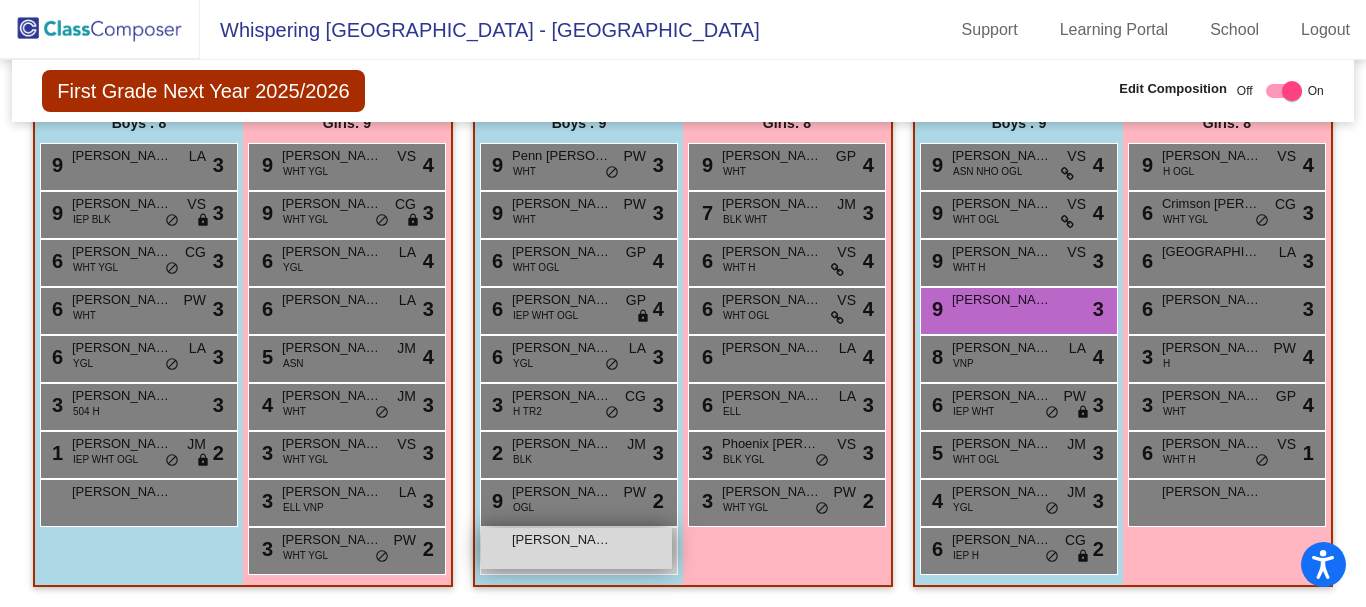 click on "[PERSON_NAME] [PERSON_NAME]" at bounding box center [562, 540] 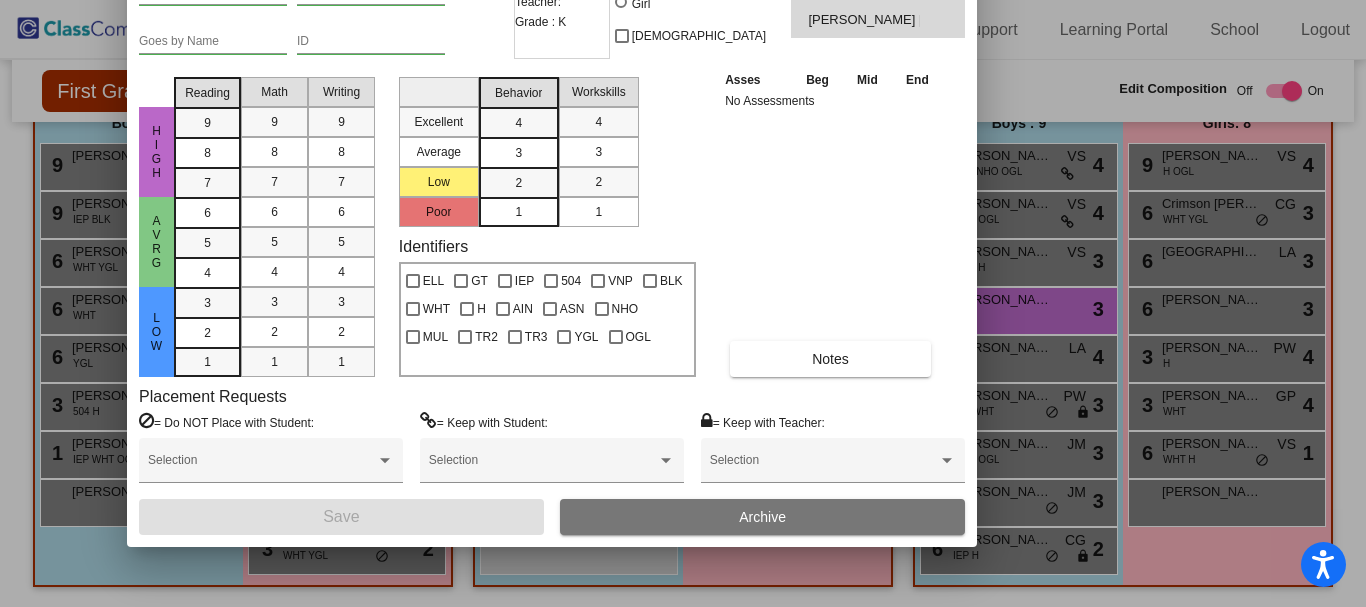 drag, startPoint x: 507, startPoint y: 19, endPoint x: 372, endPoint y: -79, distance: 166.82027 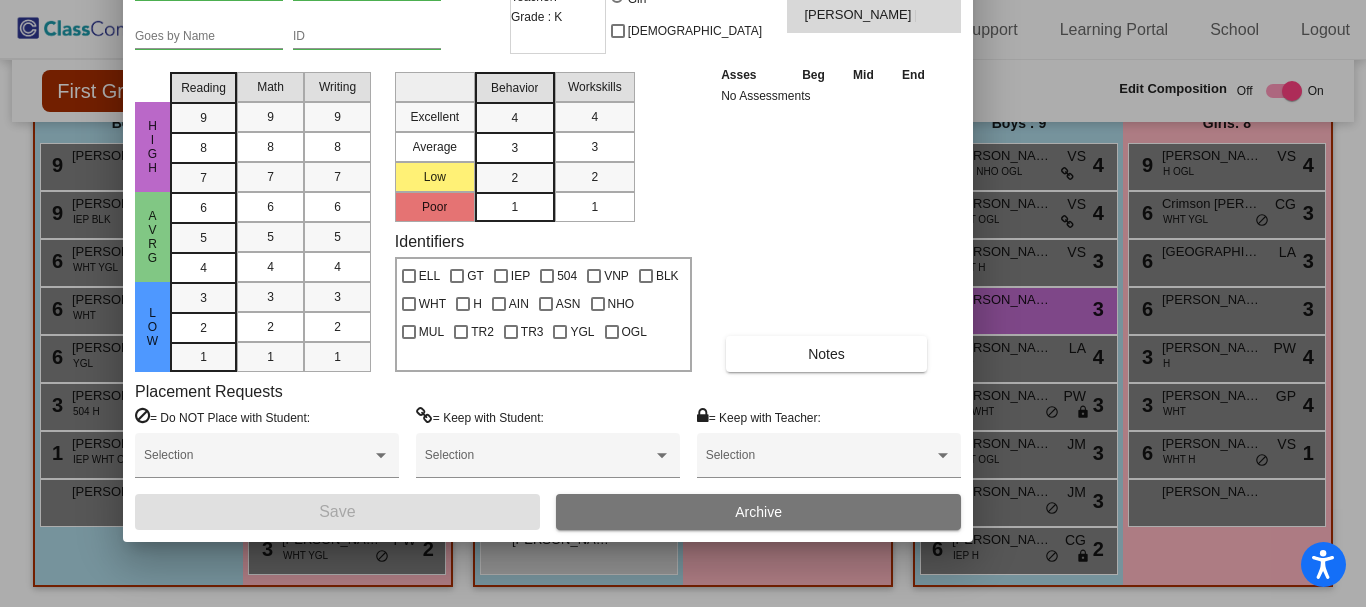 click on "Archive" at bounding box center (758, 512) 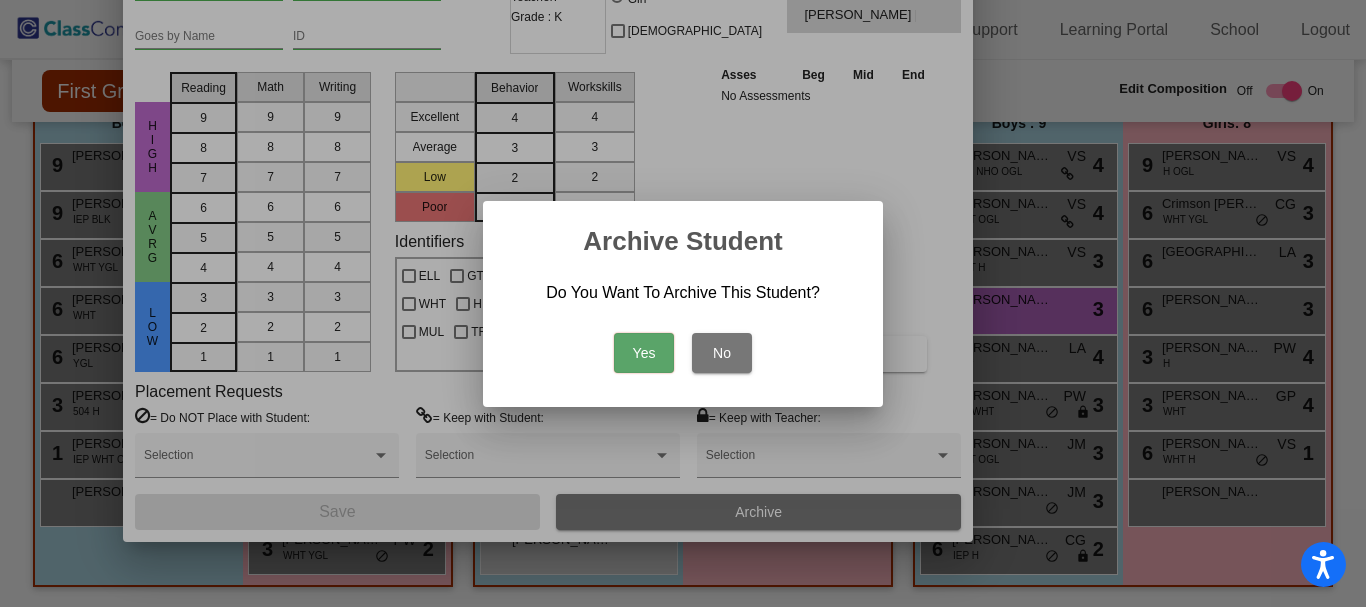 click on "Yes" at bounding box center (644, 353) 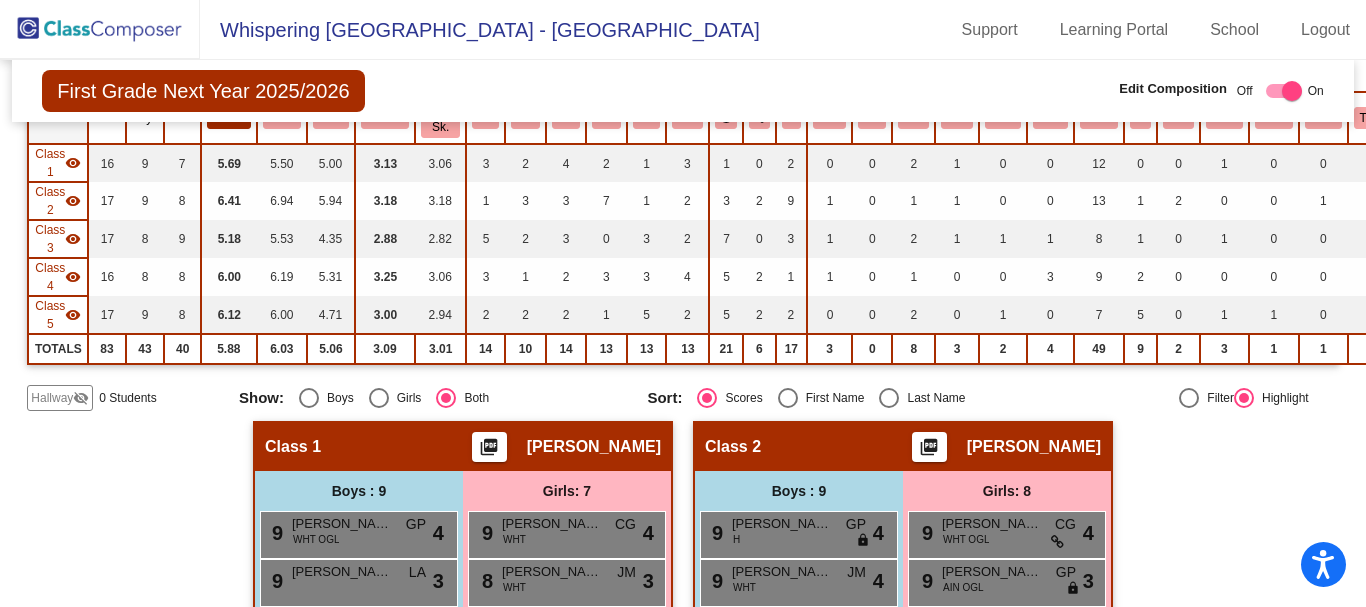 scroll, scrollTop: 158, scrollLeft: 0, axis: vertical 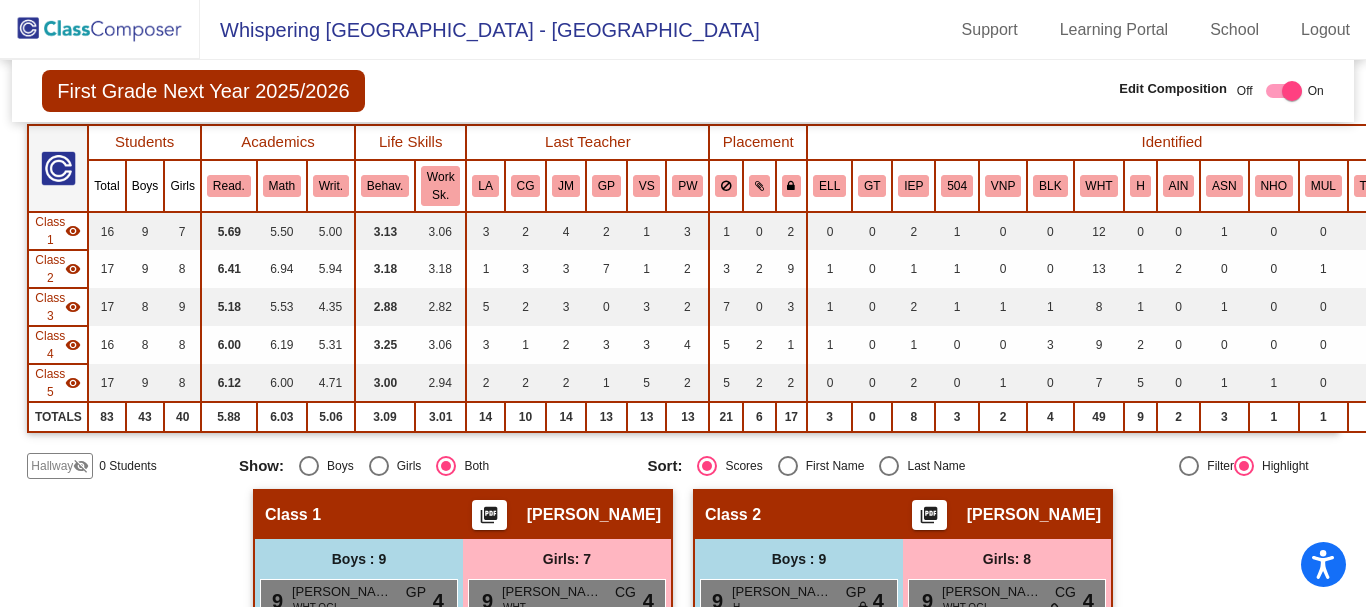 click 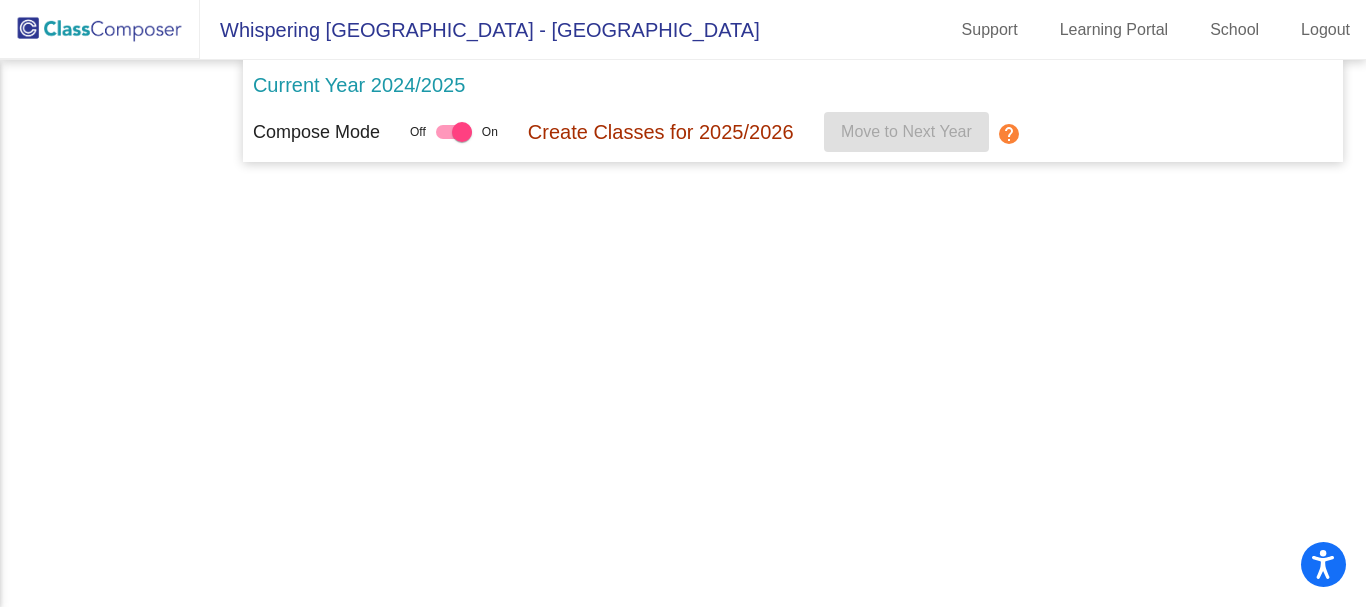 scroll, scrollTop: 0, scrollLeft: 0, axis: both 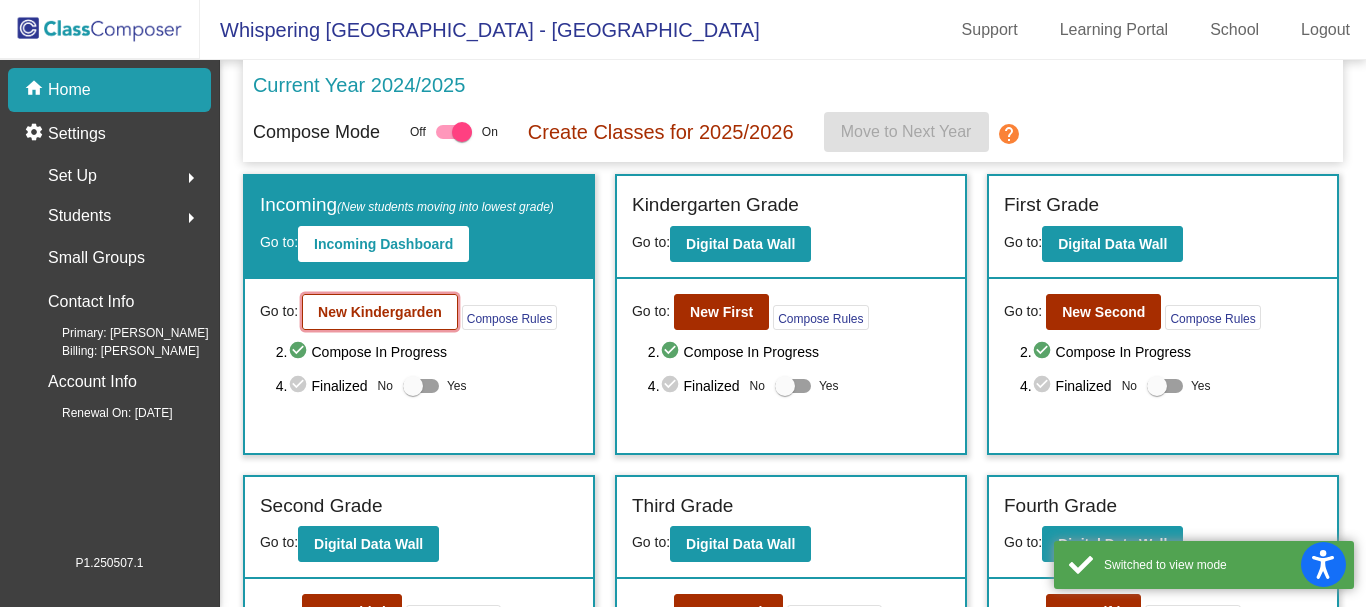 click on "New Kindergarden" 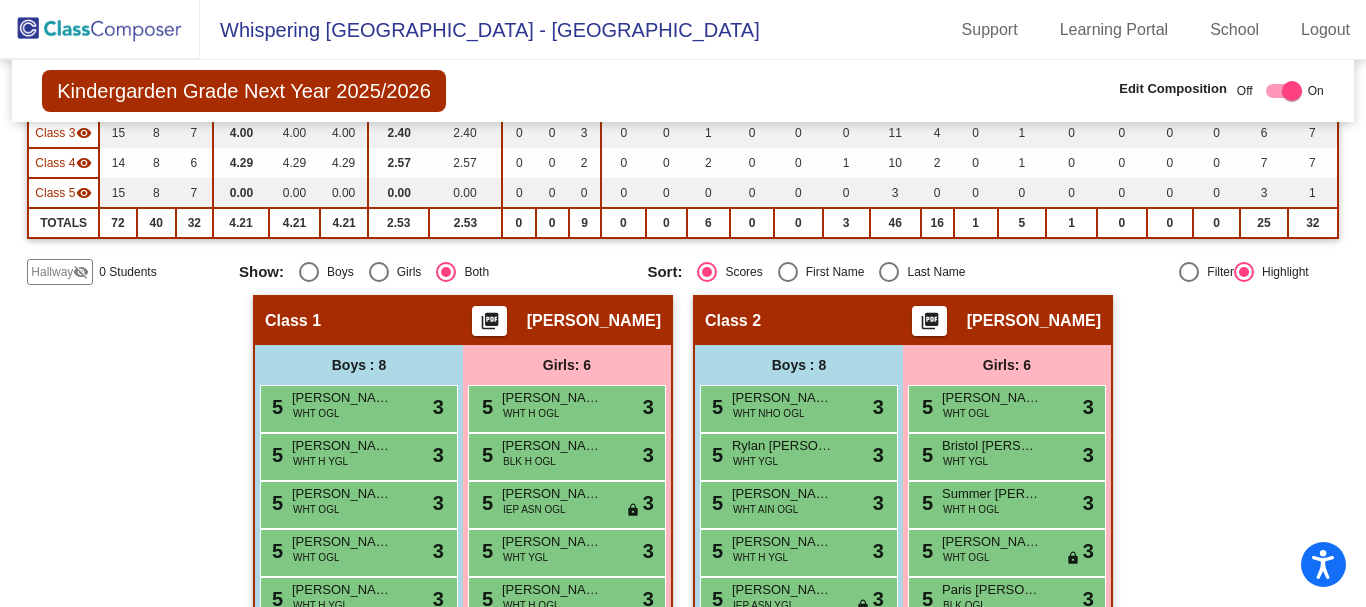 scroll, scrollTop: 0, scrollLeft: 0, axis: both 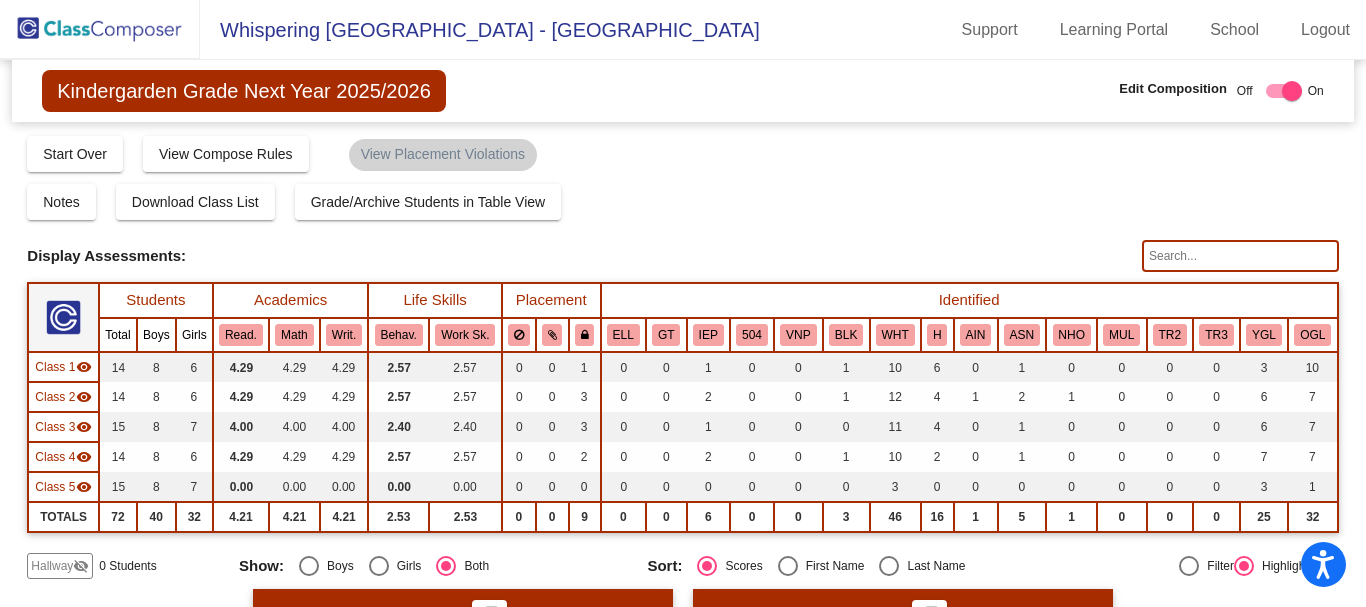 click 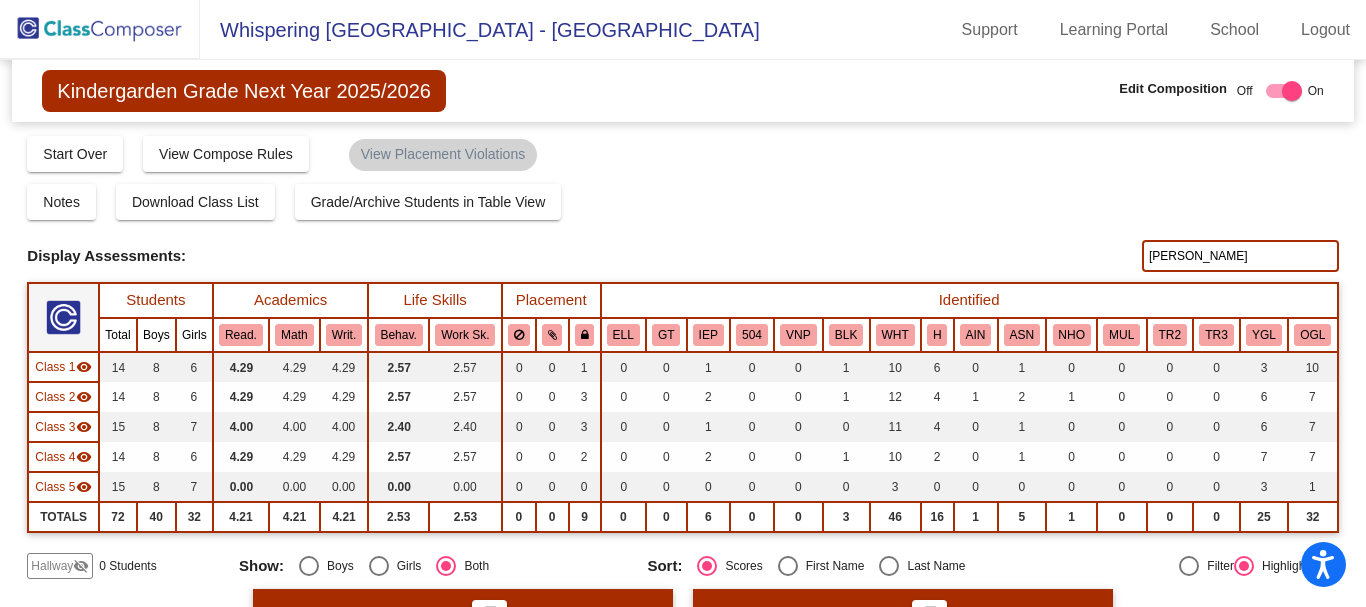 type on "[PERSON_NAME]" 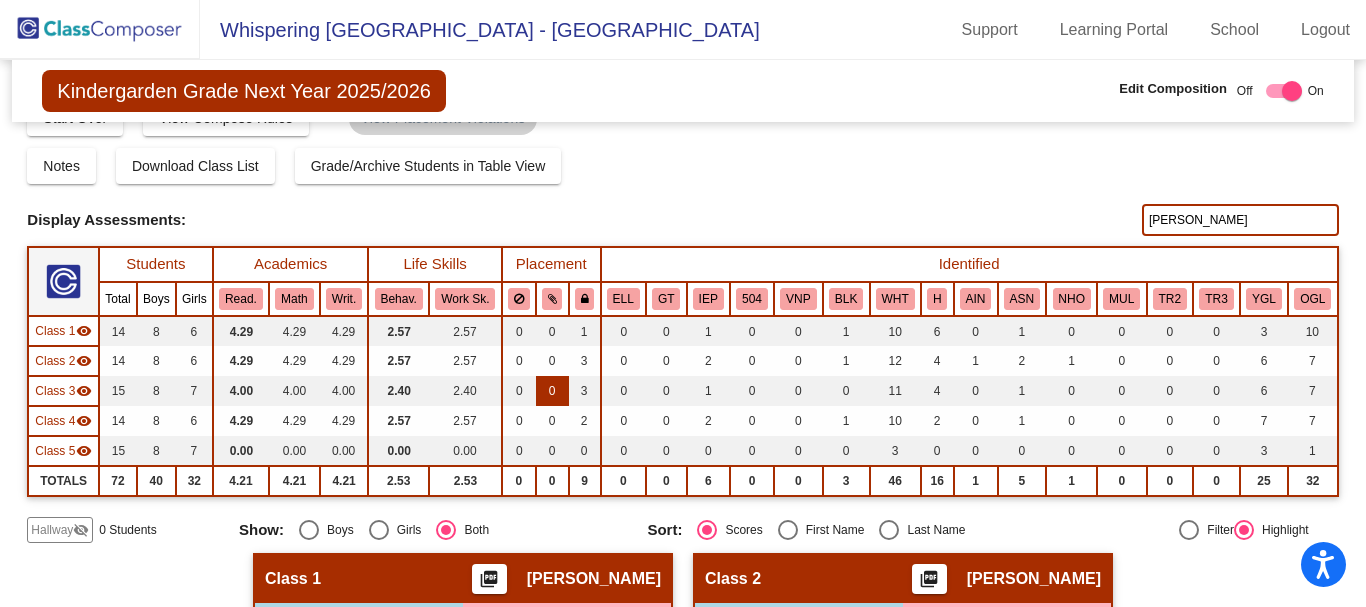 scroll, scrollTop: 0, scrollLeft: 0, axis: both 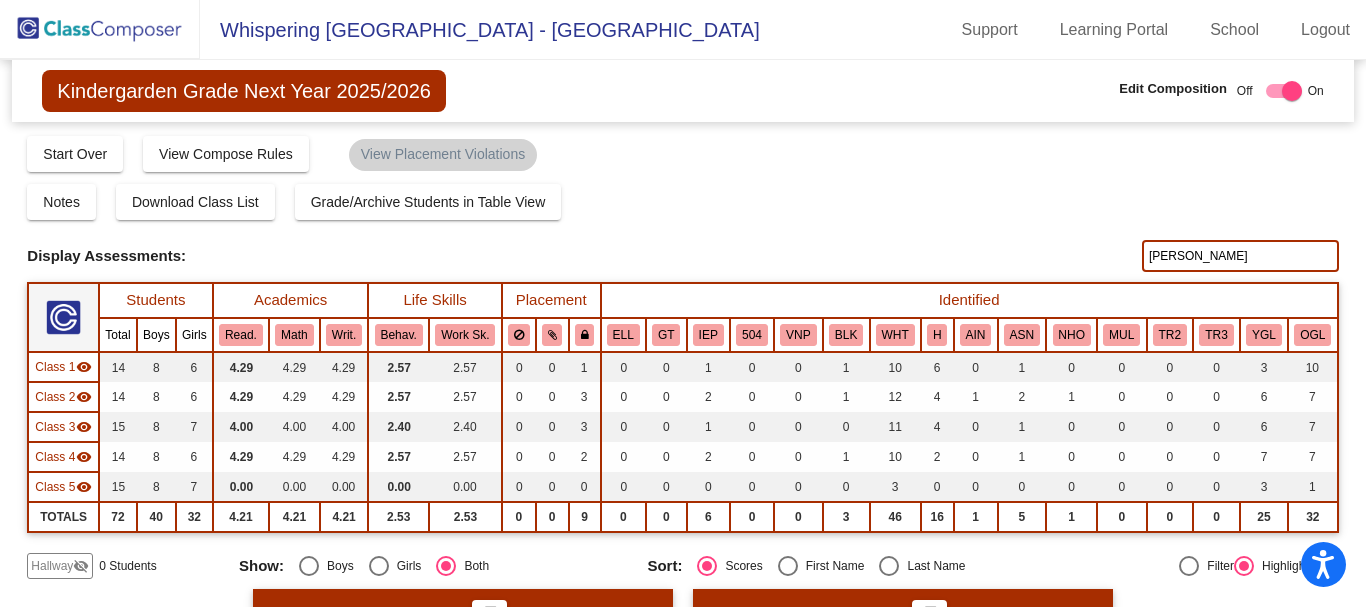 click 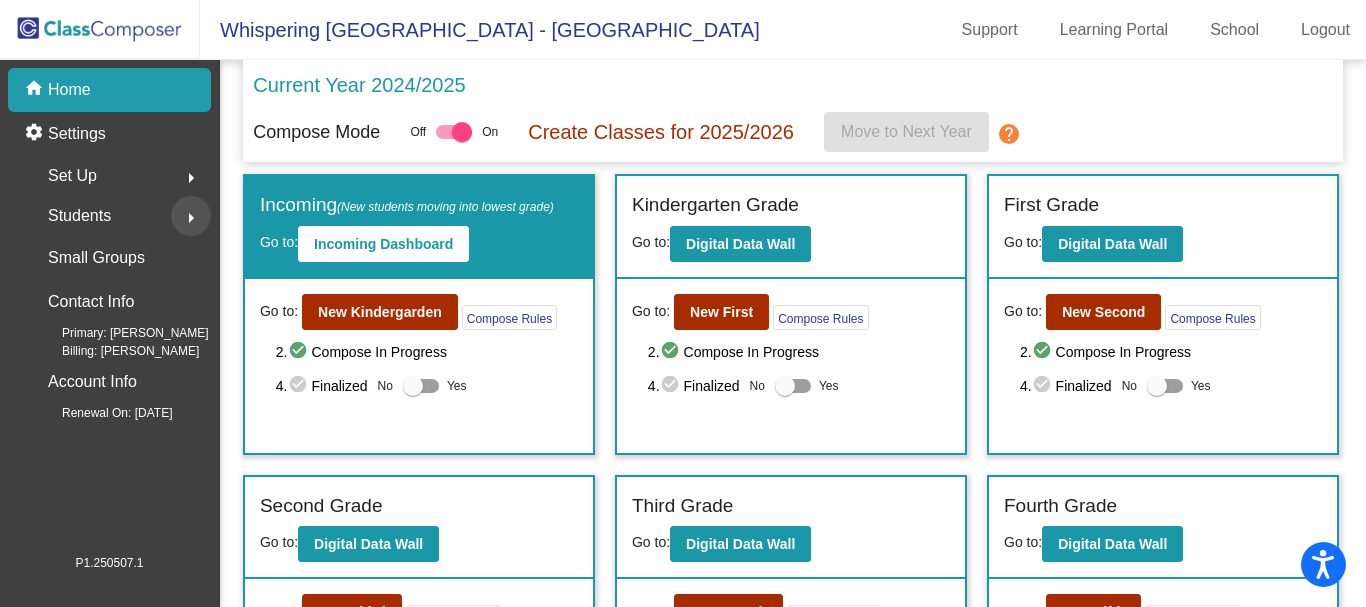 click on "arrow_right" 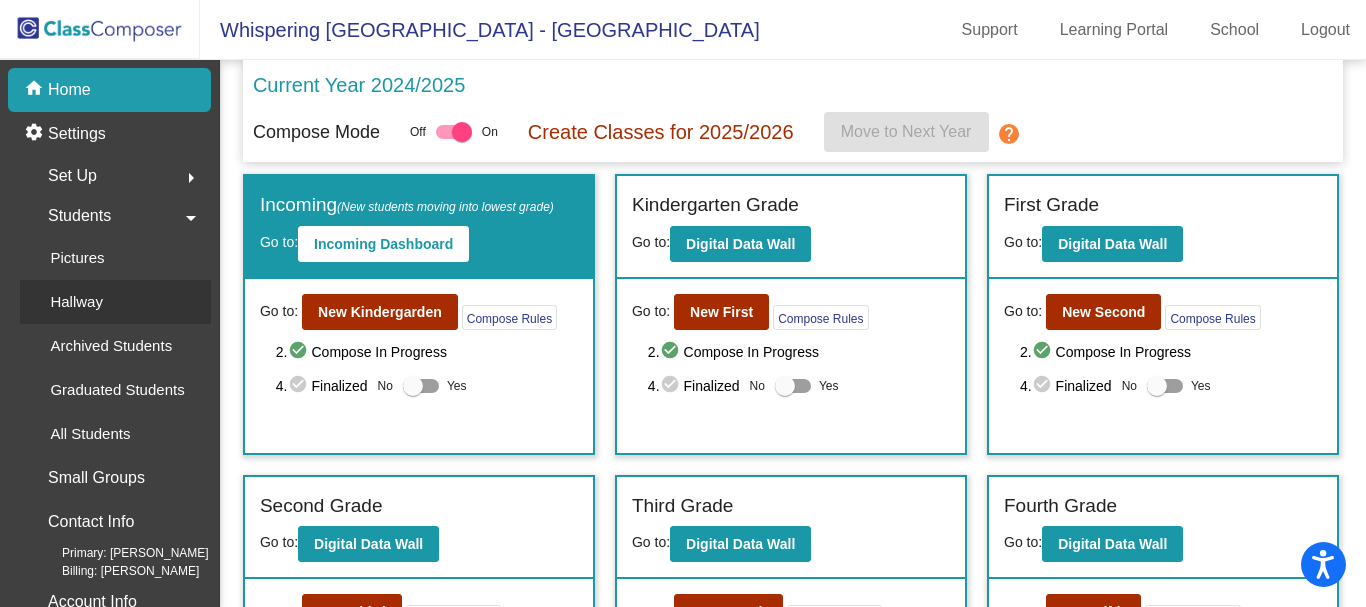 click on "Hallway" 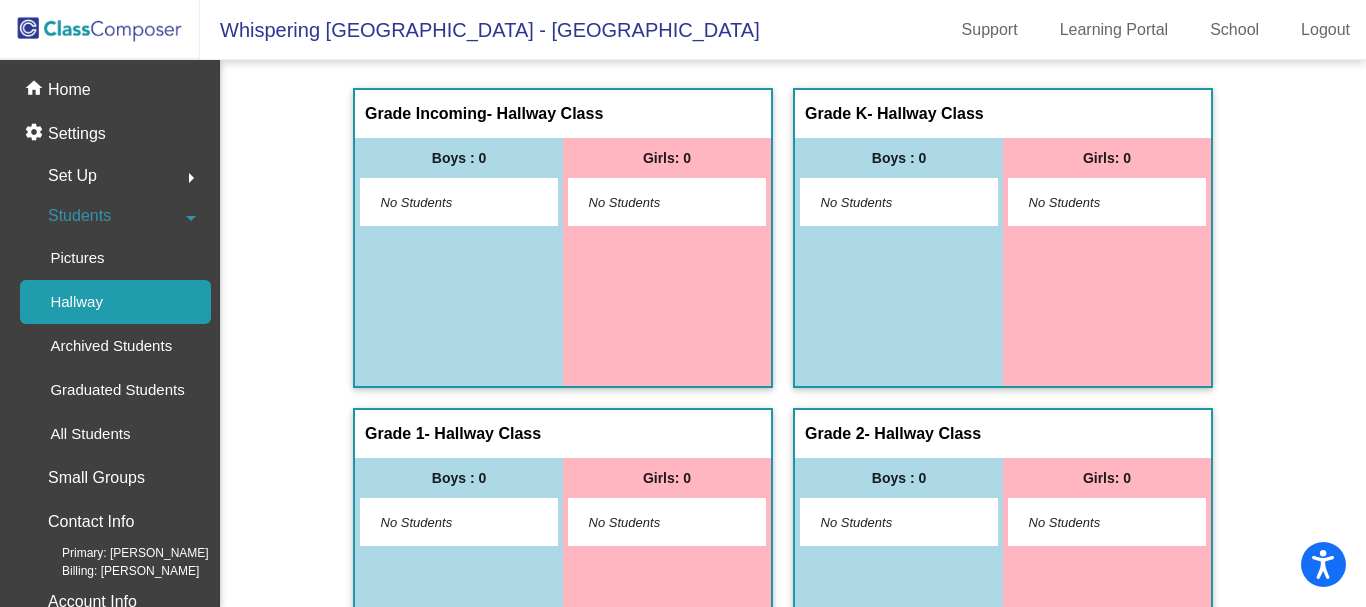scroll, scrollTop: 0, scrollLeft: 0, axis: both 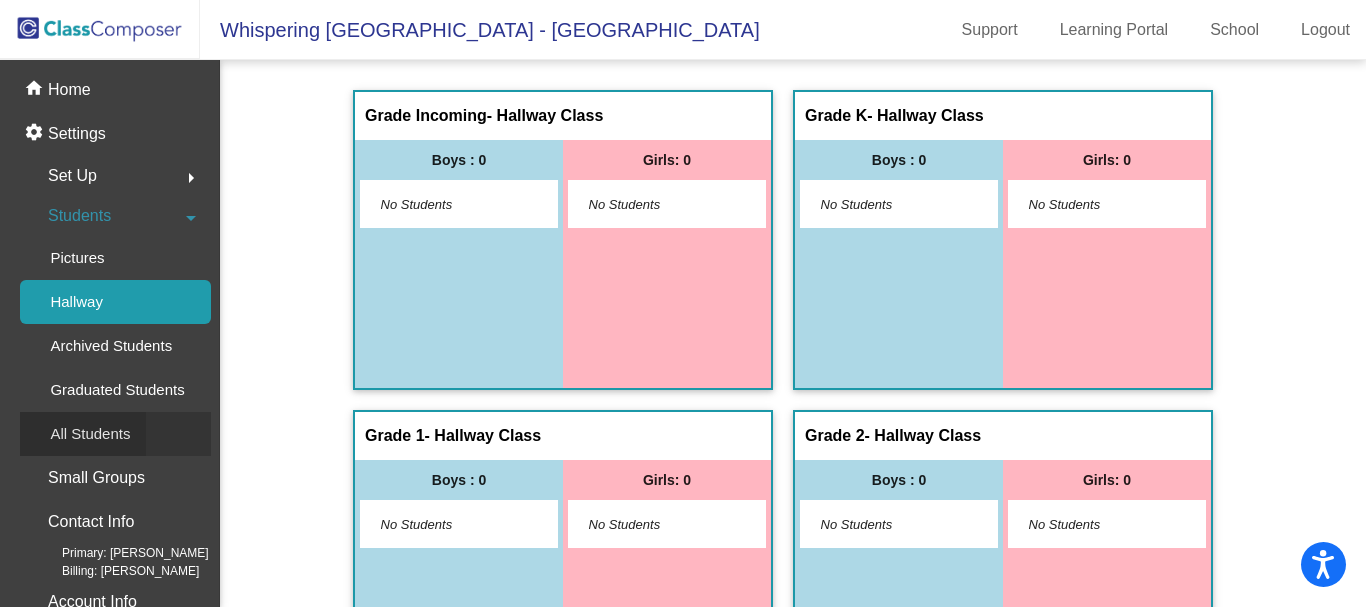 click on "All Students" 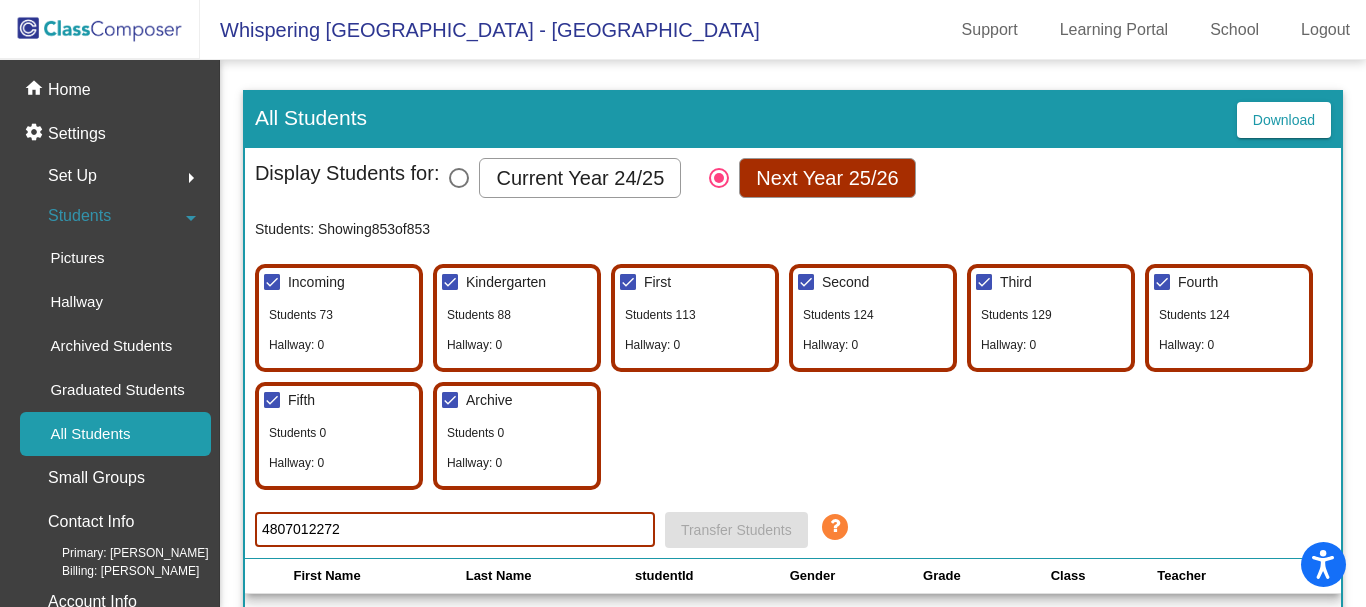 scroll, scrollTop: 0, scrollLeft: 0, axis: both 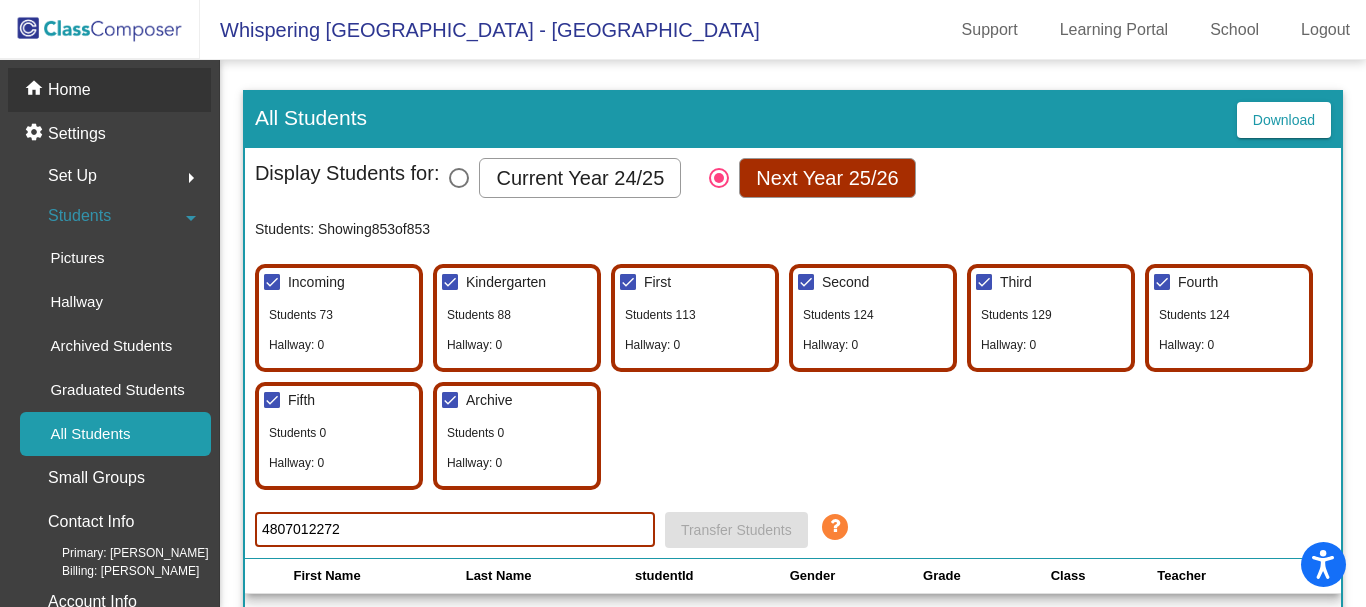 type on "4807012272" 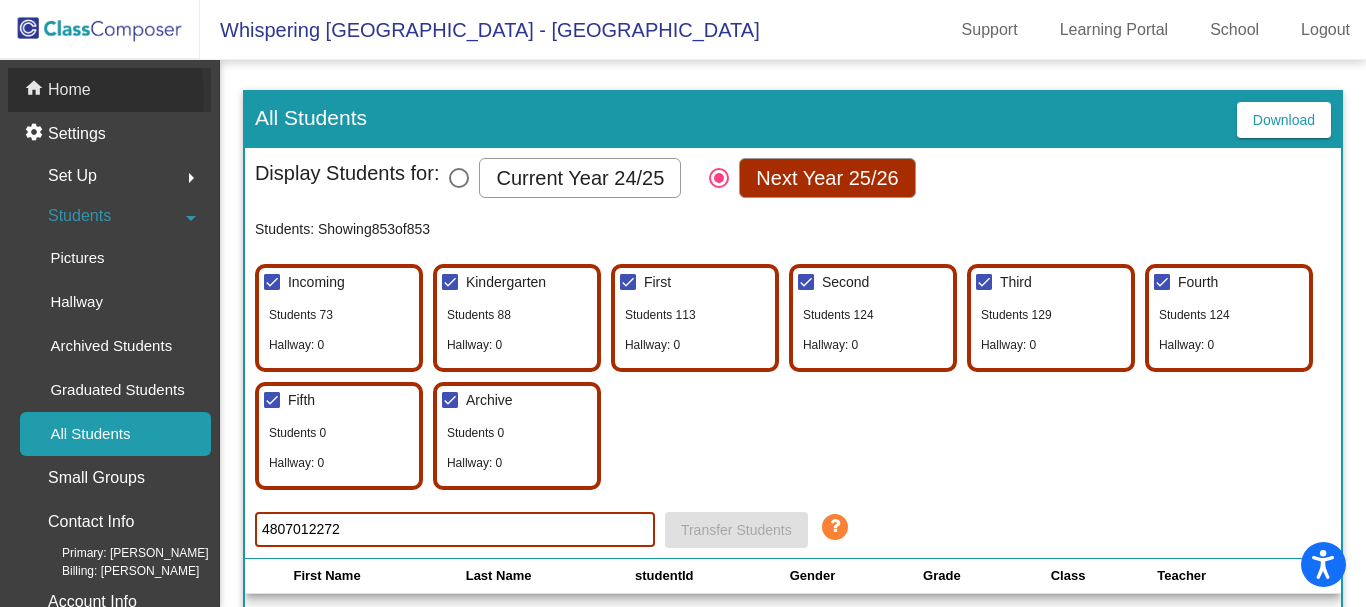 click on "Home" 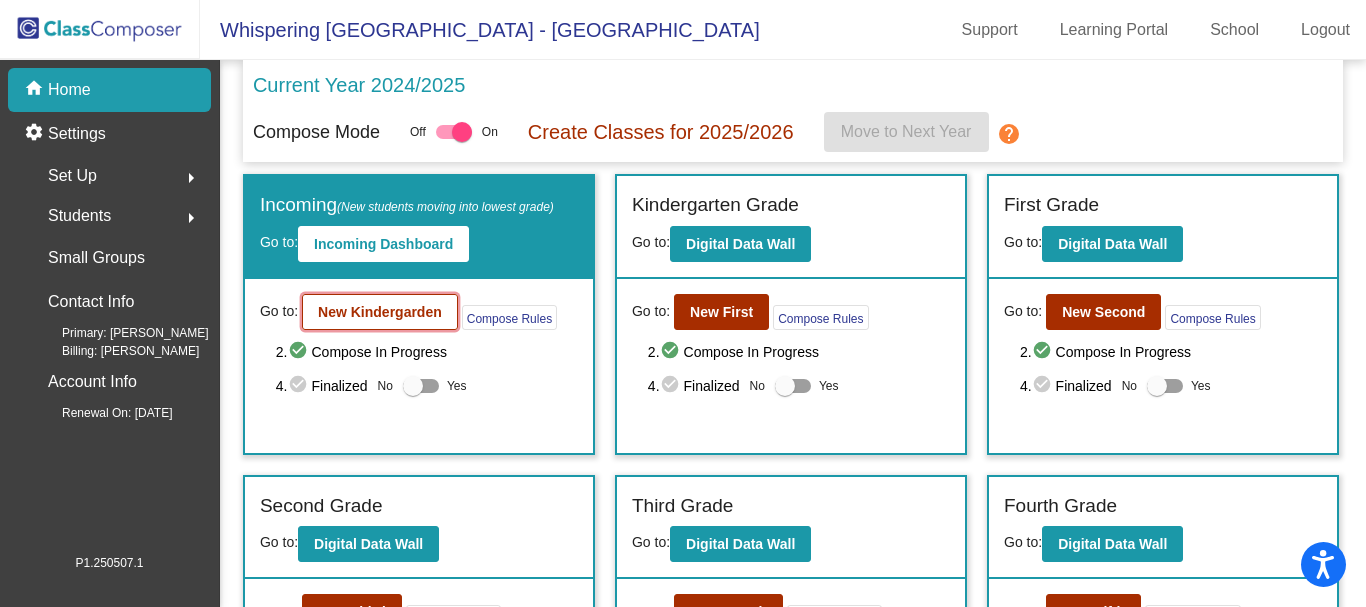 click on "New Kindergarden" 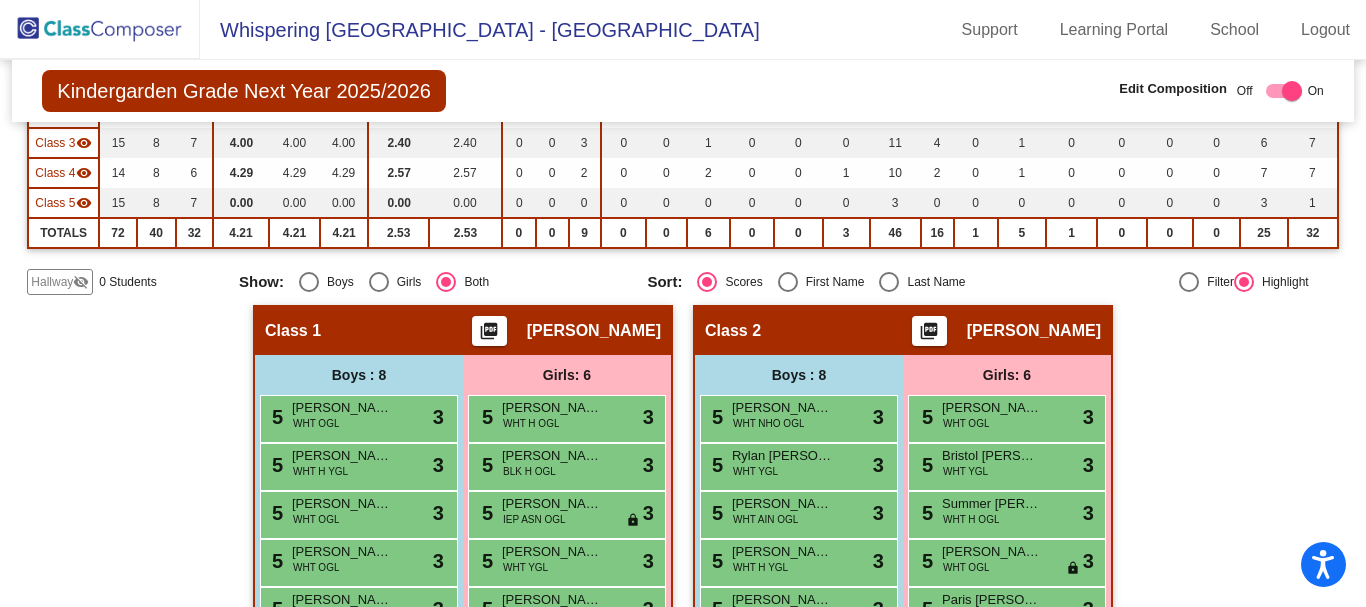 scroll, scrollTop: 300, scrollLeft: 0, axis: vertical 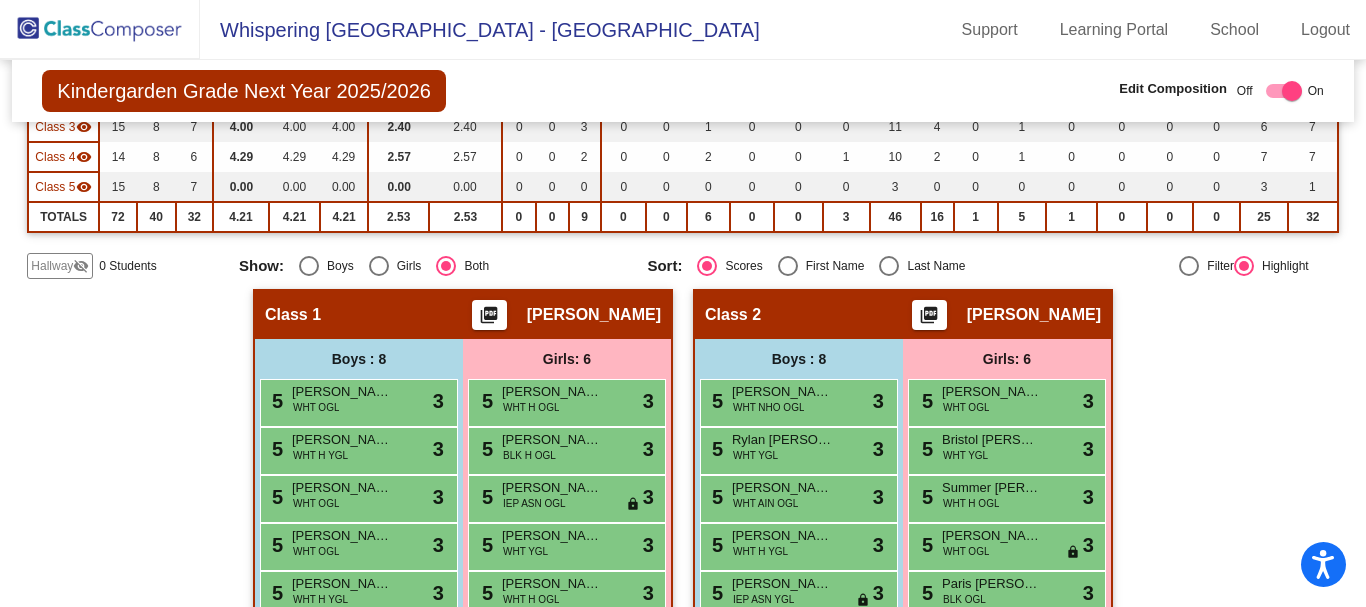 click on "Hallway   visibility_off" 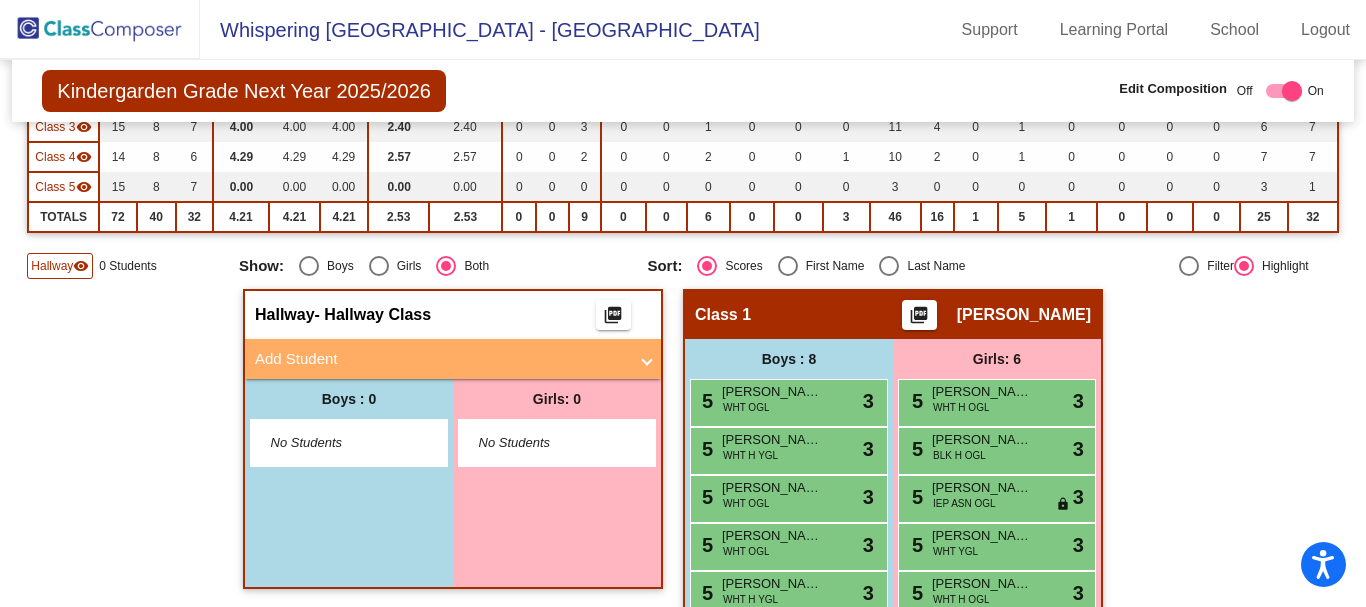 click on "Add Student" at bounding box center [449, 359] 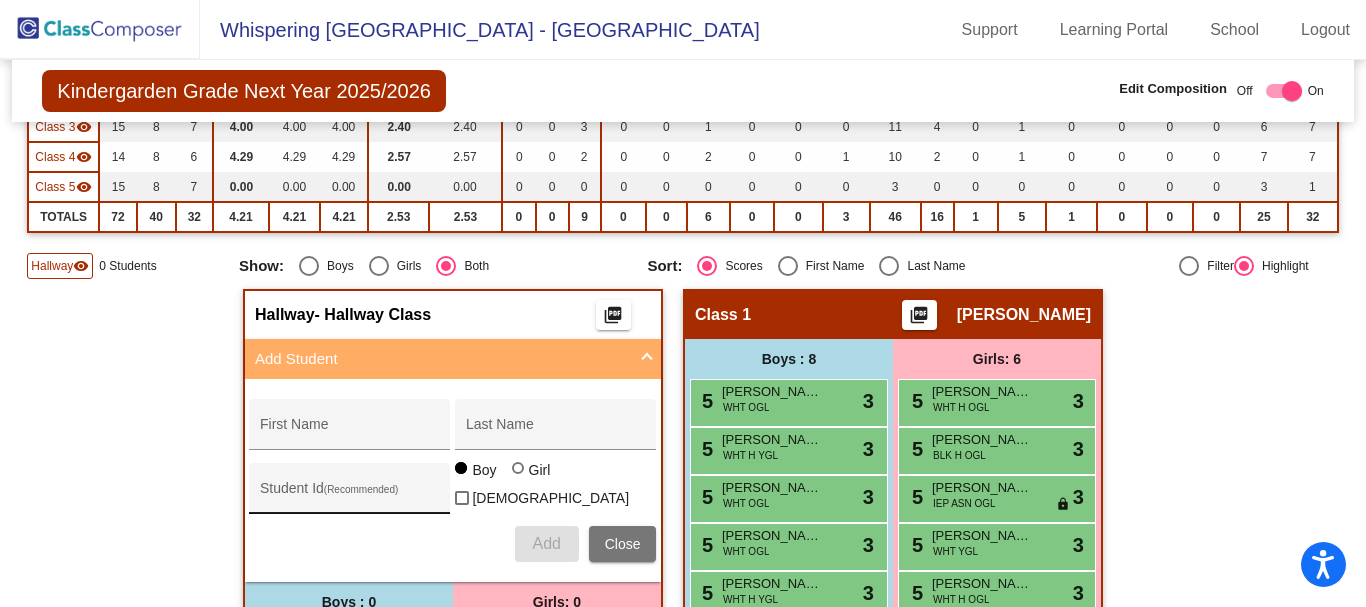 click on "Student Id  (Recommended)" at bounding box center (350, 493) 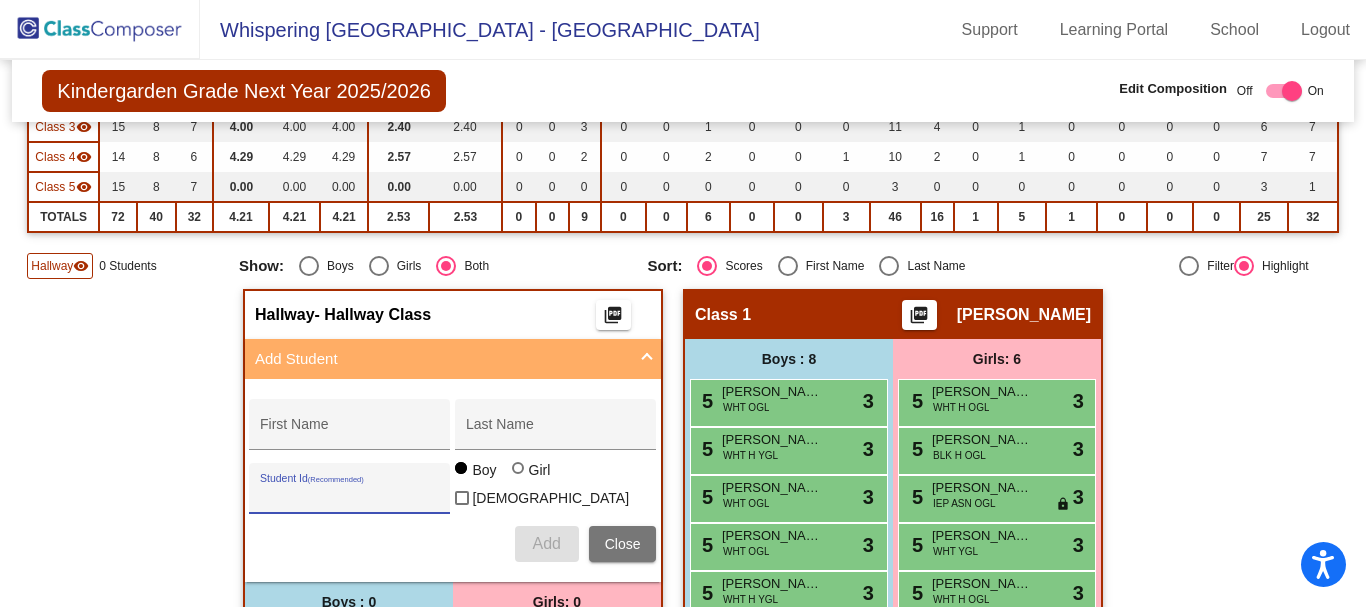 paste on "4807012272" 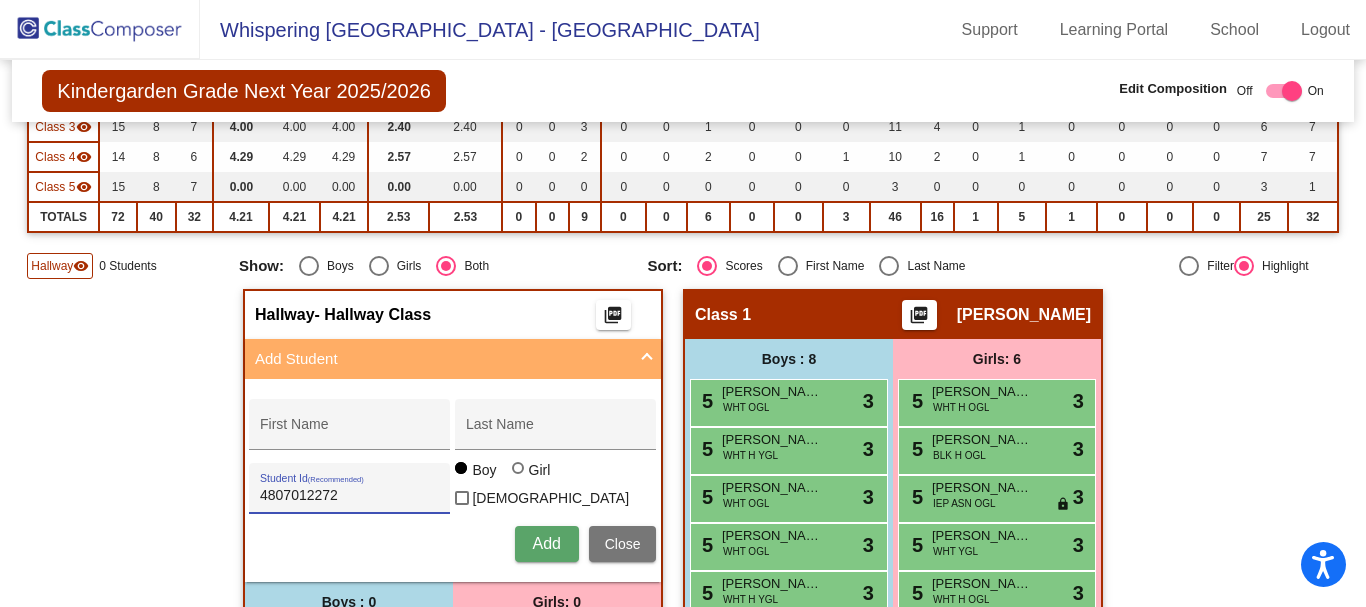 type on "4807012272" 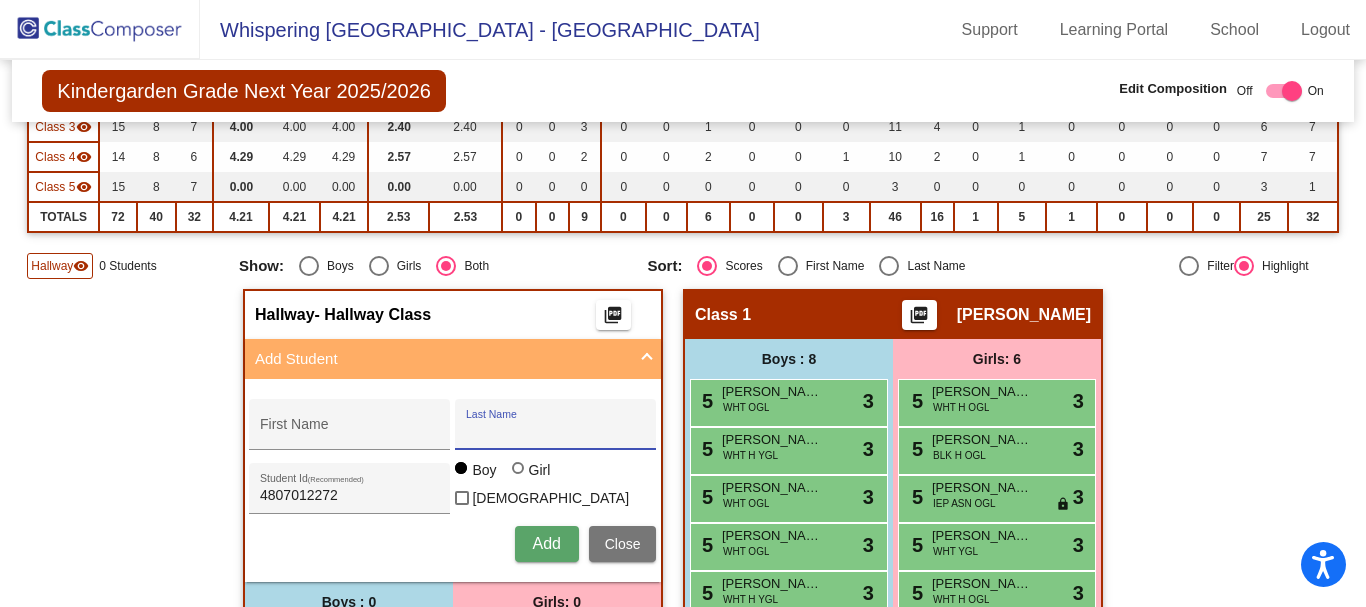 click on "Last Name" at bounding box center [556, 432] 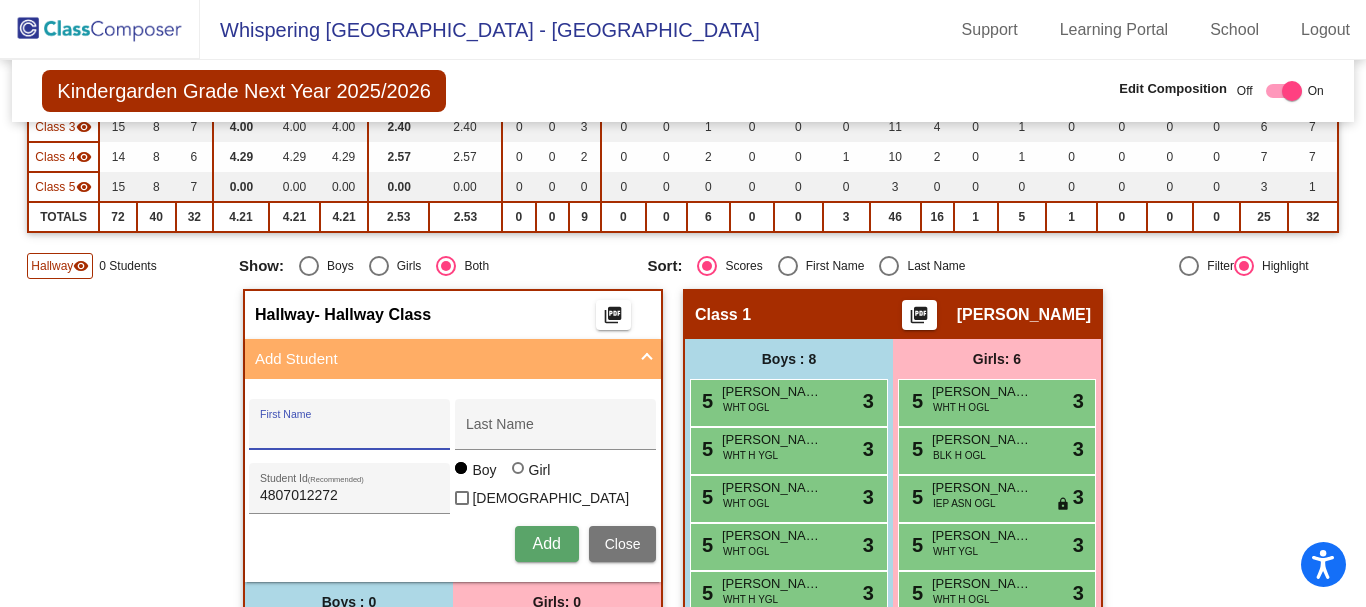 click on "First Name" at bounding box center [350, 432] 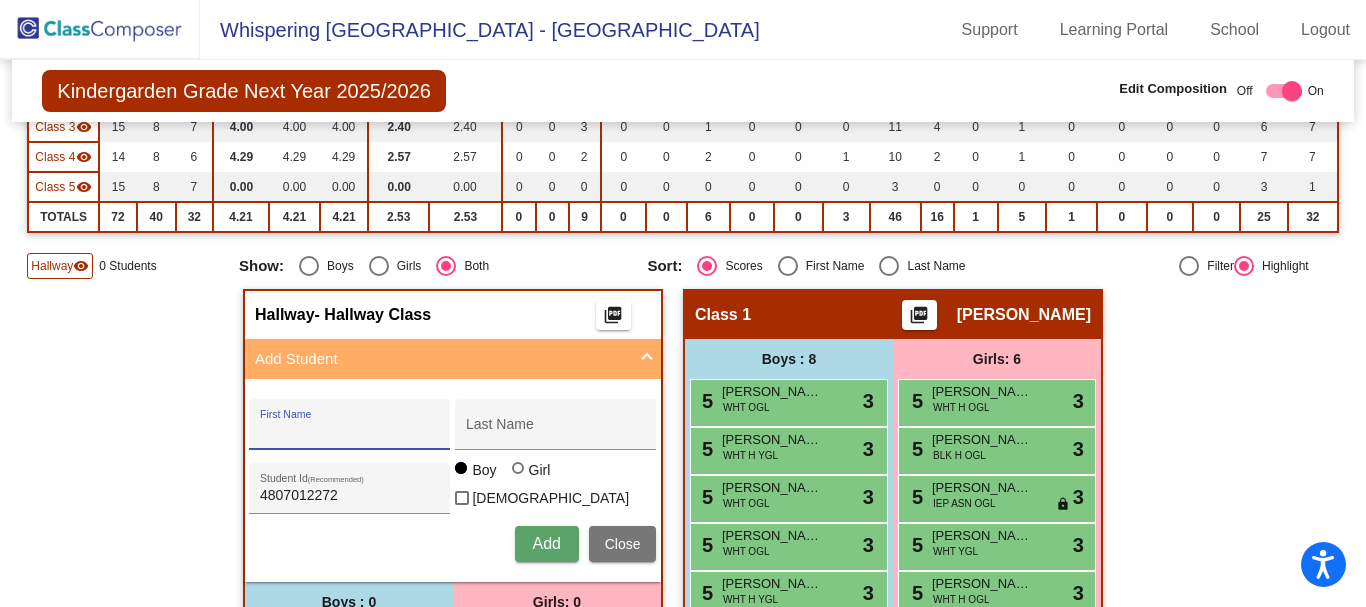 paste on "Vincent A.M." 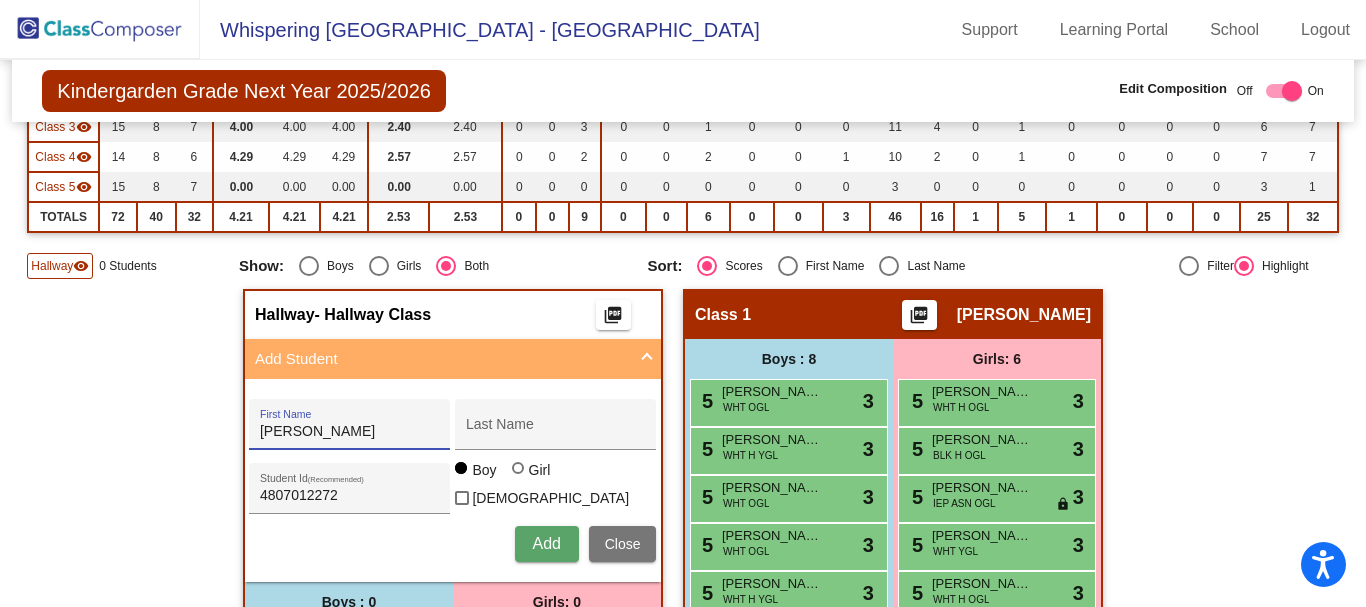 type on "Vincent A.M." 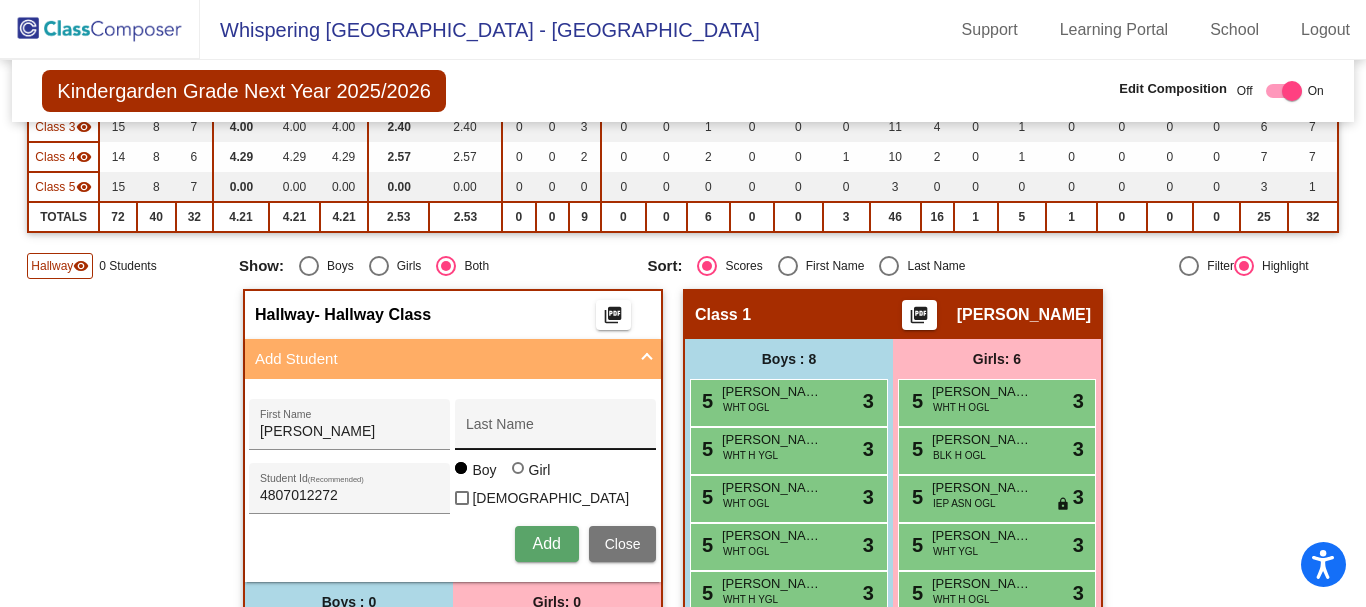 click on "Last Name" at bounding box center (556, 430) 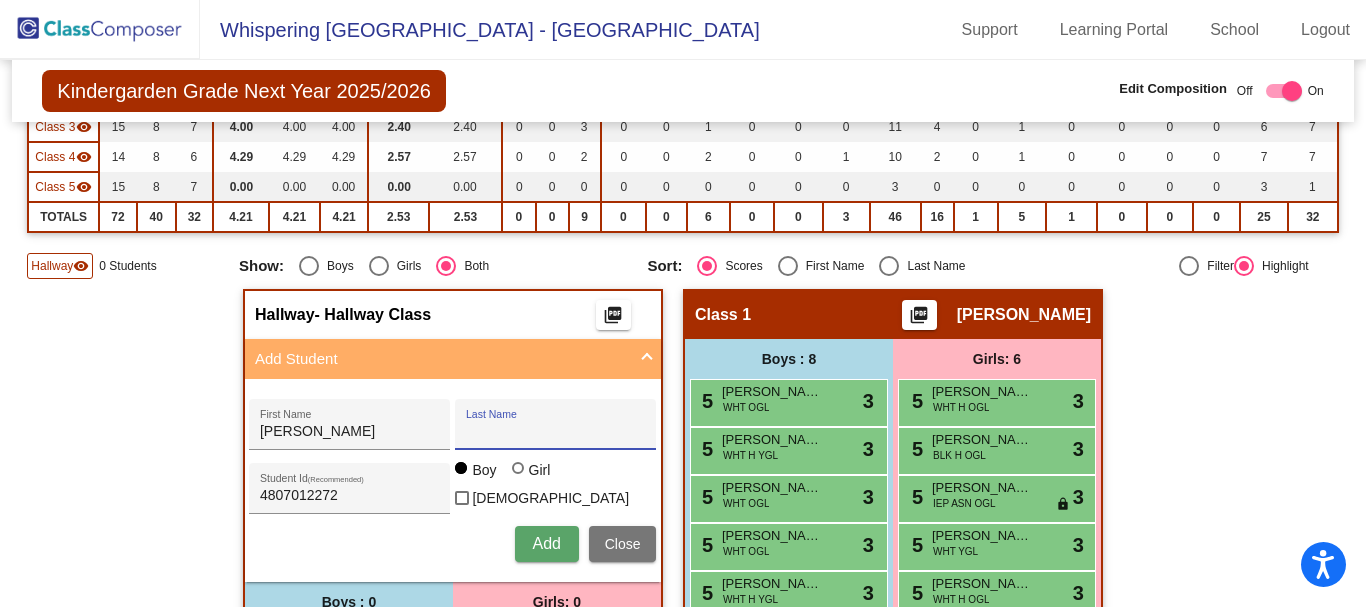 paste on "Madeira" 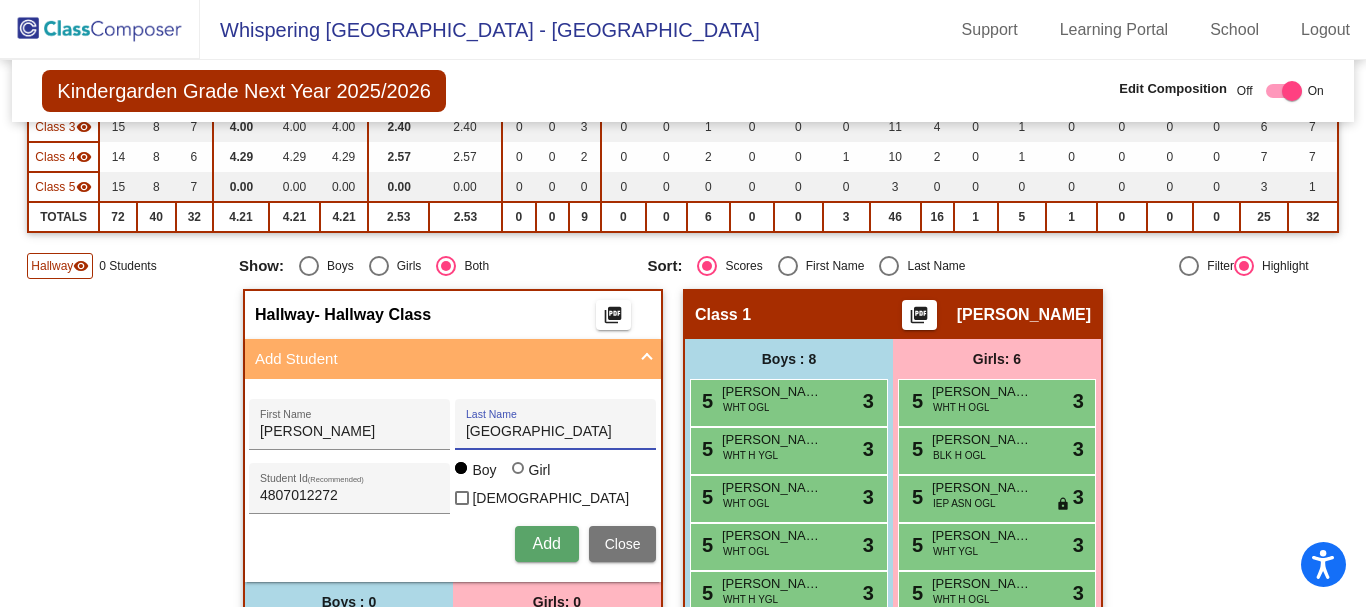type on "Madeira" 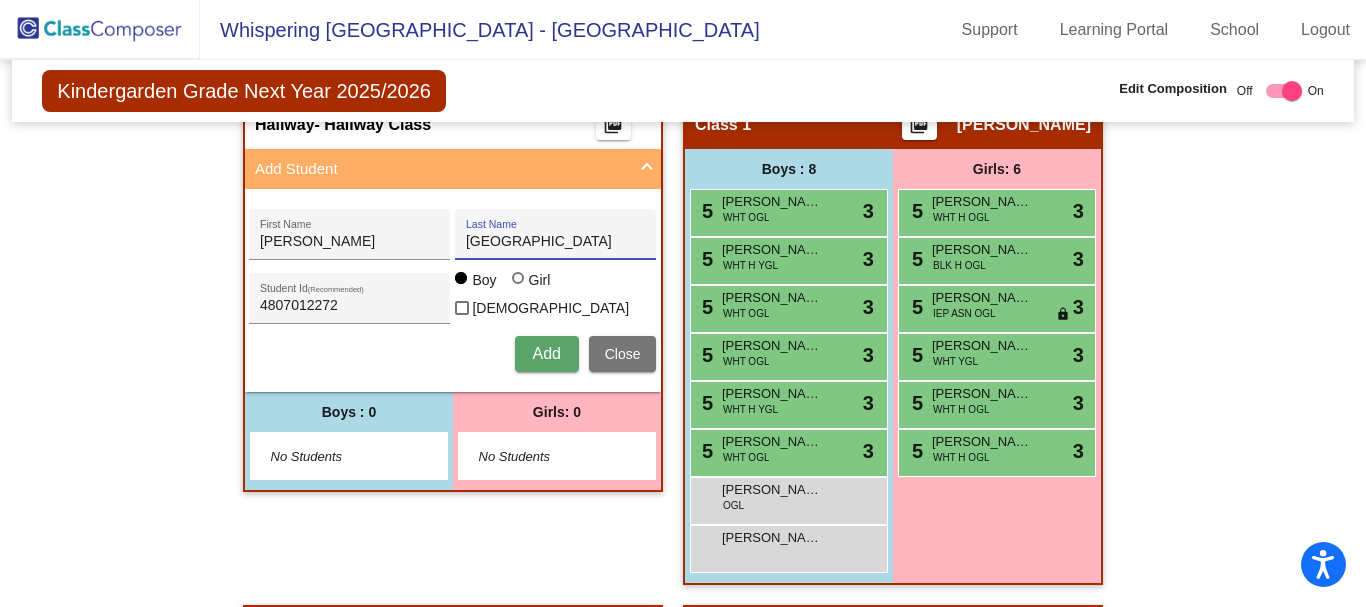 scroll, scrollTop: 500, scrollLeft: 0, axis: vertical 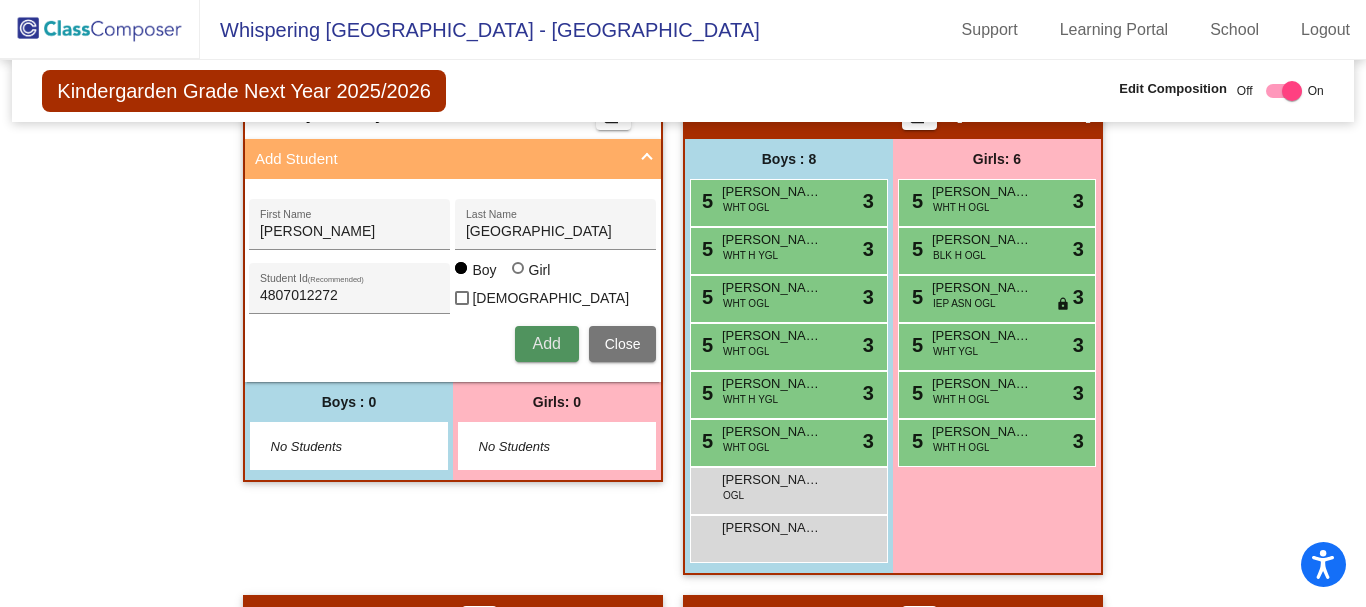 click on "Add" at bounding box center (546, 343) 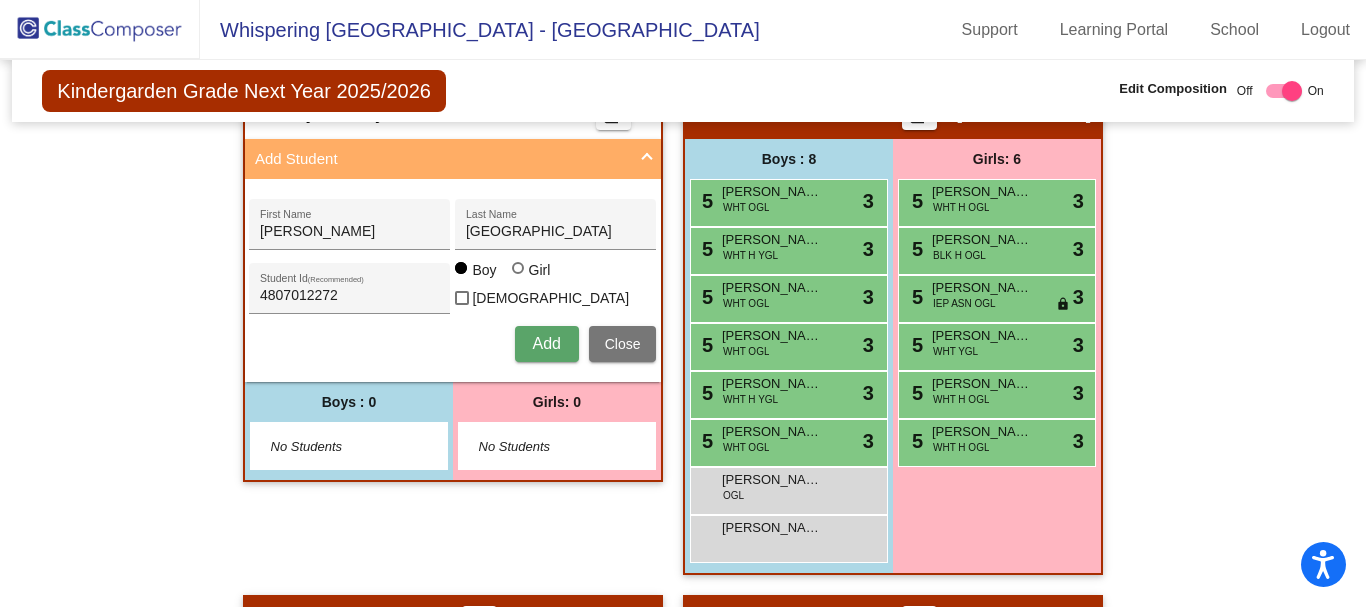 type 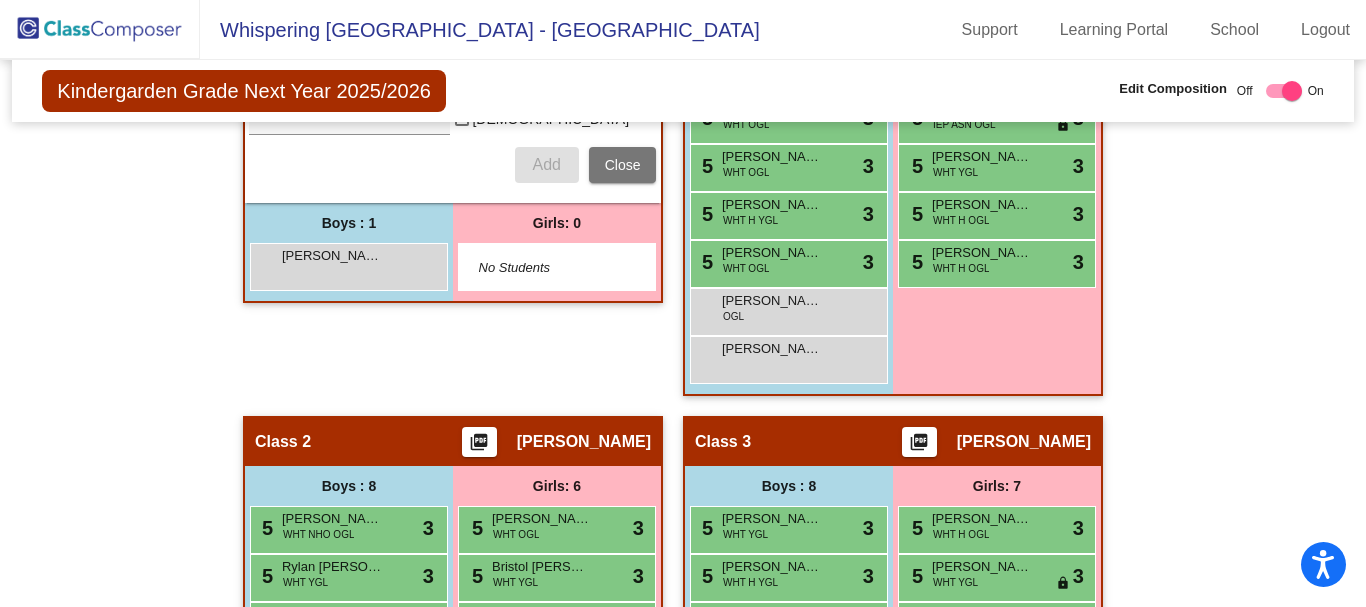 scroll, scrollTop: 700, scrollLeft: 0, axis: vertical 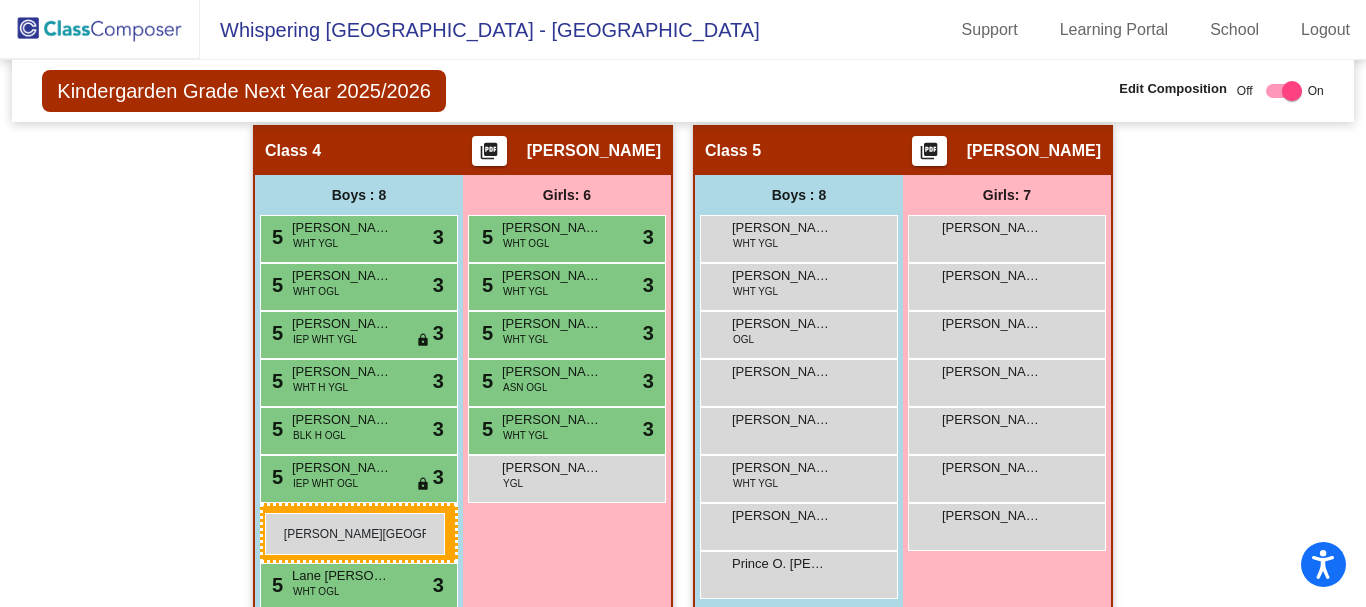drag, startPoint x: 317, startPoint y: 239, endPoint x: 265, endPoint y: 513, distance: 278.89066 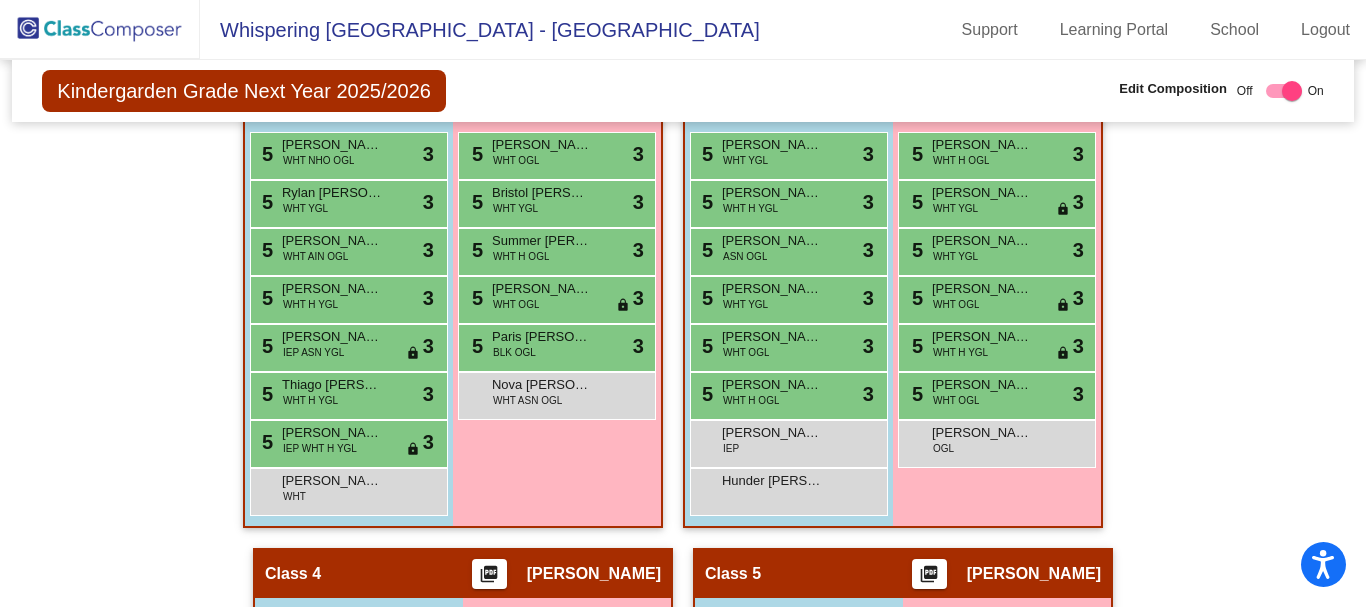 scroll, scrollTop: 1148, scrollLeft: 0, axis: vertical 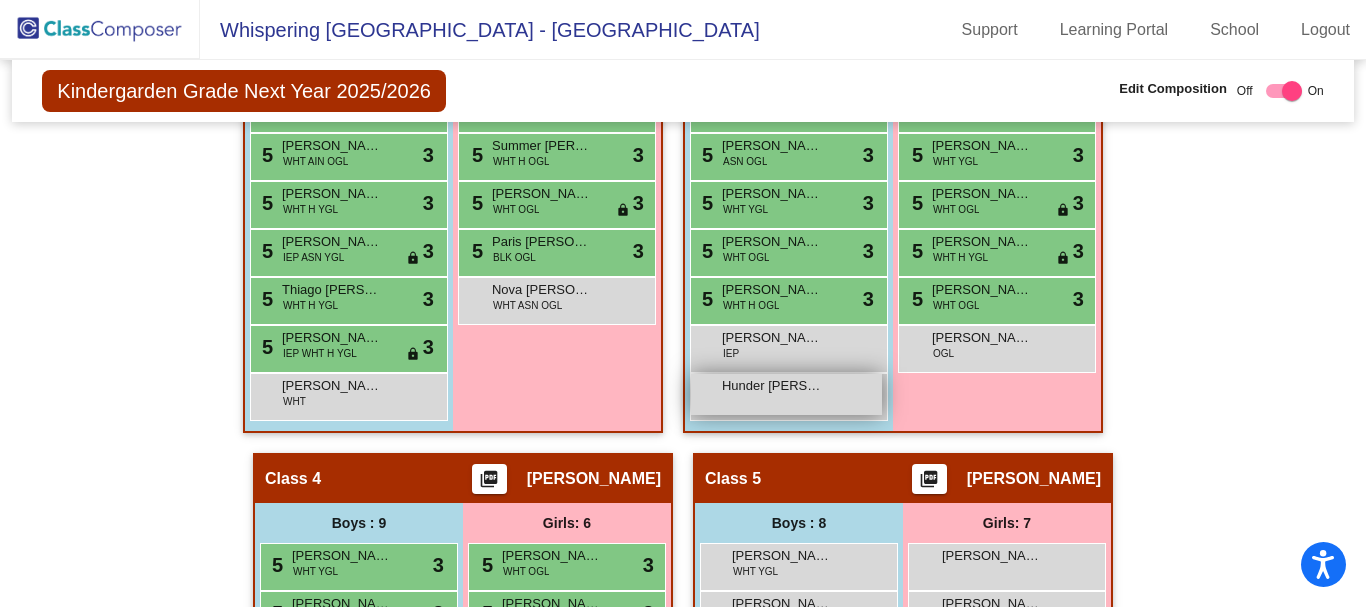 click on "Hunder D. Bawden lock do_not_disturb_alt" at bounding box center [786, 394] 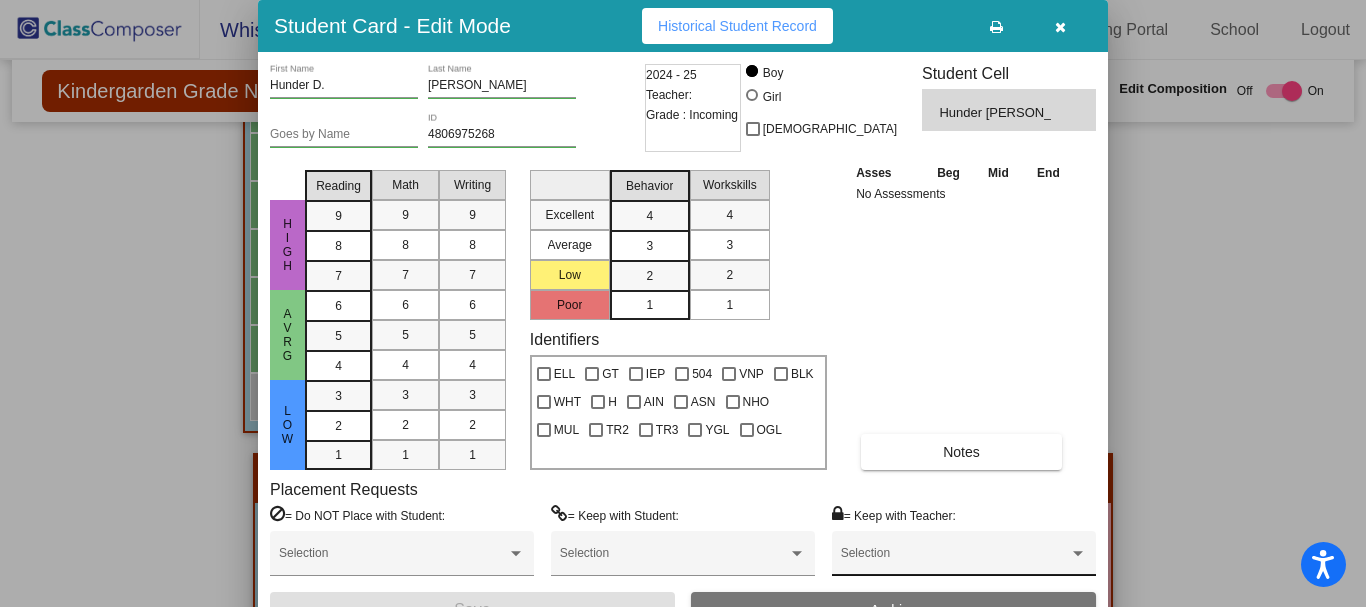 click at bounding box center (1078, 554) 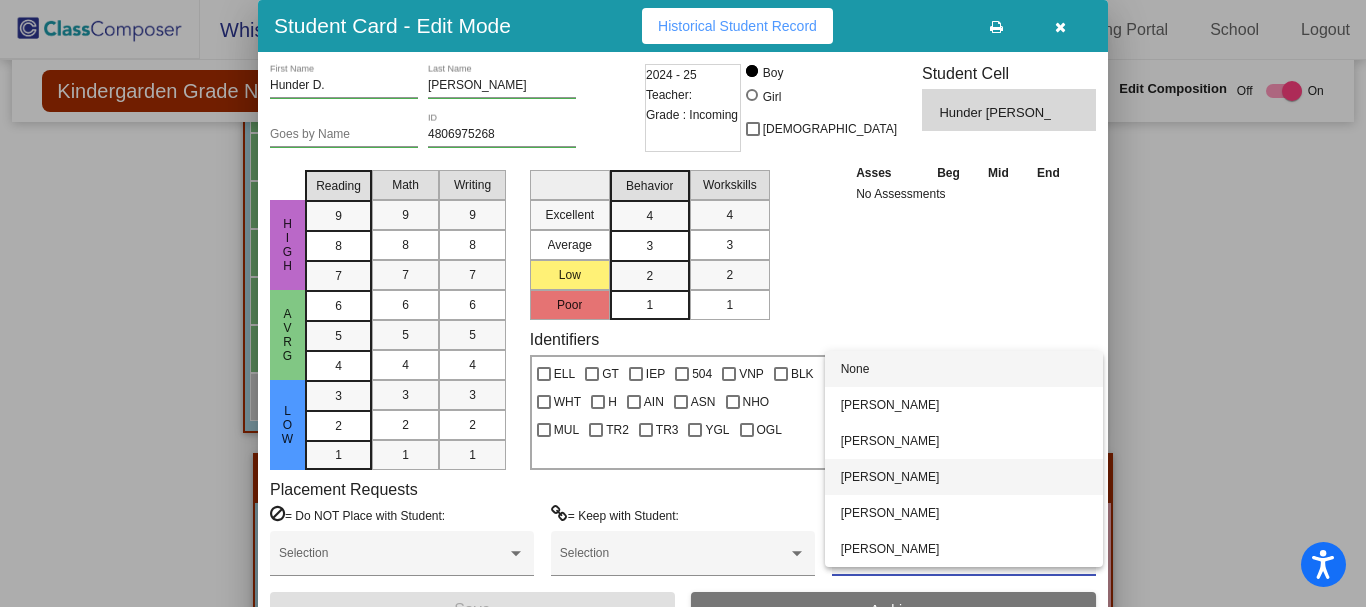 click on "[PERSON_NAME]" at bounding box center (964, 477) 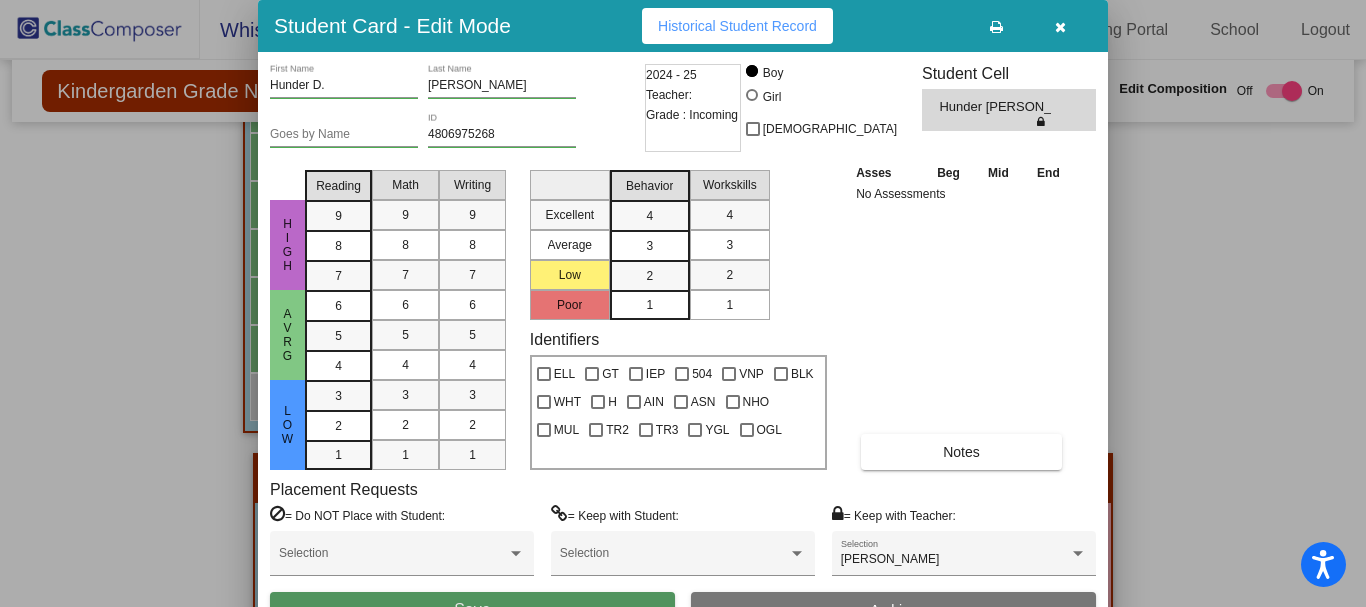 click on "Save" at bounding box center (472, 610) 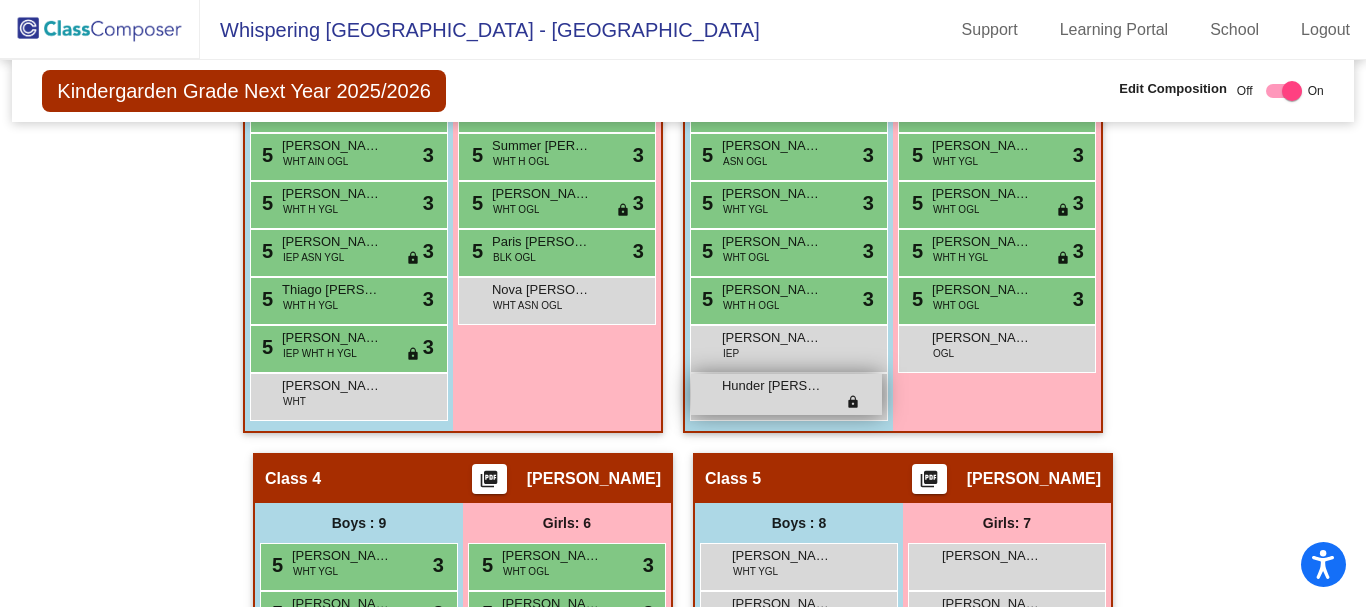click on "Hunder [PERSON_NAME]" at bounding box center [772, 386] 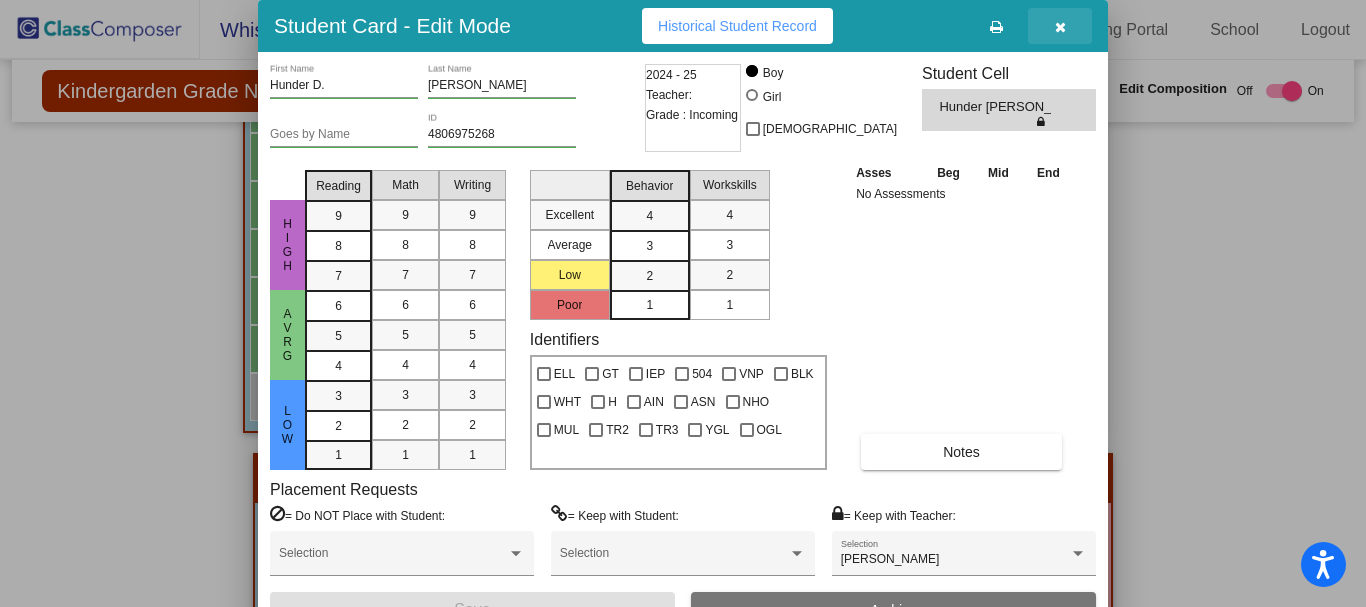click at bounding box center (1060, 26) 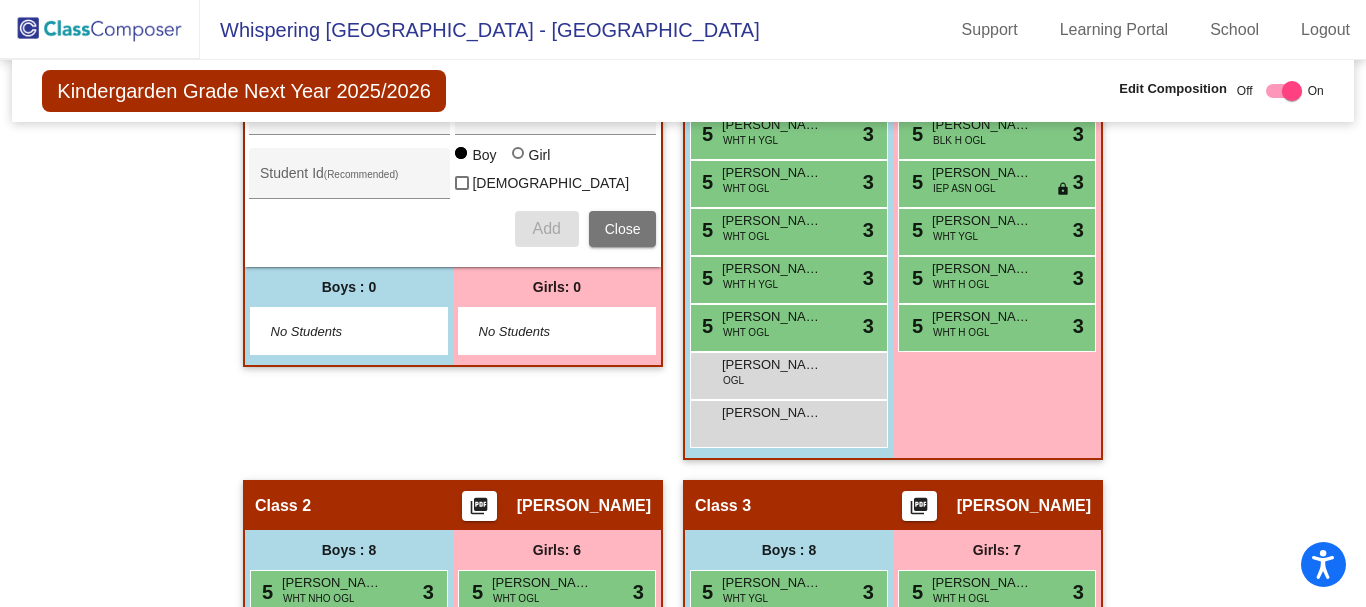 scroll, scrollTop: 948, scrollLeft: 0, axis: vertical 